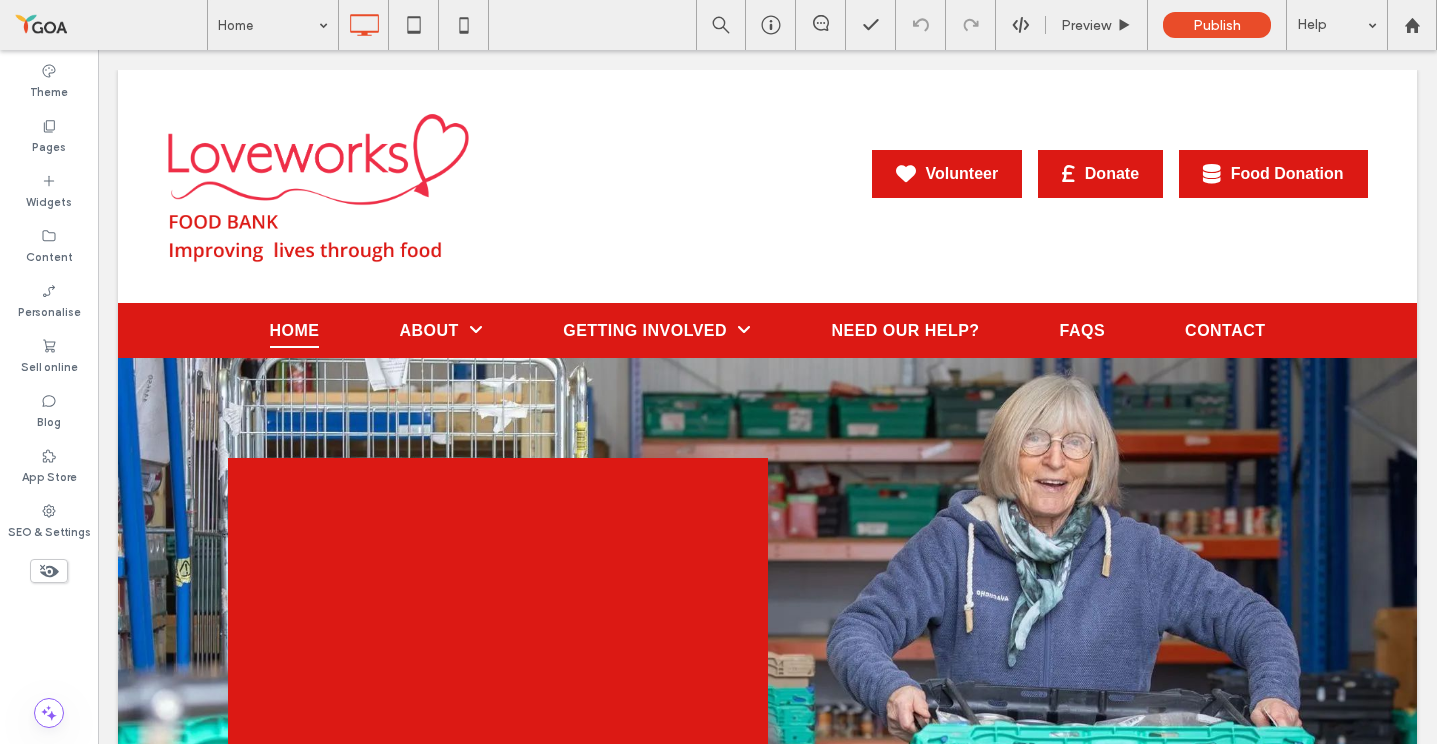 scroll, scrollTop: 0, scrollLeft: 0, axis: both 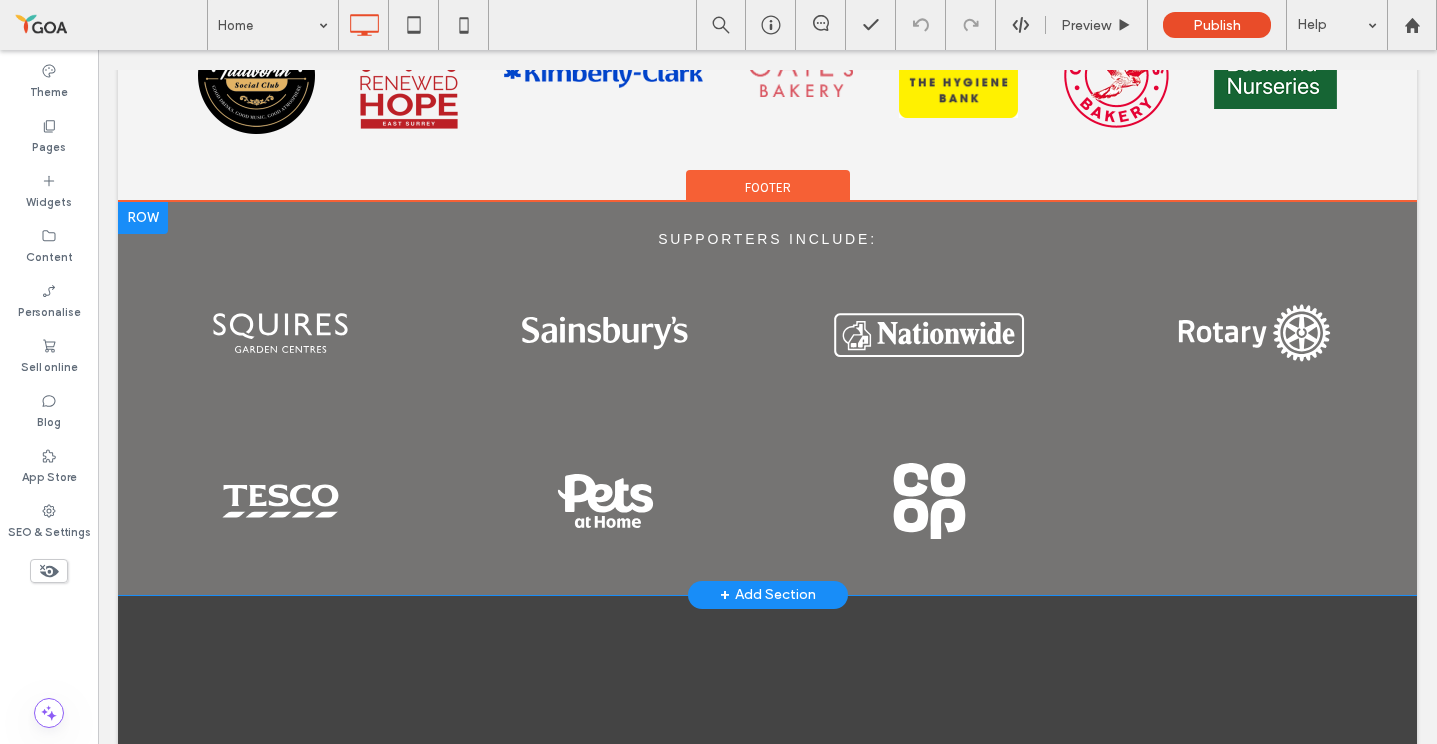 click at bounding box center [143, 218] 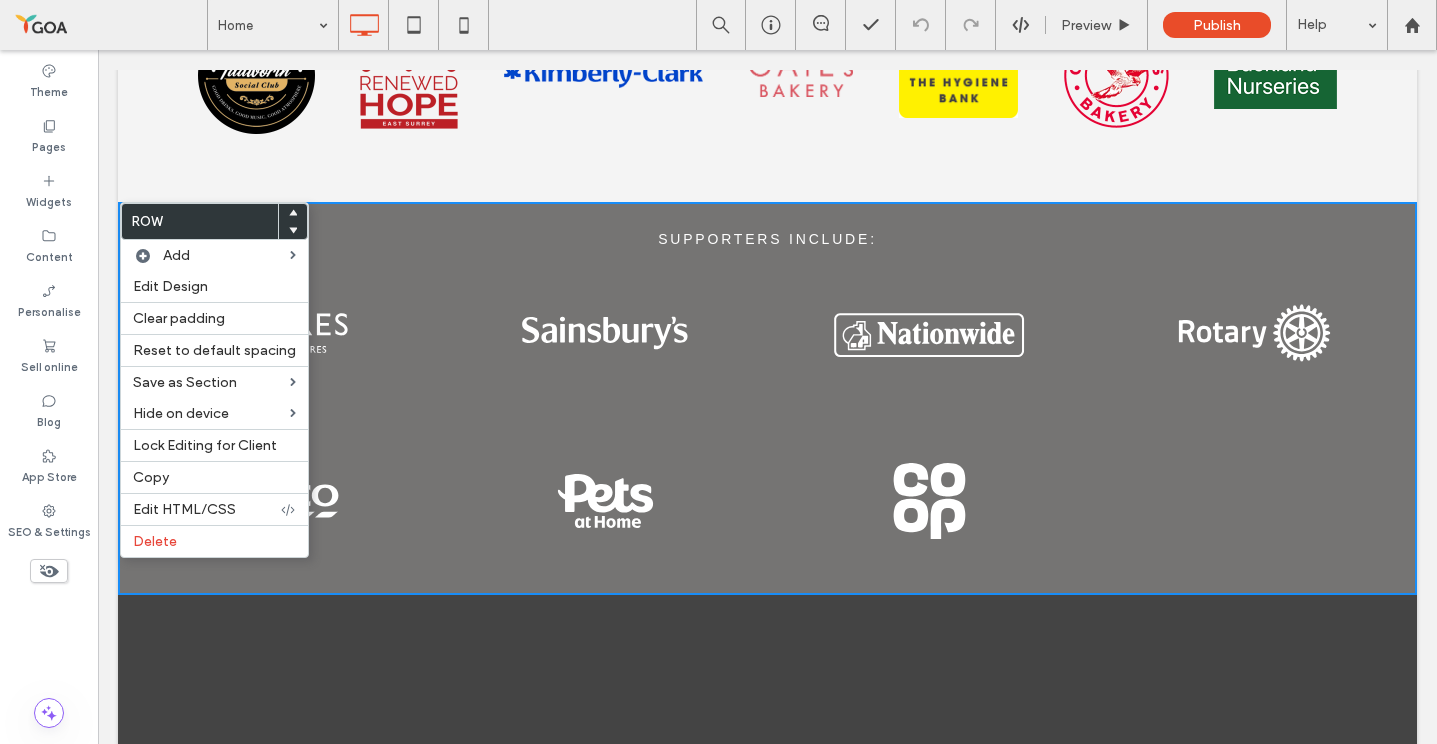 click on "Row" at bounding box center [200, 221] 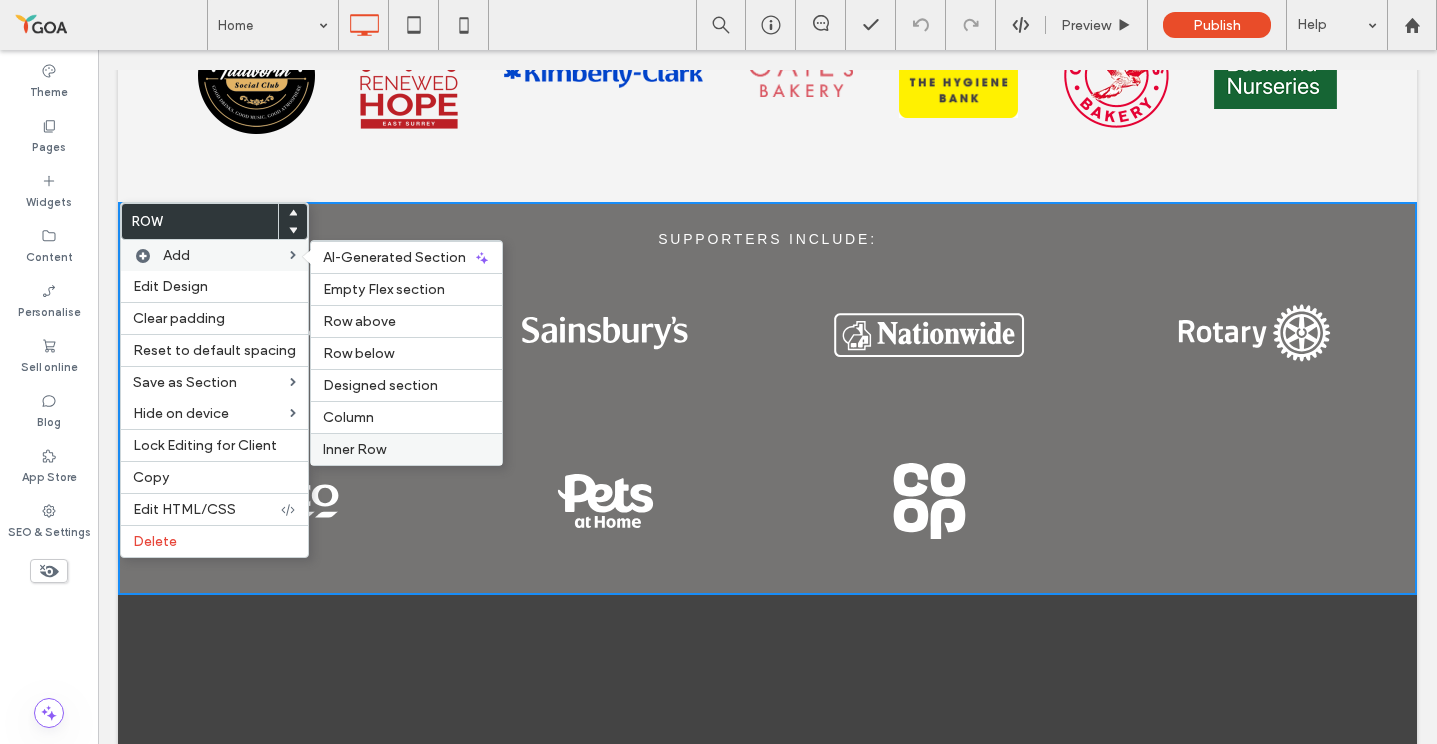 click on "Inner Row" at bounding box center [406, 449] 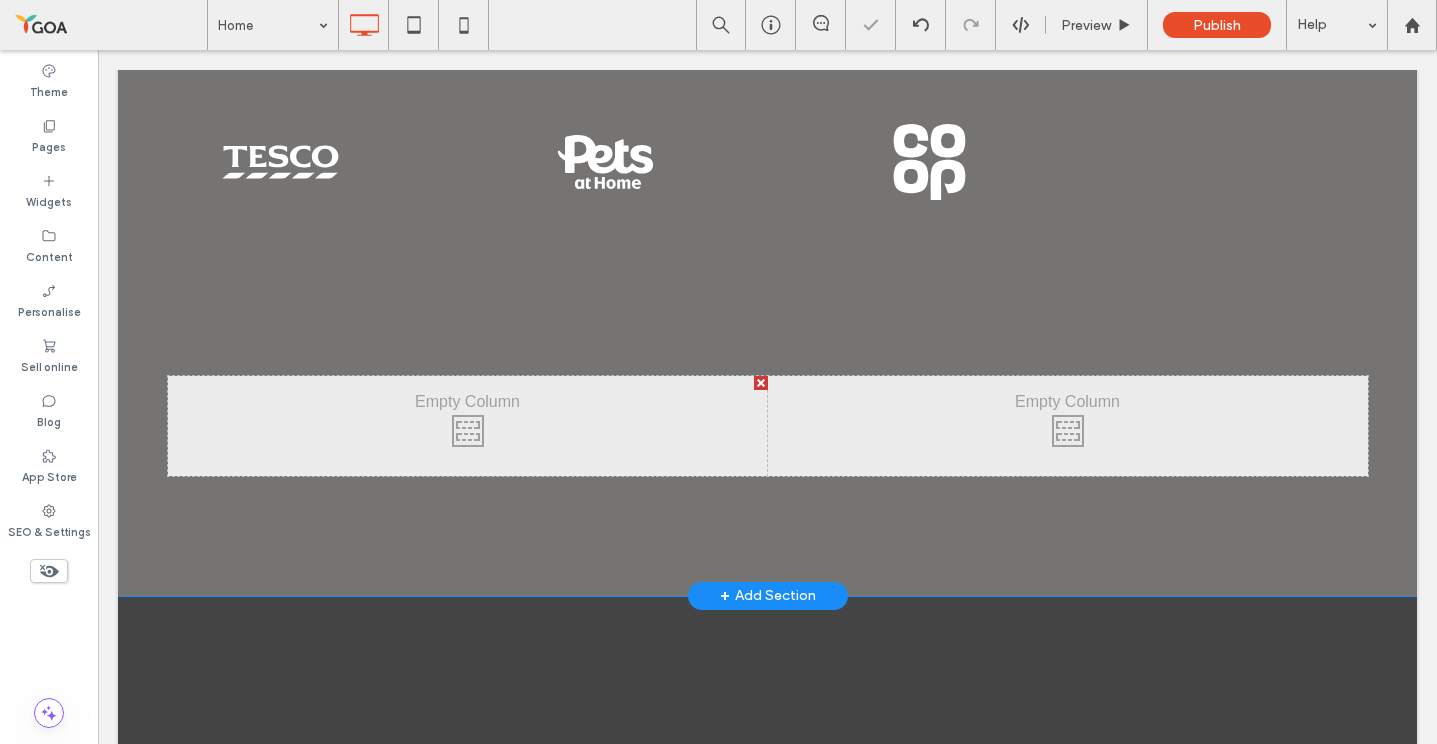 scroll, scrollTop: 3752, scrollLeft: 0, axis: vertical 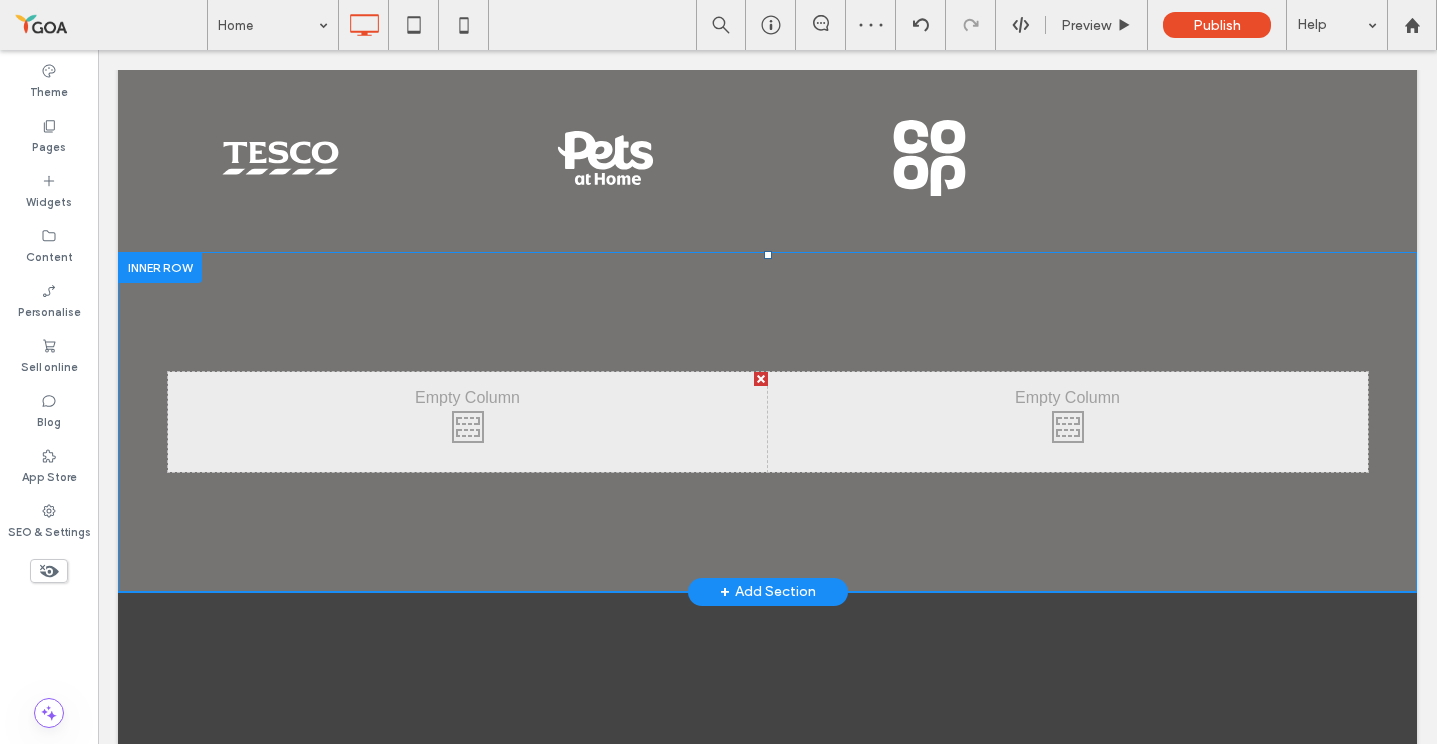 click at bounding box center (160, 267) 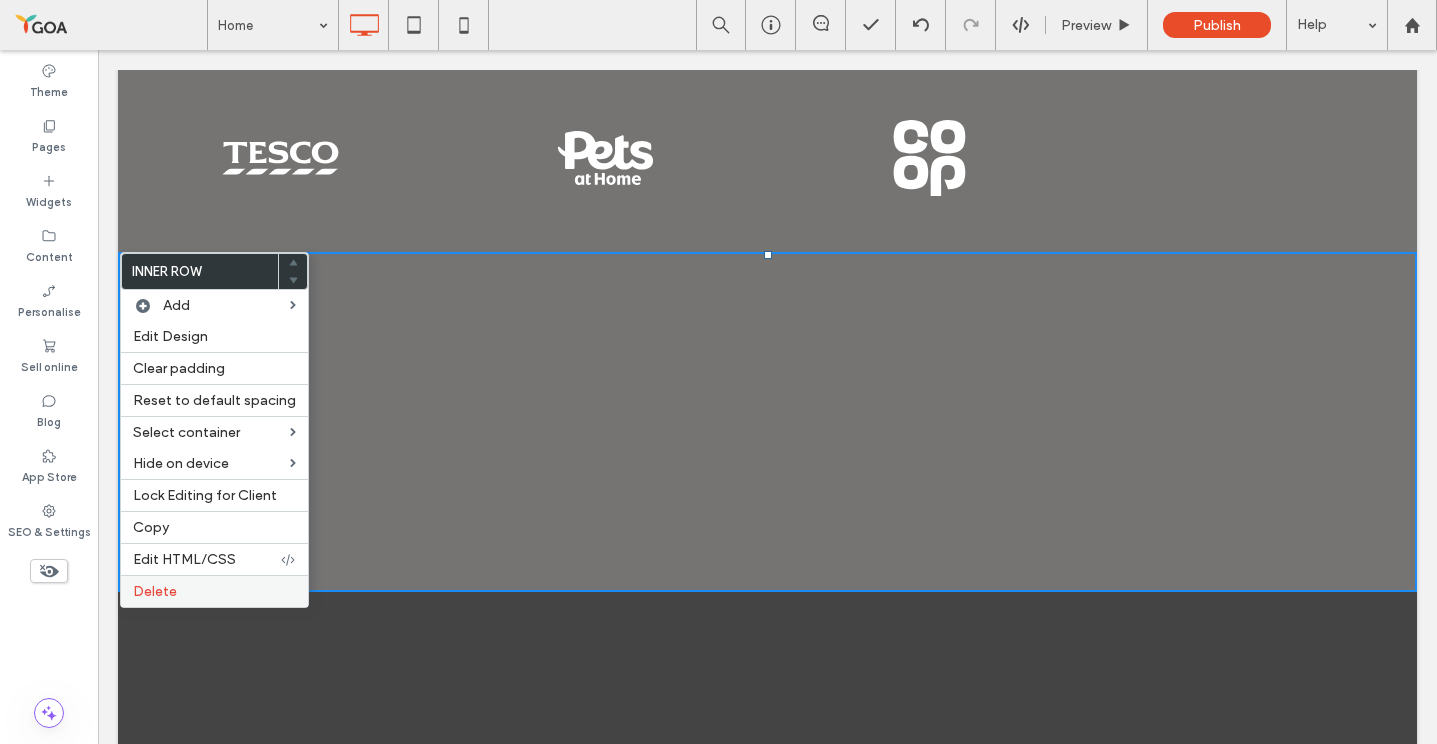 click on "Delete" at bounding box center (214, 591) 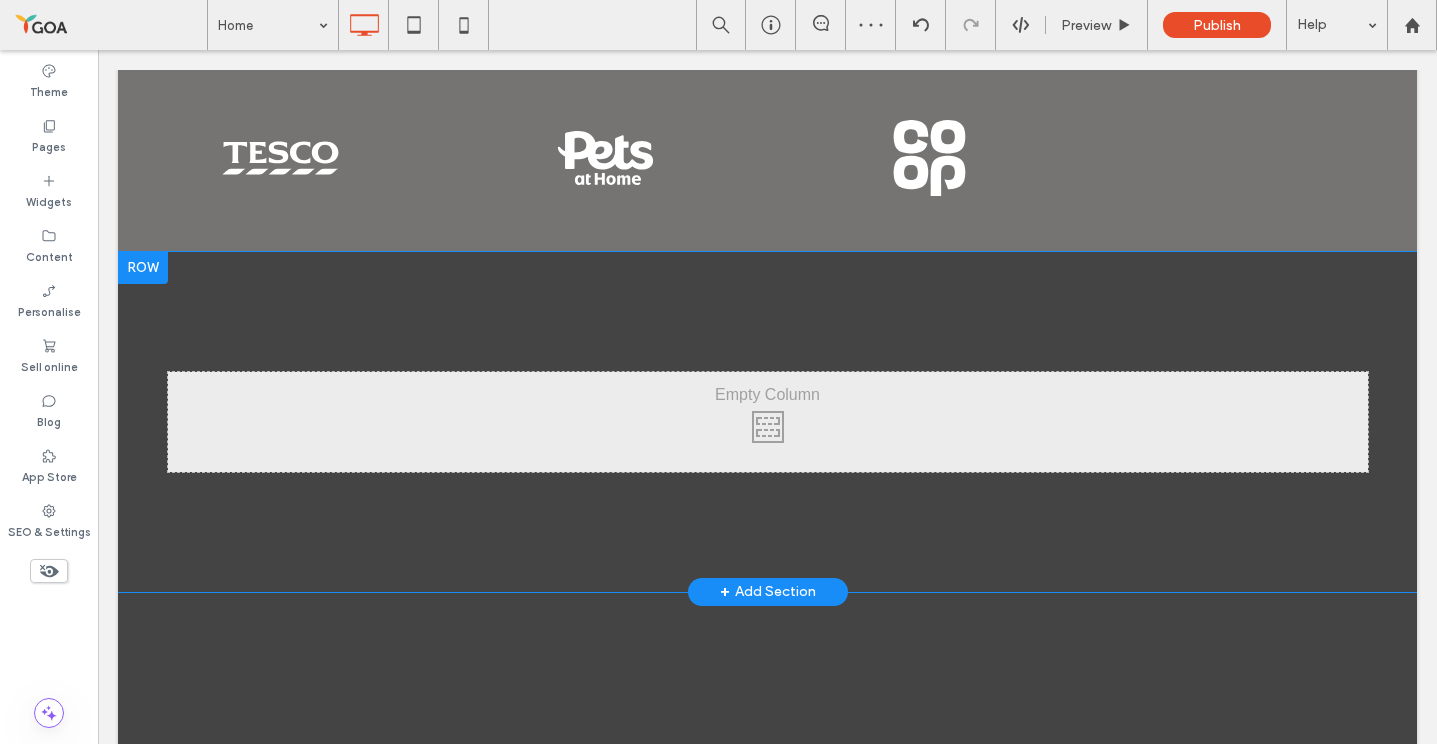 click at bounding box center (143, 268) 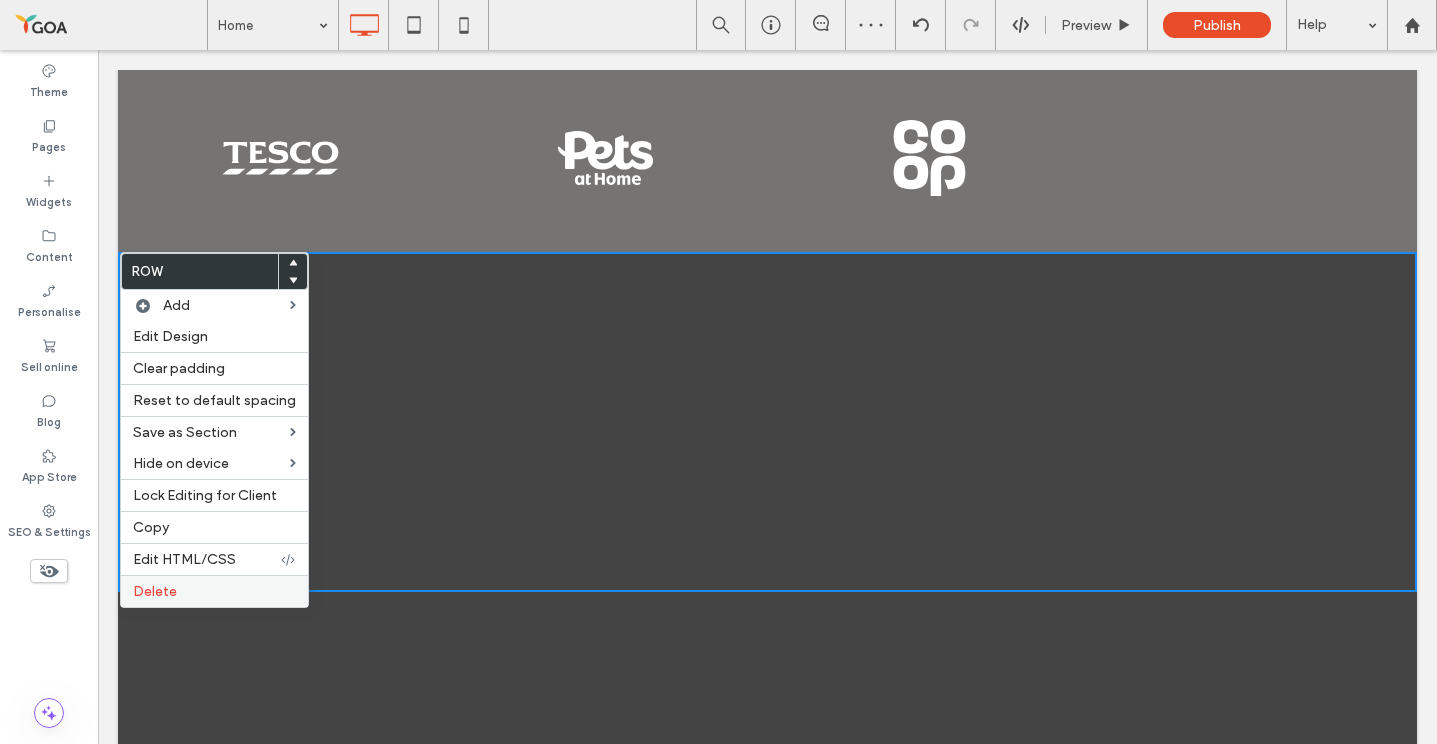 click on "Delete" at bounding box center (214, 591) 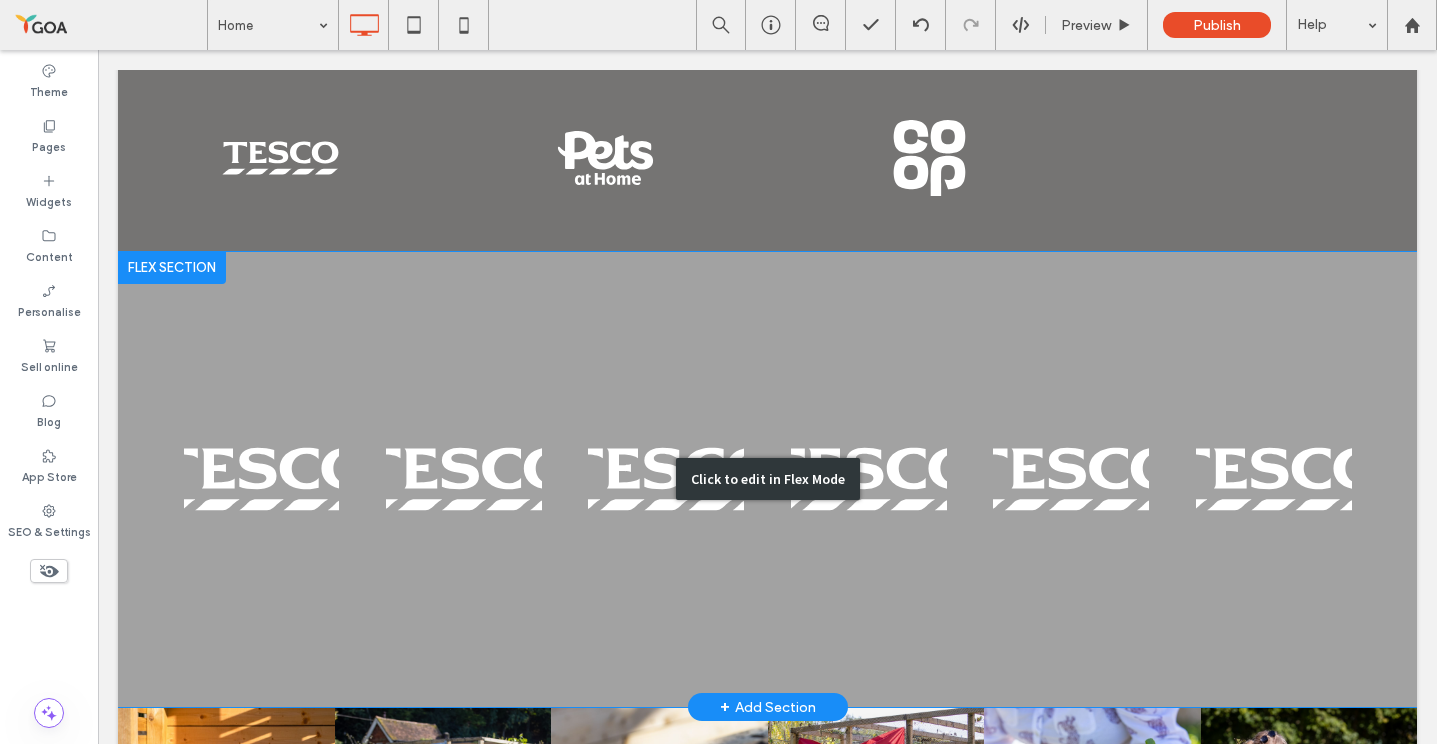 click on "Click to edit in Flex Mode" at bounding box center [767, 480] 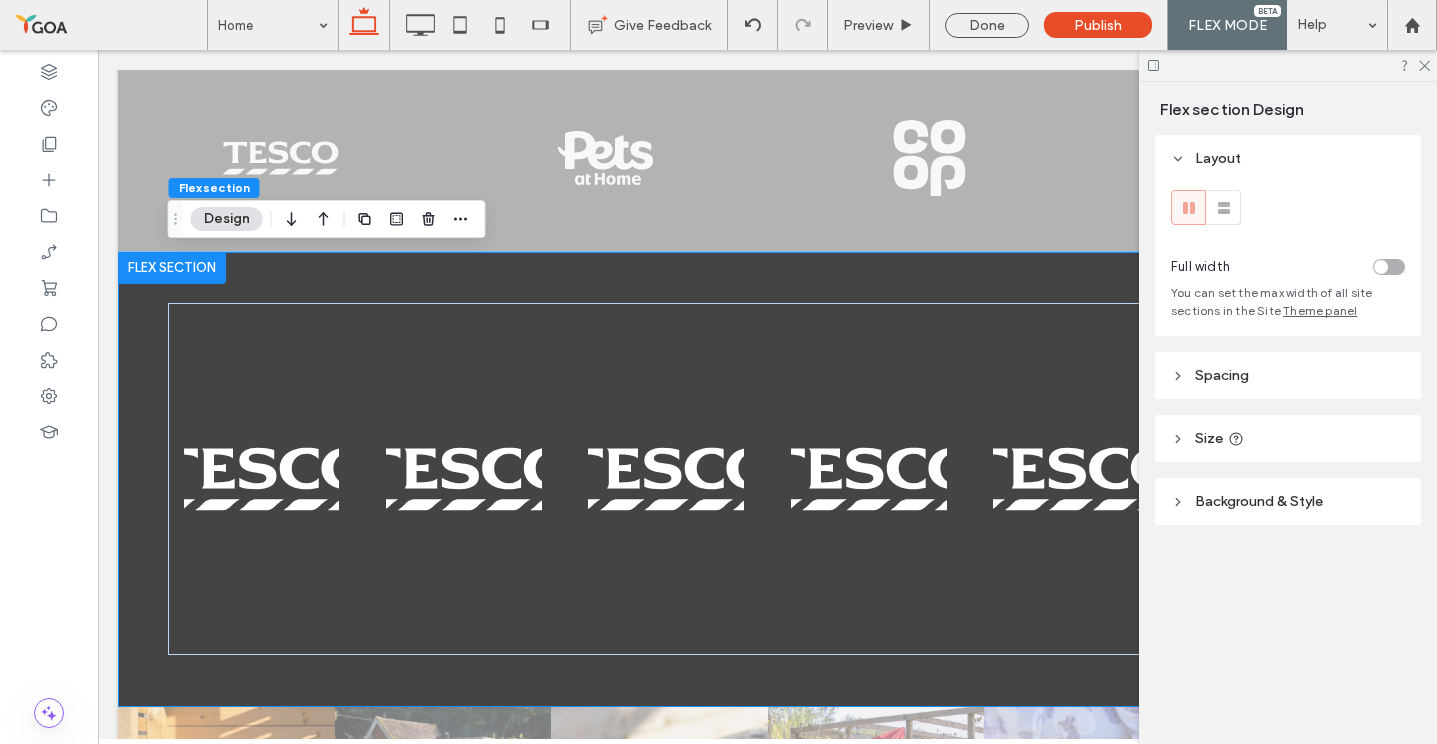 click 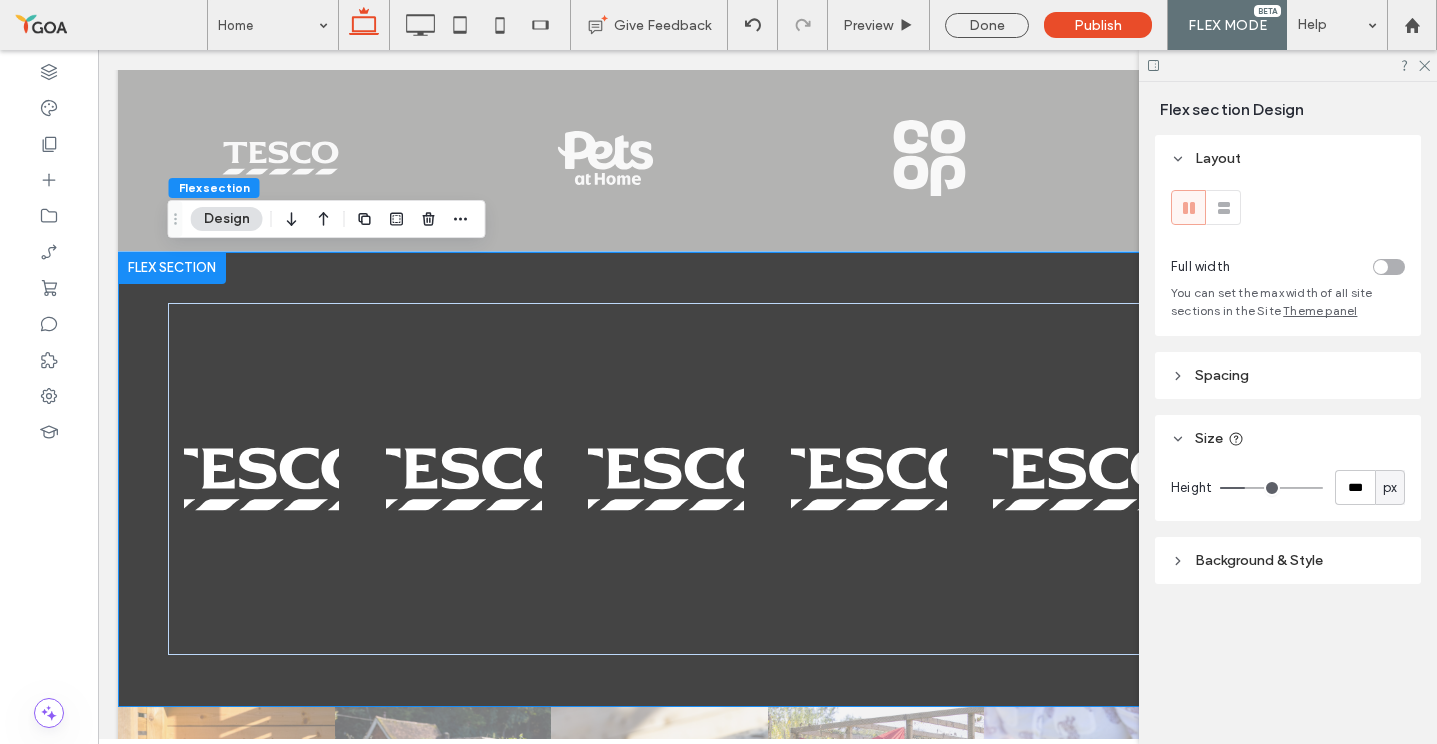 click on "Background & Style" at bounding box center [1288, 560] 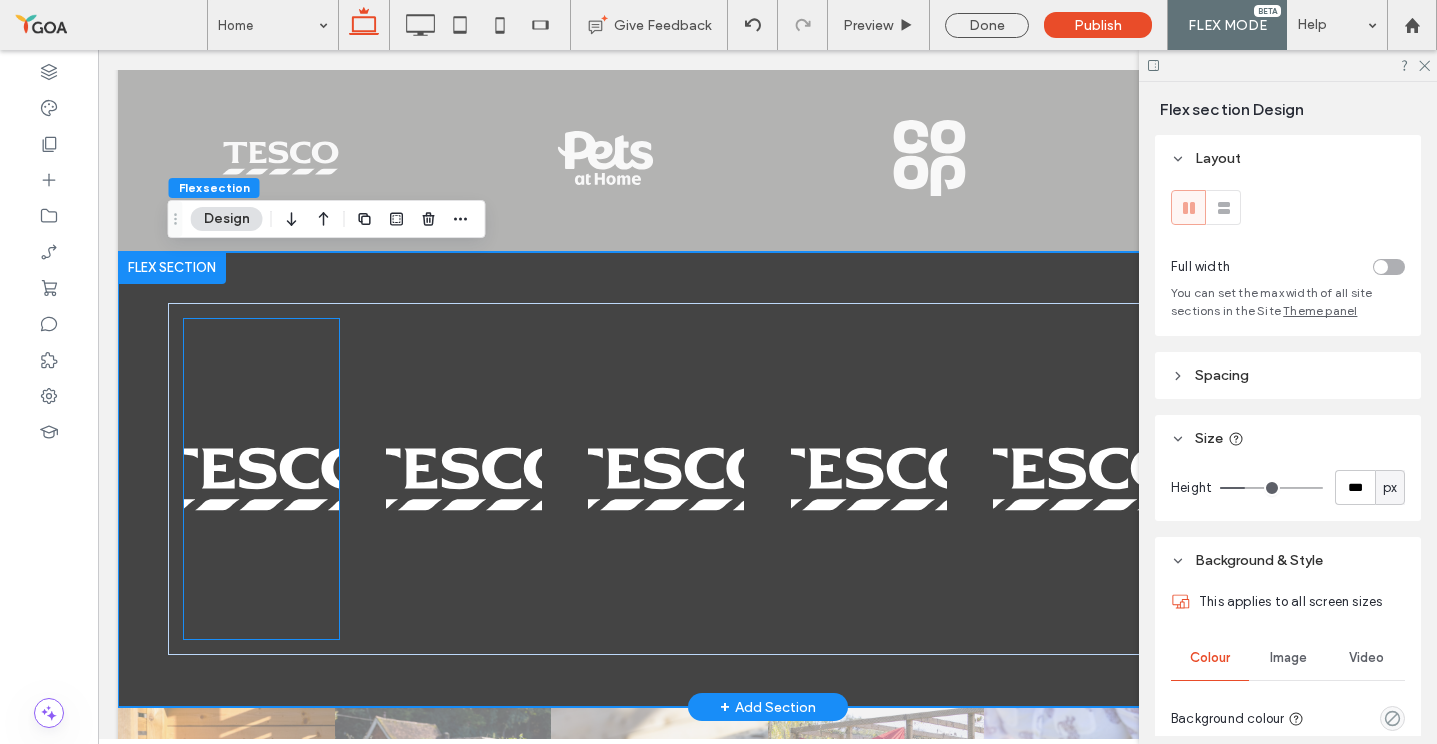 click at bounding box center [262, 479] 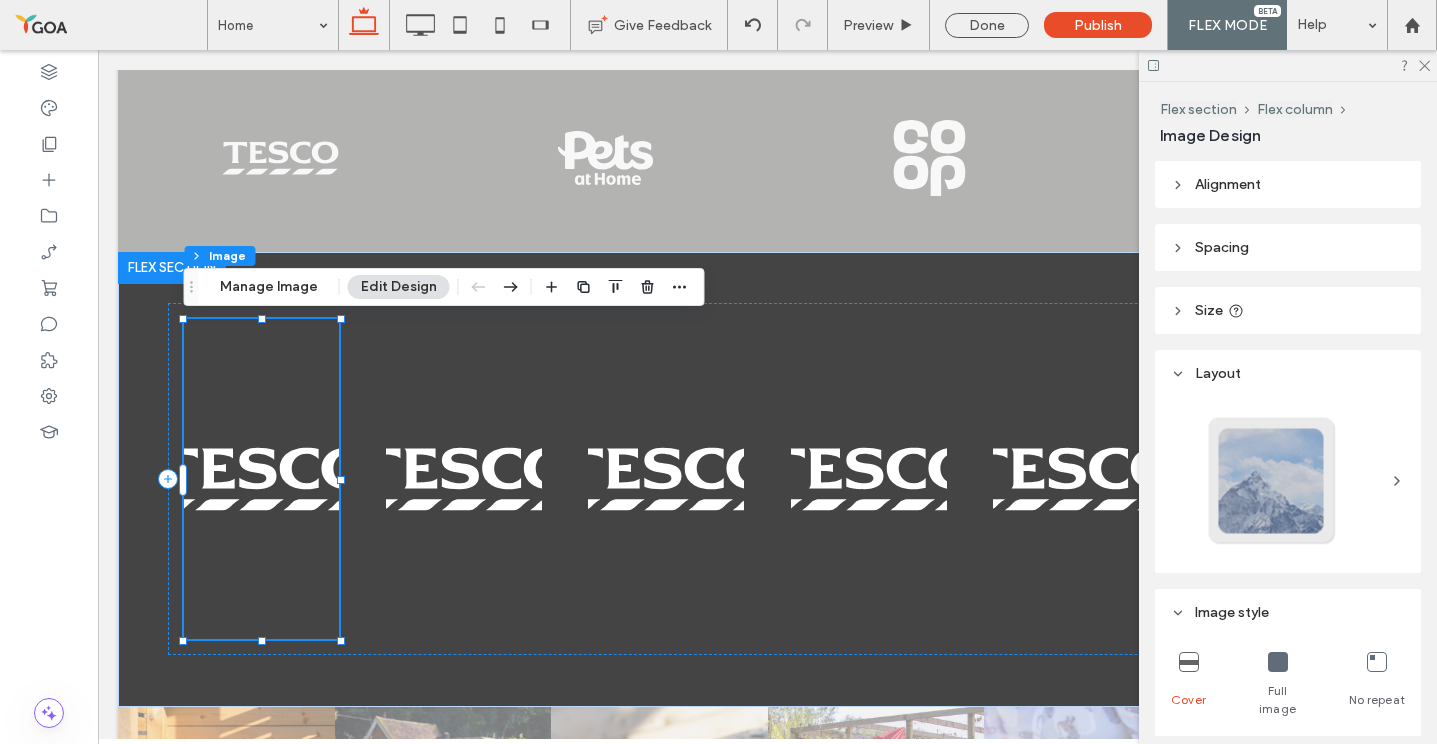 click on "Size" at bounding box center [1288, 310] 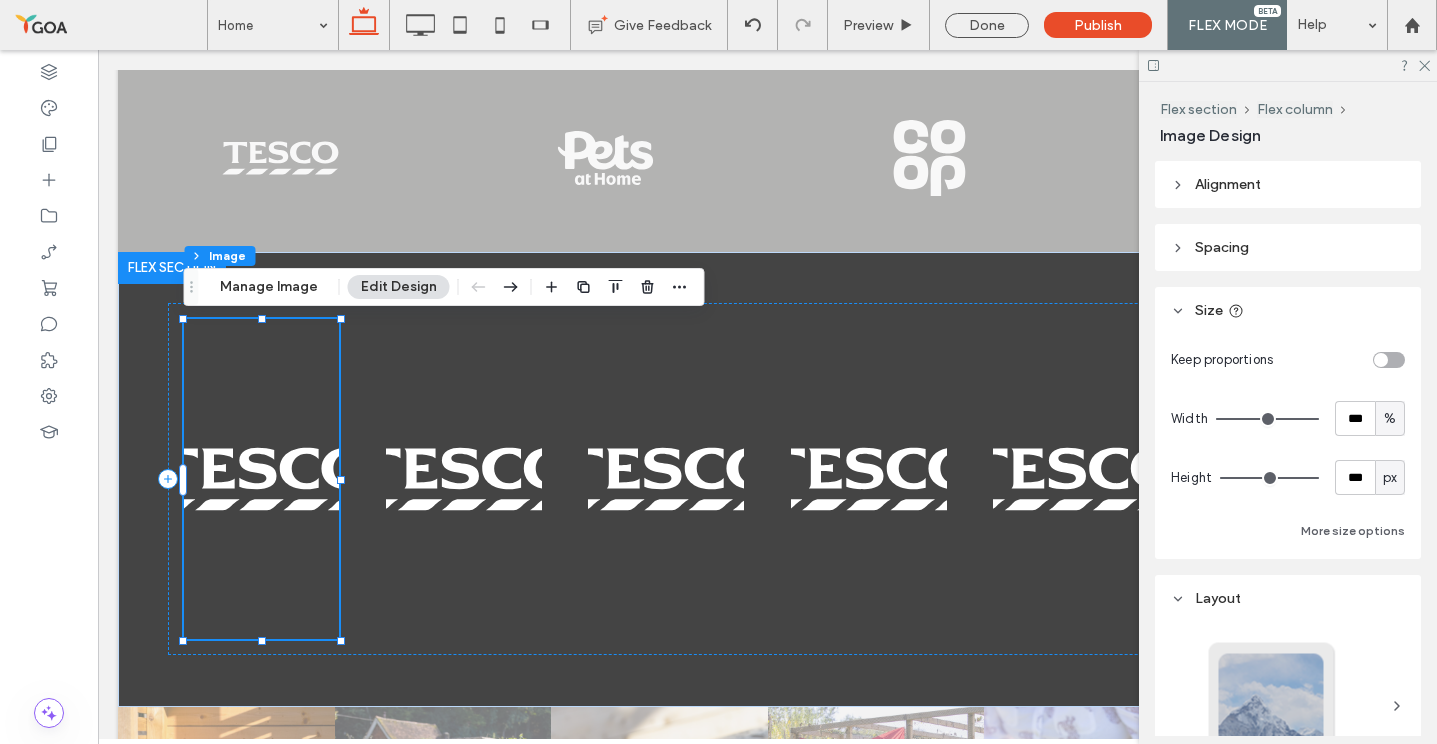 click at bounding box center (1381, 360) 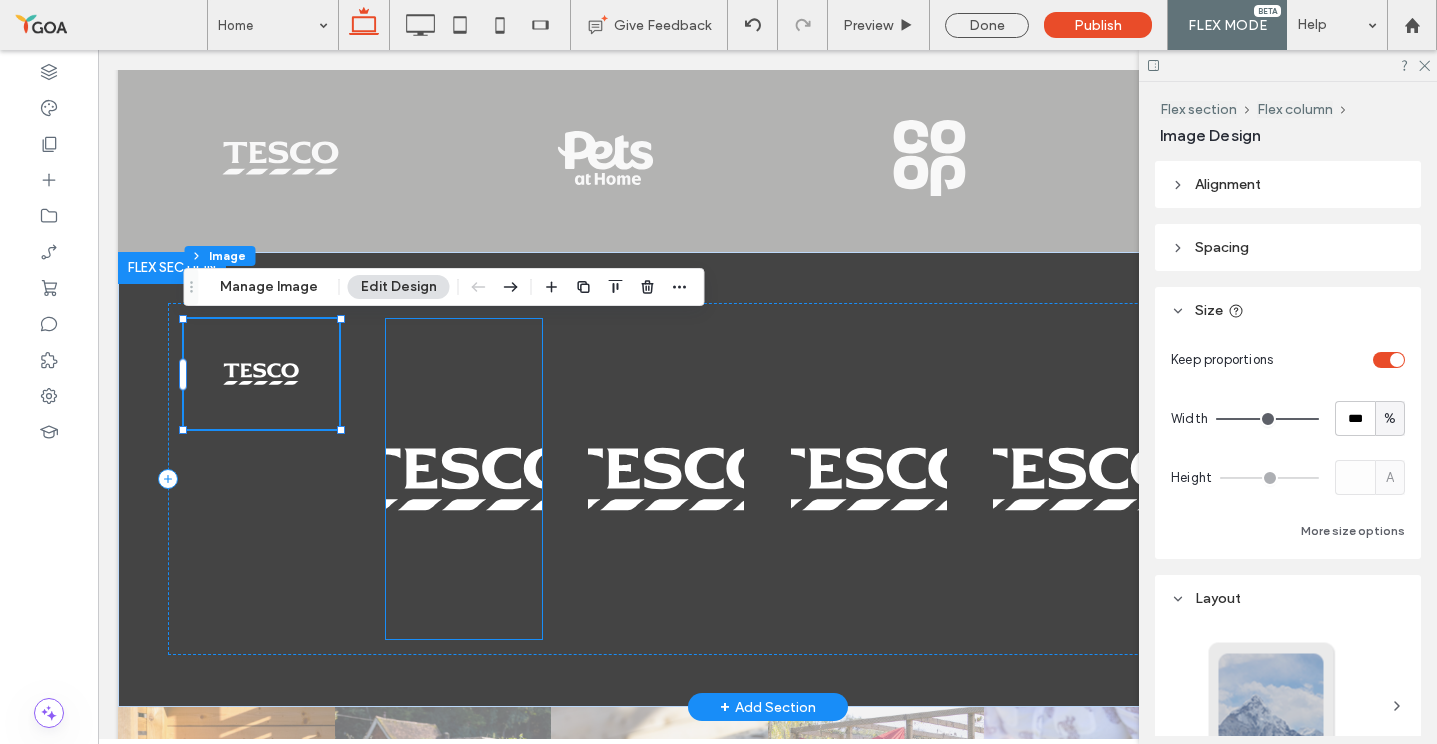 click at bounding box center [464, 479] 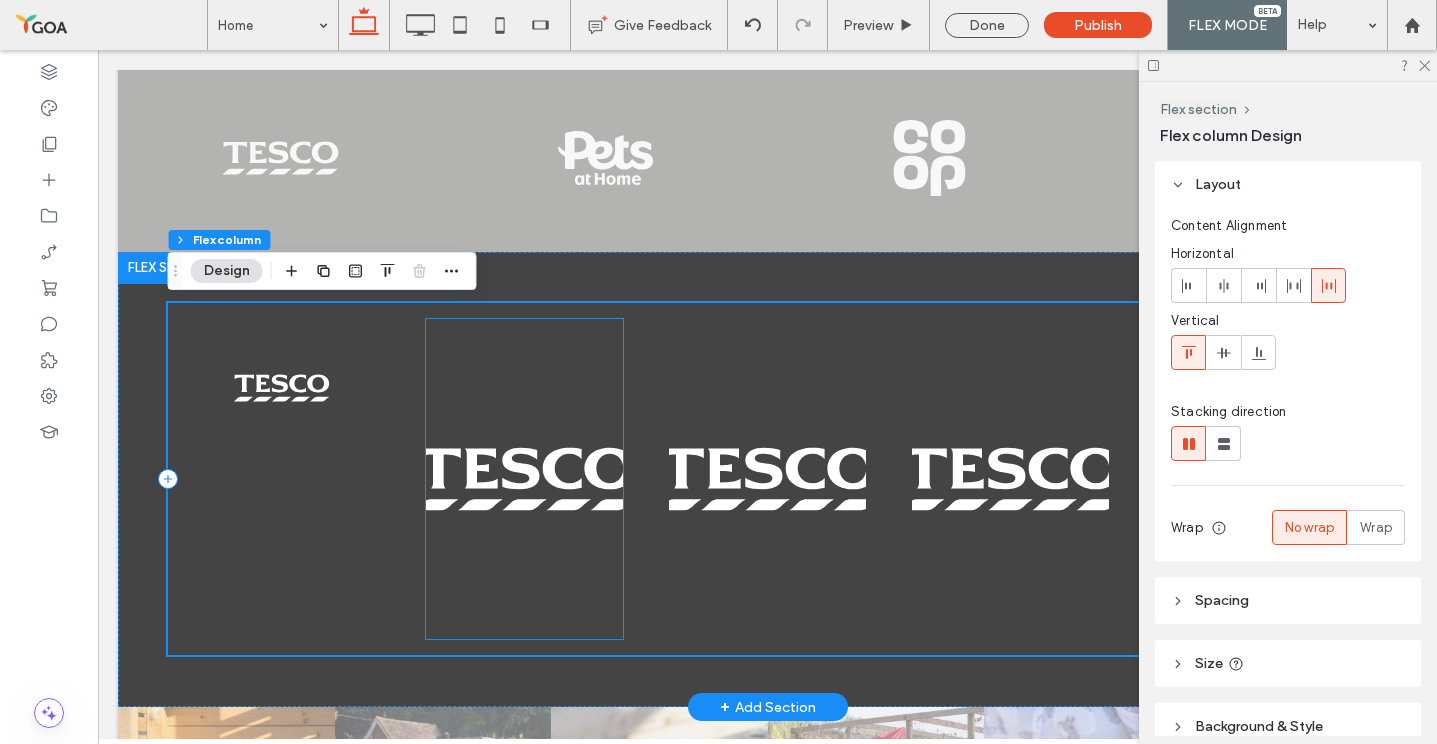 click at bounding box center [524, 479] 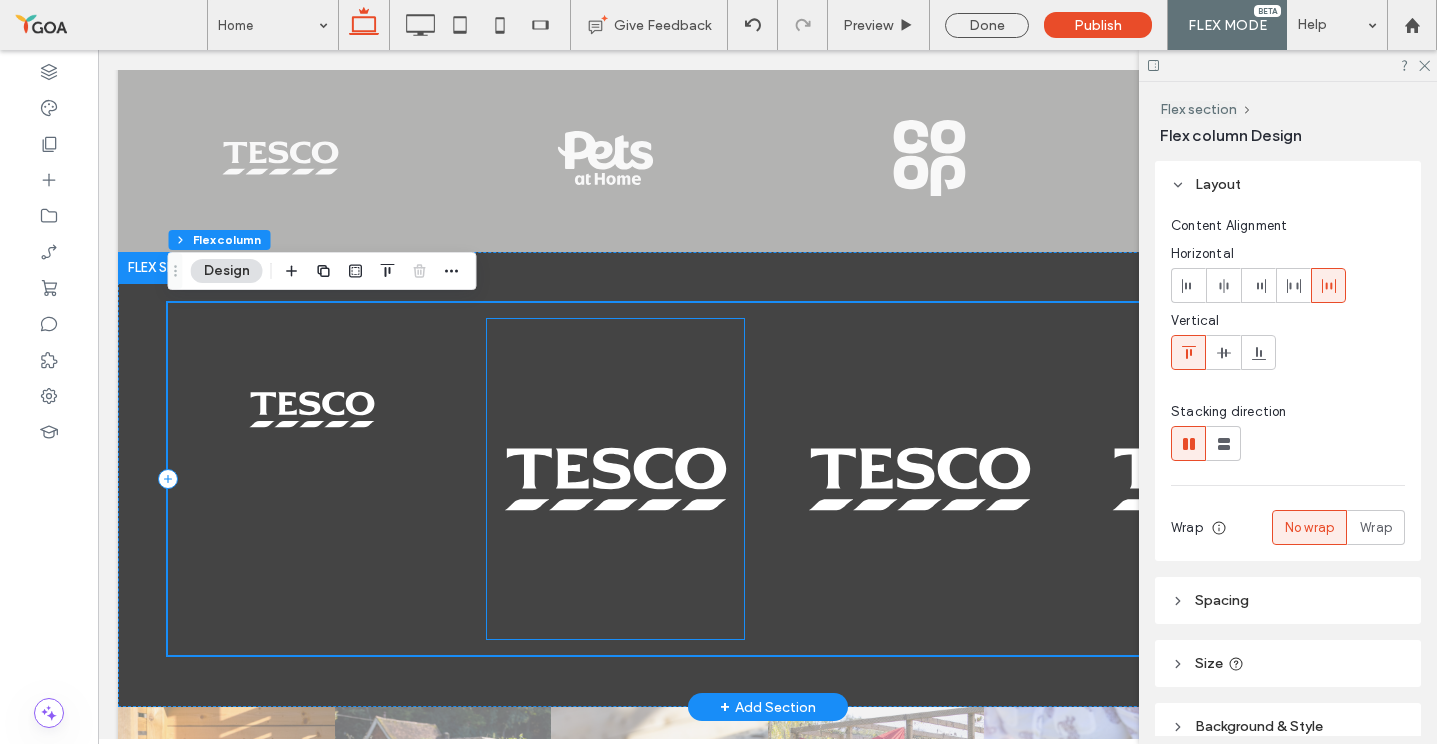 click at bounding box center (615, 479) 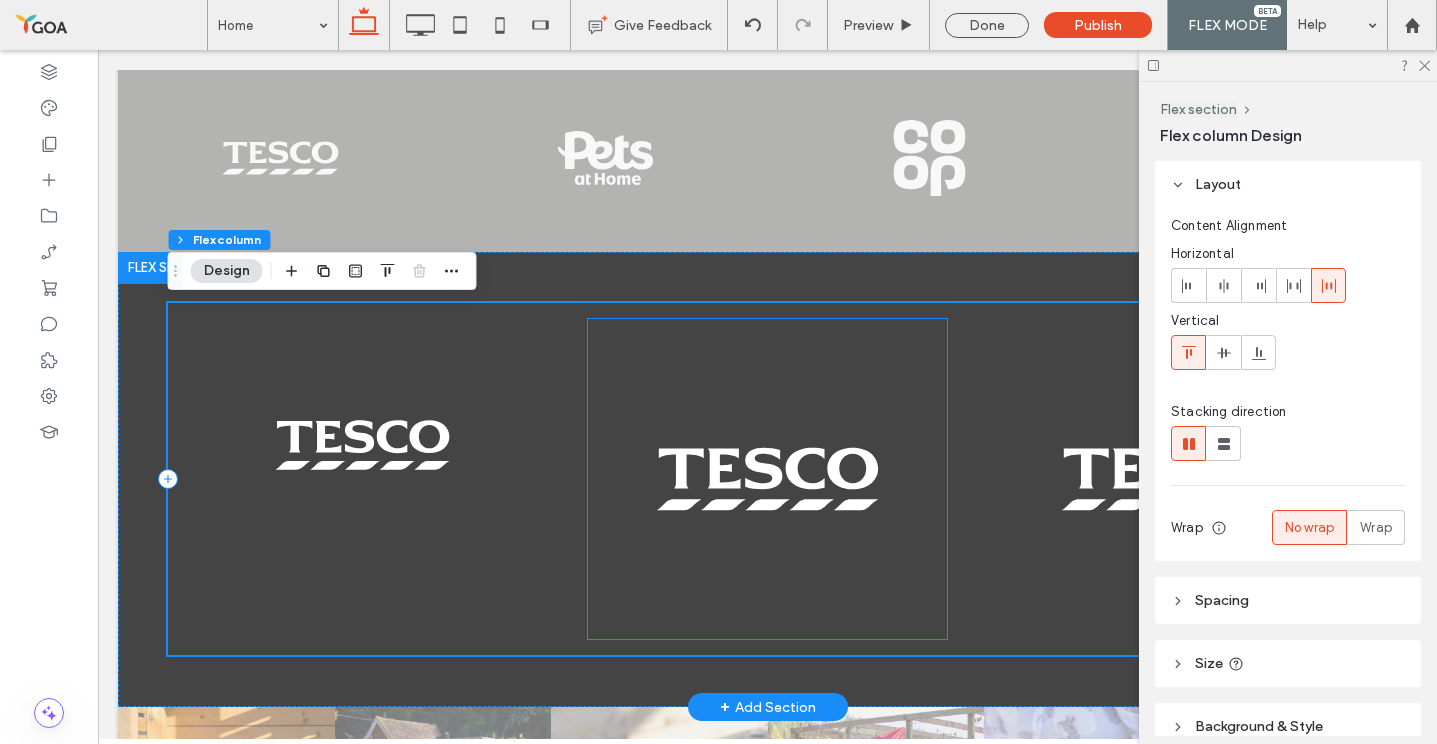 click at bounding box center [767, 479] 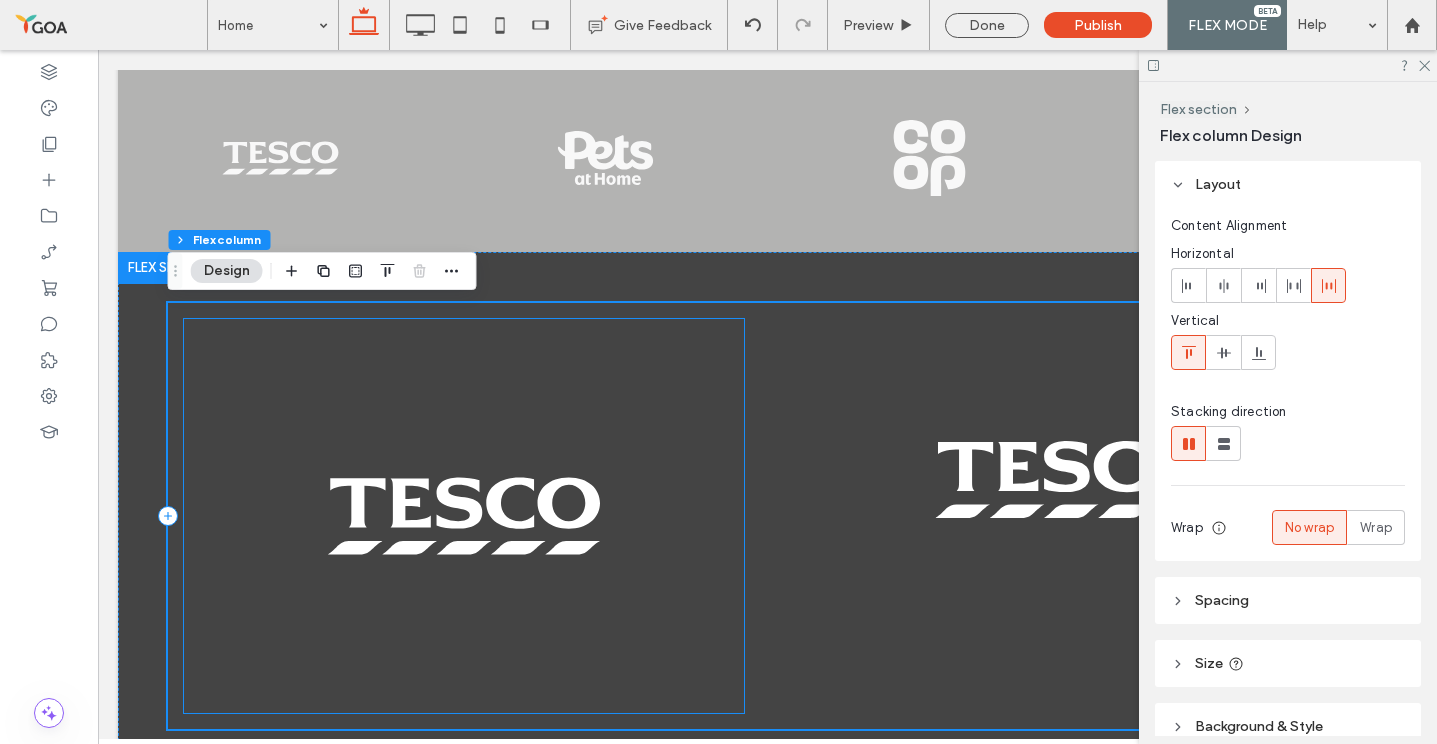 click at bounding box center (464, 515) 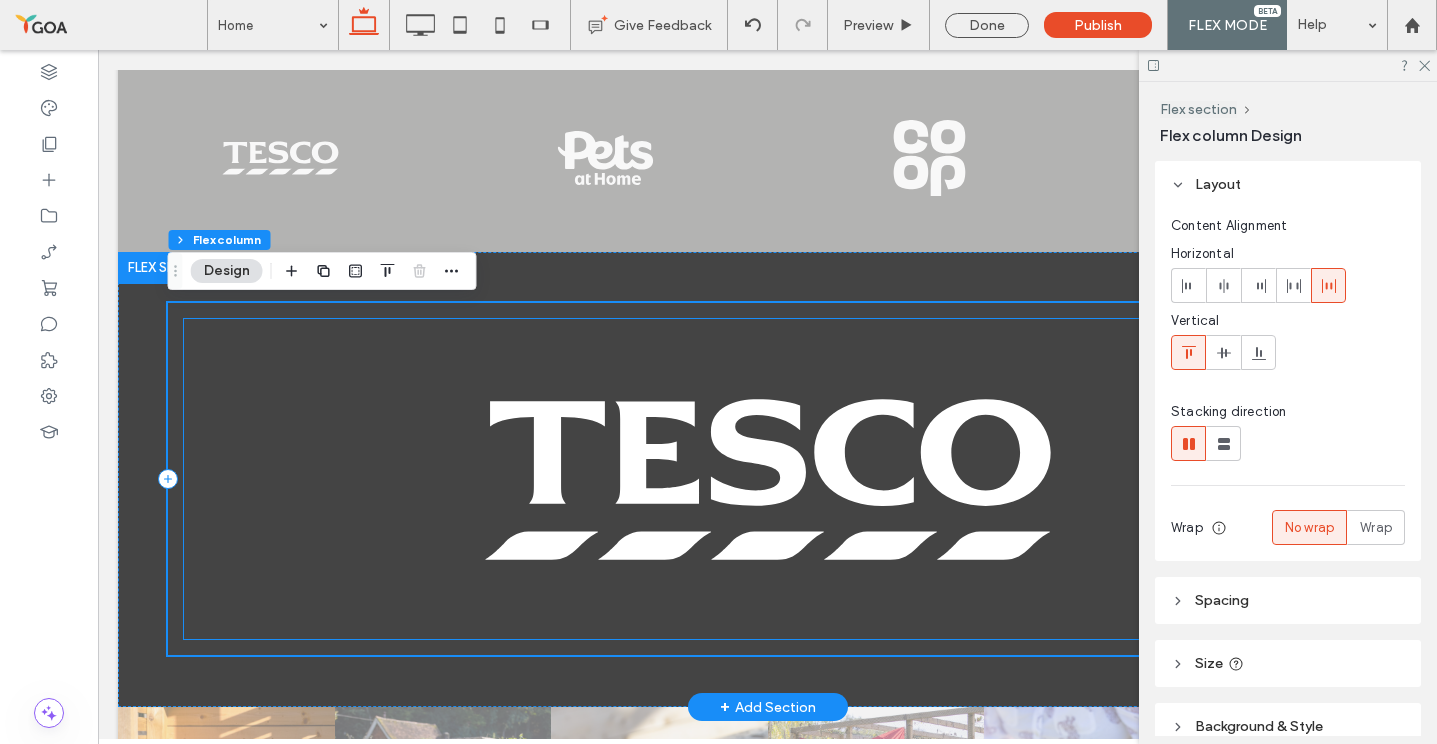 click at bounding box center (768, 479) 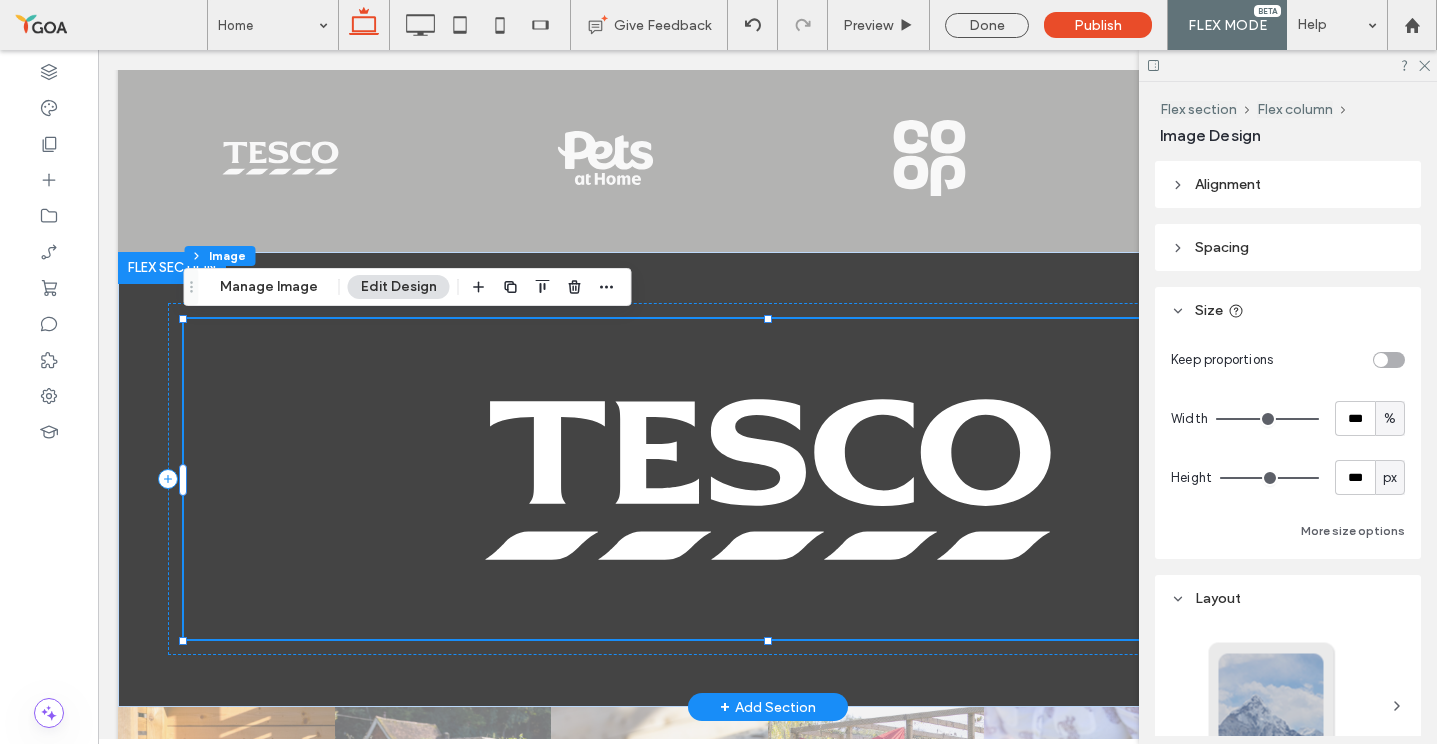 click at bounding box center (1381, 360) 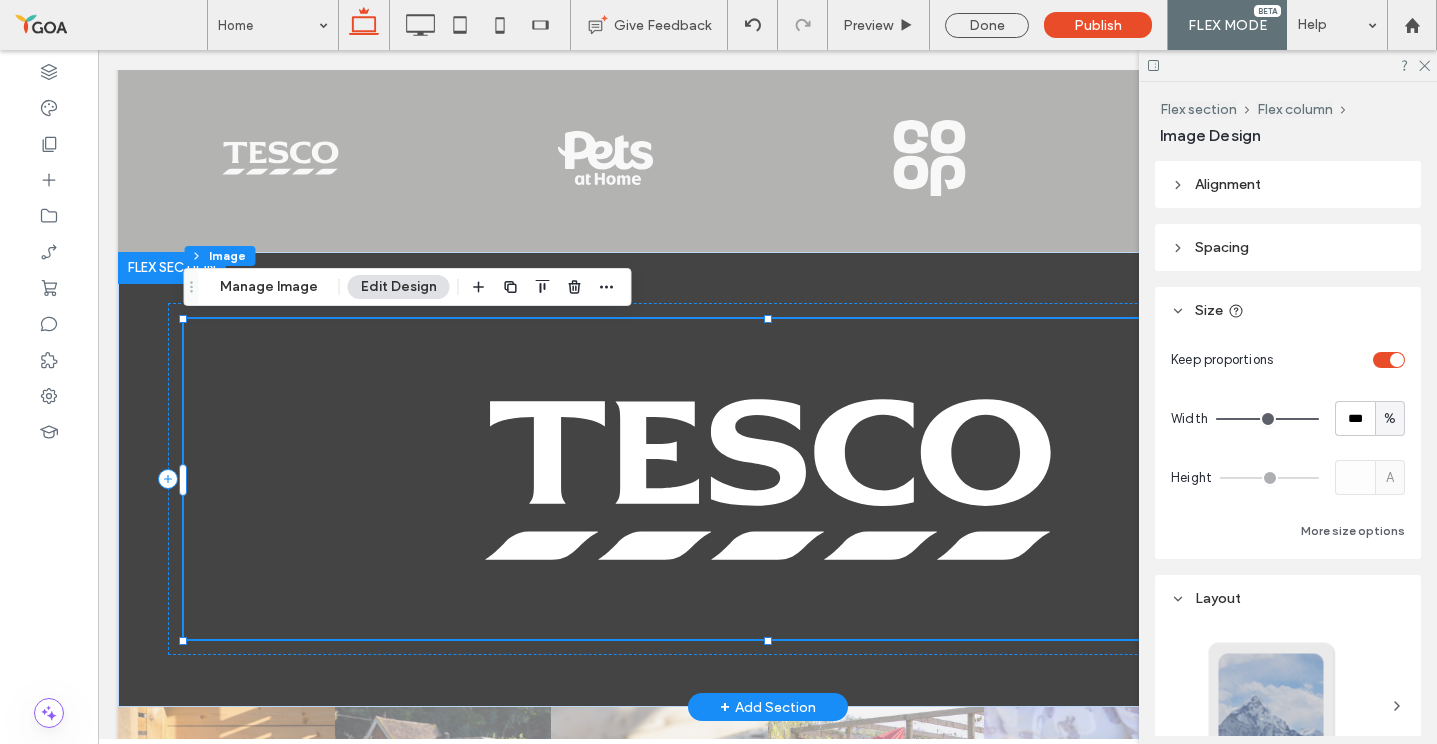 type 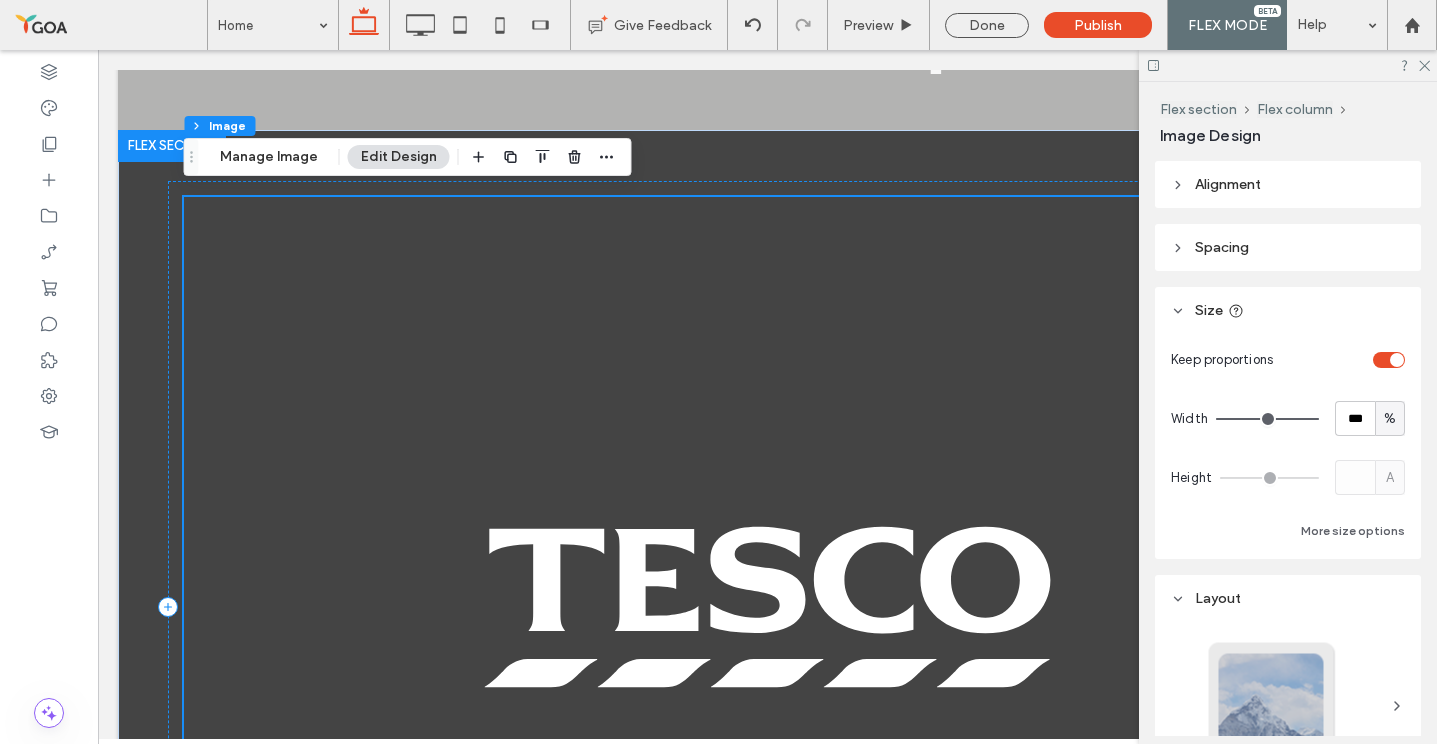 scroll, scrollTop: 3886, scrollLeft: 0, axis: vertical 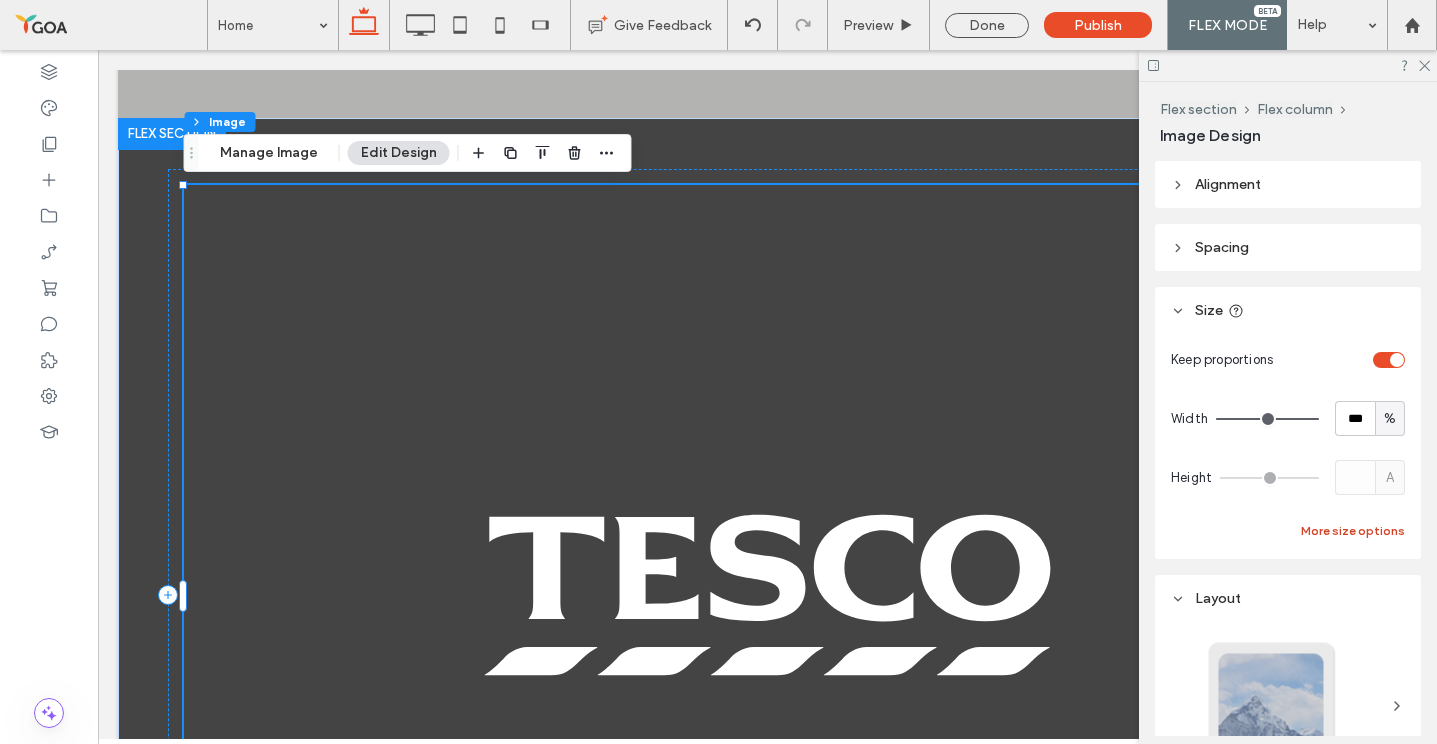 click on "More size options" at bounding box center (1353, 531) 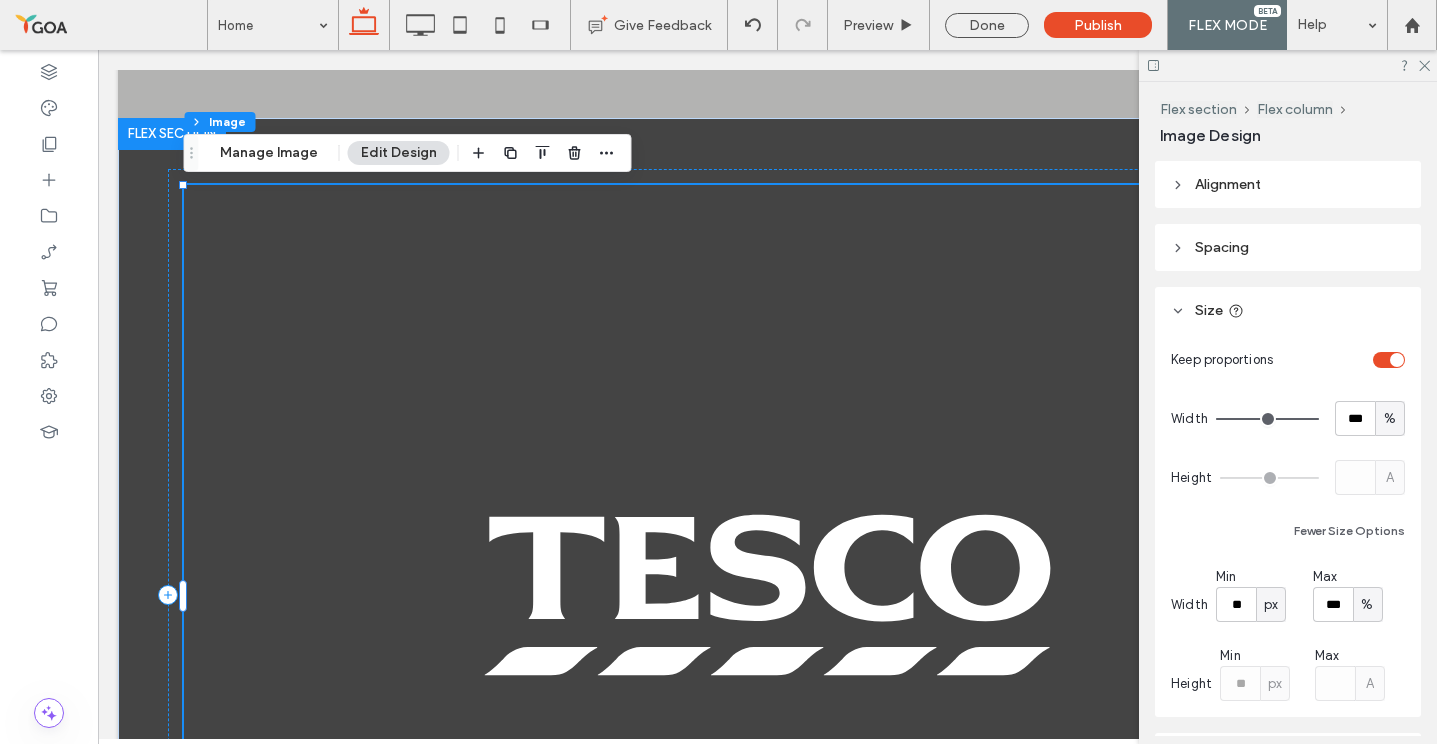 click at bounding box center [768, 595] 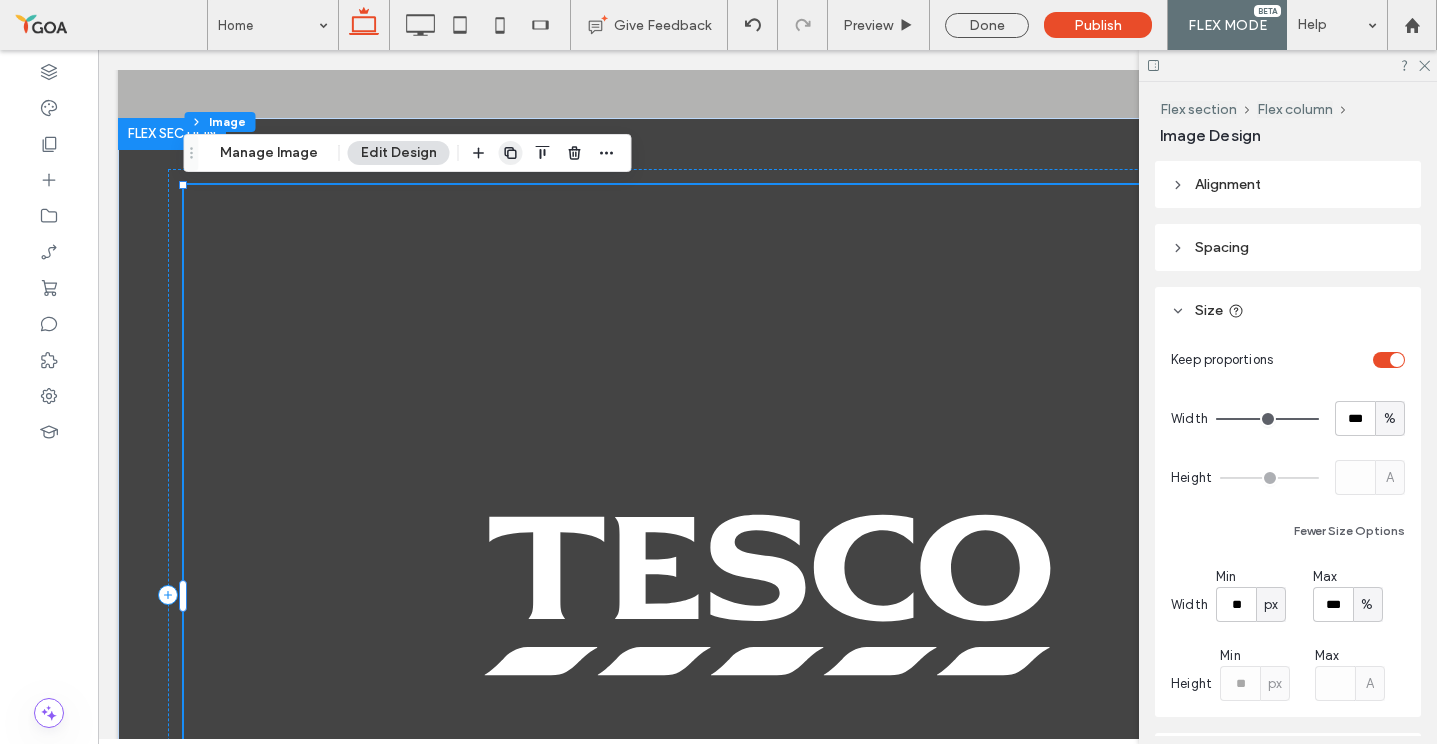 click 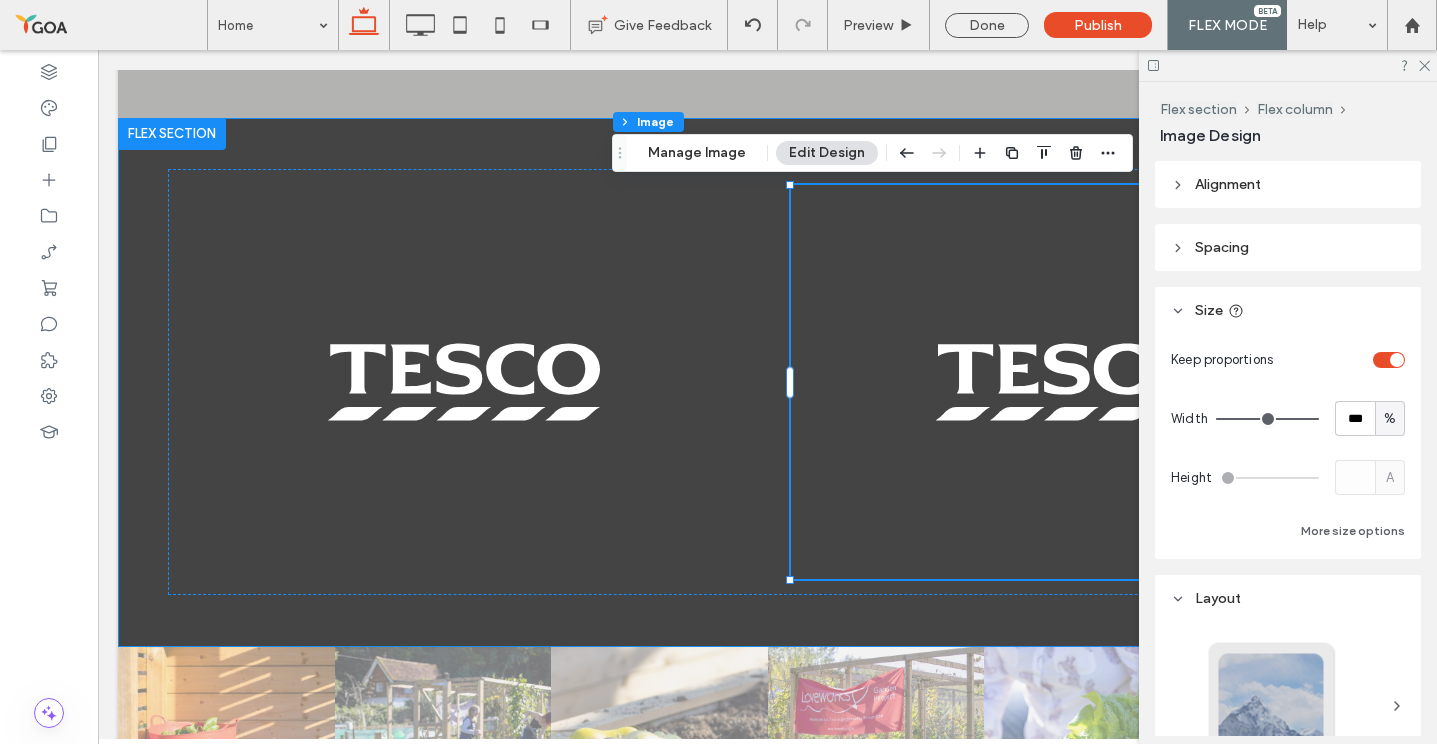 click at bounding box center (768, 382) 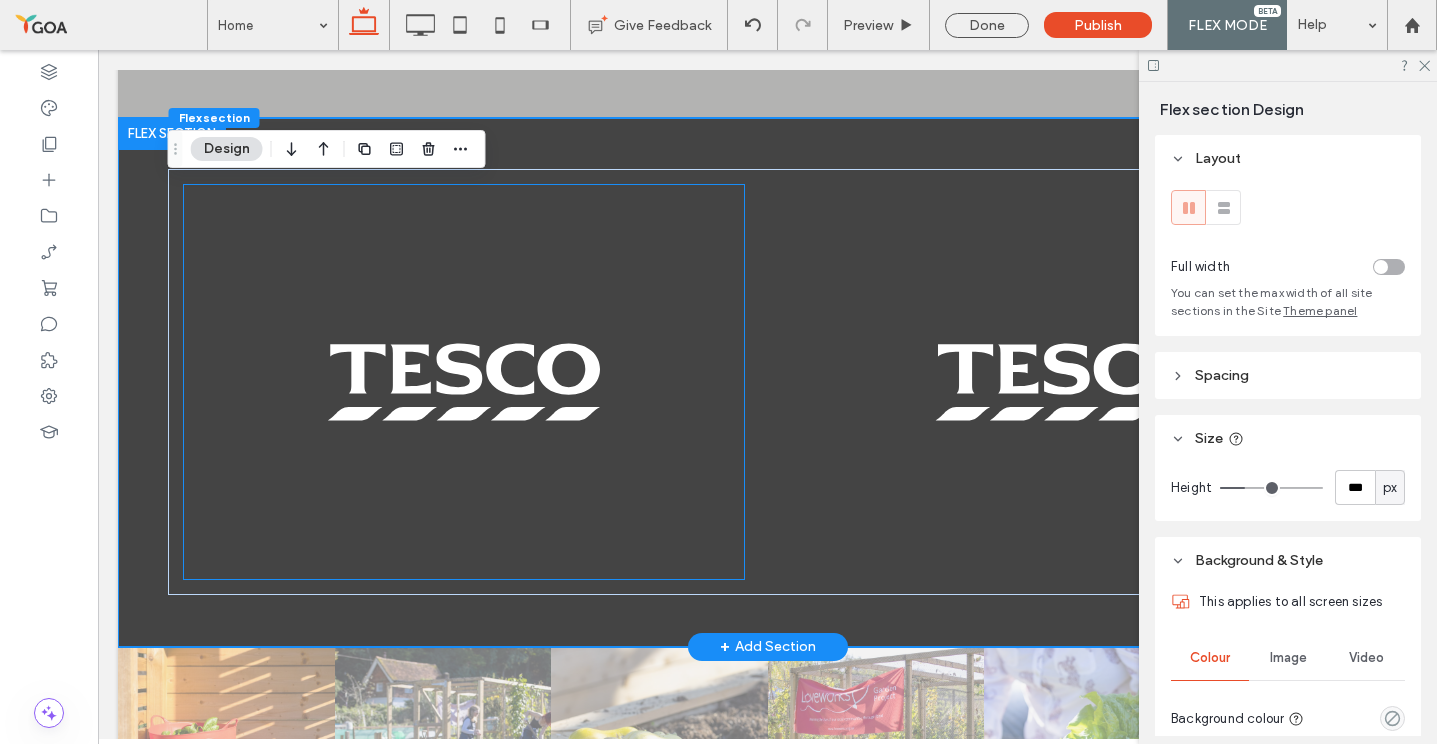 click at bounding box center [464, 381] 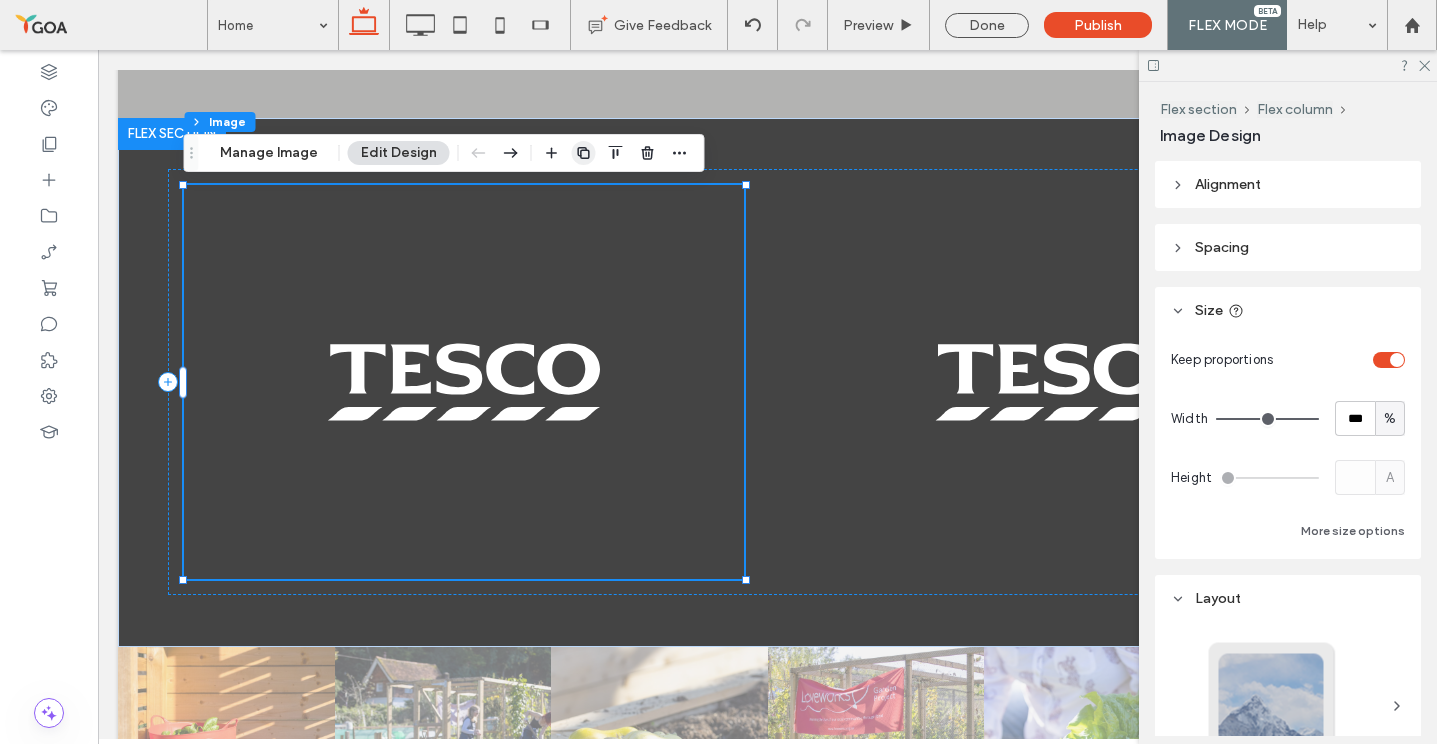 click 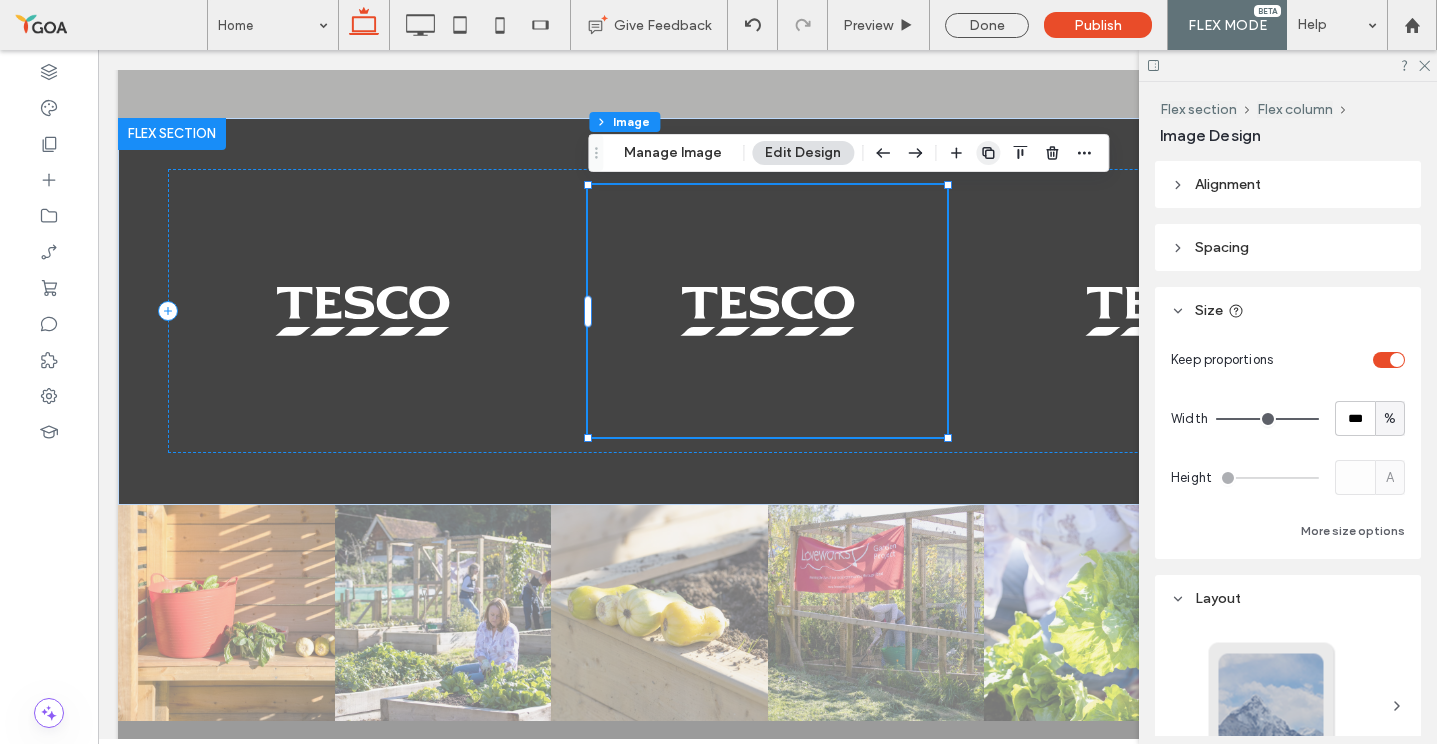 click 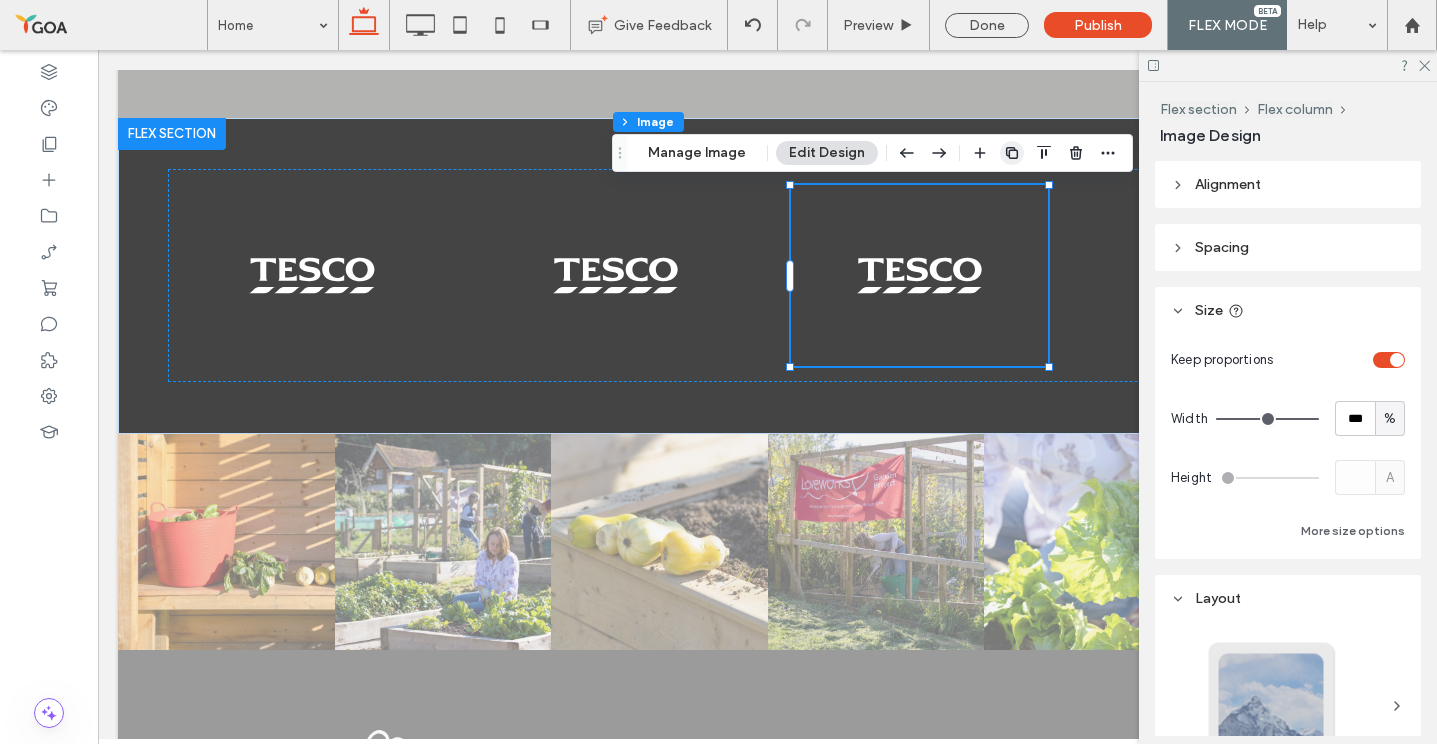click 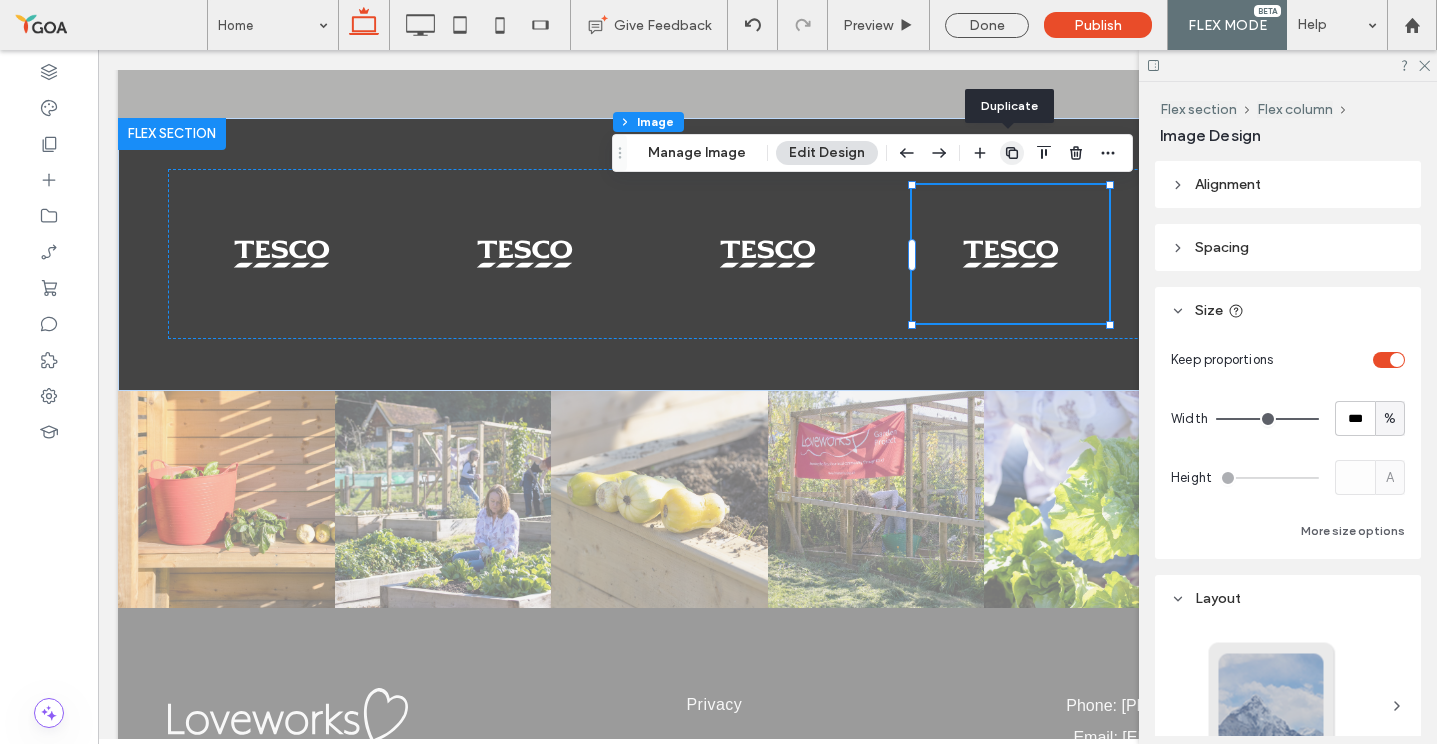 click 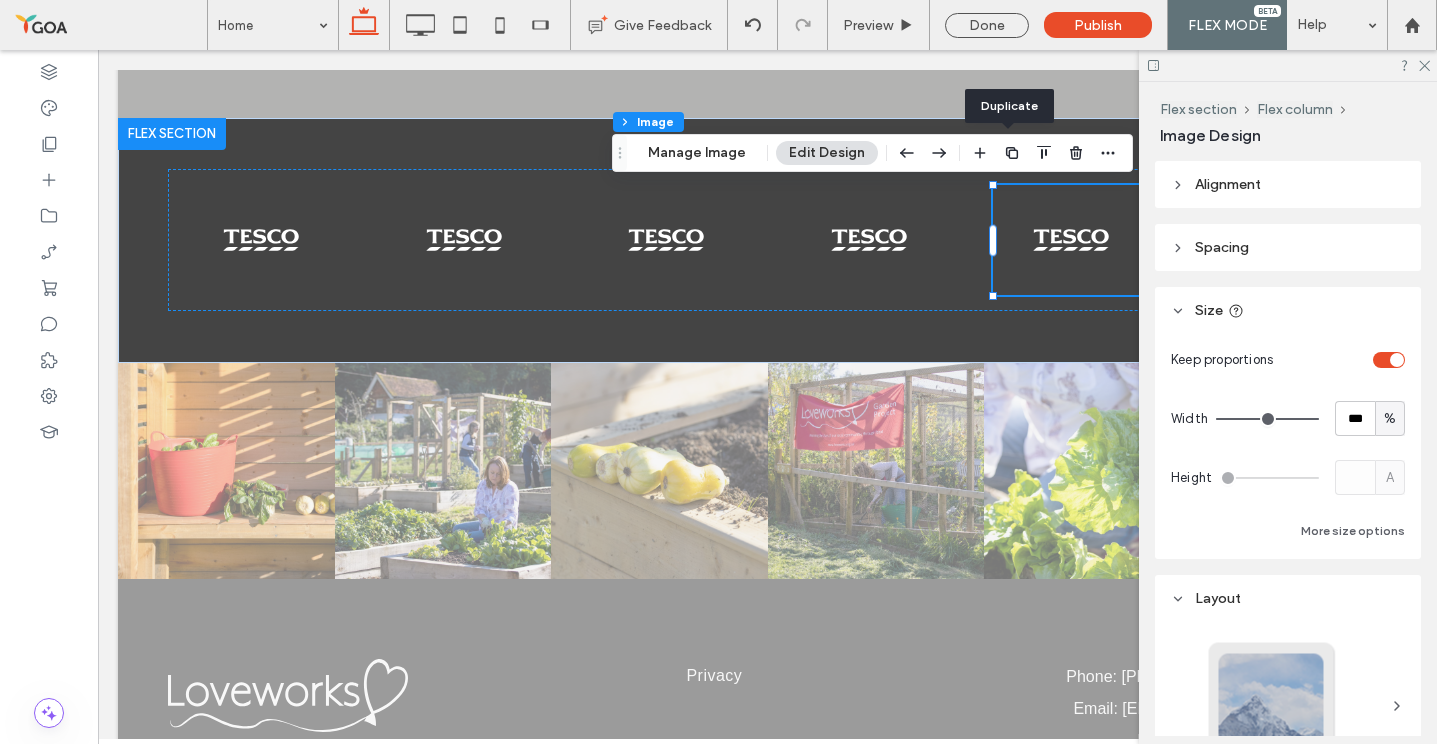 click 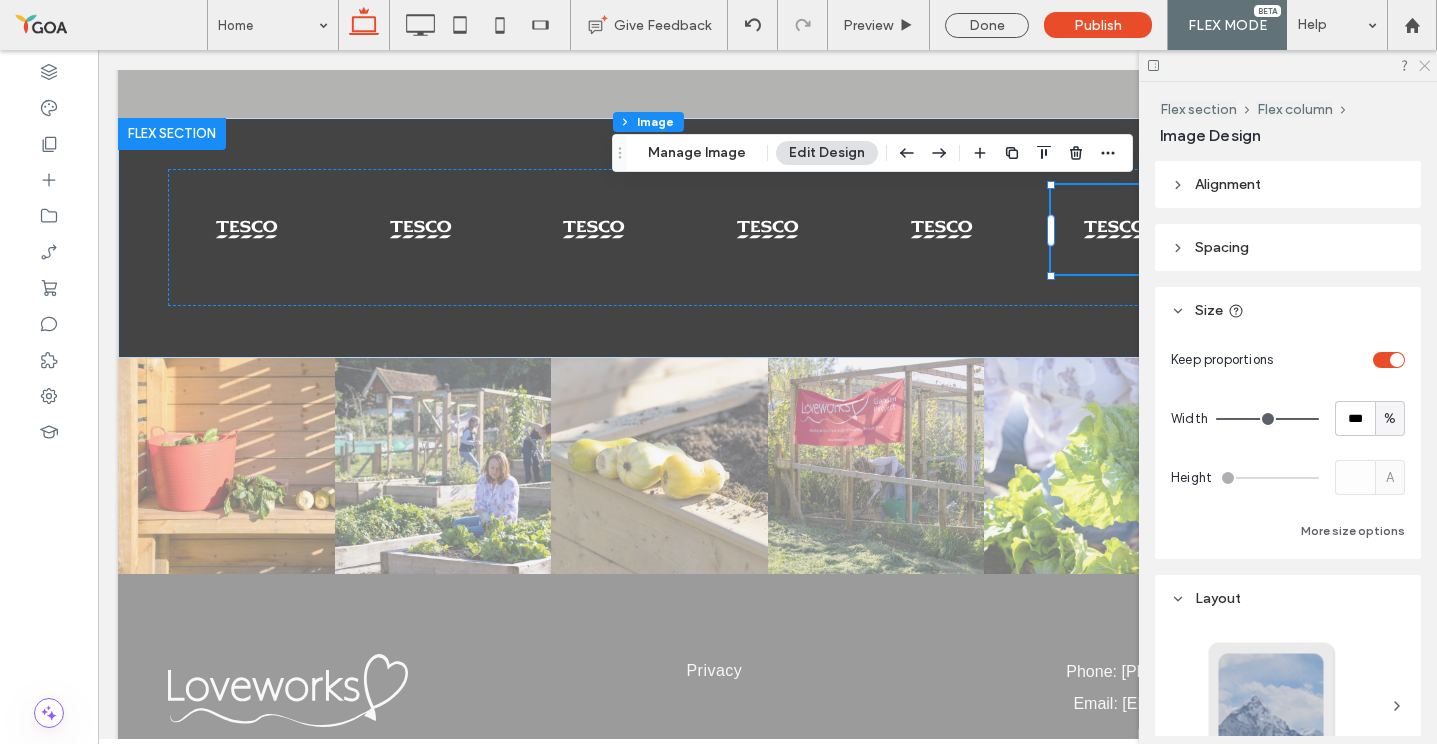 click 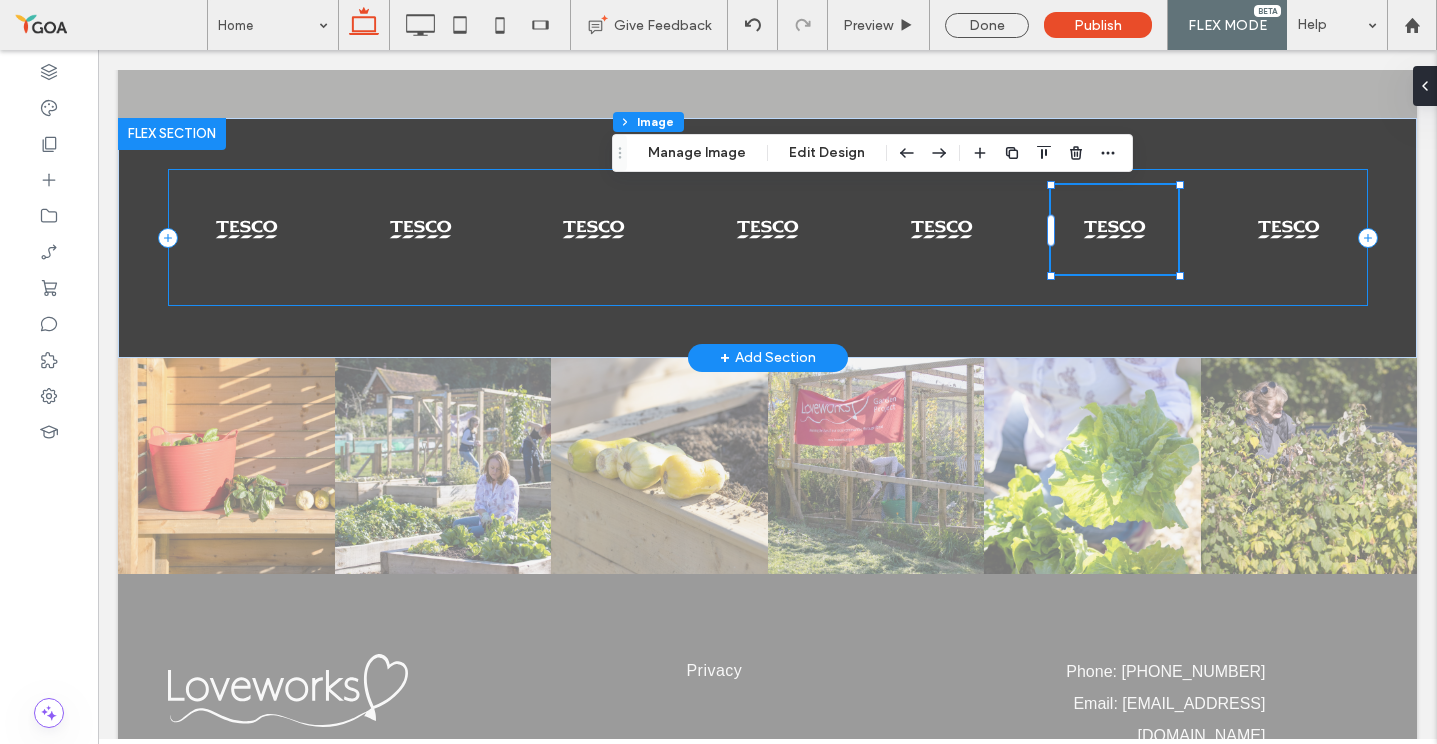 click at bounding box center (768, 237) 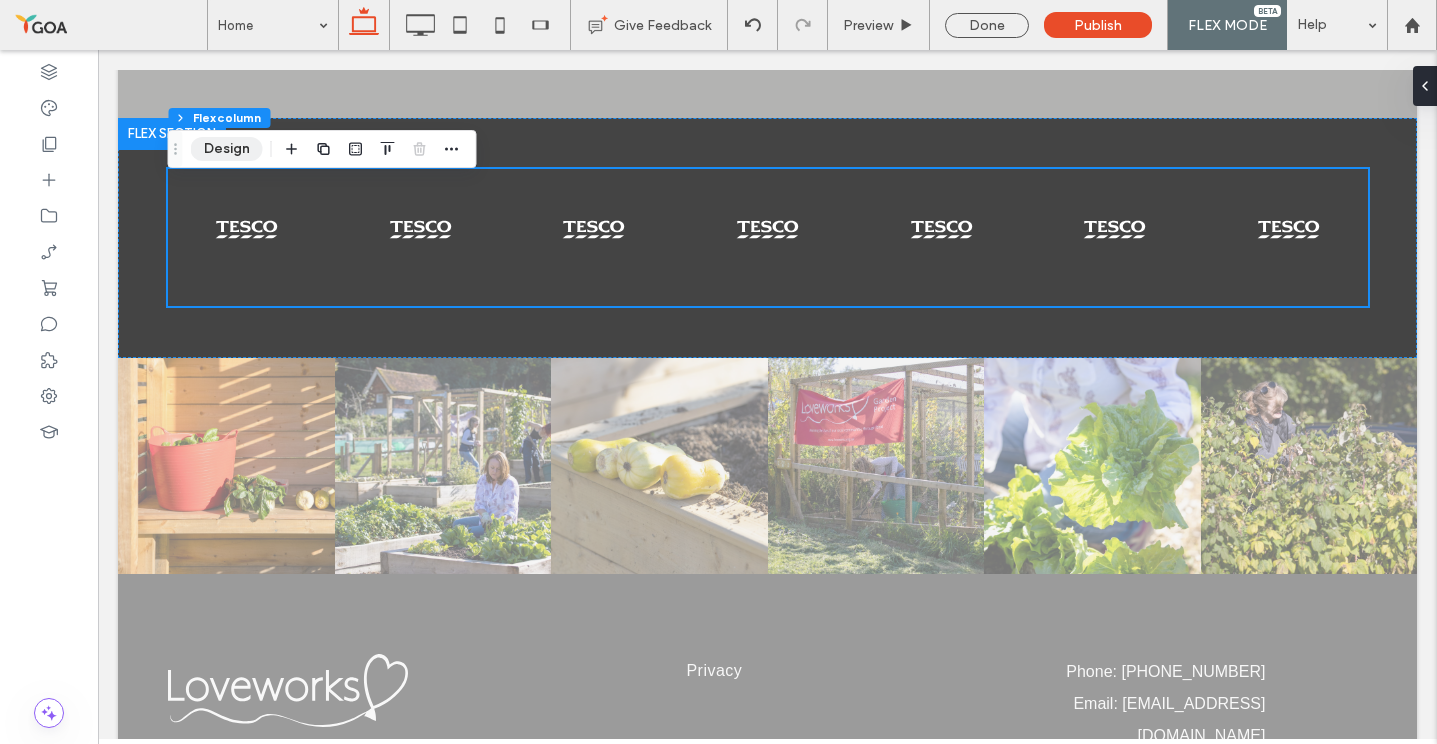 click on "Design" at bounding box center [227, 149] 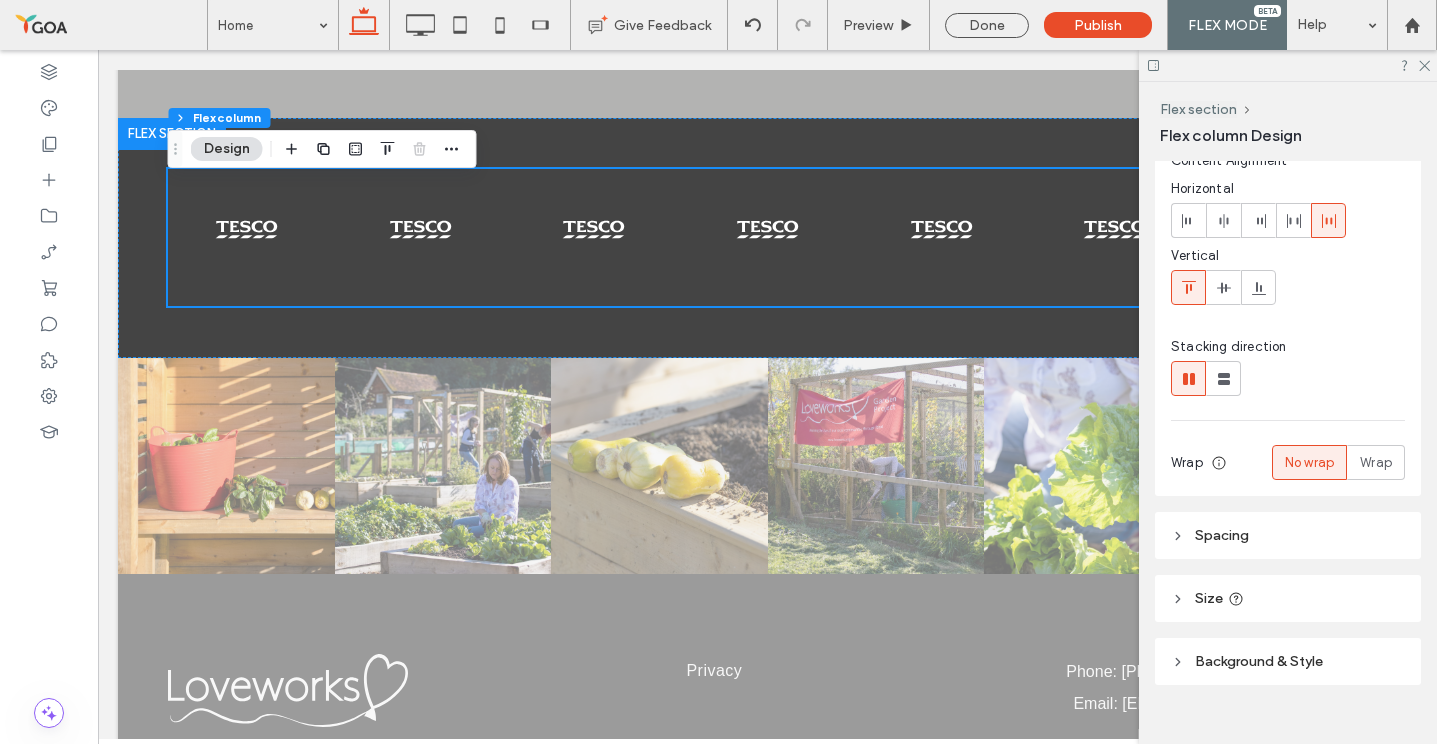 scroll, scrollTop: 94, scrollLeft: 0, axis: vertical 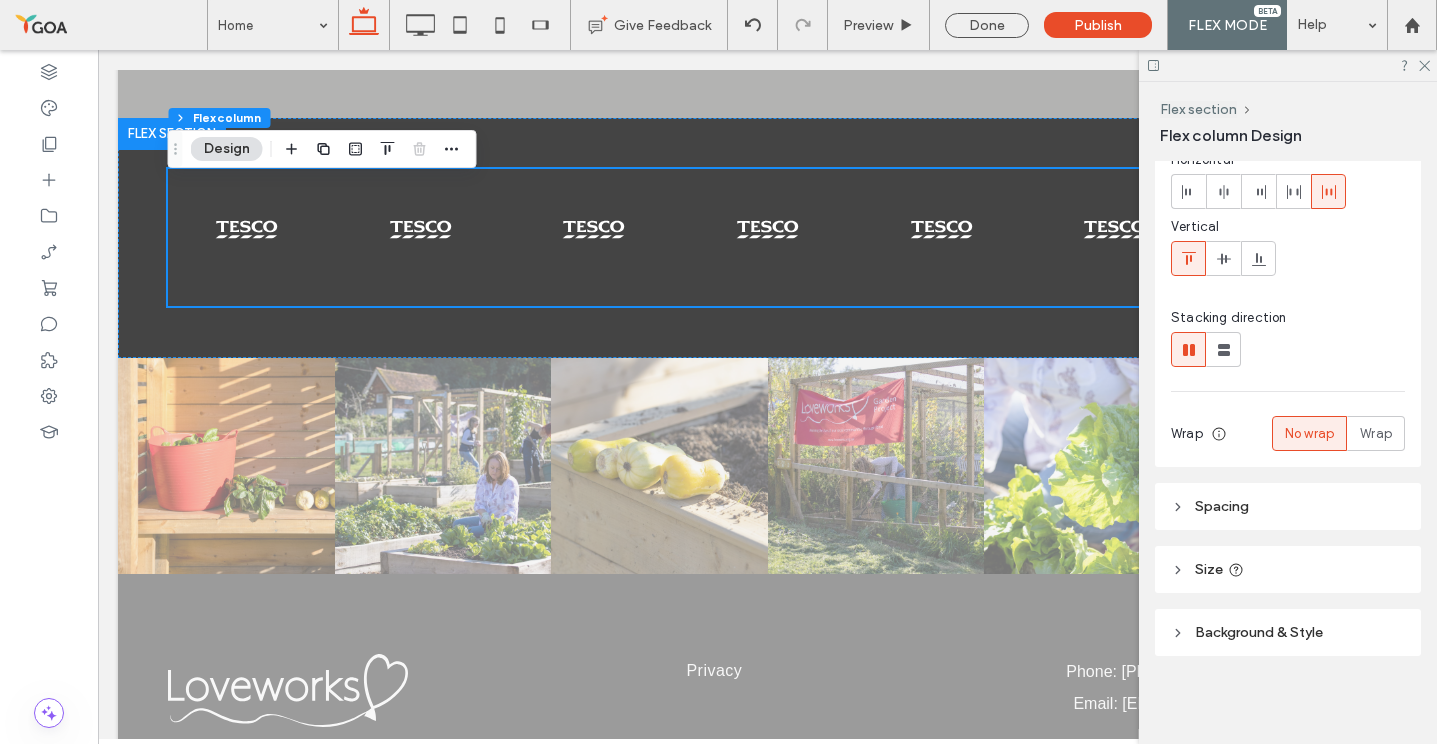 click on "Spacing" at bounding box center (1222, 506) 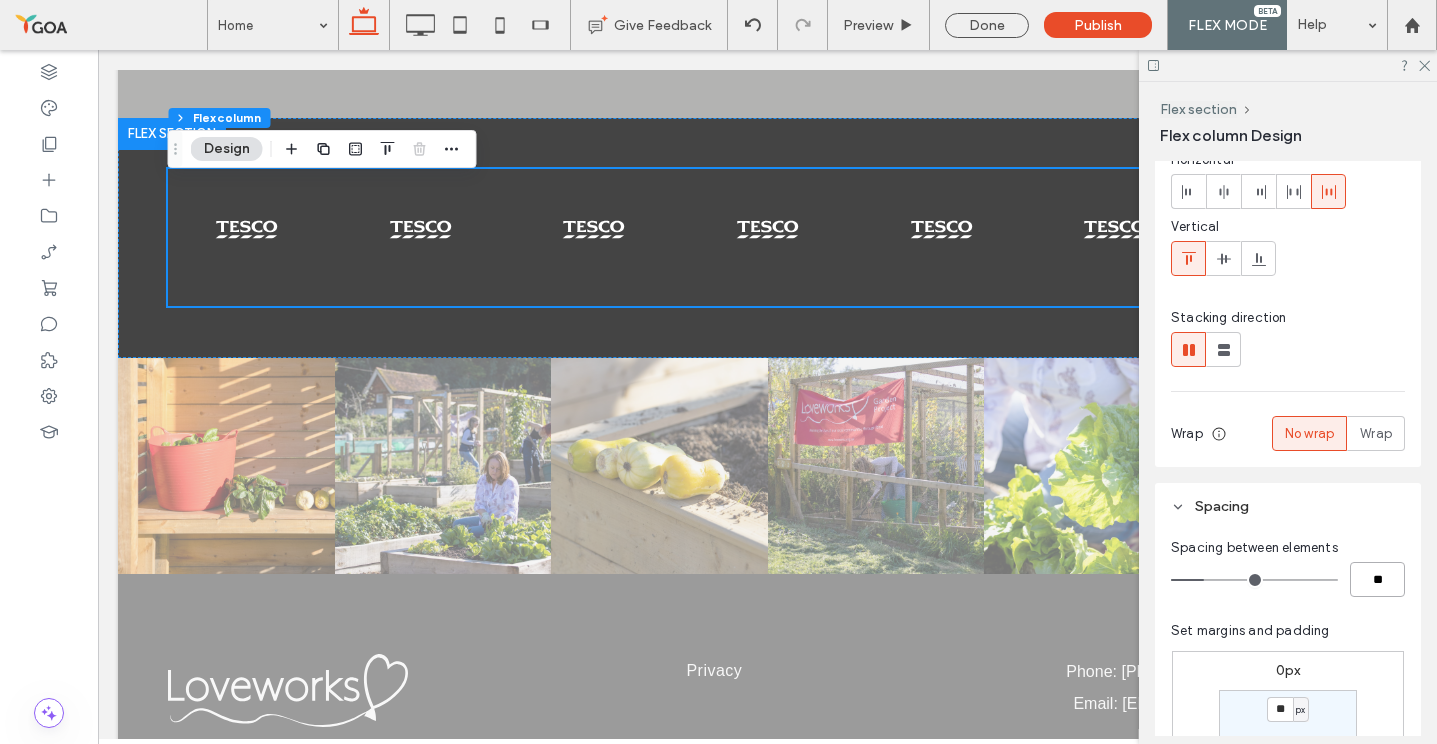 click on "**" at bounding box center [1377, 579] 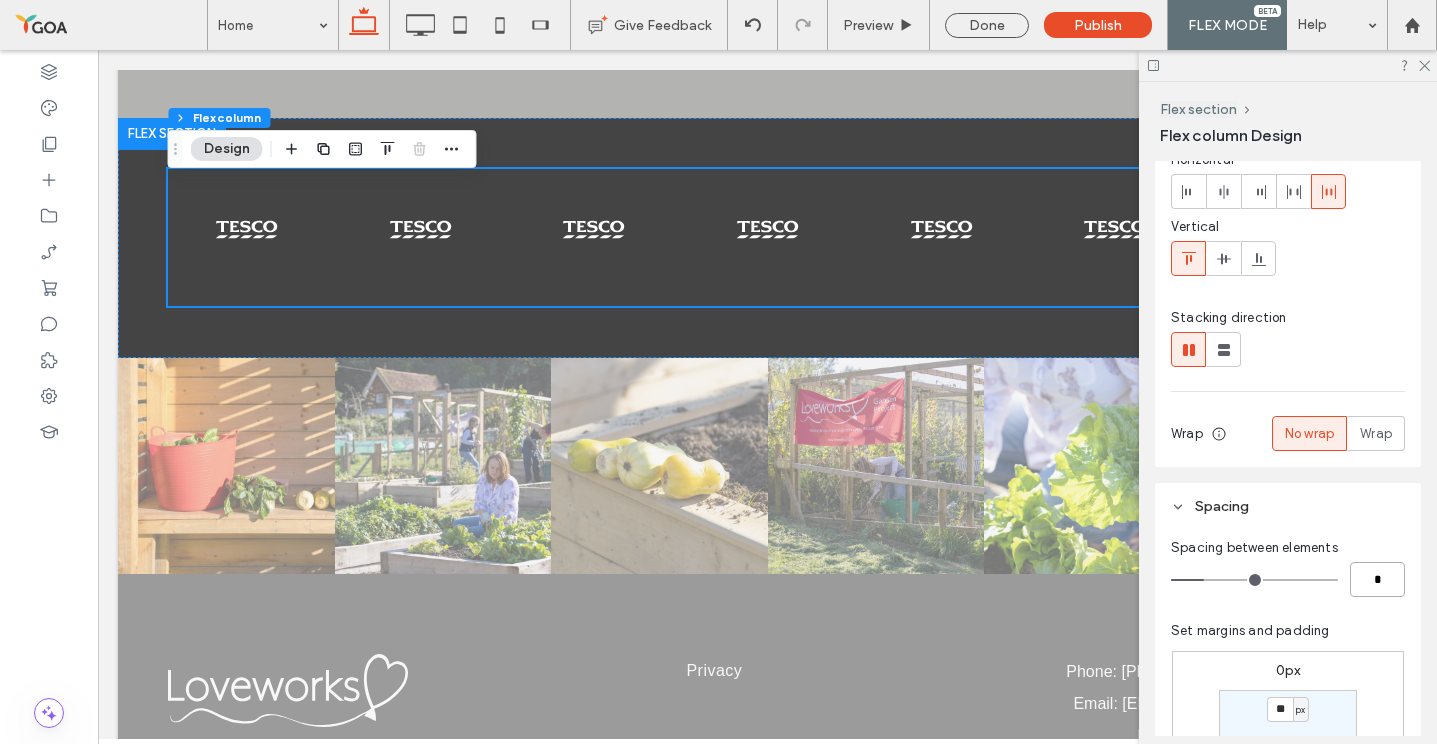 type on "*" 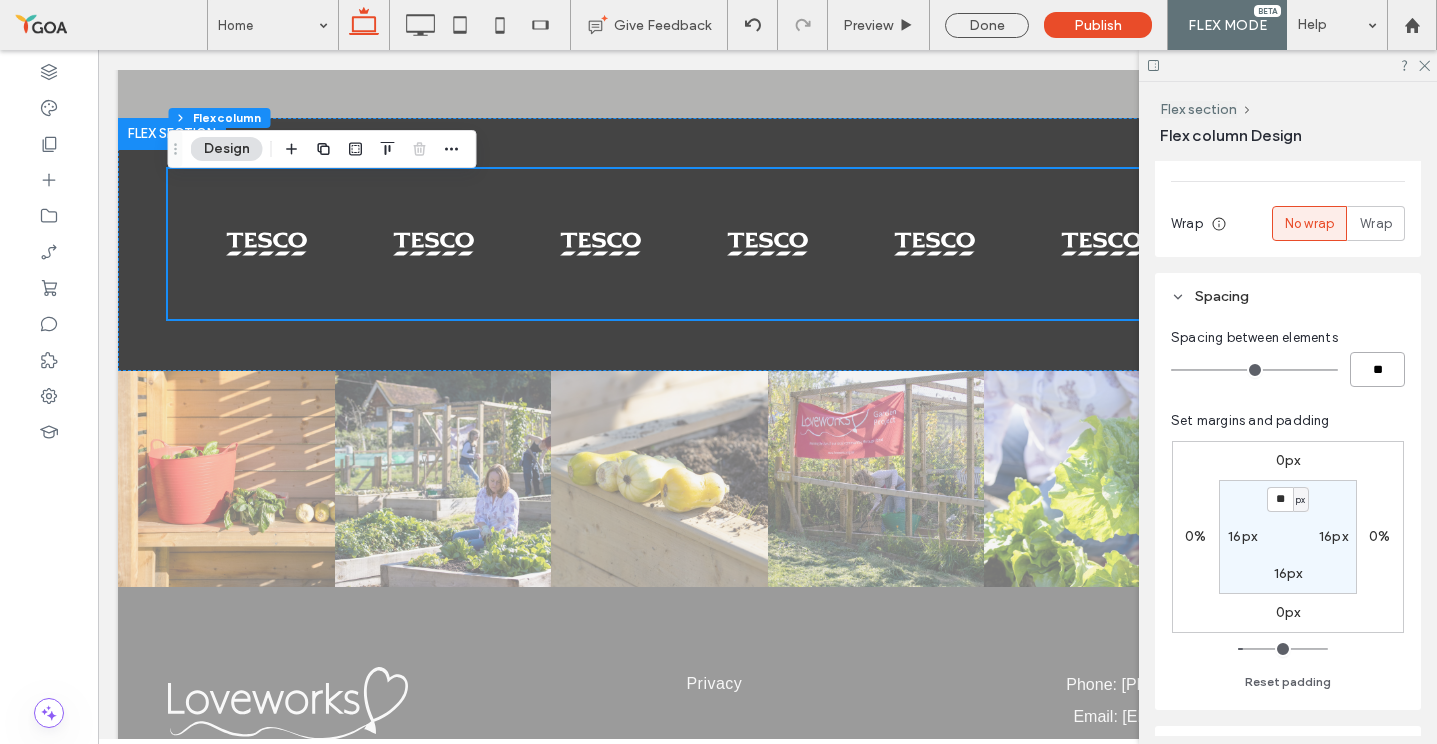 scroll, scrollTop: 346, scrollLeft: 0, axis: vertical 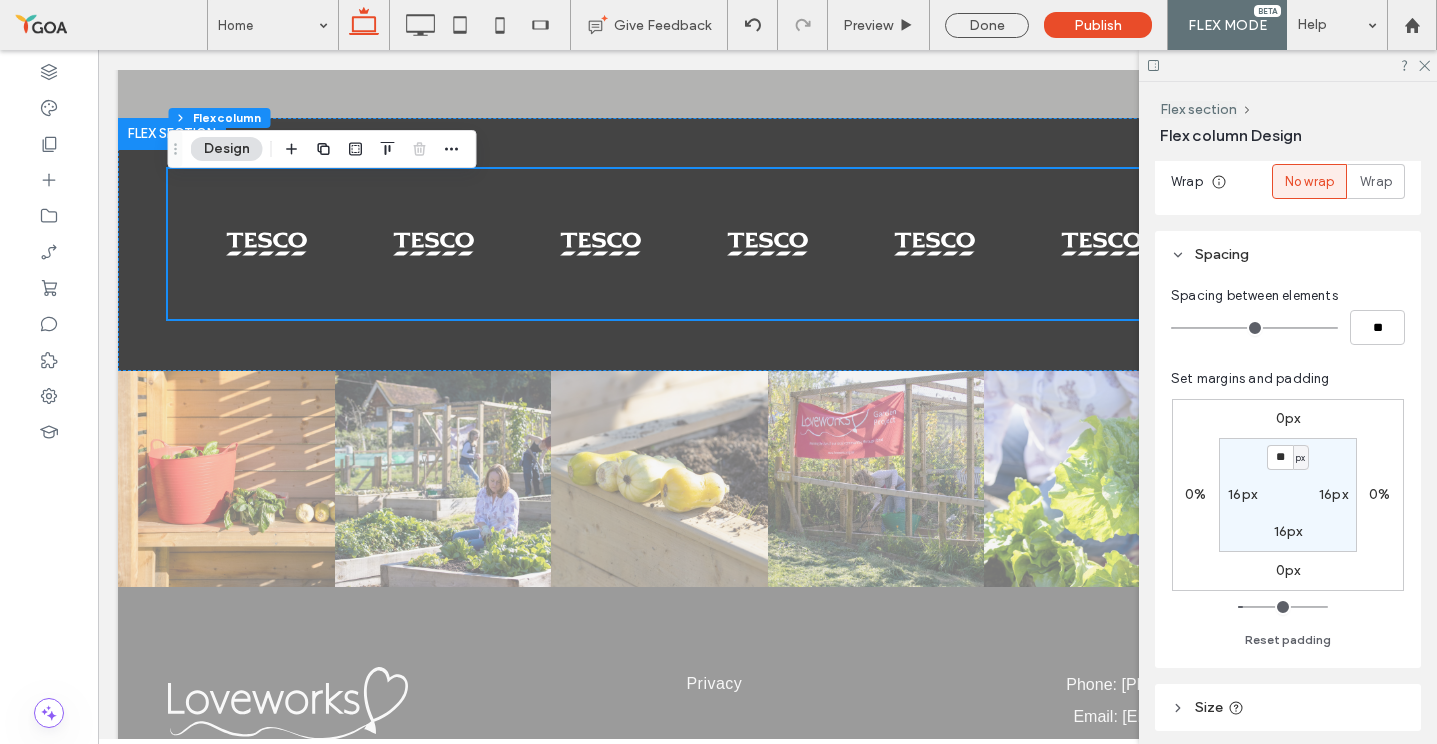 click on "16px" at bounding box center (1288, 531) 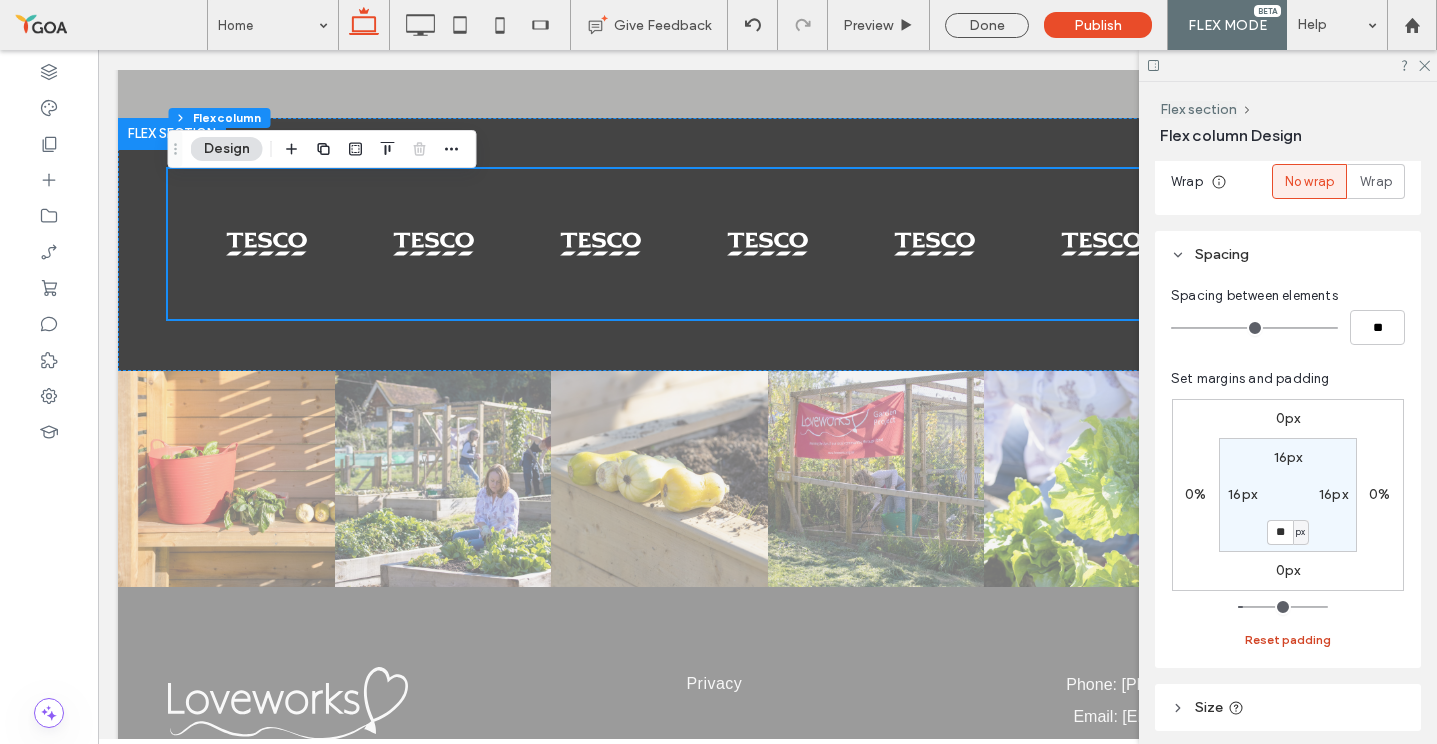 click on "Reset padding" at bounding box center [1288, 640] 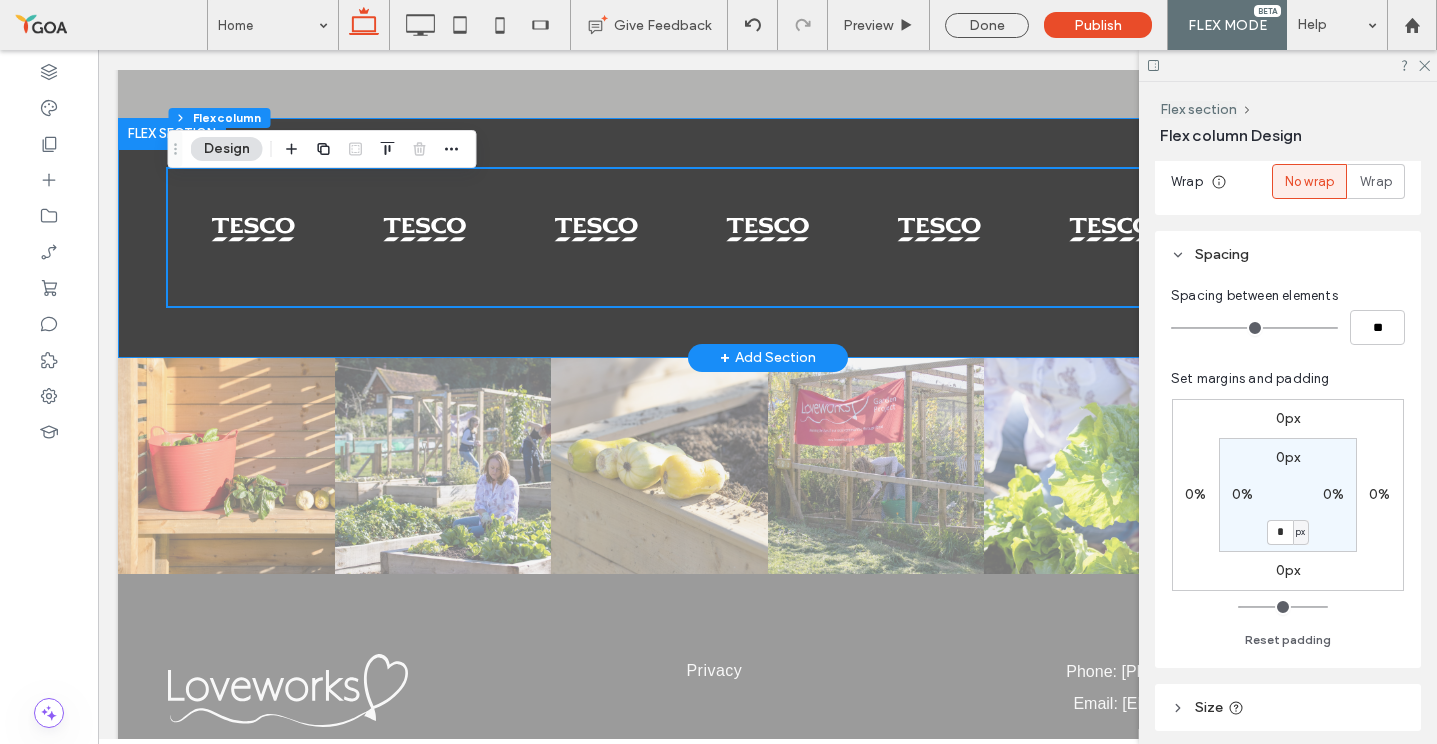 click at bounding box center [767, 238] 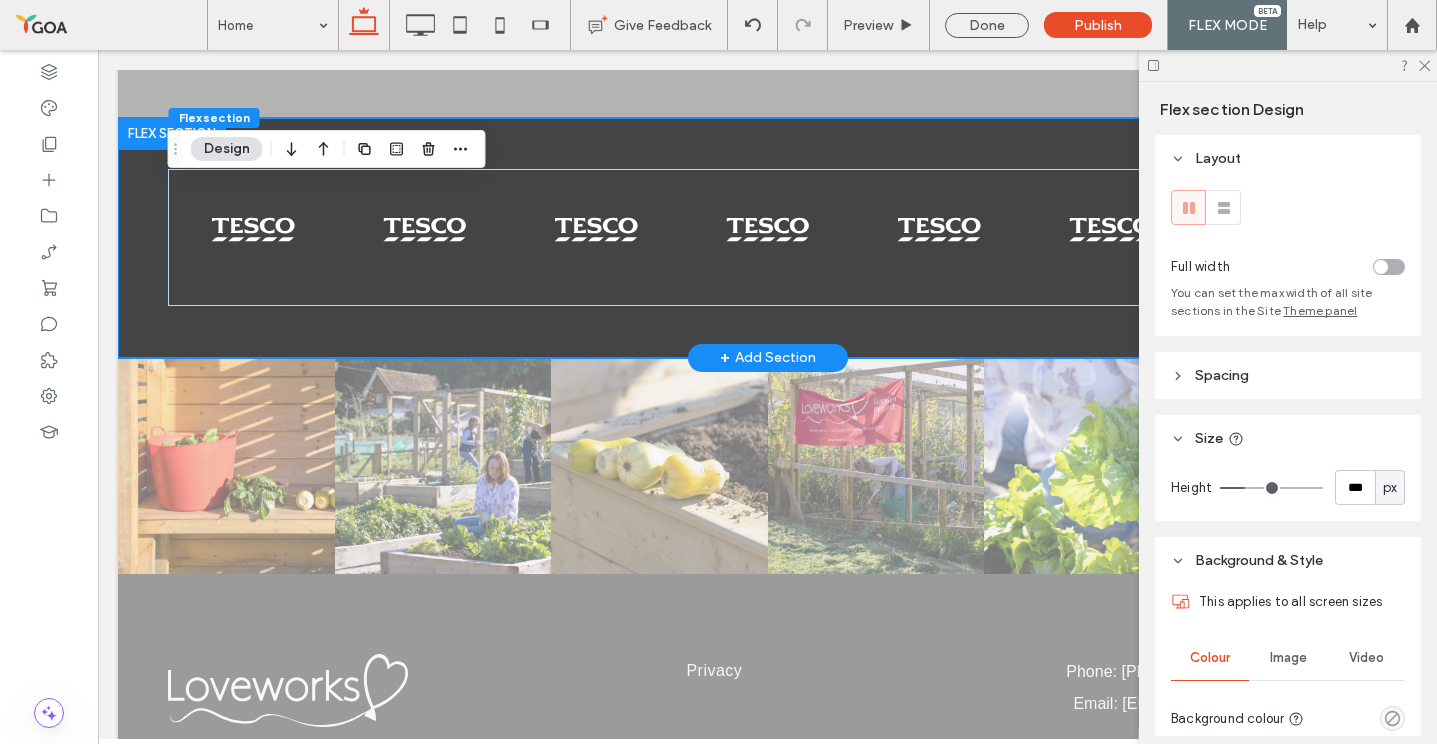 click at bounding box center (172, 134) 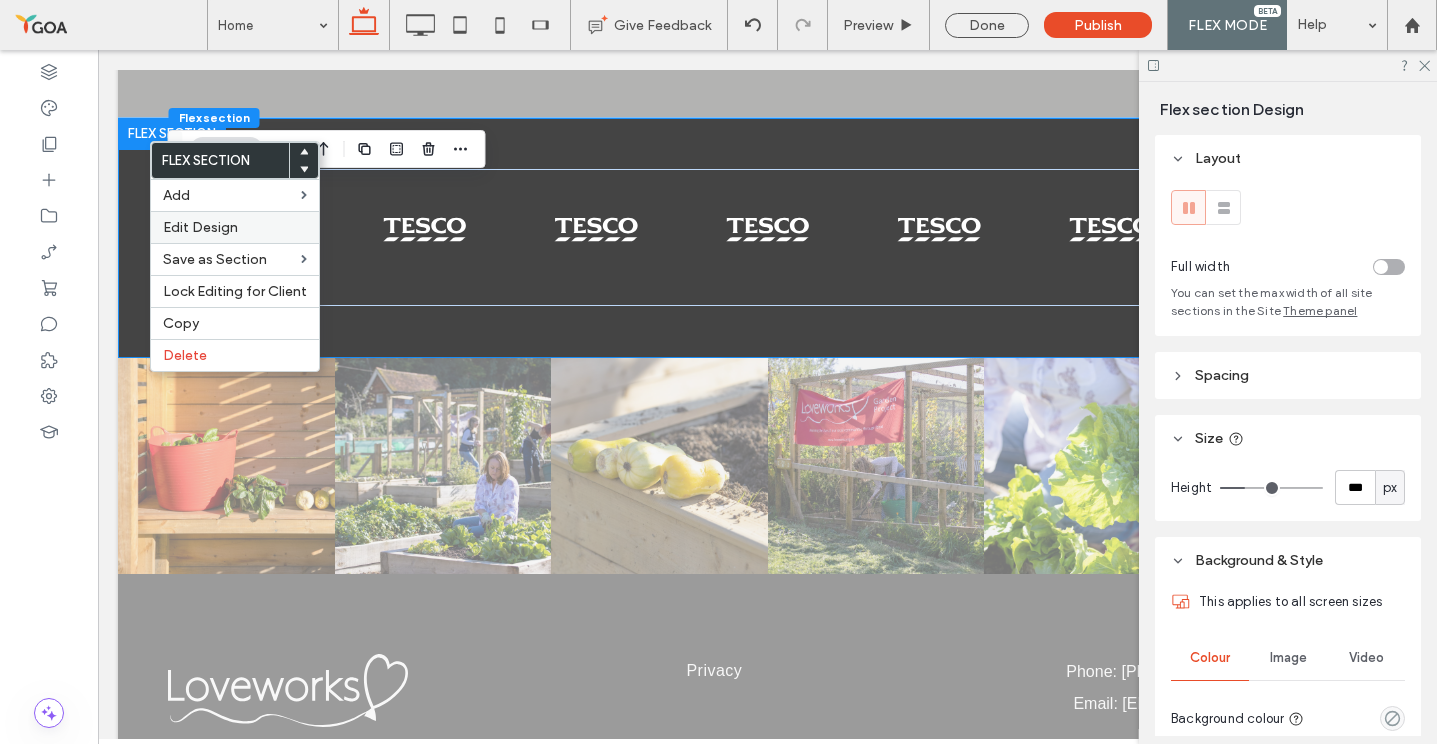 click on "Edit Design" at bounding box center (200, 227) 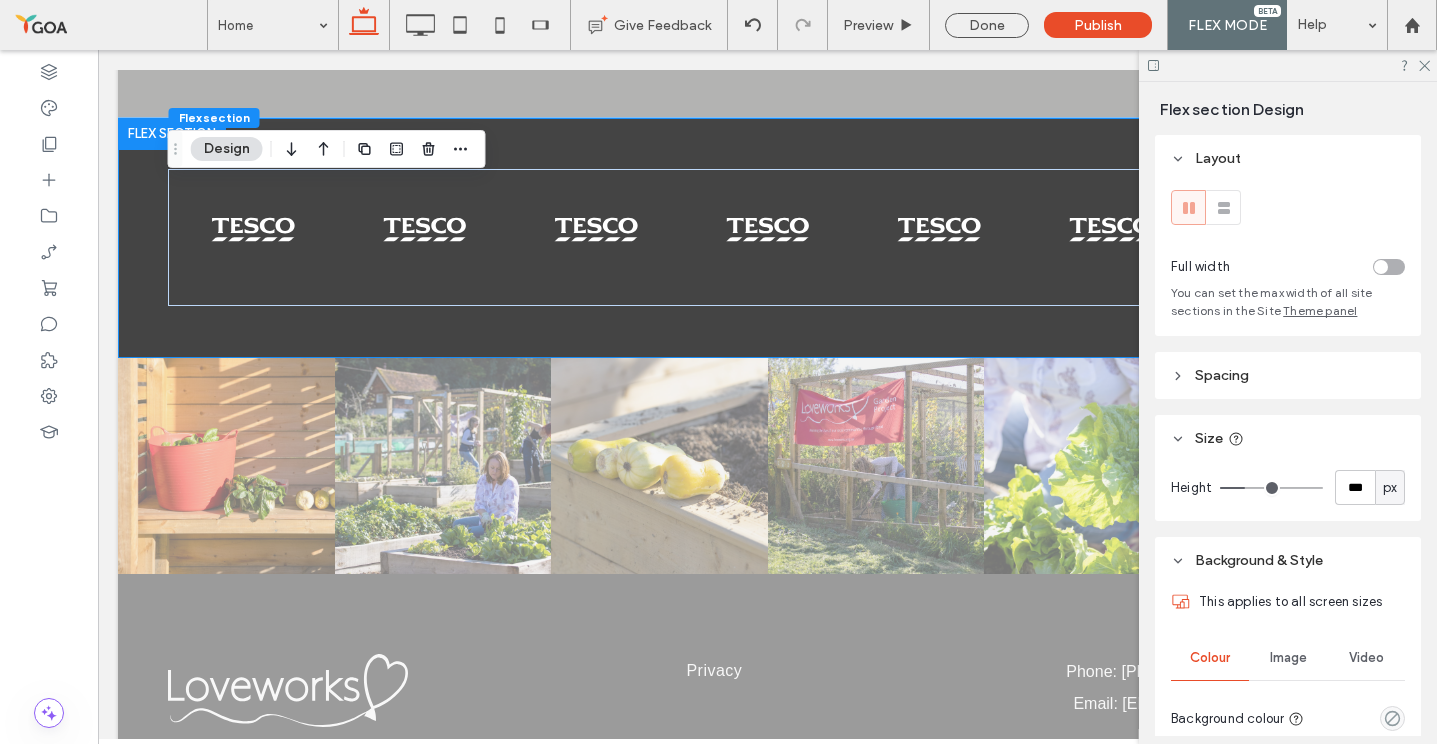 click at bounding box center (1381, 267) 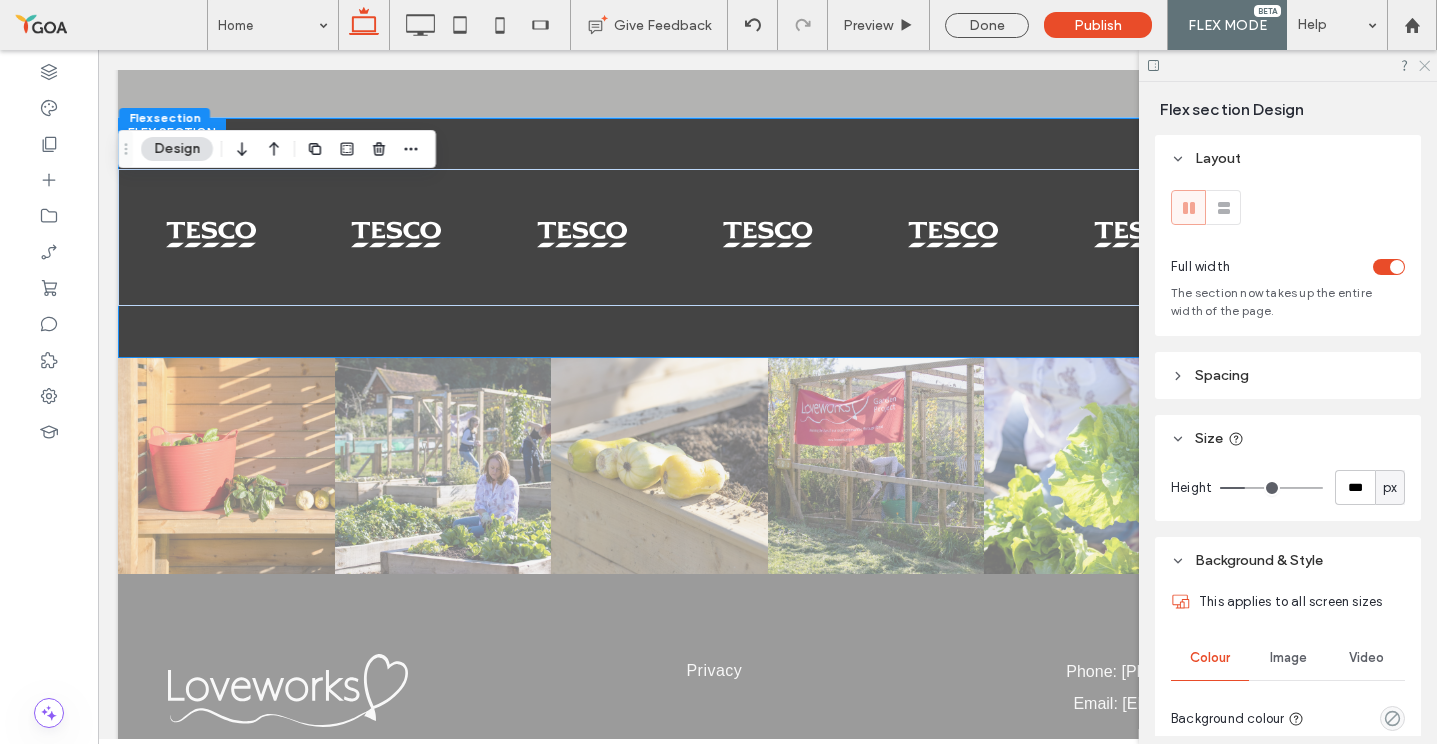 click 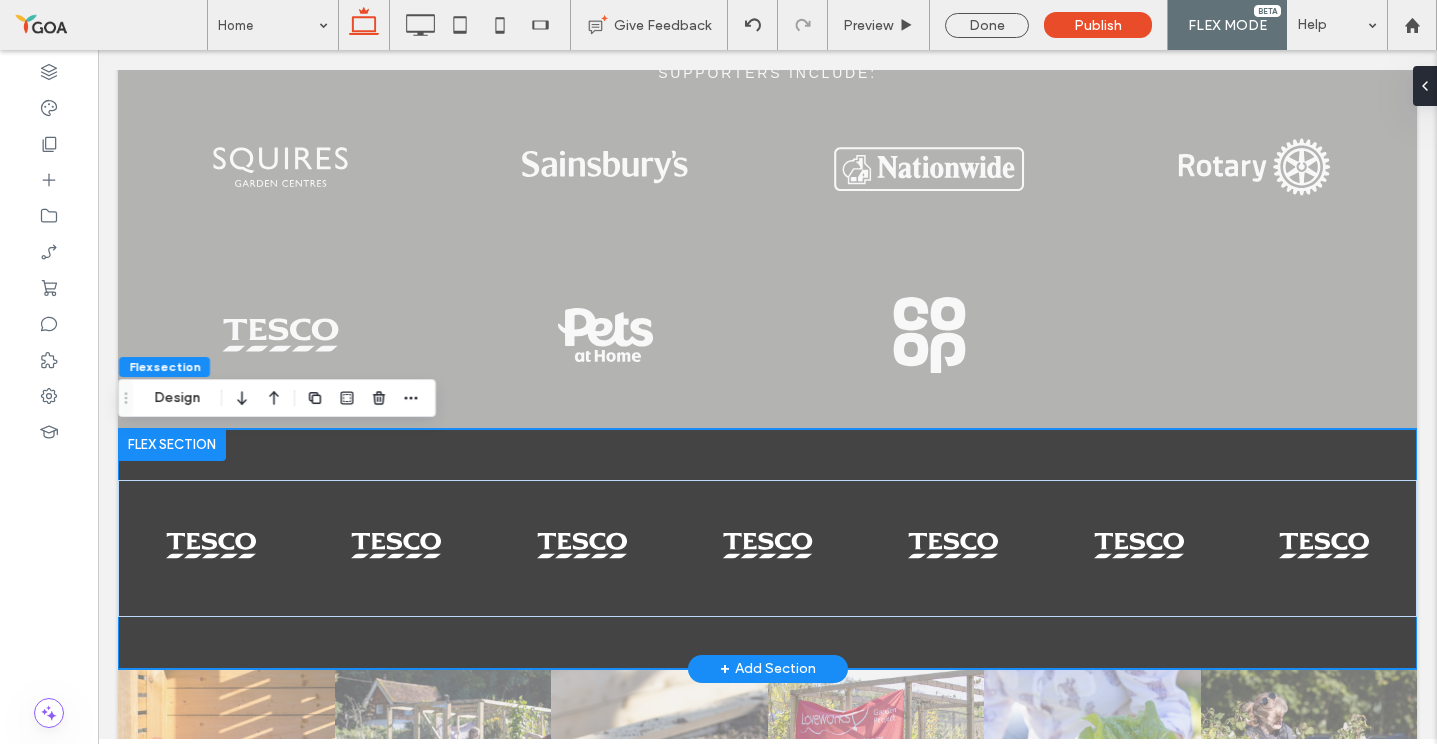 scroll, scrollTop: 3576, scrollLeft: 0, axis: vertical 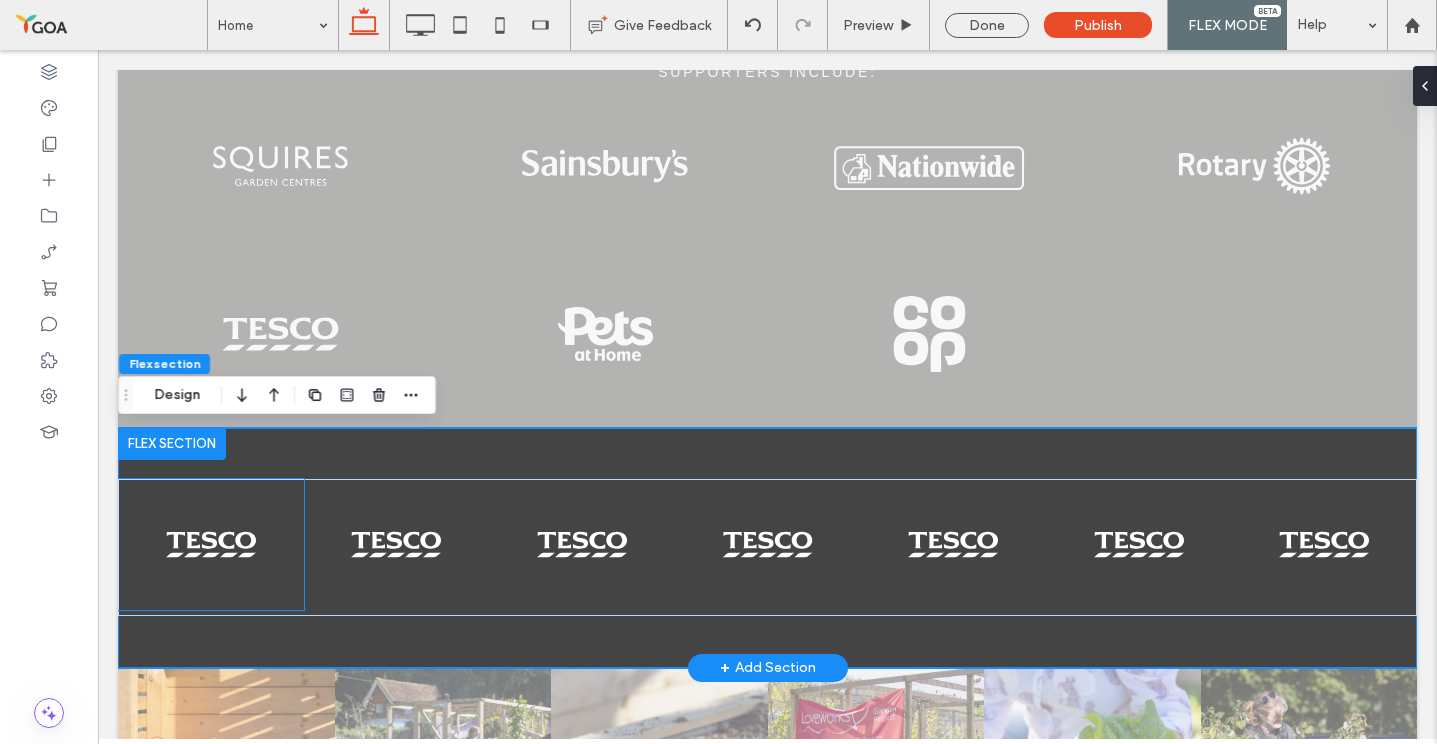 click at bounding box center (211, 544) 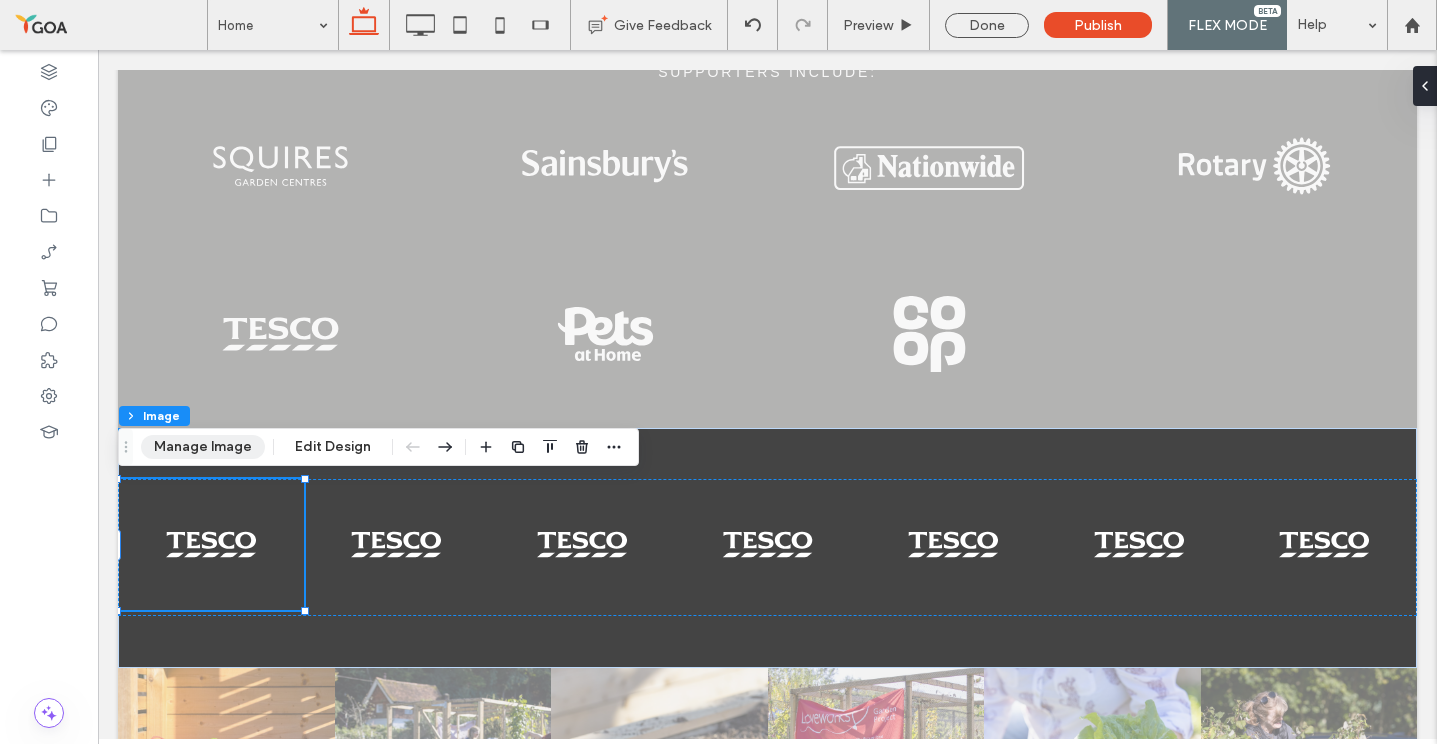 click on "Manage Image" at bounding box center [203, 447] 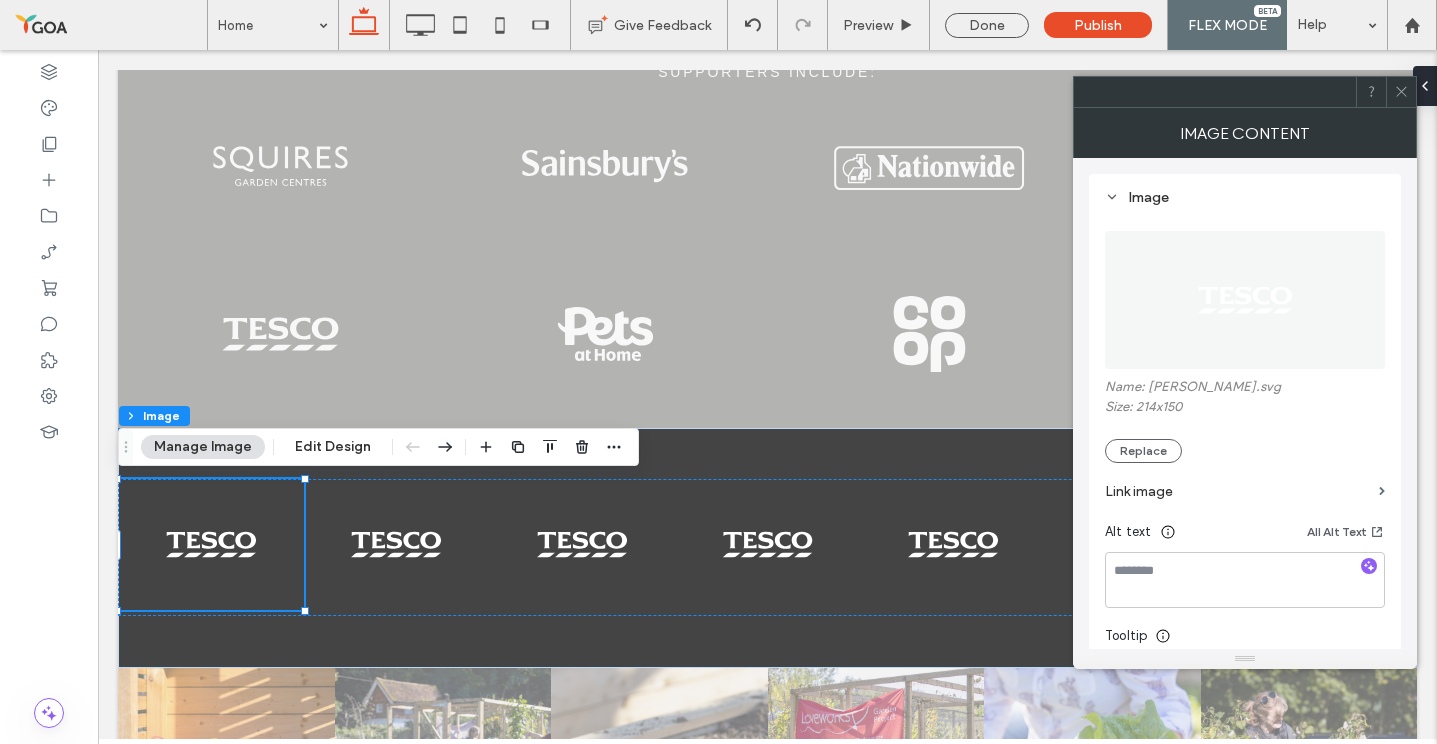 click on "Name: Tesco.svg Size: 214x150 Replace" at bounding box center [1245, 421] 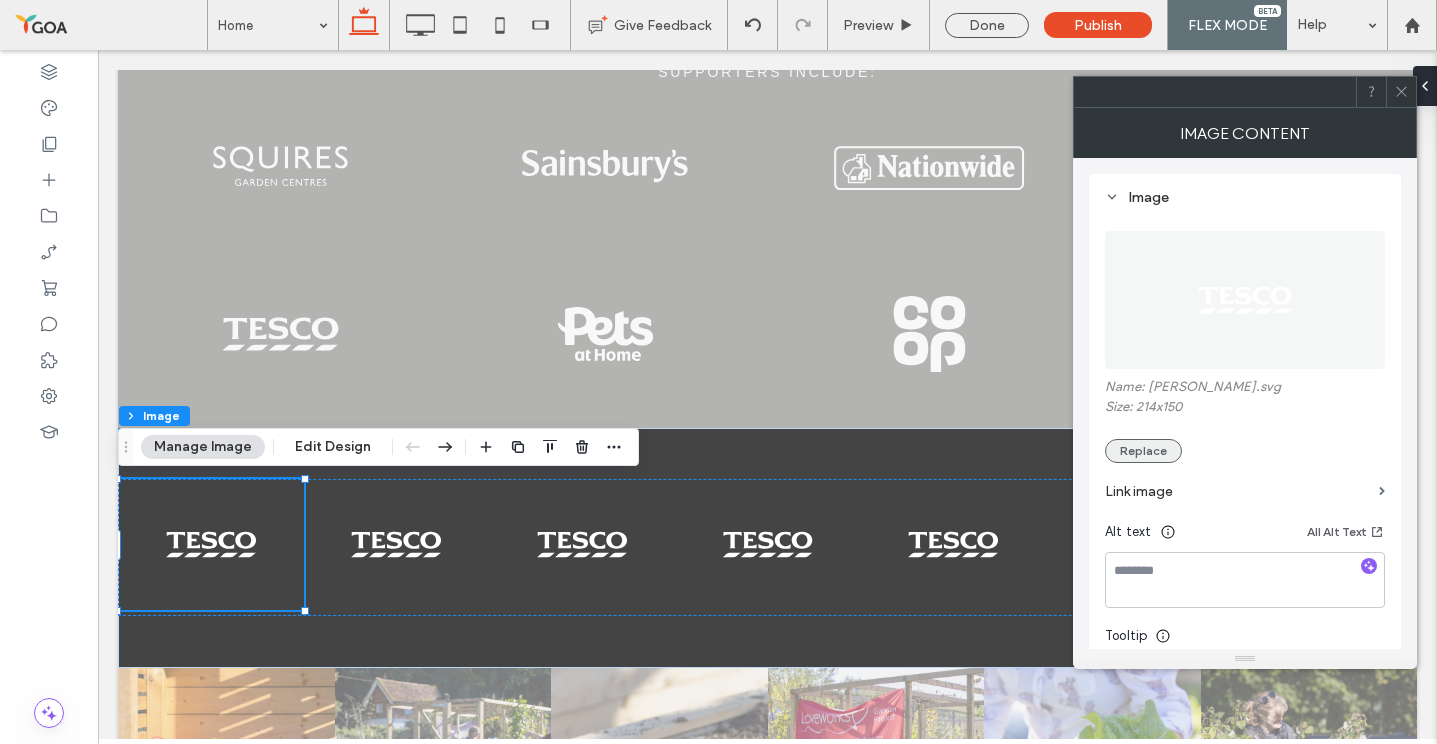 click on "Replace" at bounding box center [1143, 451] 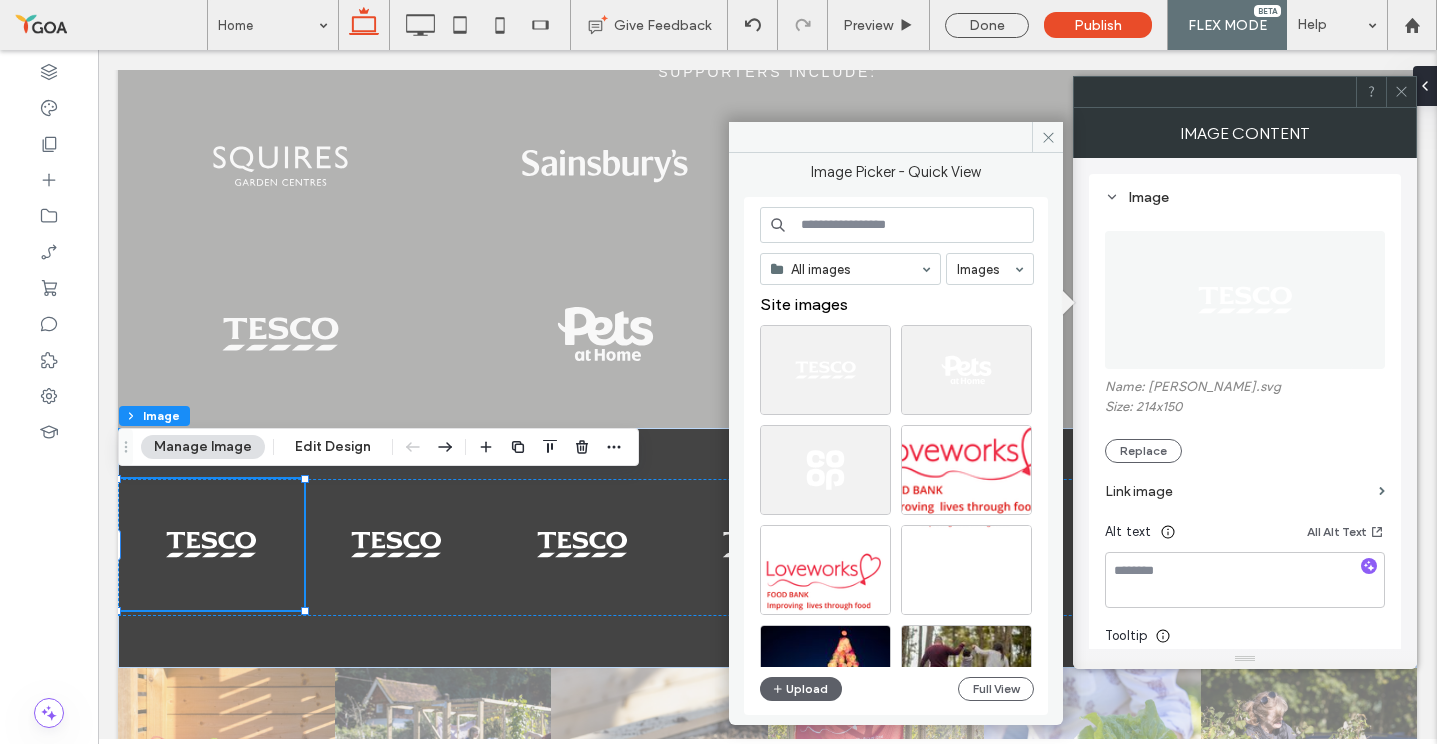 click at bounding box center (897, 225) 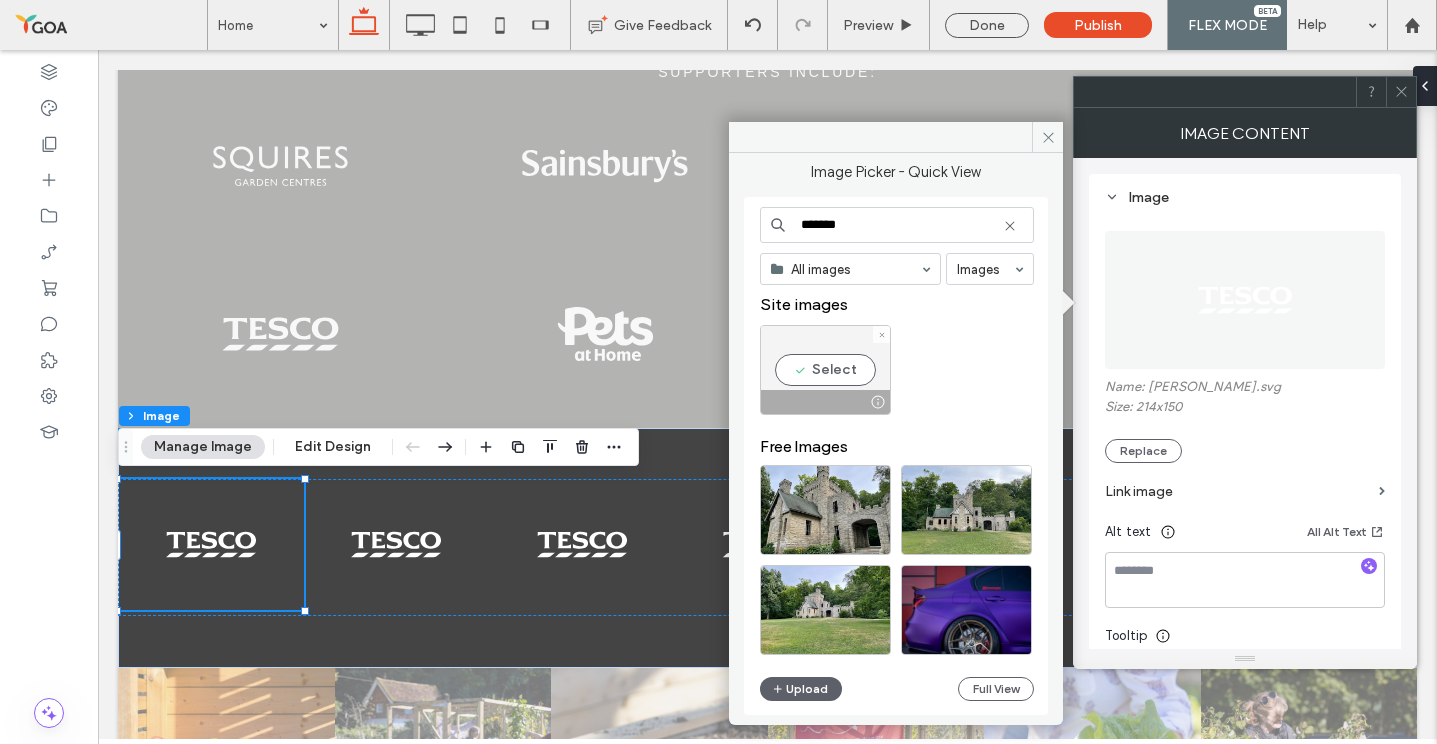 type on "*******" 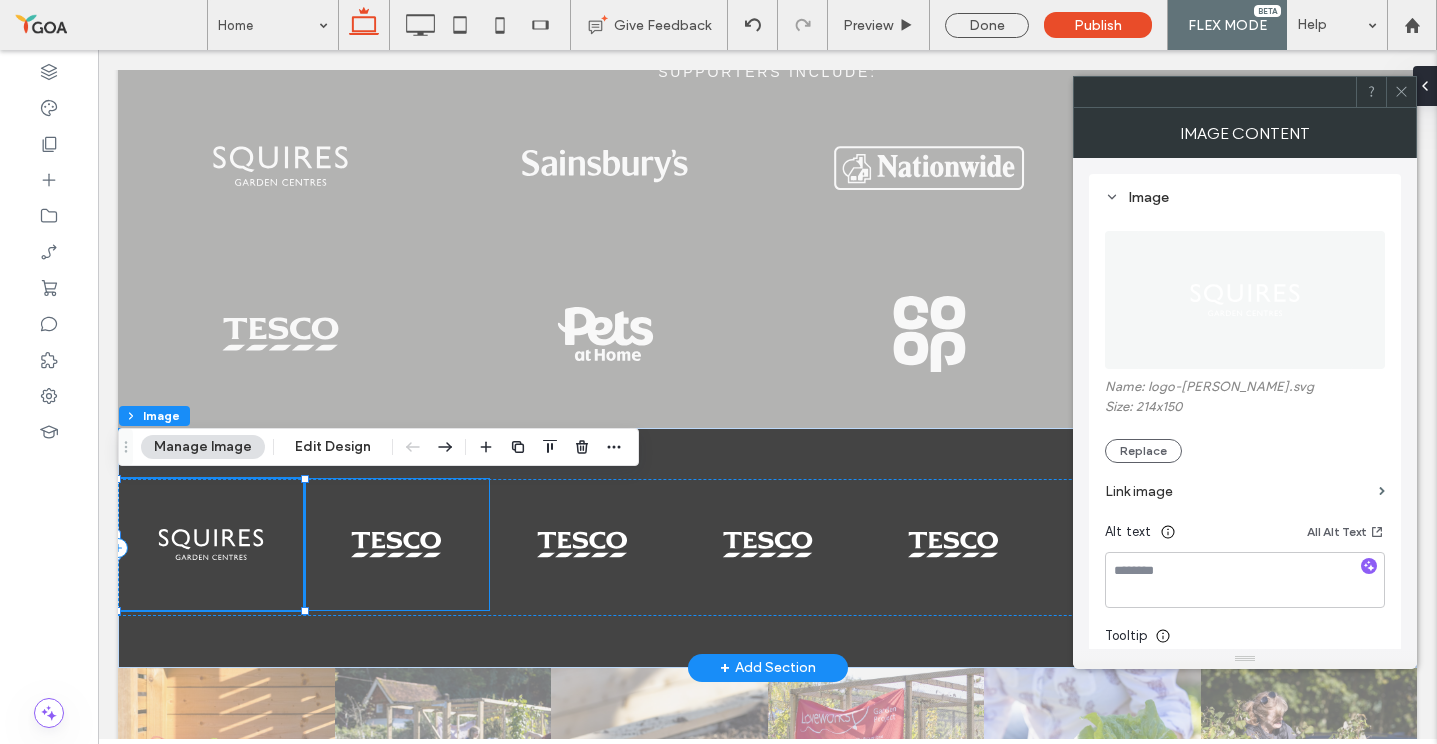 click at bounding box center [397, 544] 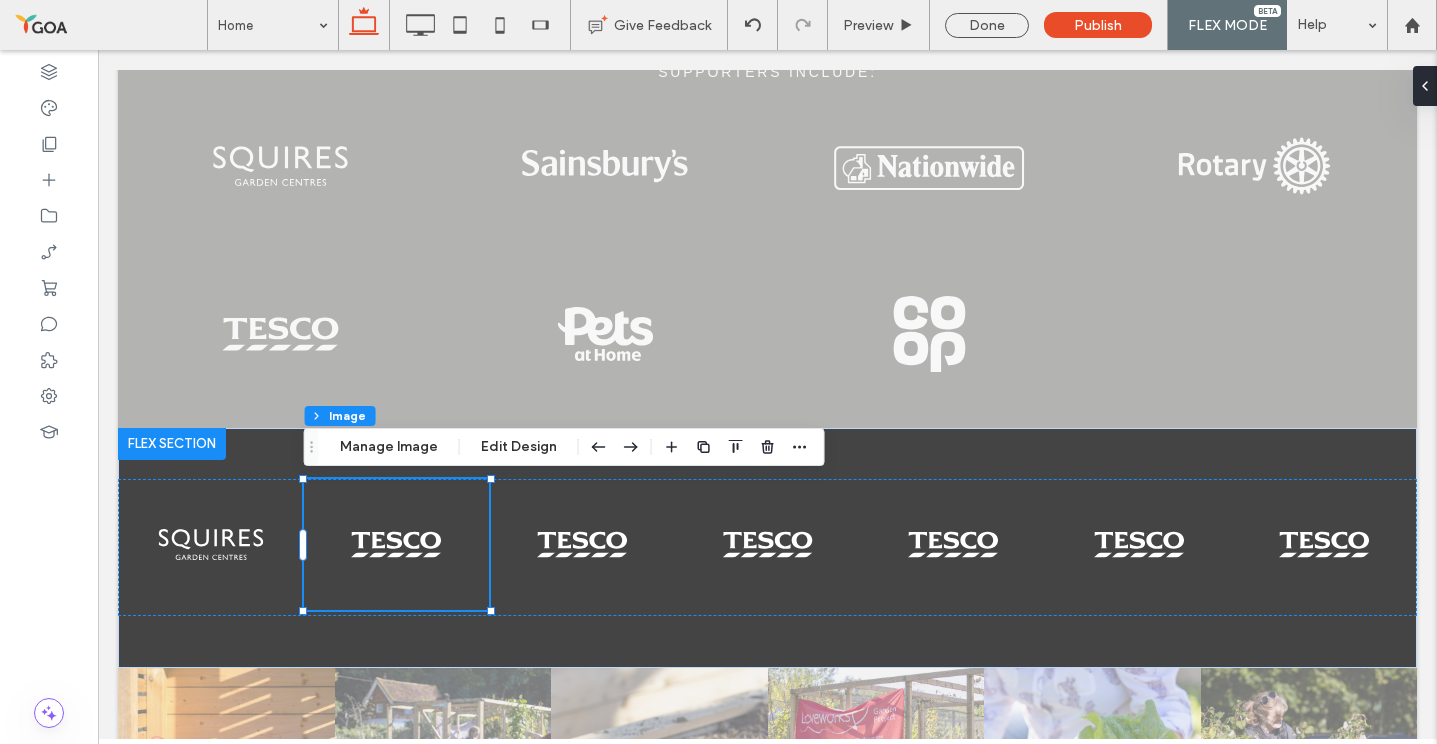 click on "Flex section Flex column Image Manage Image Edit Design" at bounding box center (564, 447) 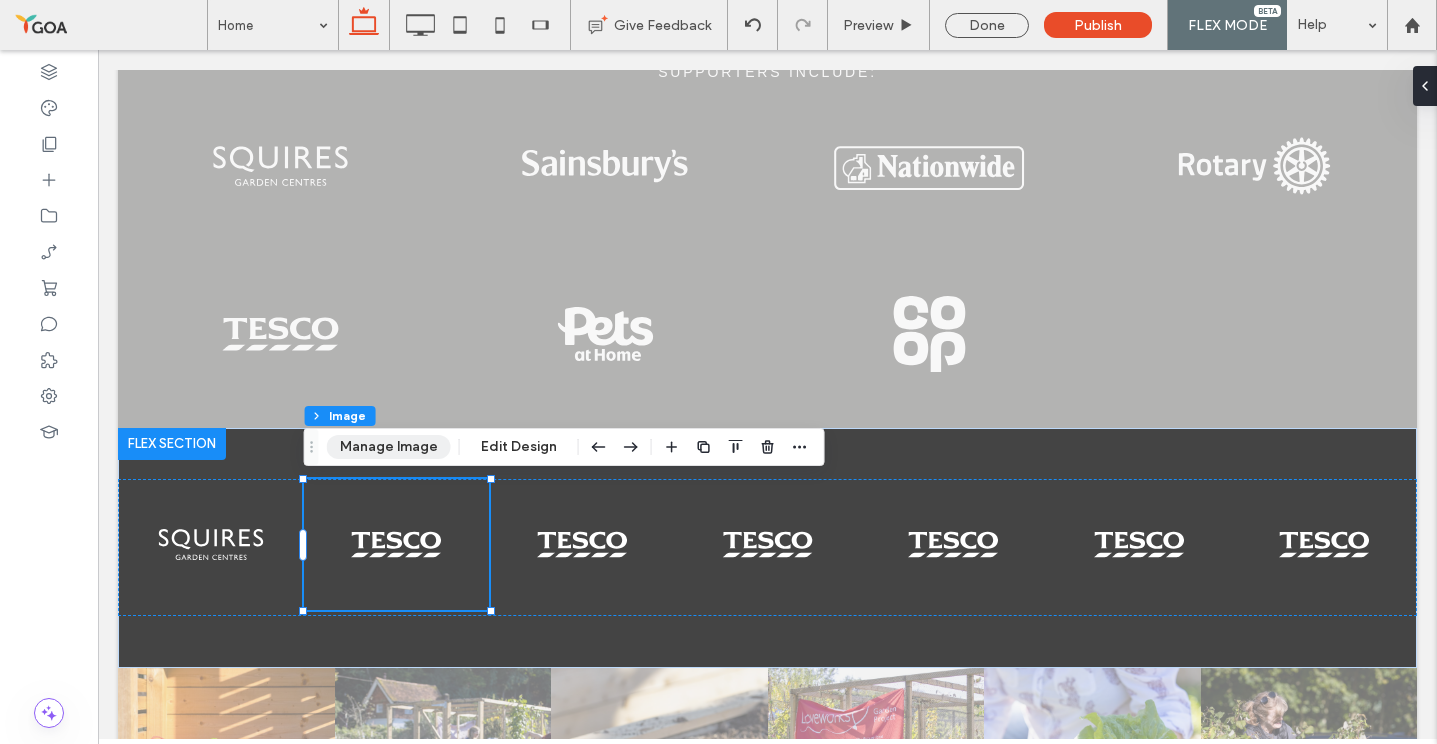 click on "Manage Image" at bounding box center (389, 447) 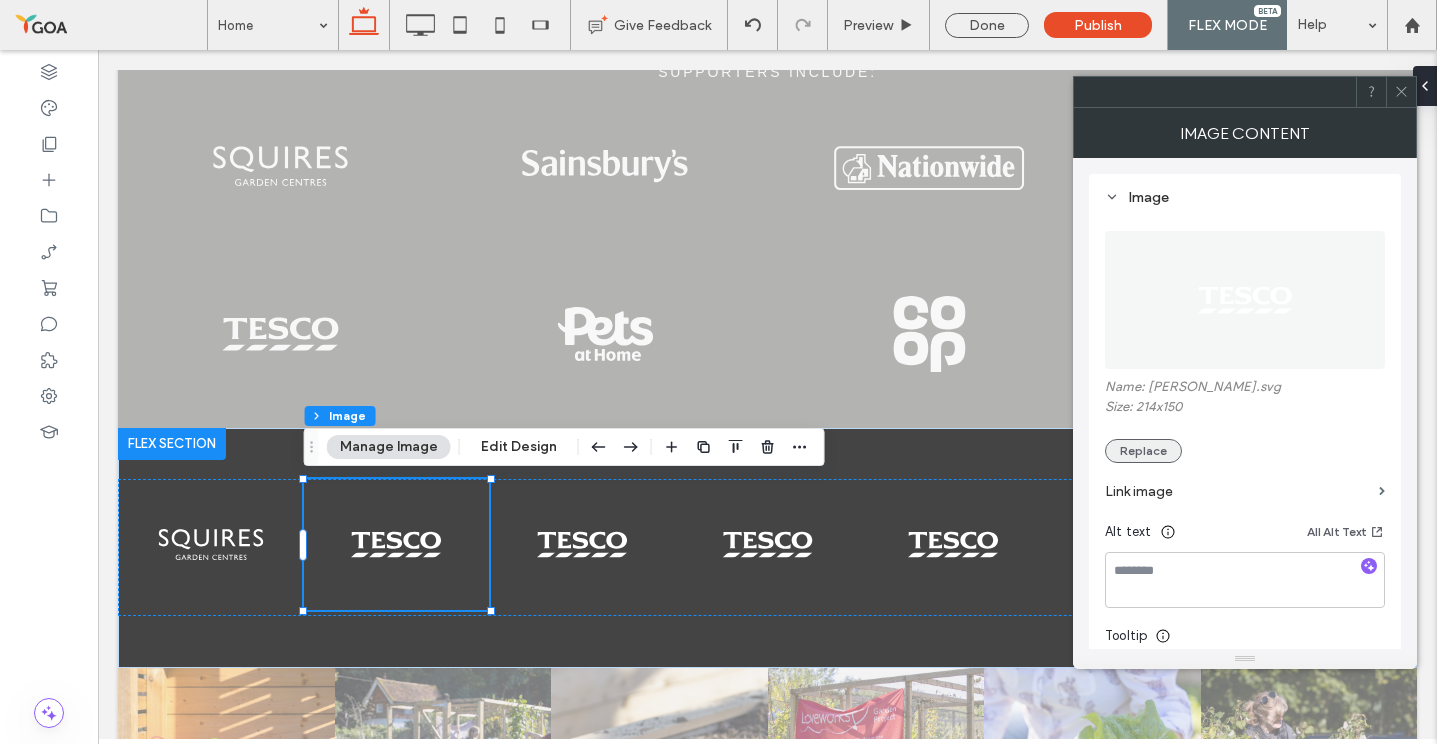 click on "Replace" at bounding box center (1143, 451) 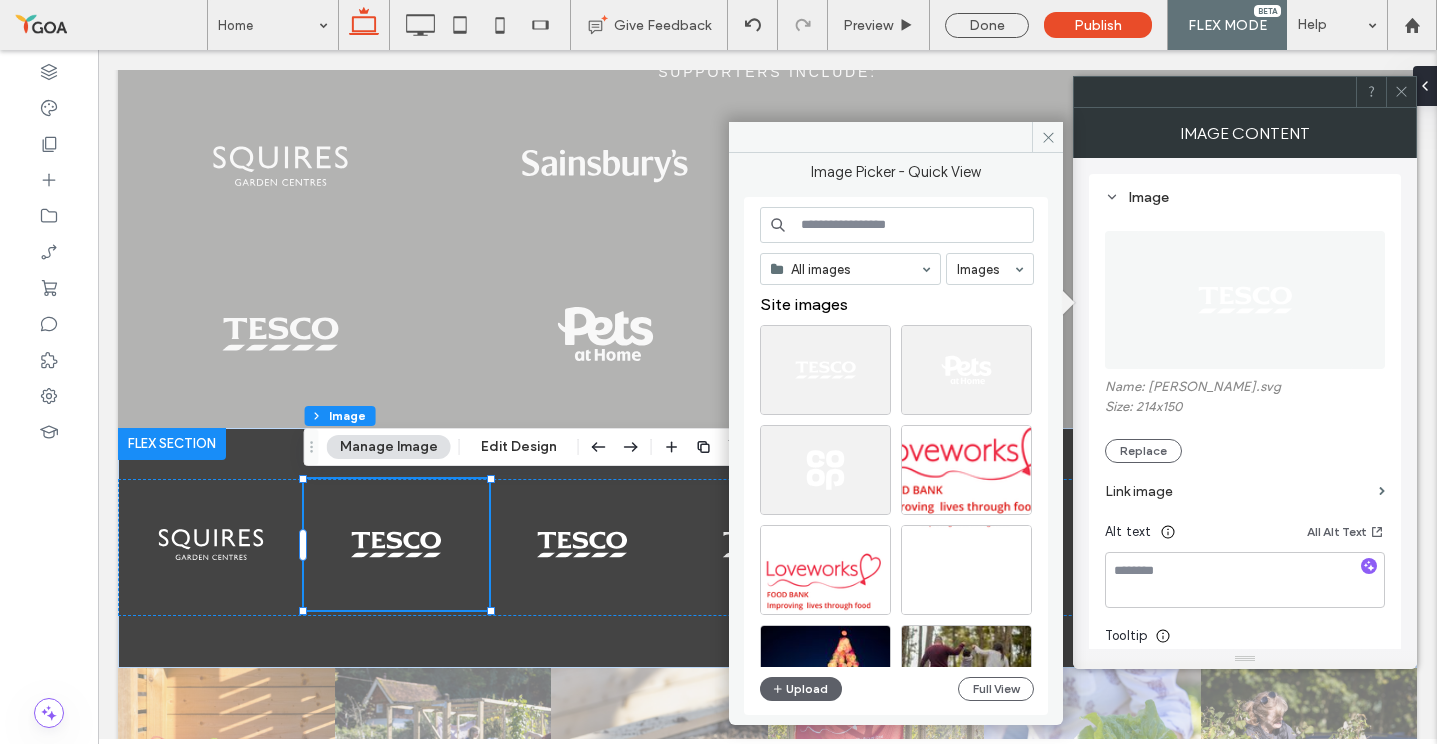 click at bounding box center [897, 225] 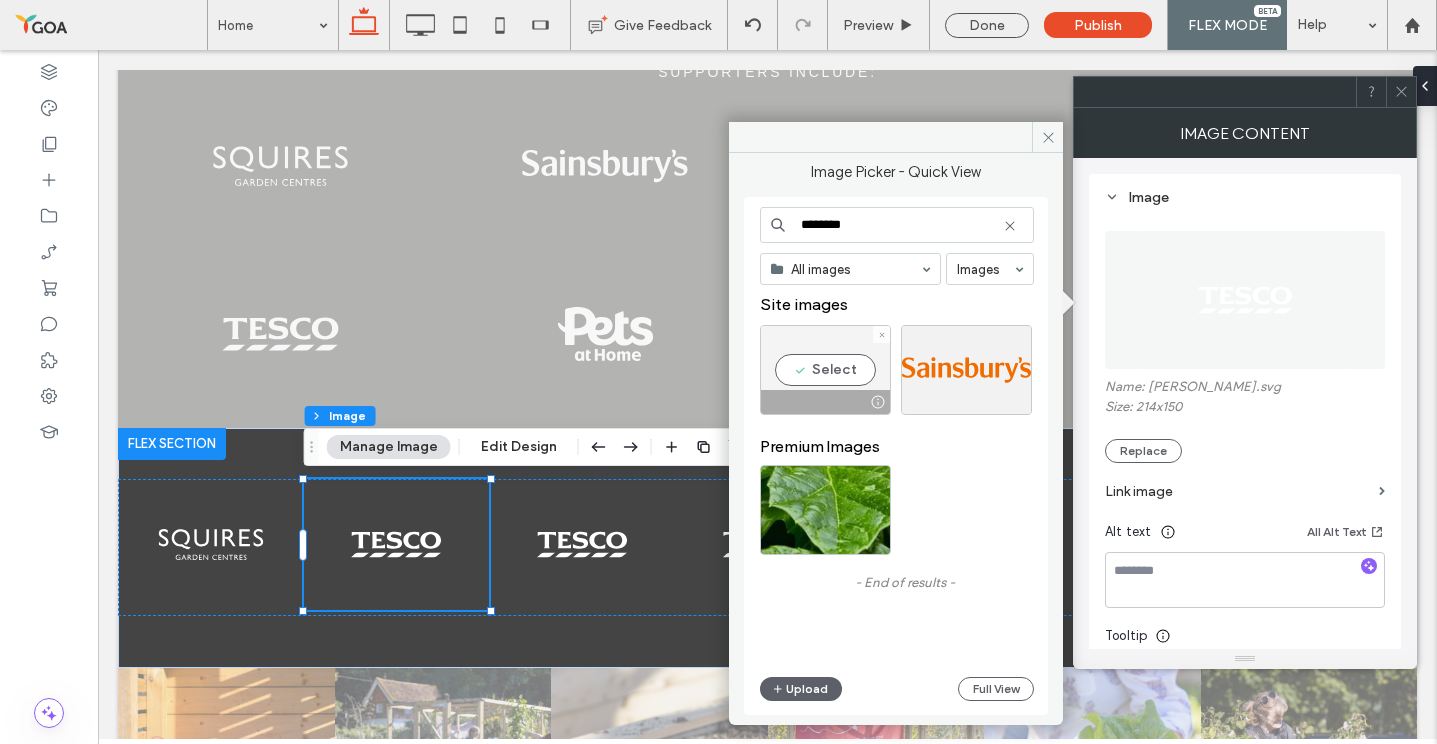 type on "********" 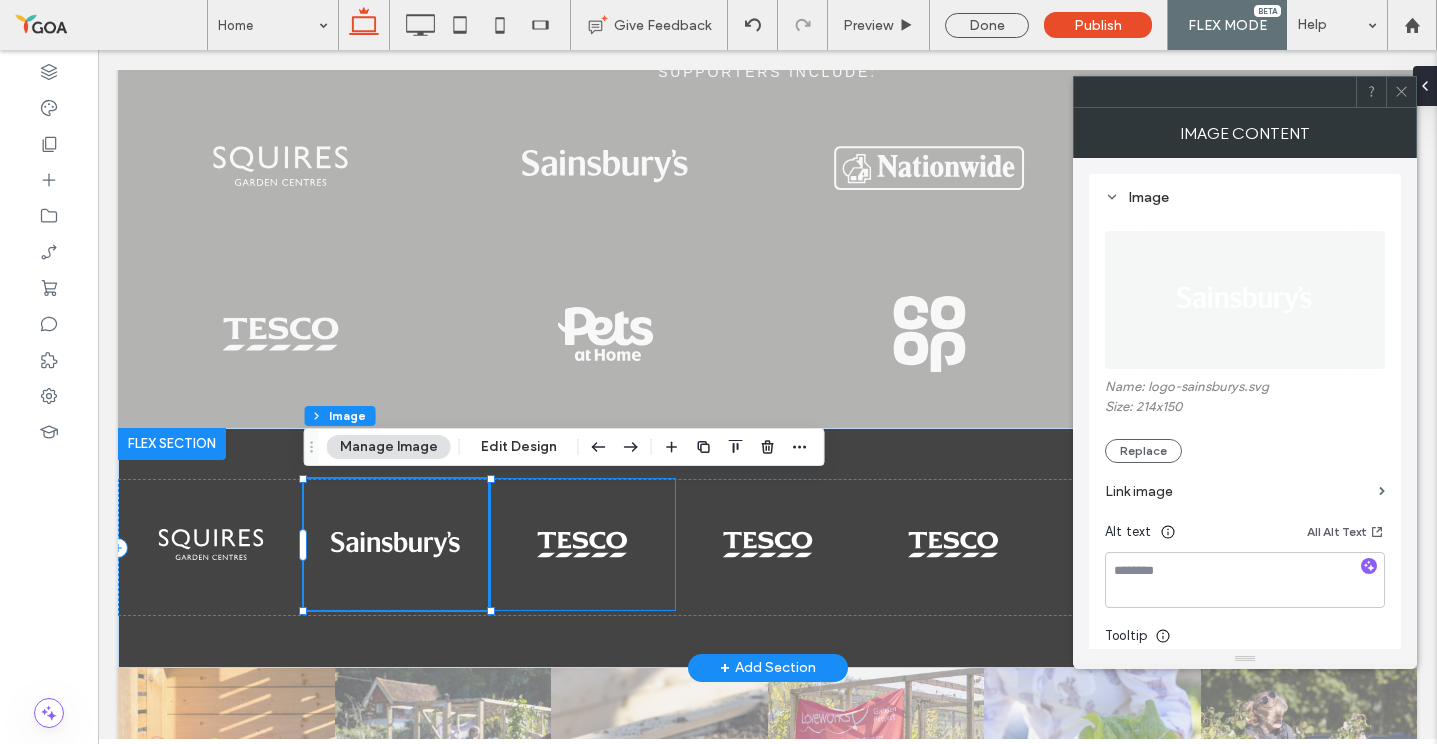 click at bounding box center (582, 544) 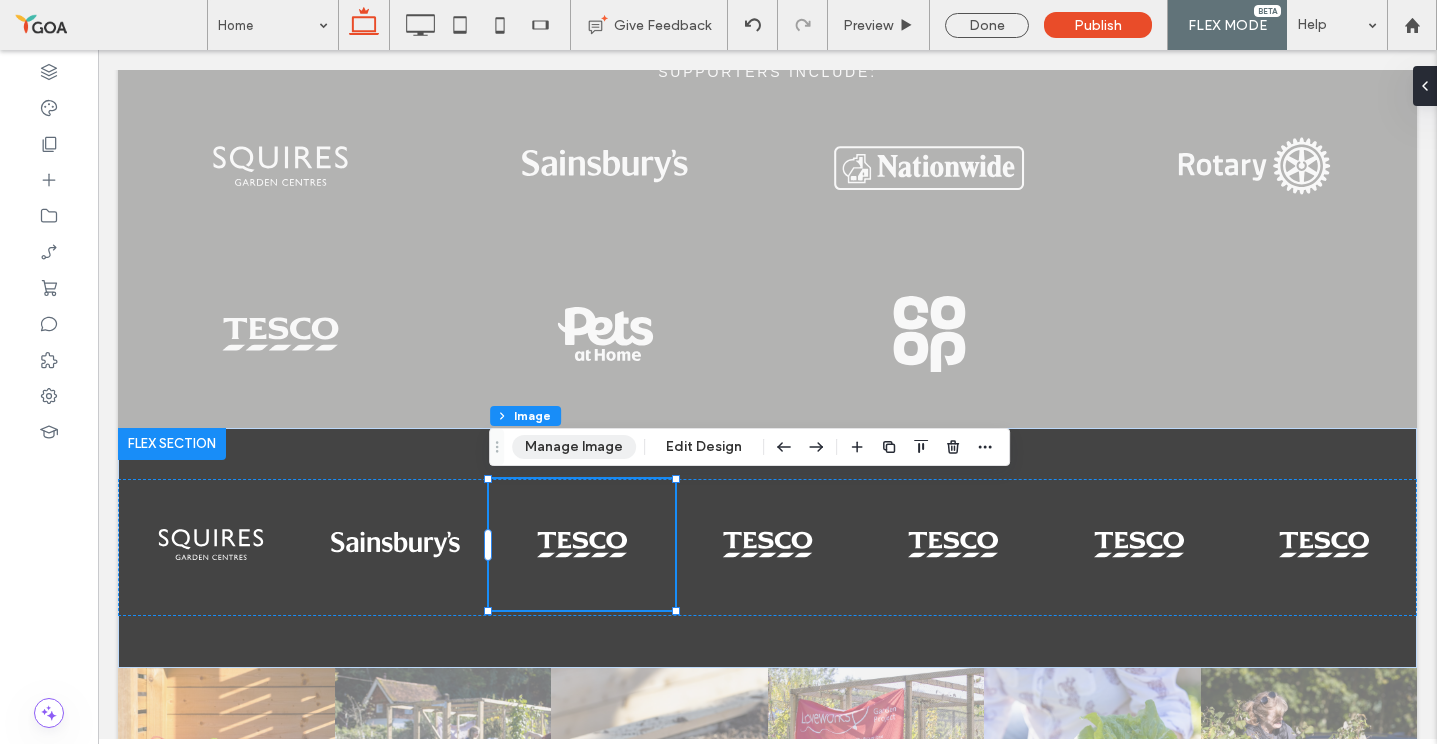 click on "Manage Image" at bounding box center (574, 447) 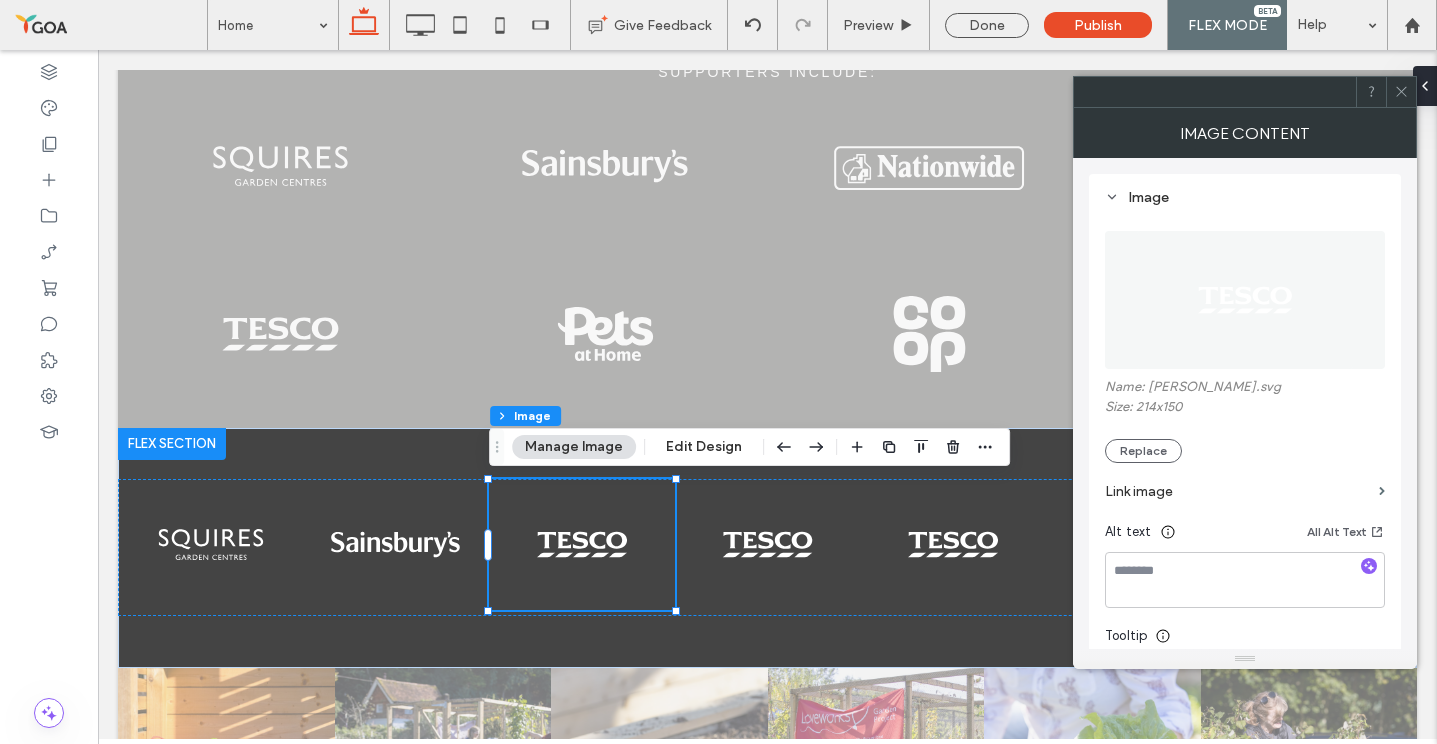 click on "Link image" at bounding box center (1245, 491) 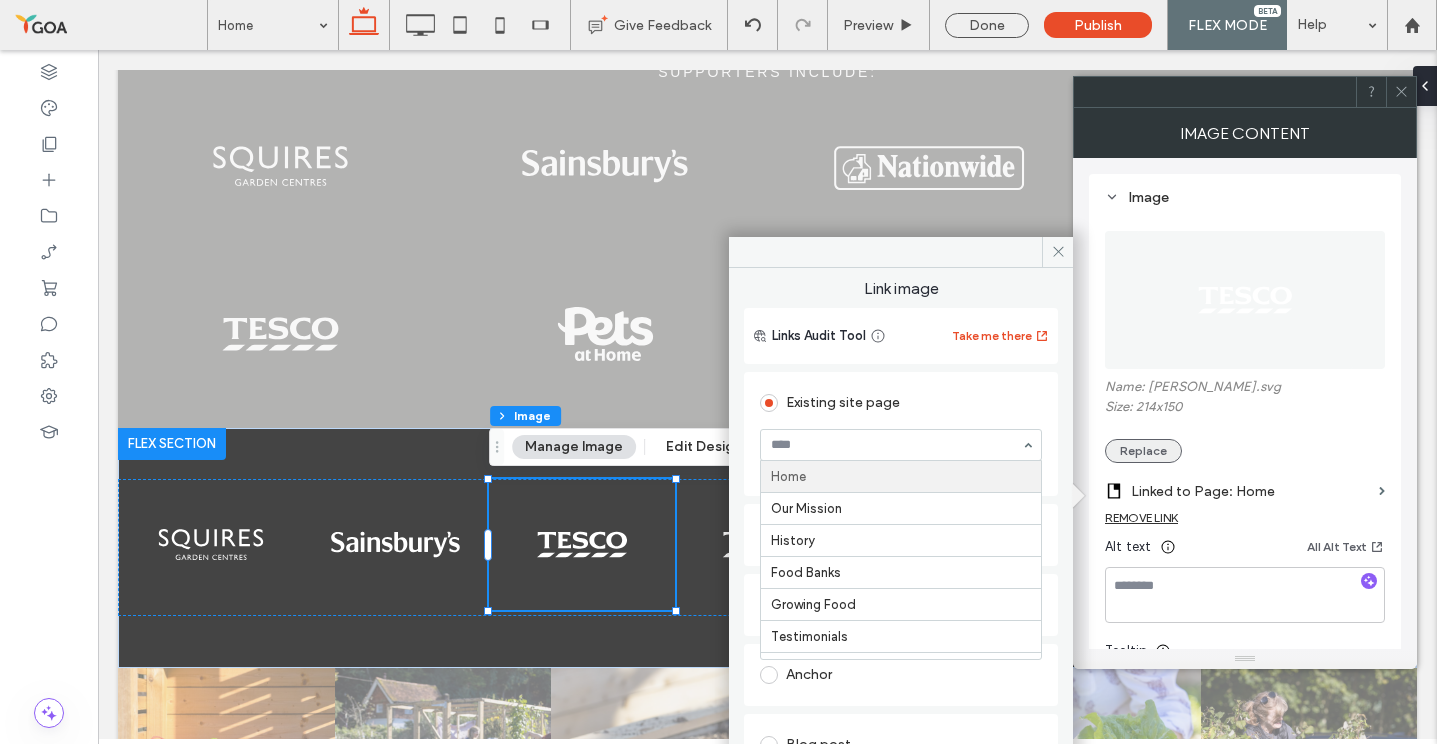 click on "Replace" at bounding box center (1143, 451) 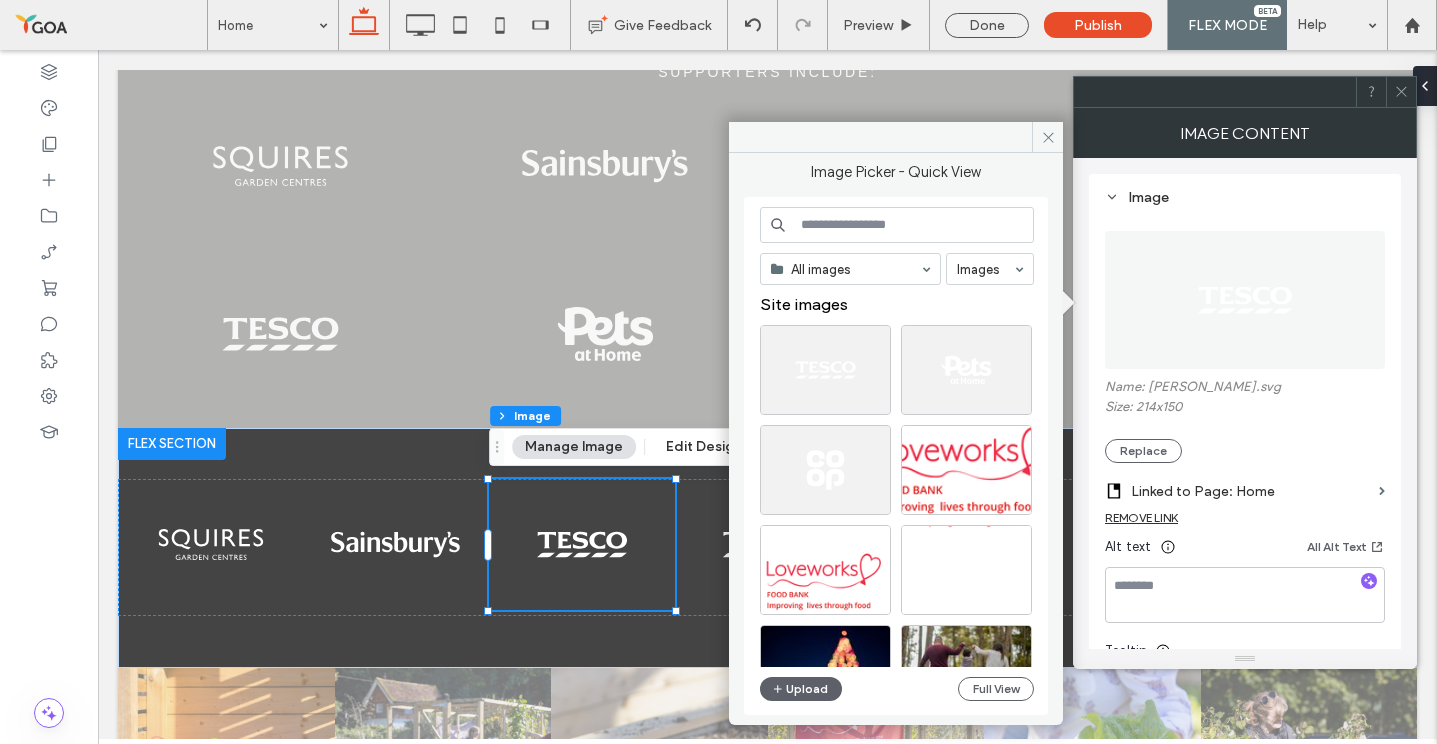 click at bounding box center (897, 225) 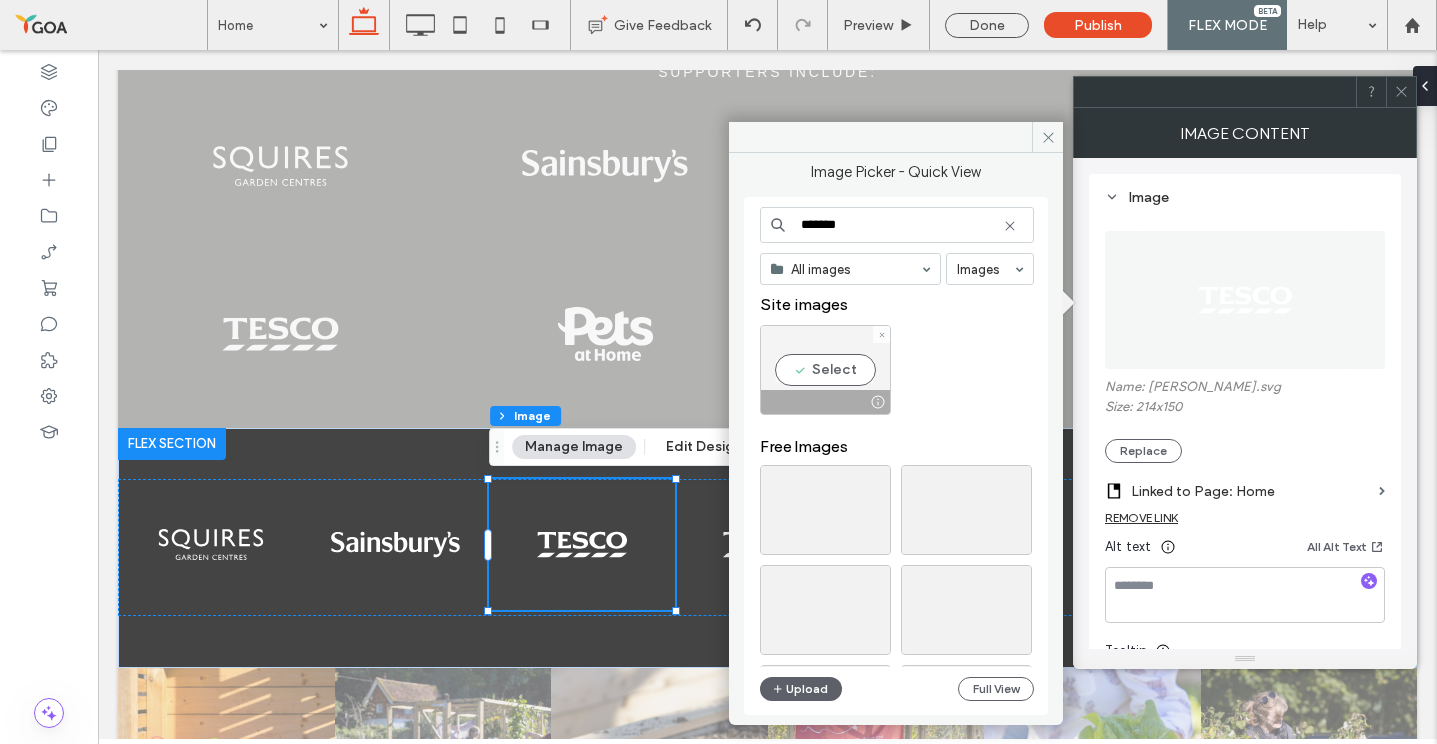 type on "*******" 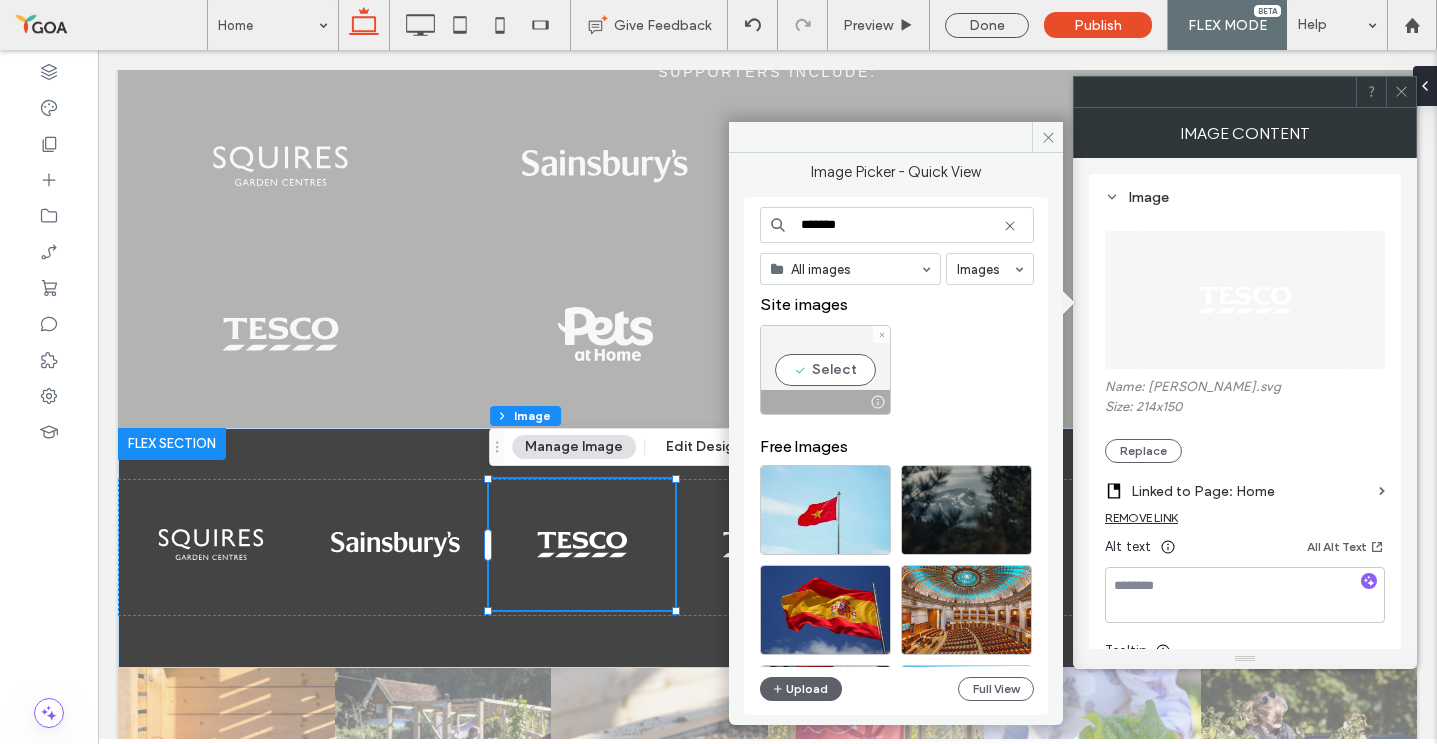 click on "Select" at bounding box center (825, 370) 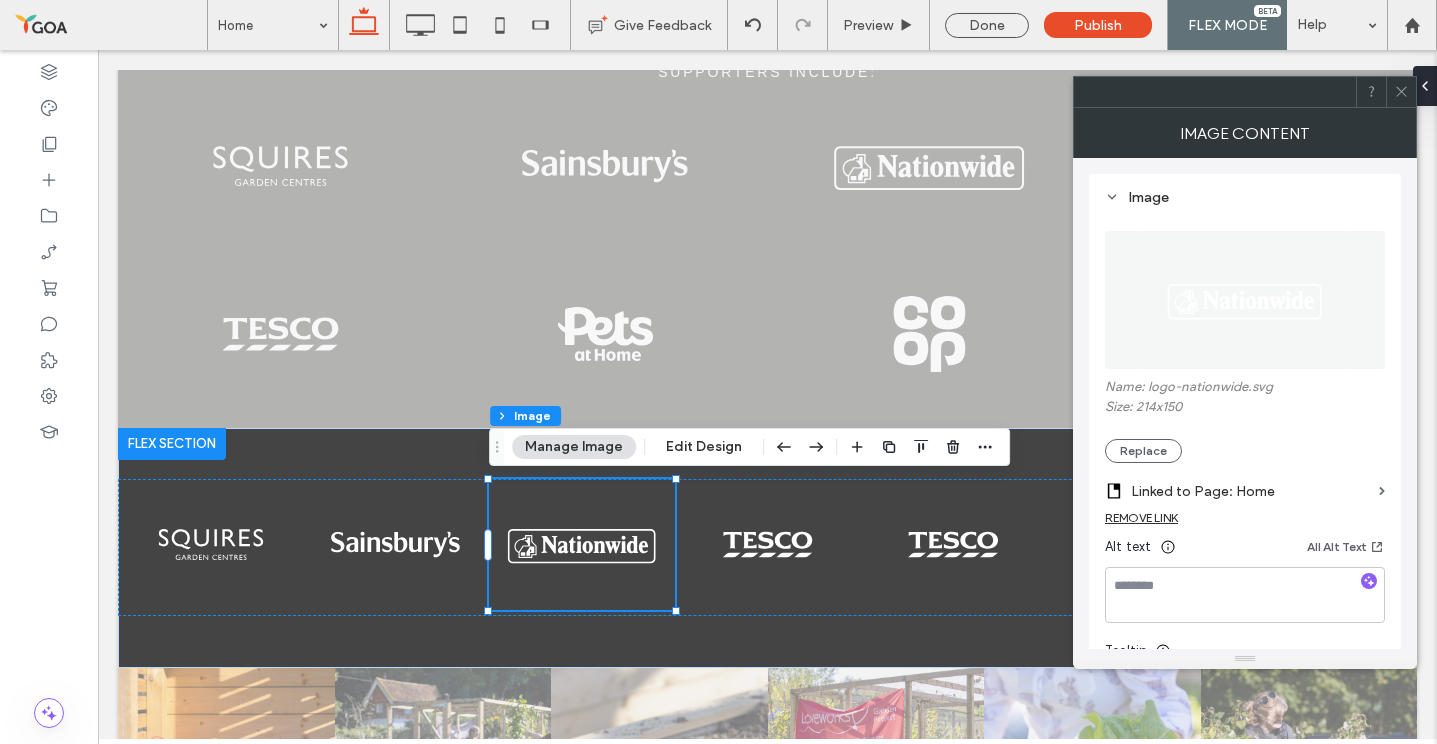 click 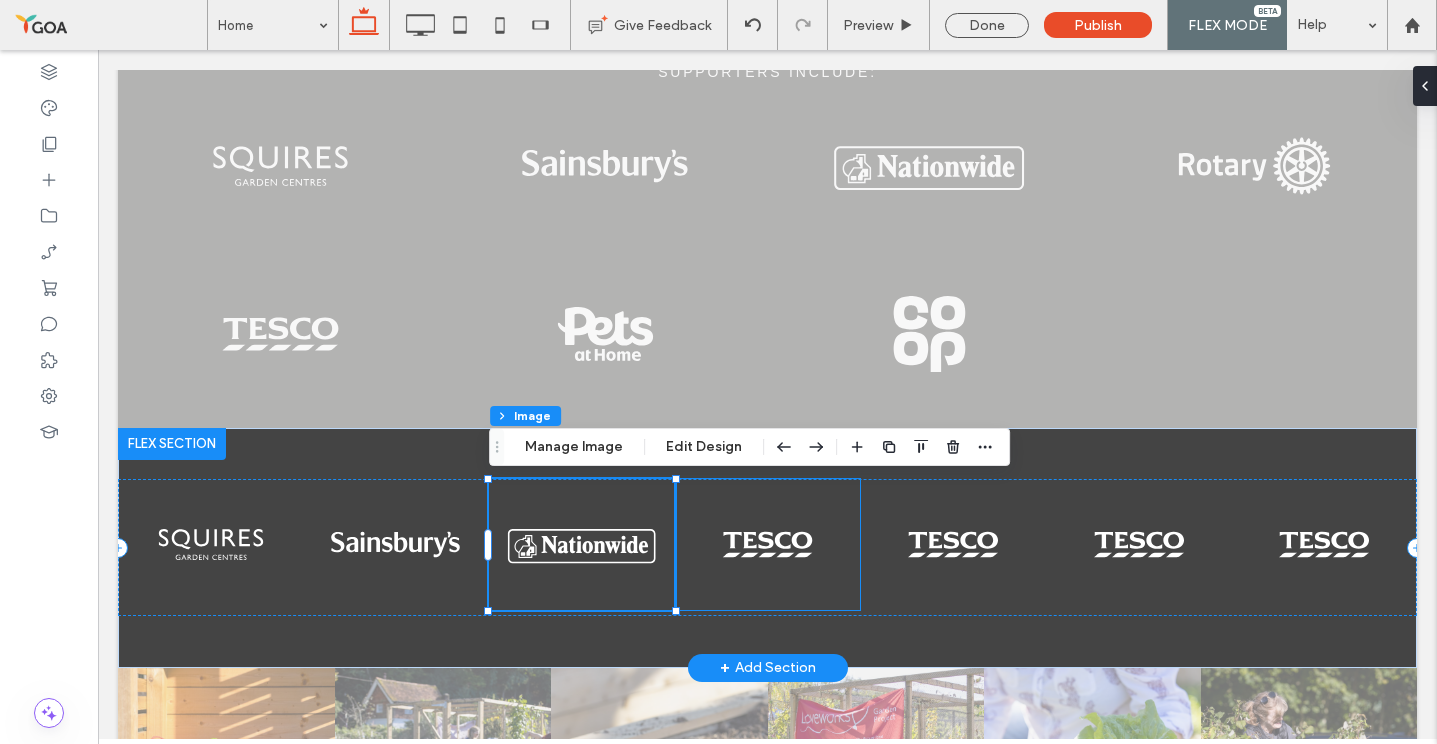 click at bounding box center (768, 544) 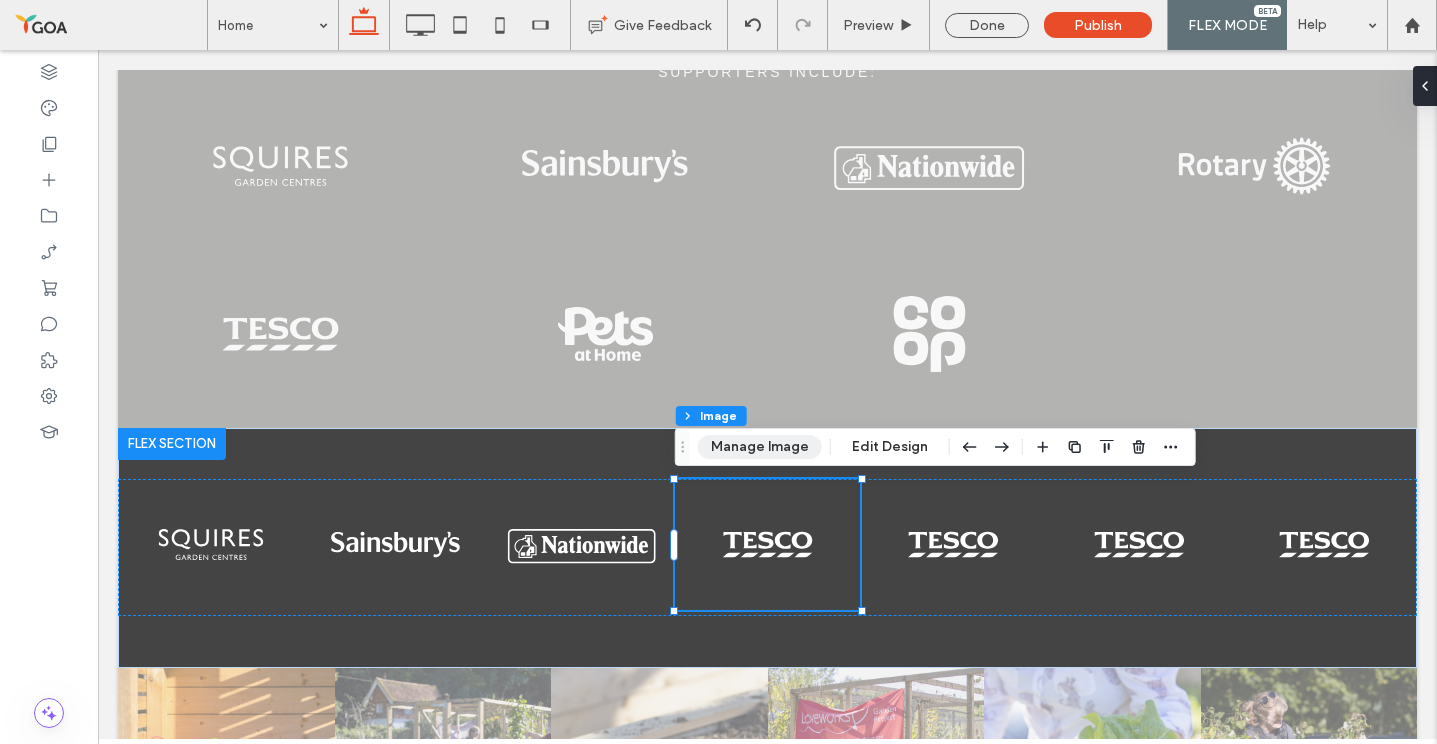click on "Manage Image" at bounding box center [760, 447] 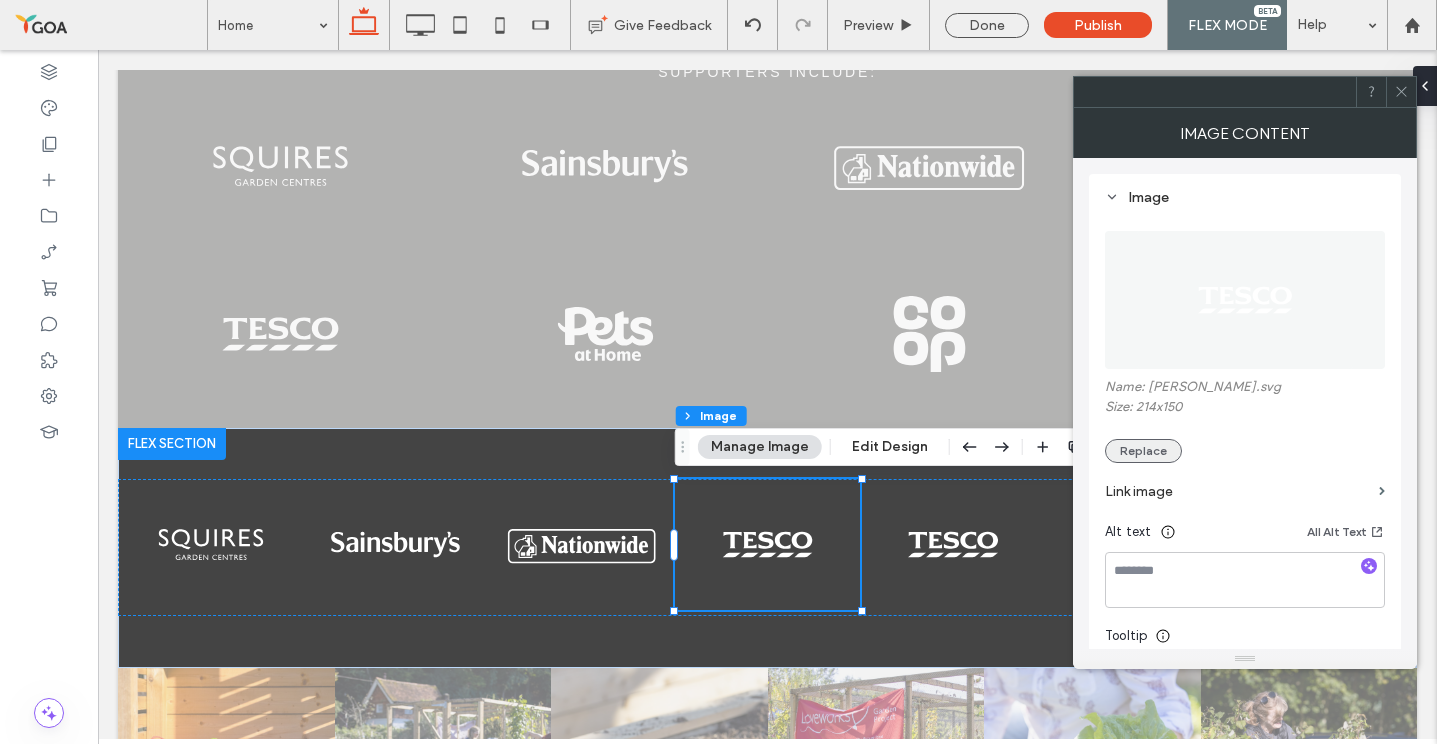 click on "Replace" at bounding box center (1143, 451) 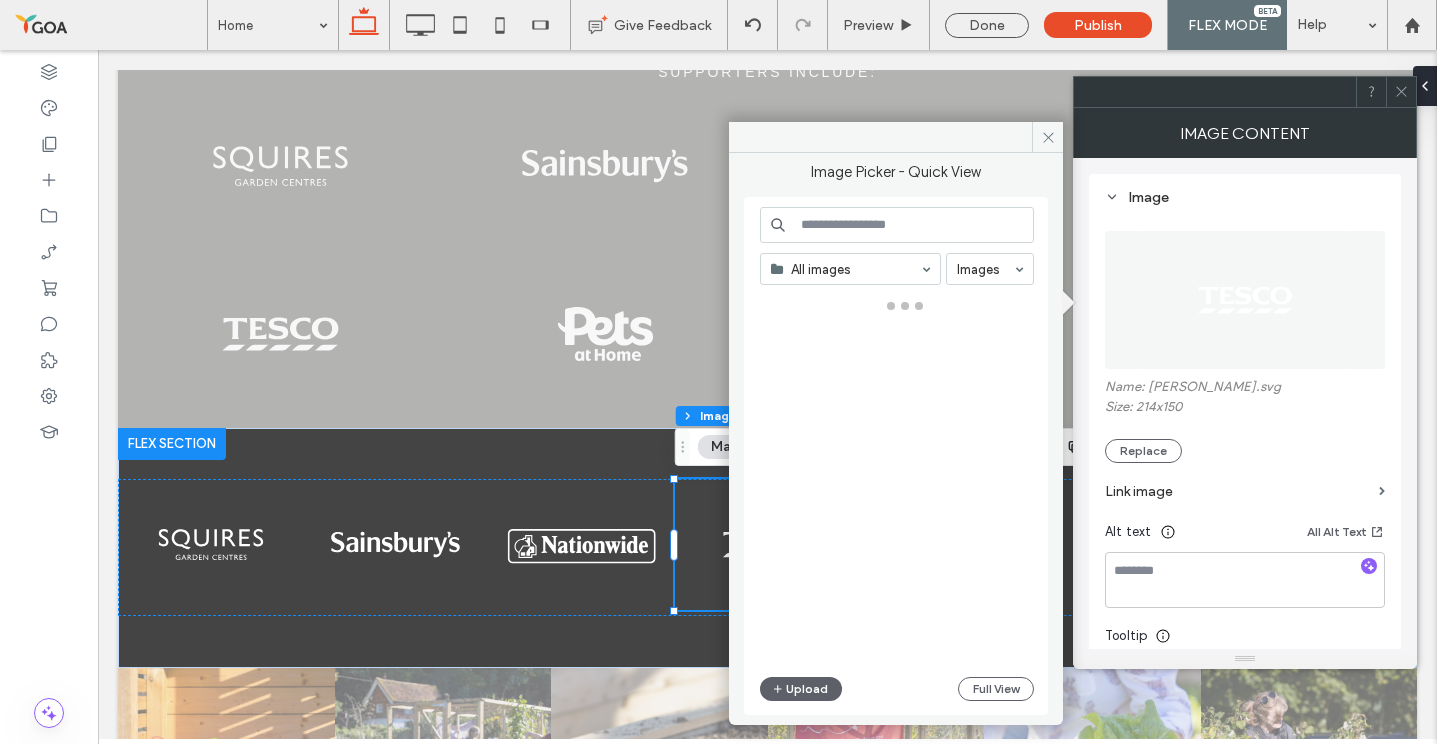 click at bounding box center (897, 225) 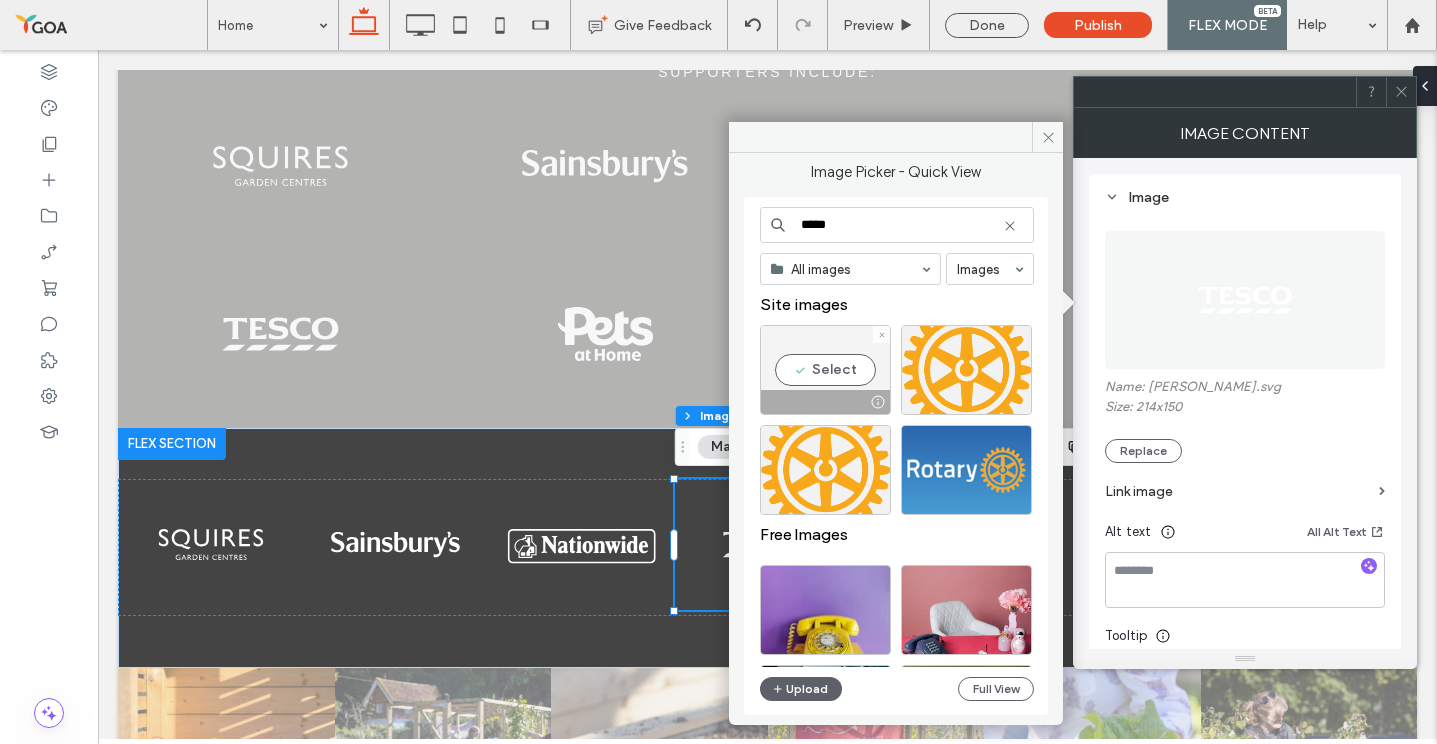 type on "*****" 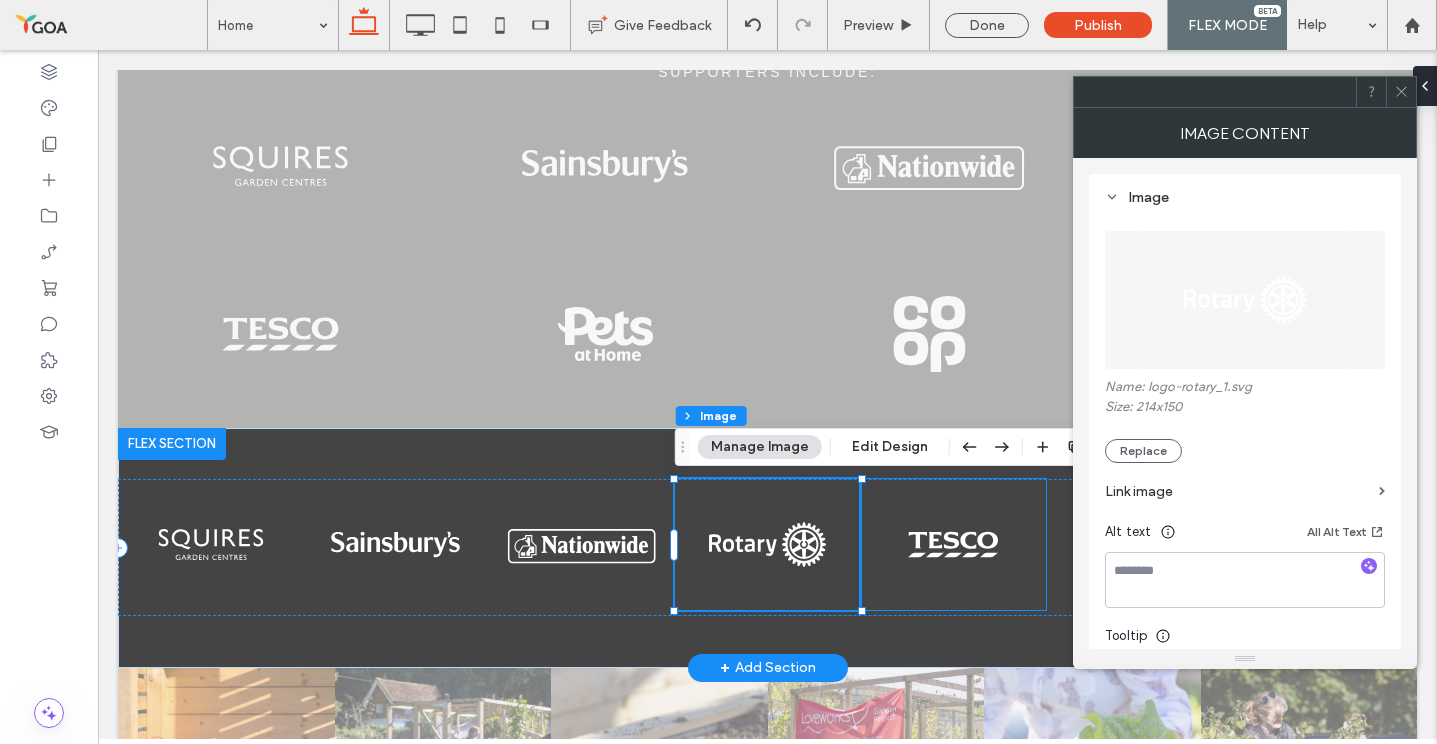 click at bounding box center (953, 544) 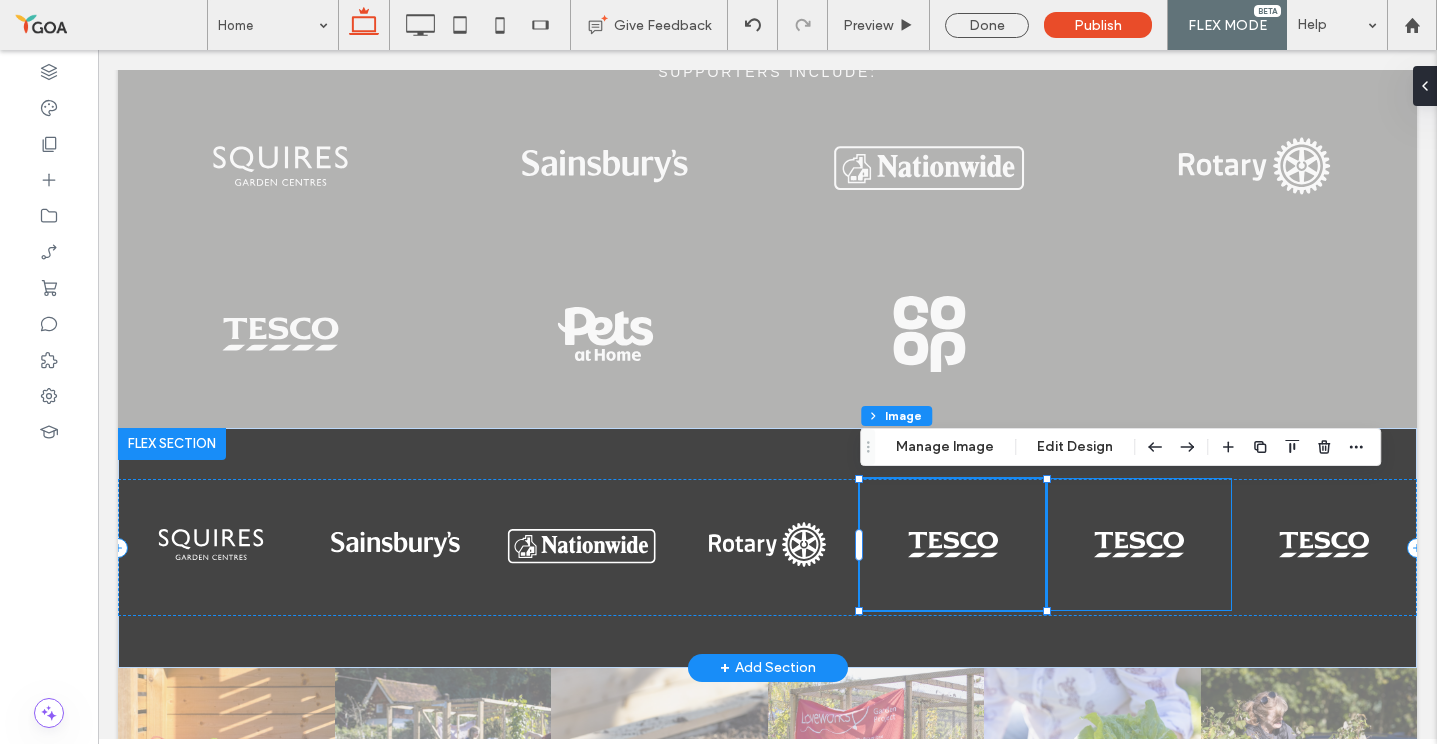 click at bounding box center [1139, 544] 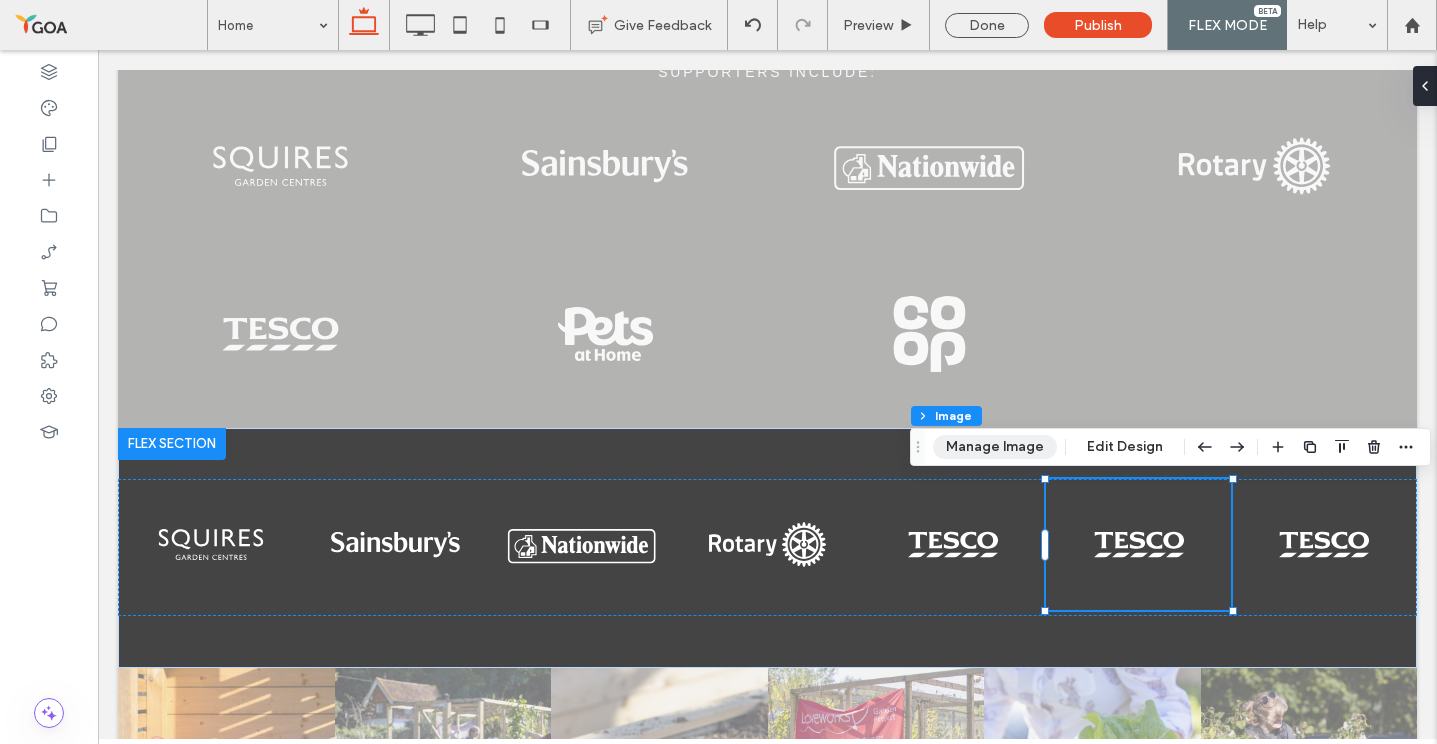click on "Manage Image" at bounding box center [995, 447] 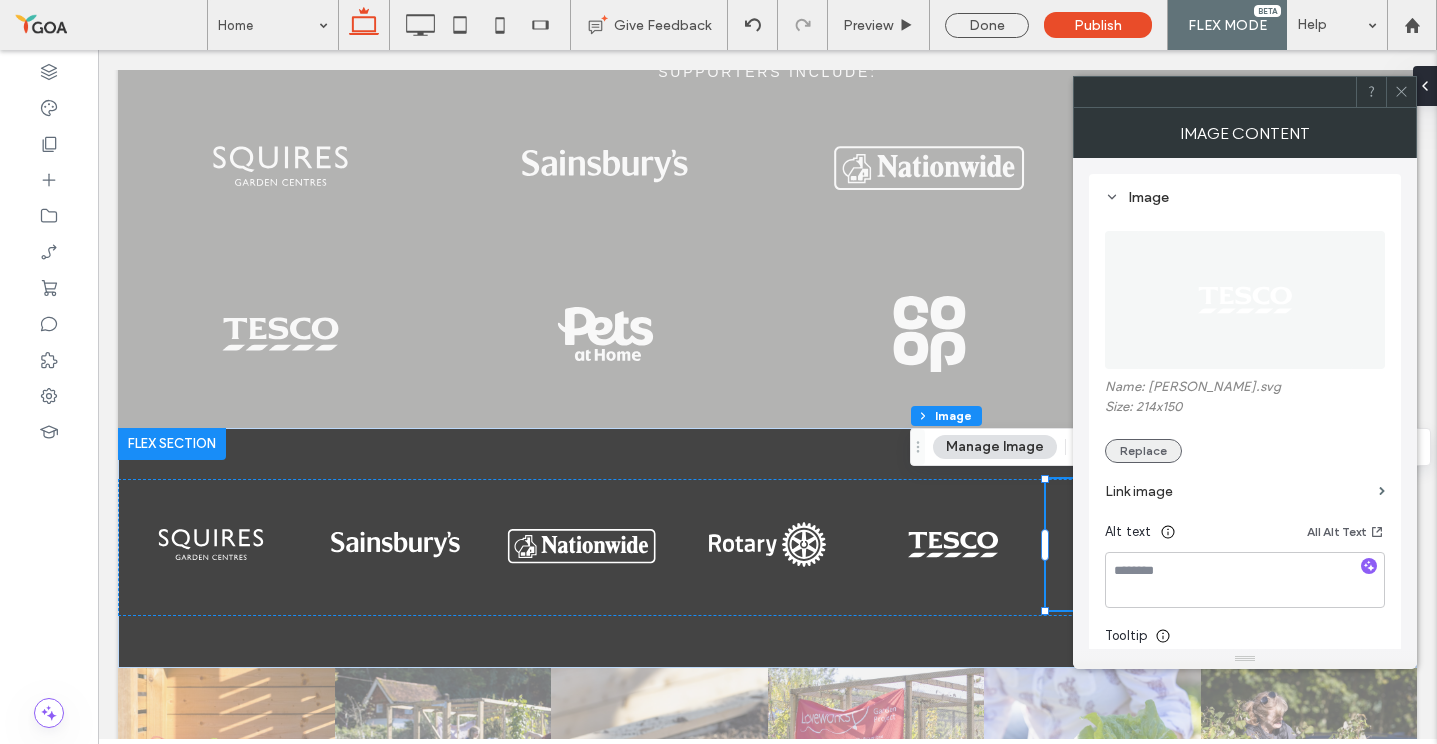 click on "Replace" at bounding box center [1143, 451] 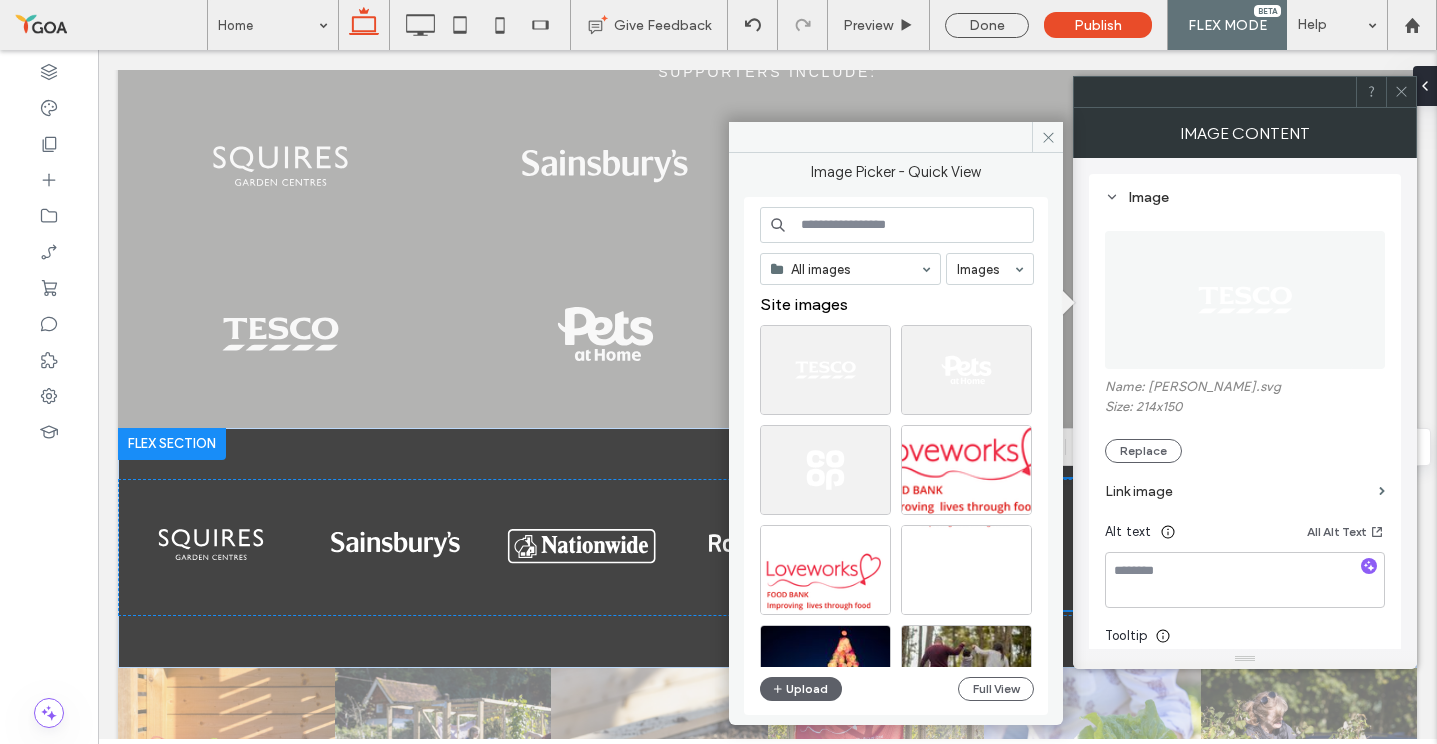 click at bounding box center (897, 225) 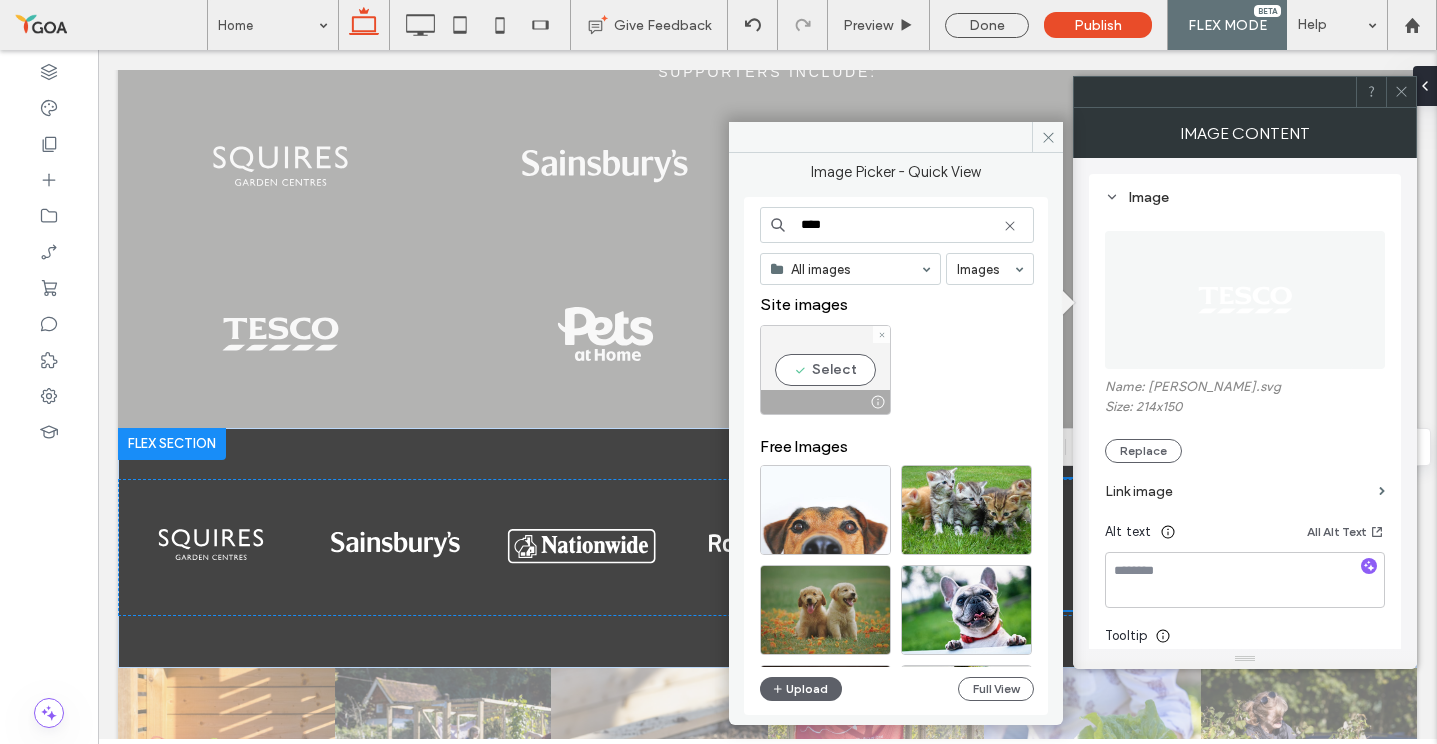 type on "****" 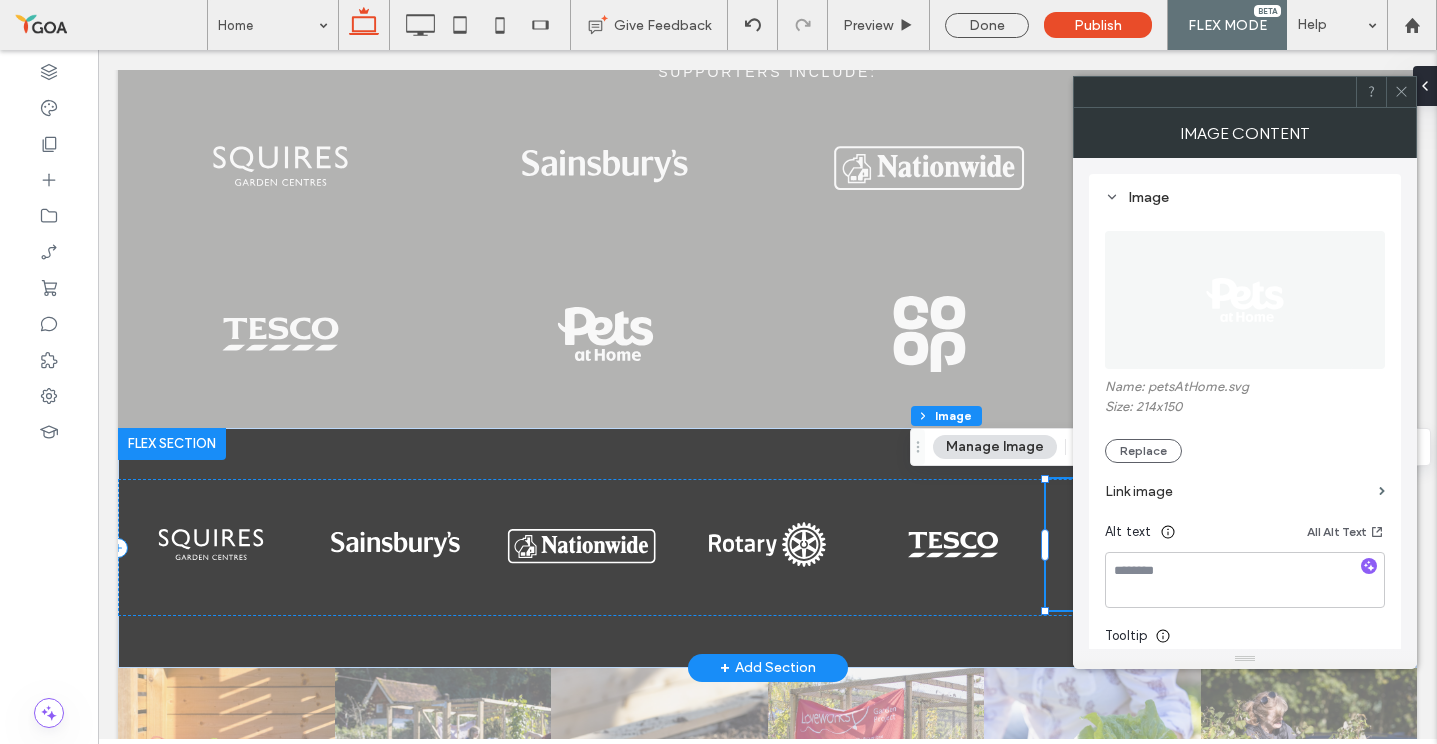 click at bounding box center (1139, 544) 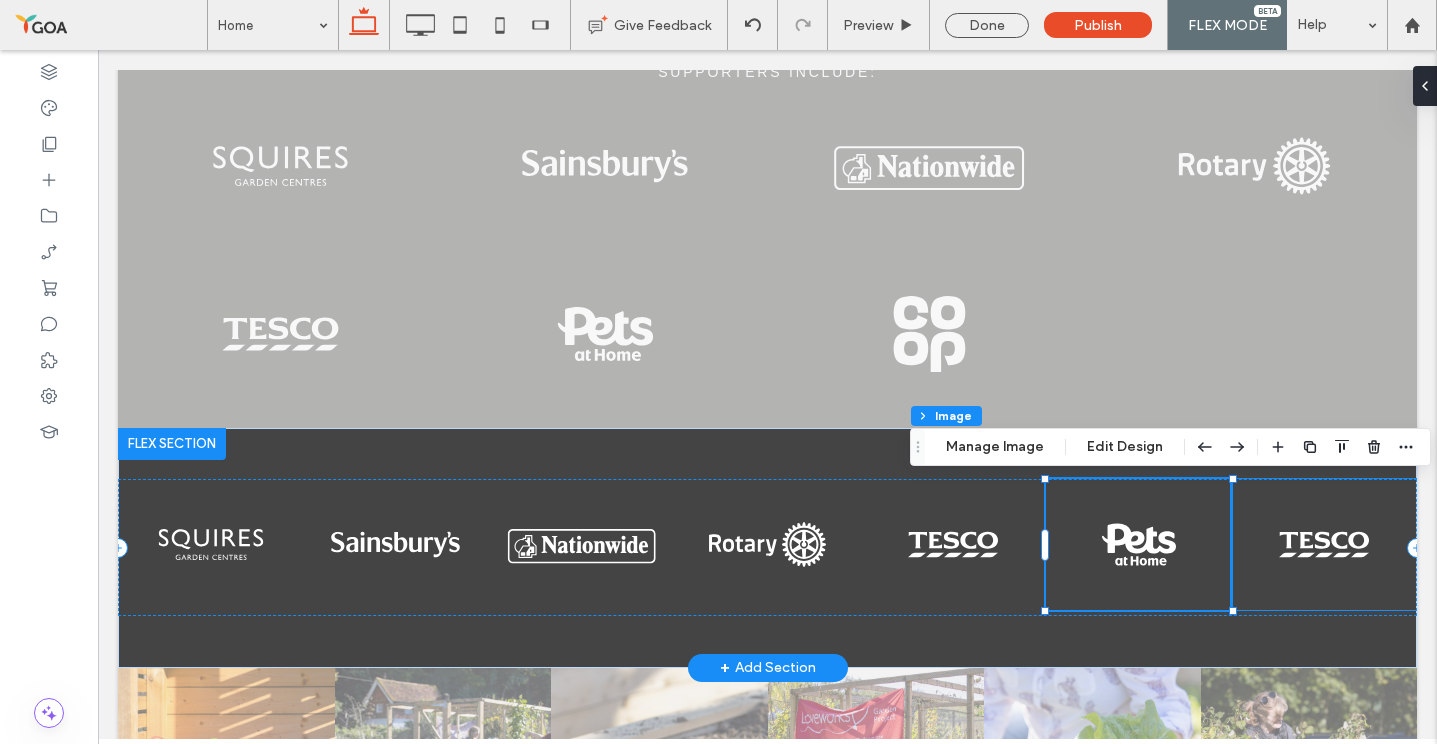 click at bounding box center (1324, 544) 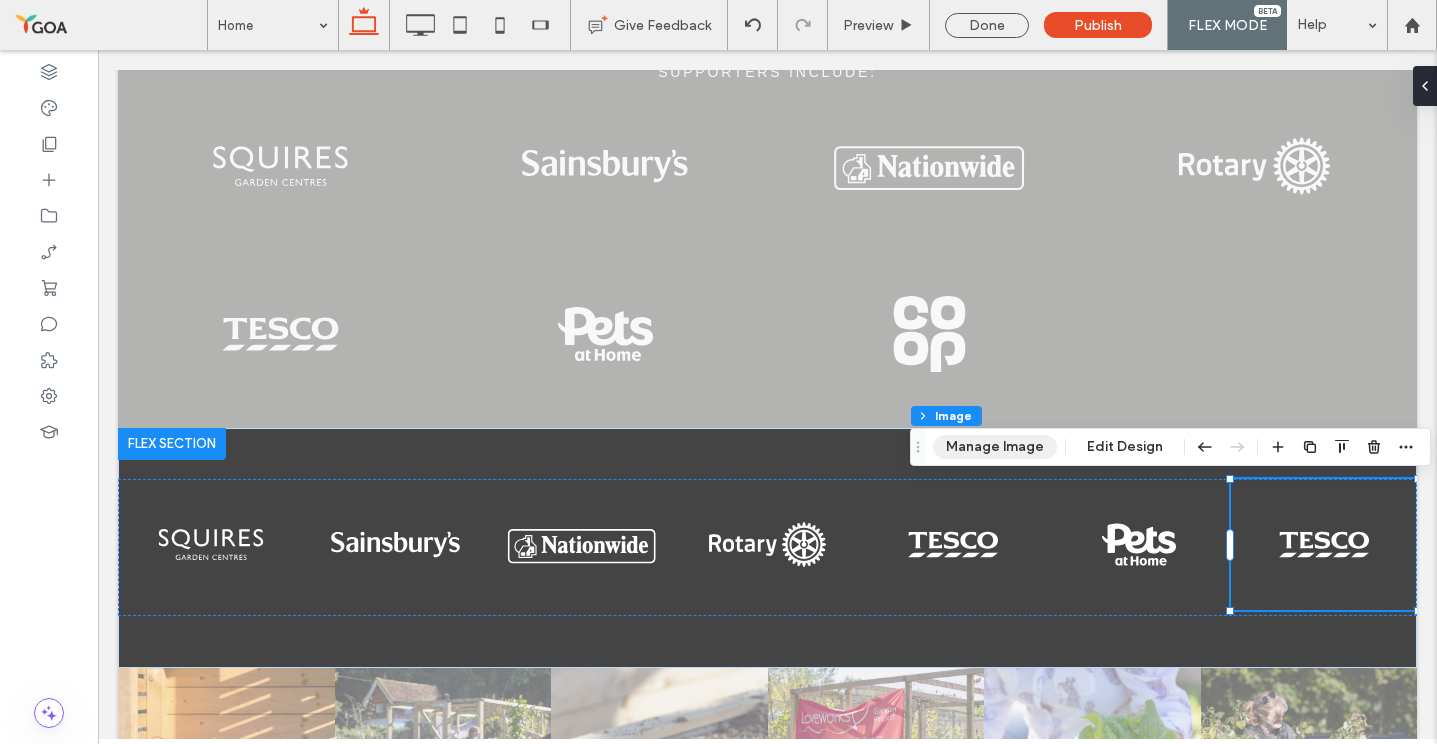 click on "Manage Image" at bounding box center (995, 447) 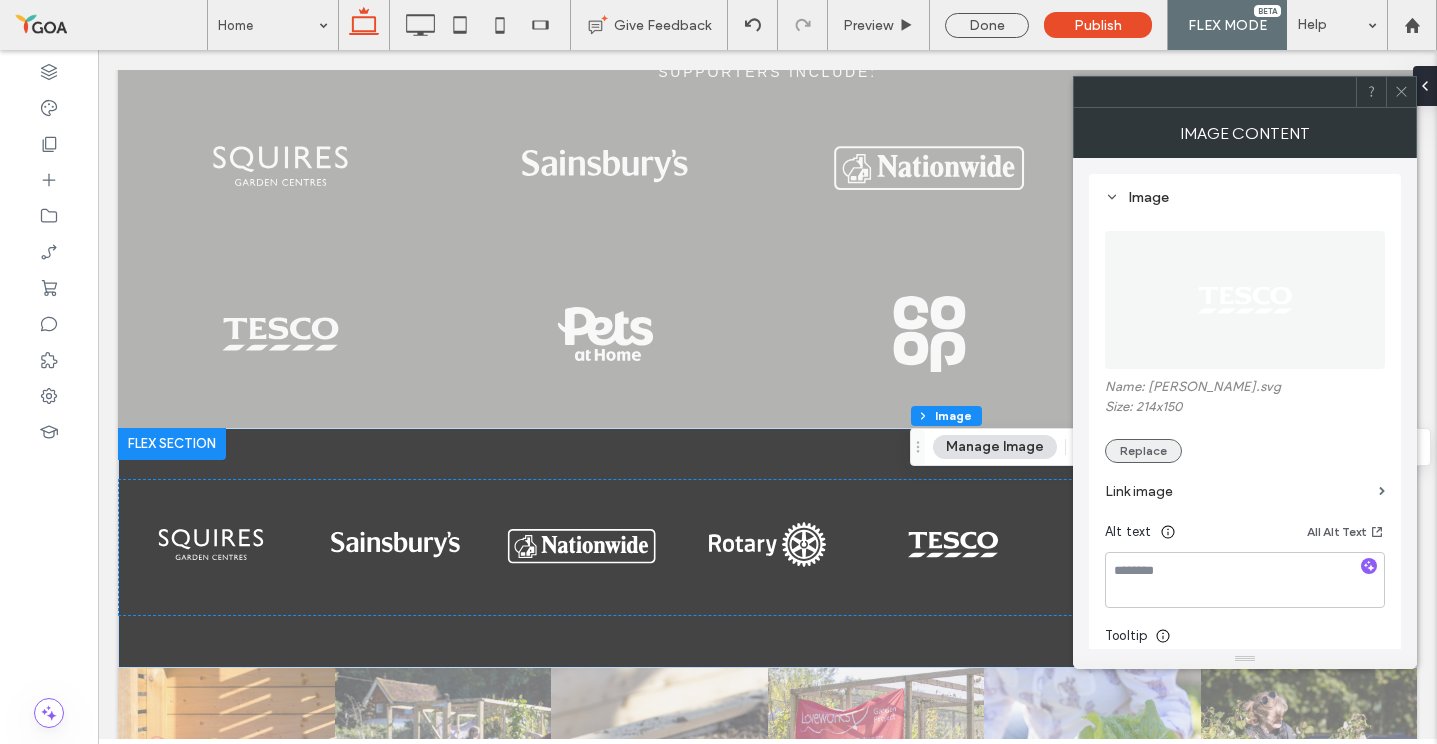 click on "Replace" at bounding box center [1143, 451] 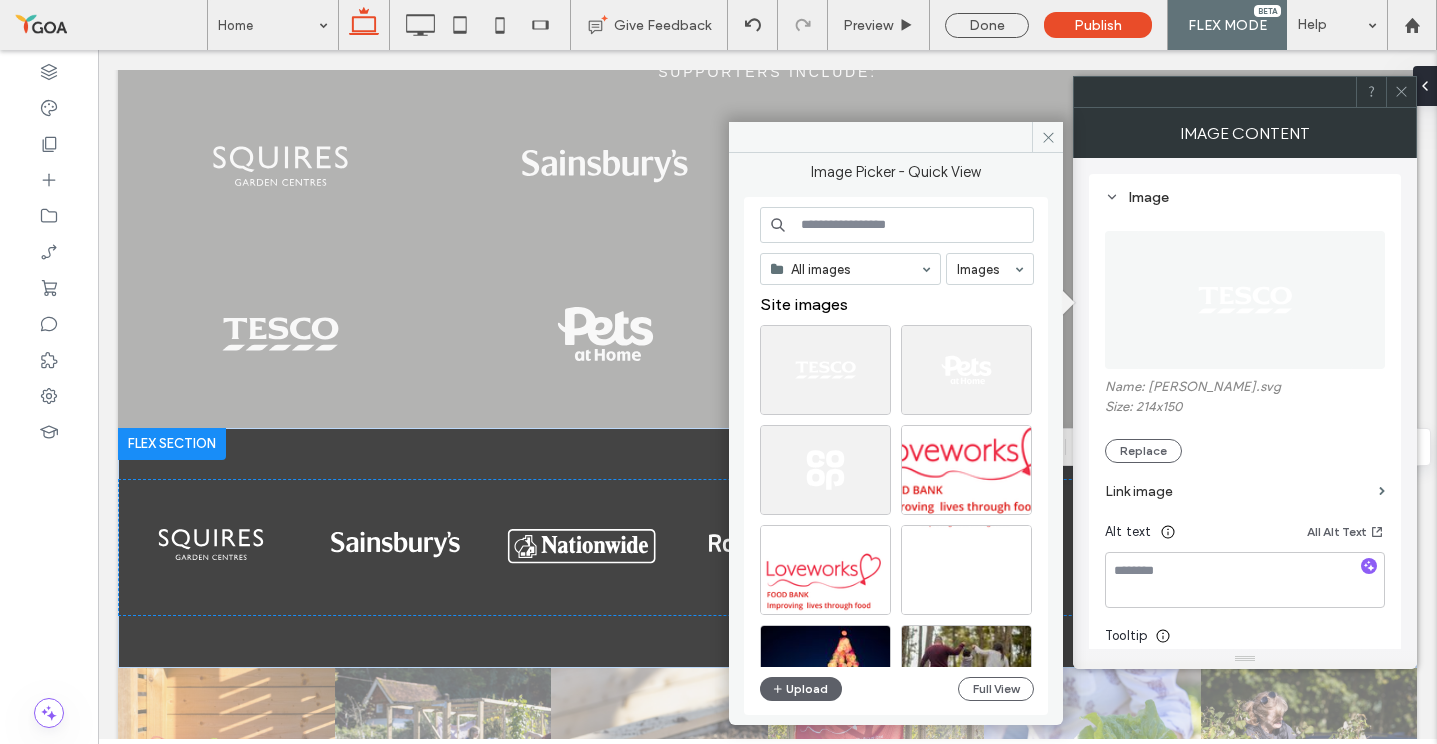 click at bounding box center (897, 225) 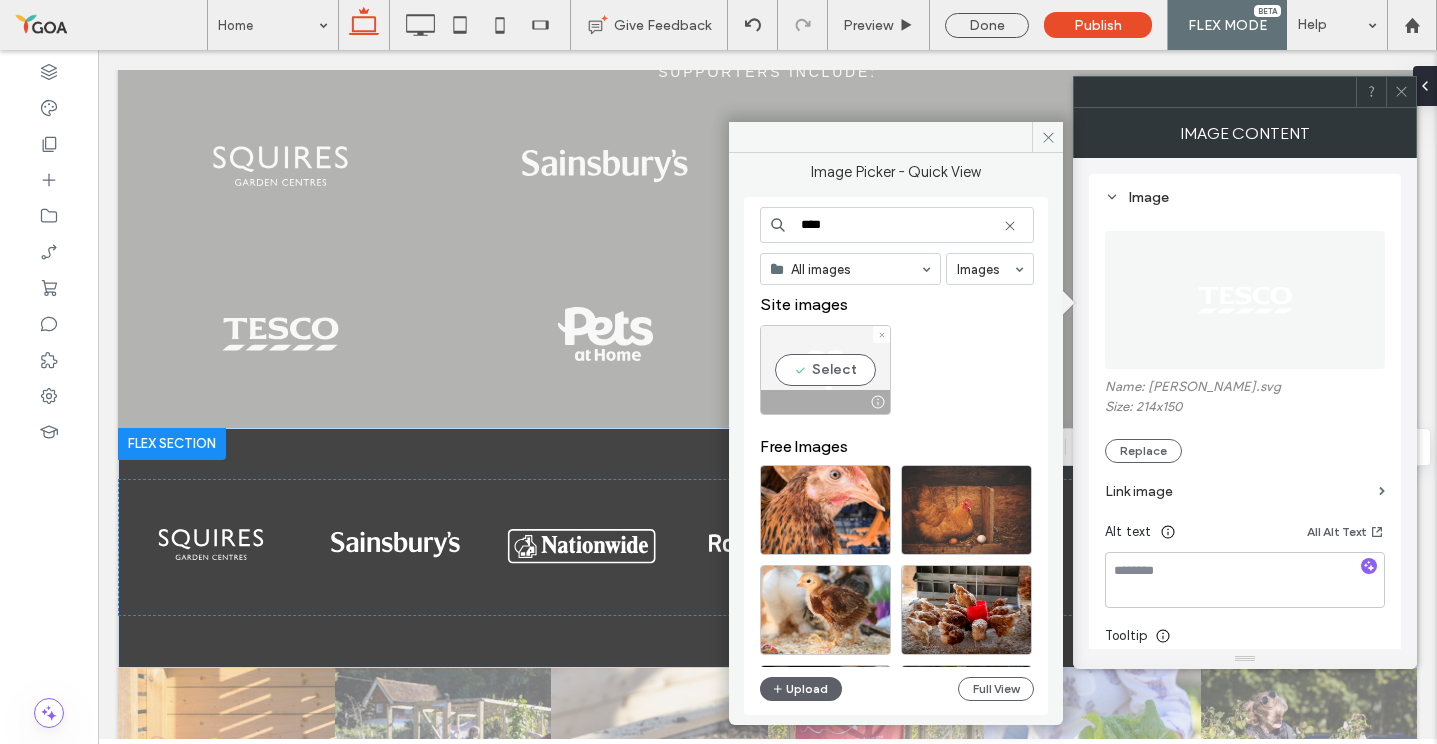 type on "****" 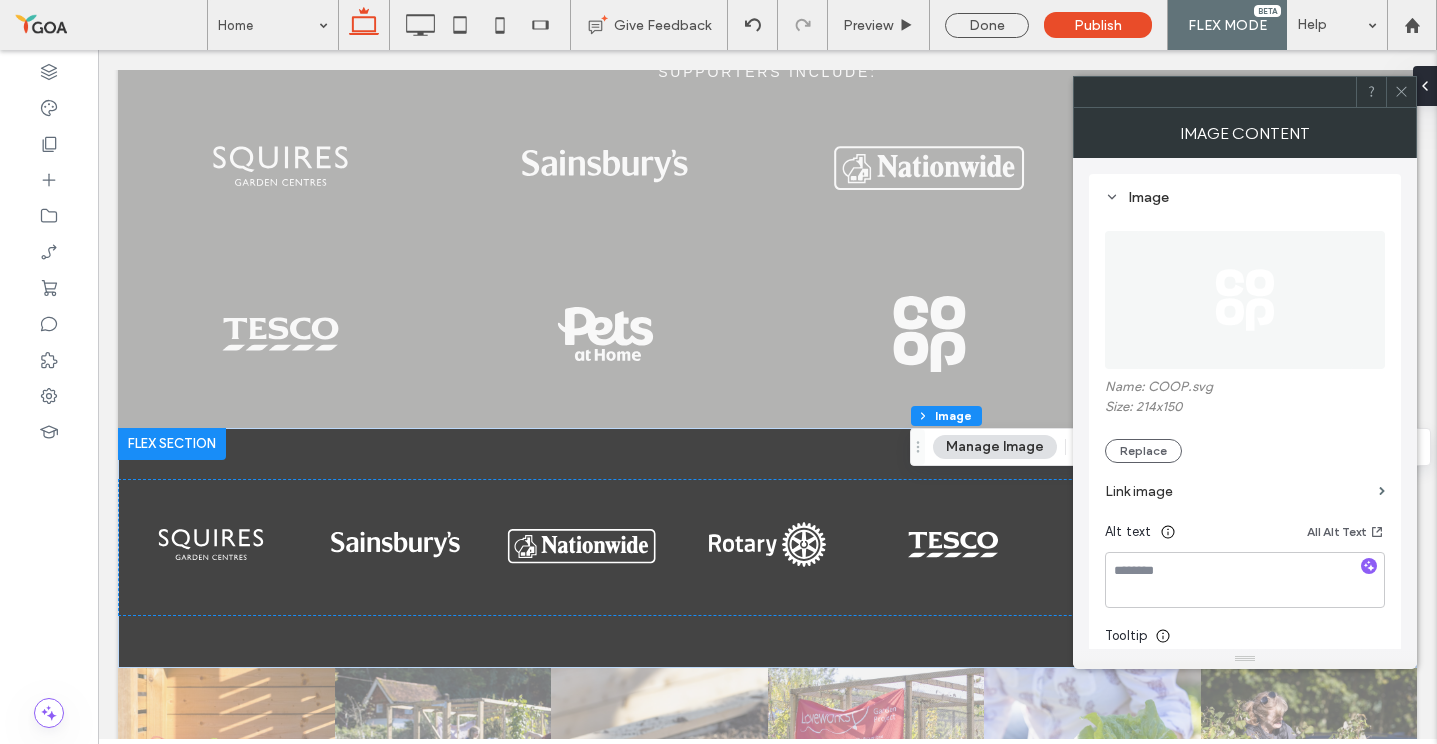 click 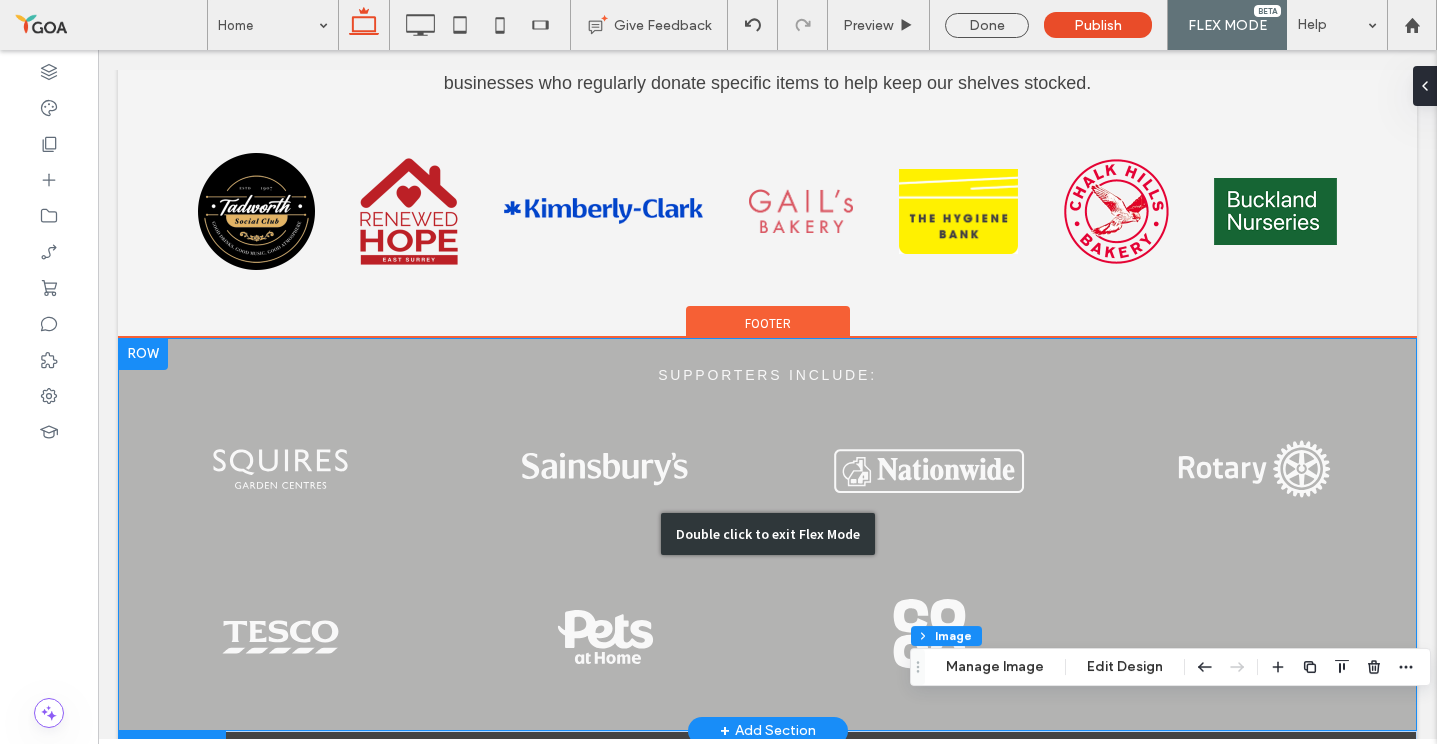 scroll, scrollTop: 3481, scrollLeft: 0, axis: vertical 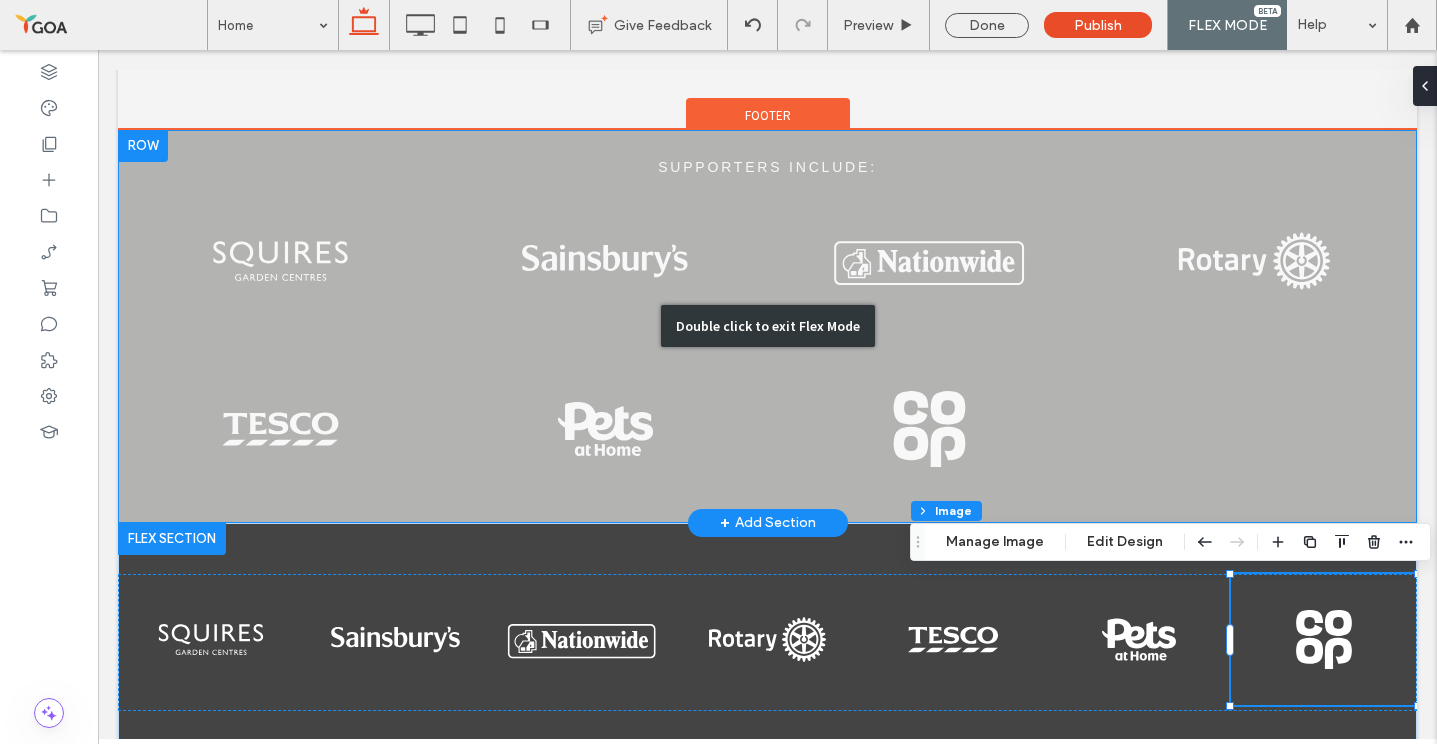 click on "Double click to exit Flex Mode" at bounding box center (767, 326) 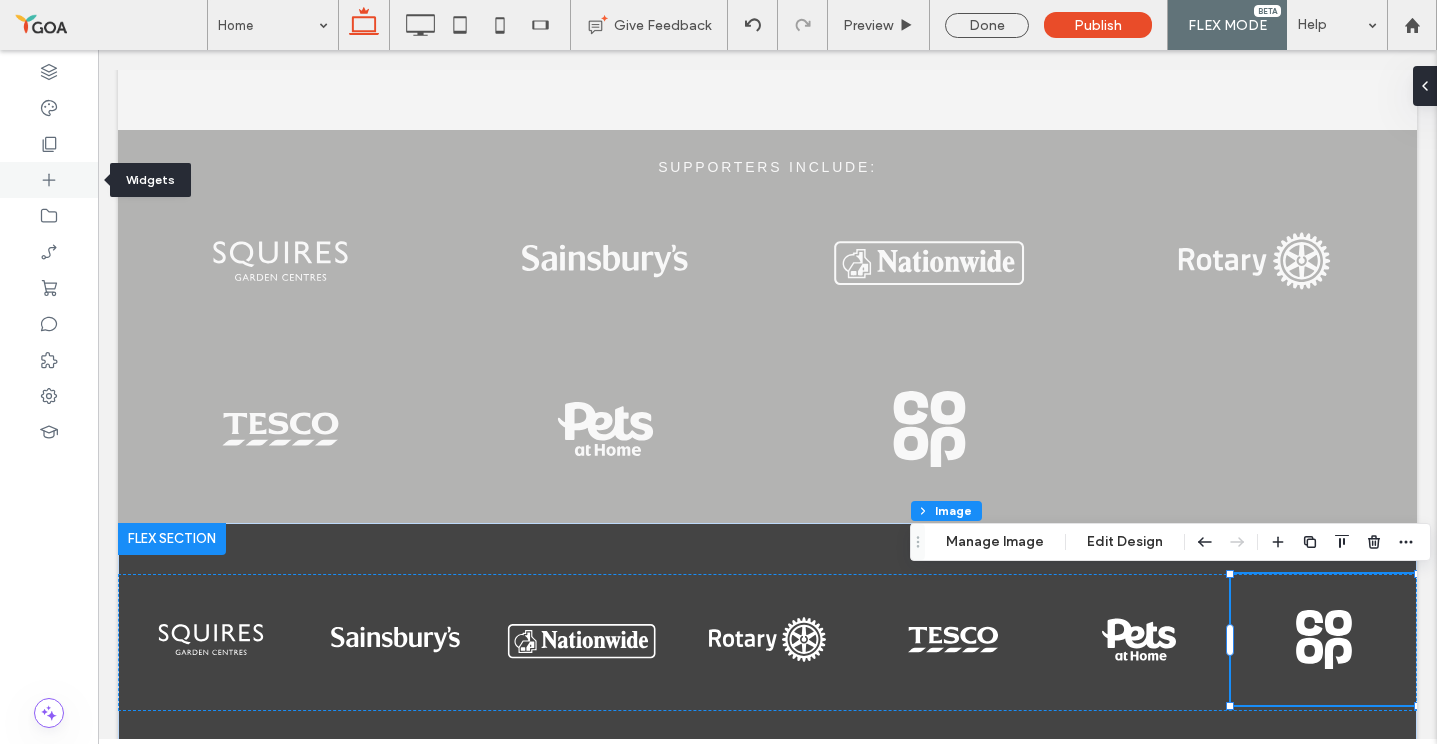 click 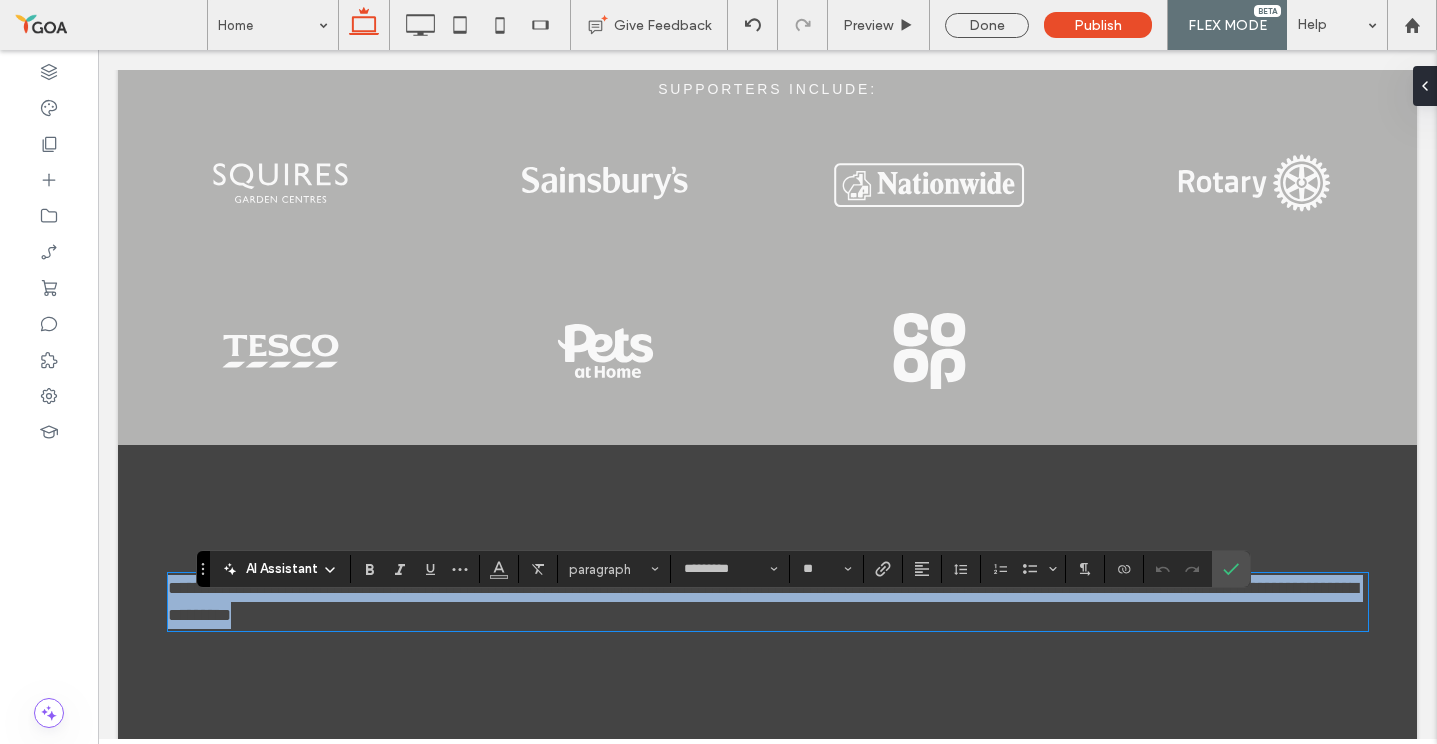 scroll, scrollTop: 3591, scrollLeft: 0, axis: vertical 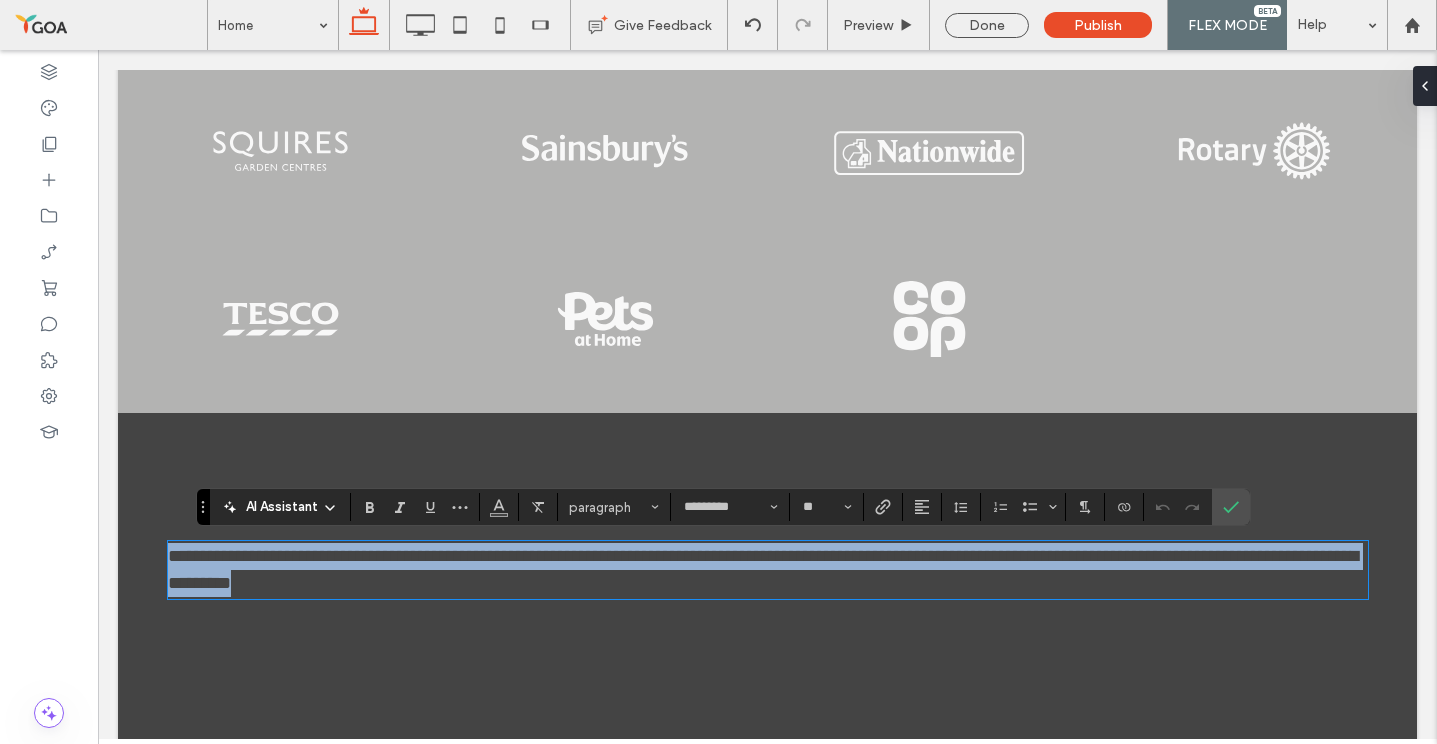 type 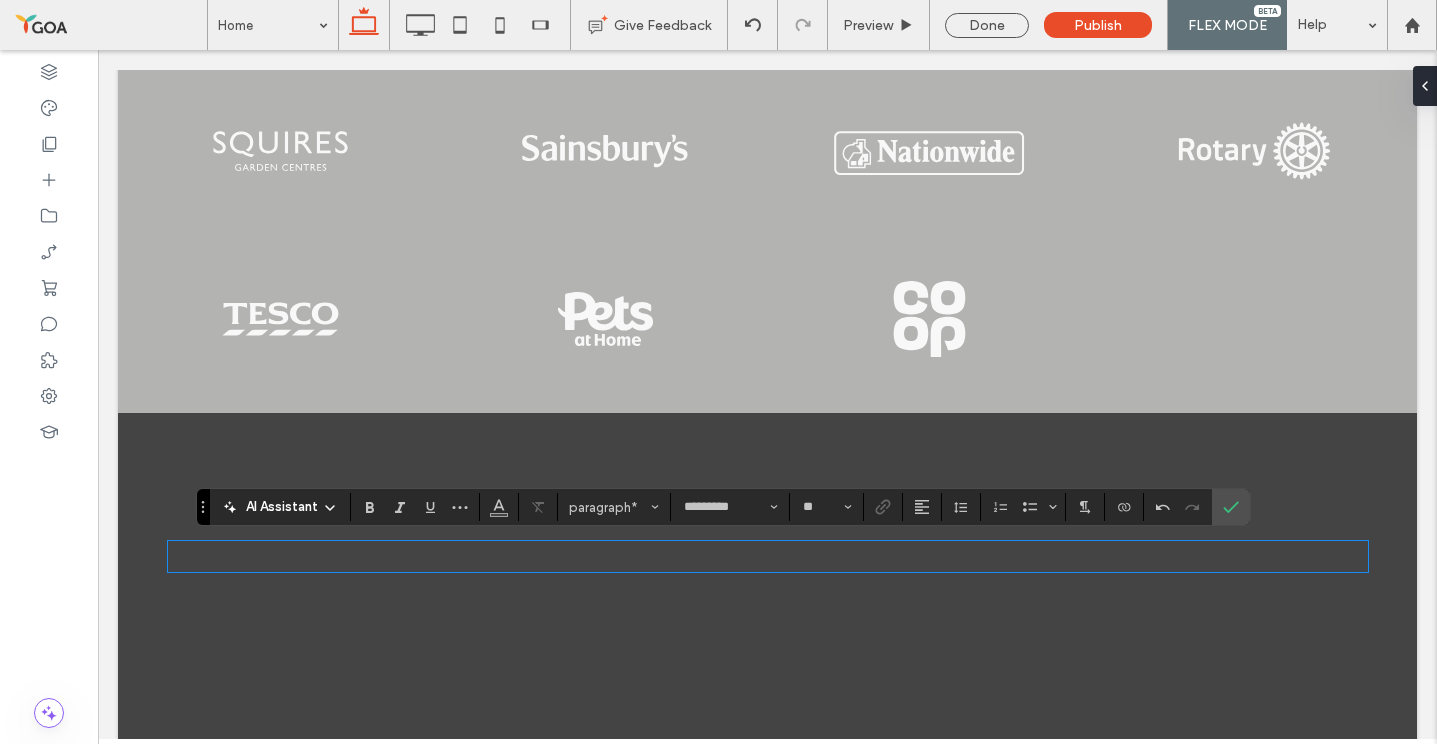 click on "********" at bounding box center [768, 556] 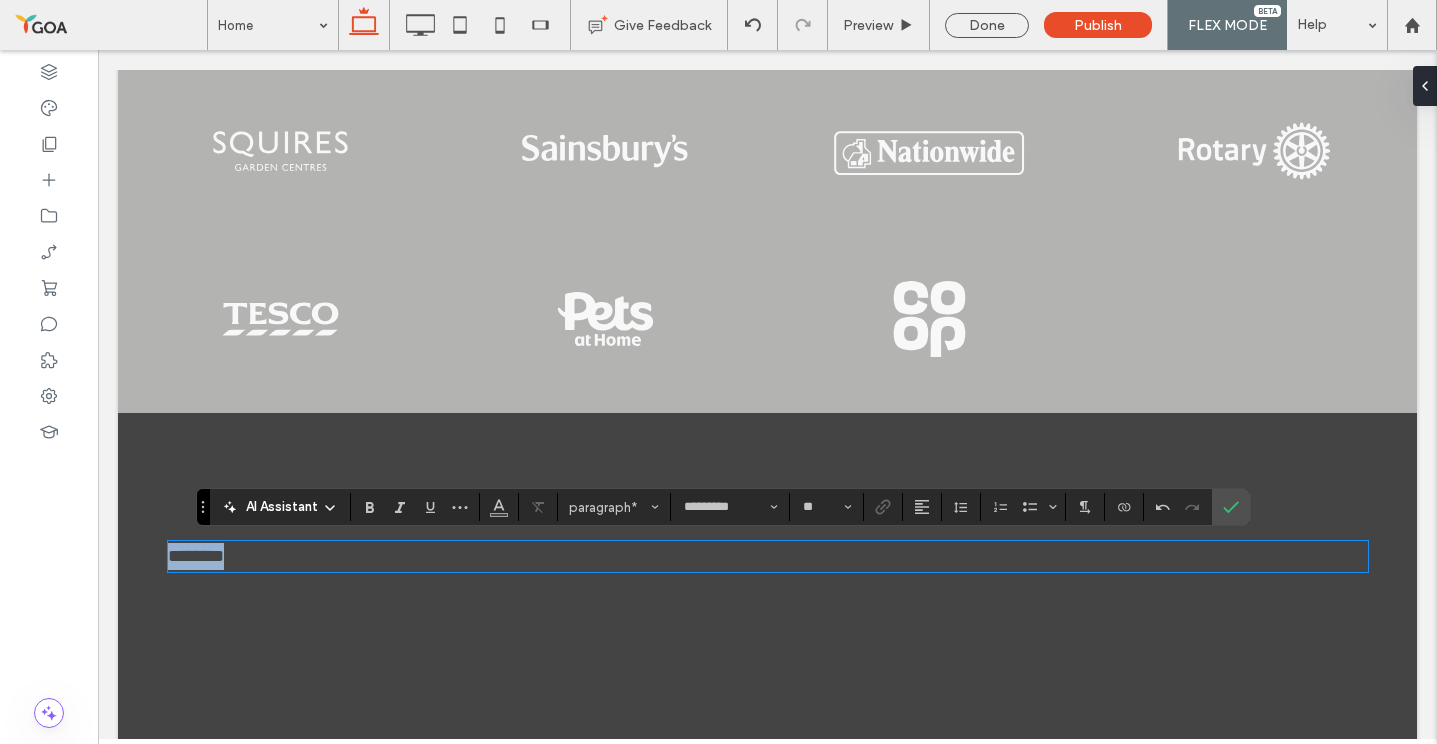 click on "********" at bounding box center (768, 556) 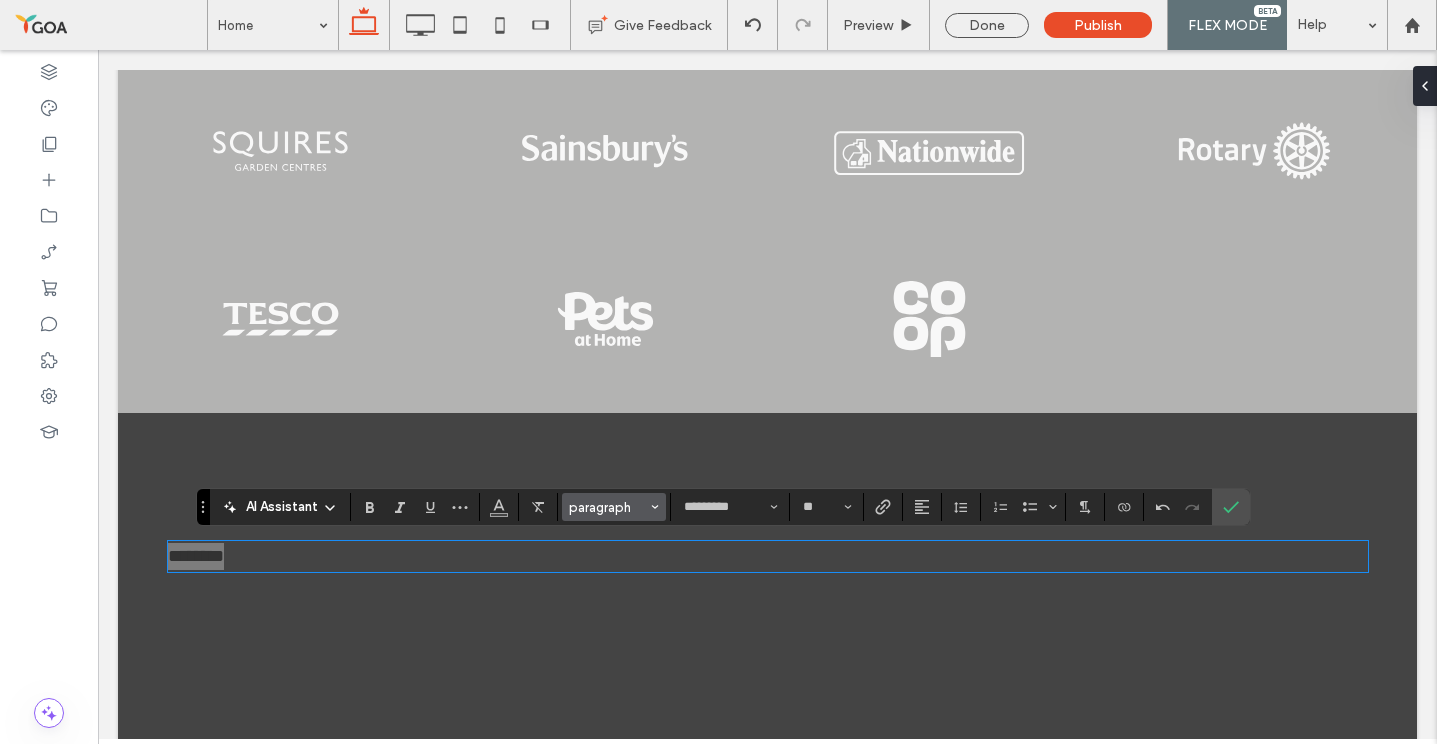 click on "paragraph" at bounding box center (608, 507) 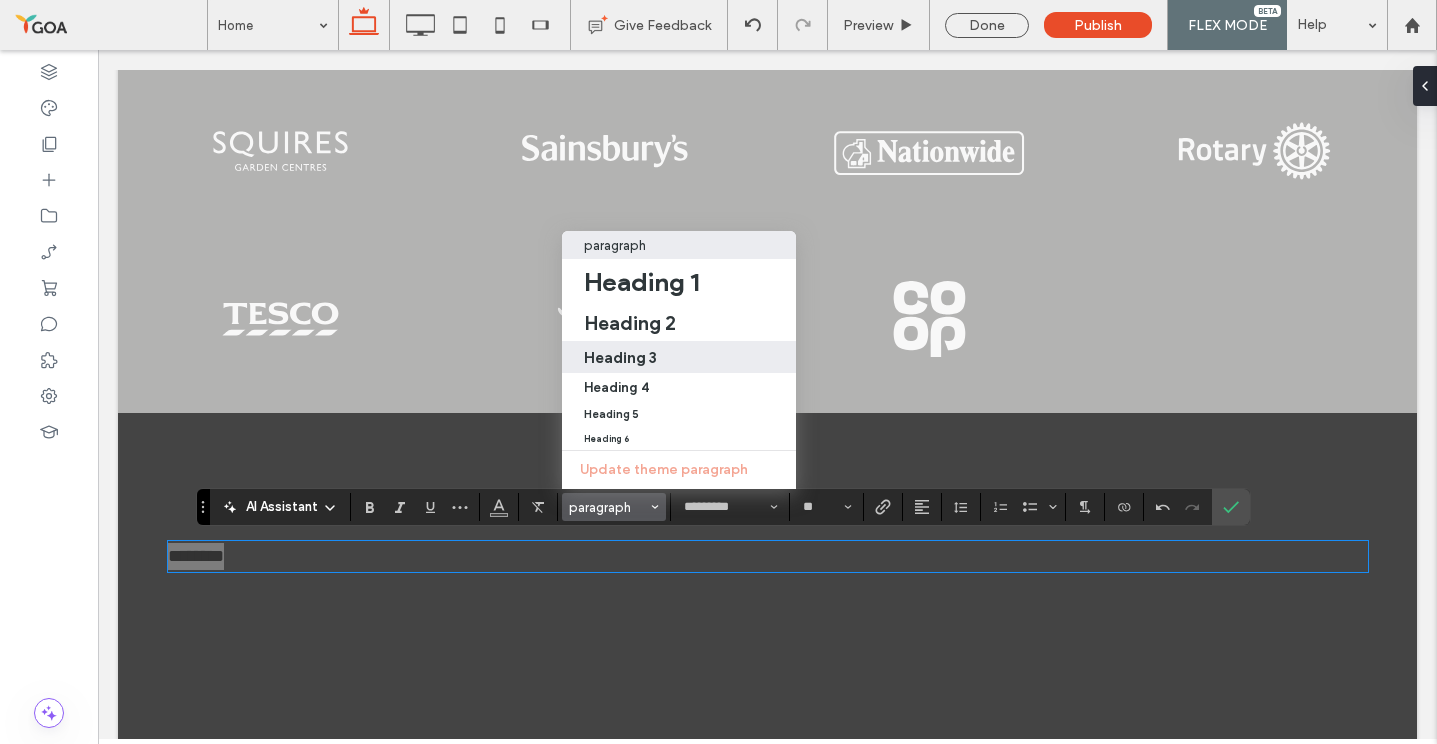 click on "Heading 3" at bounding box center (679, 357) 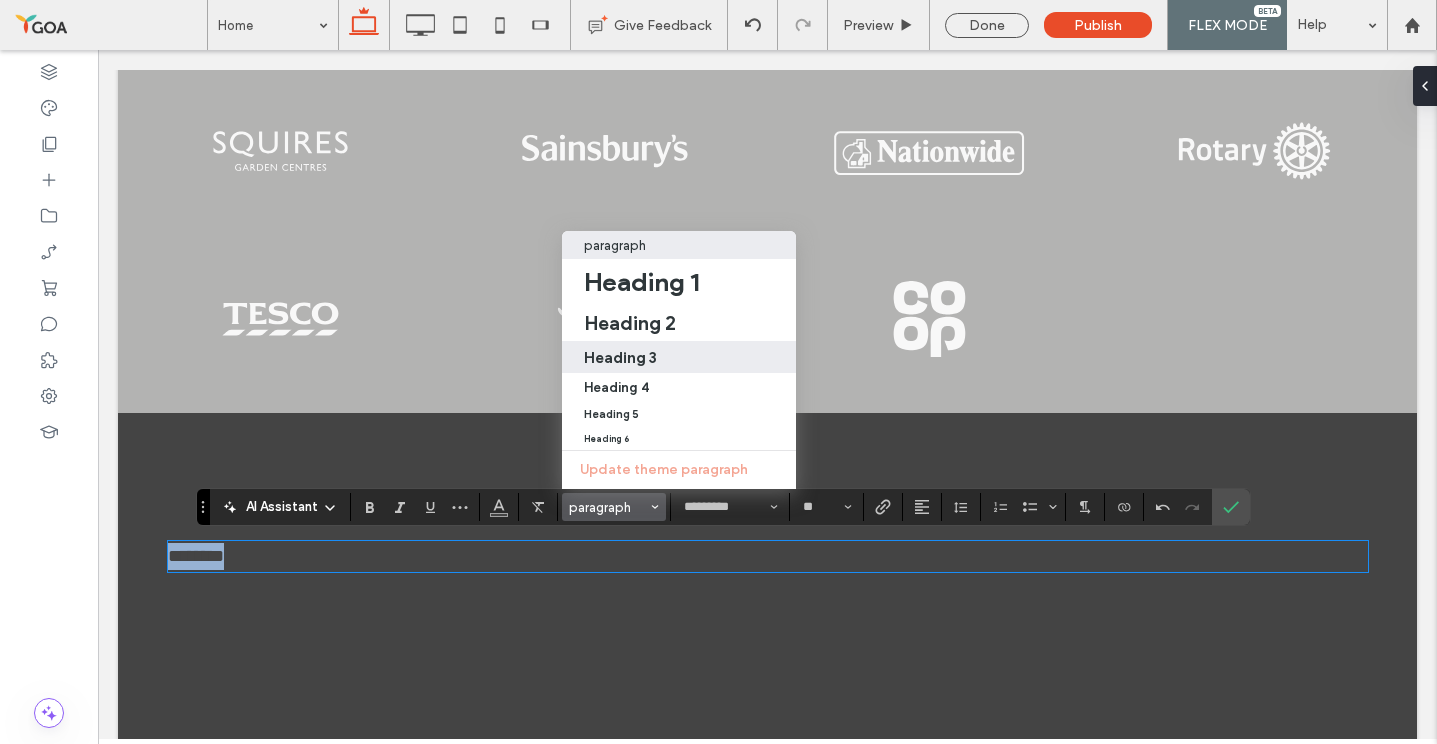 type on "**" 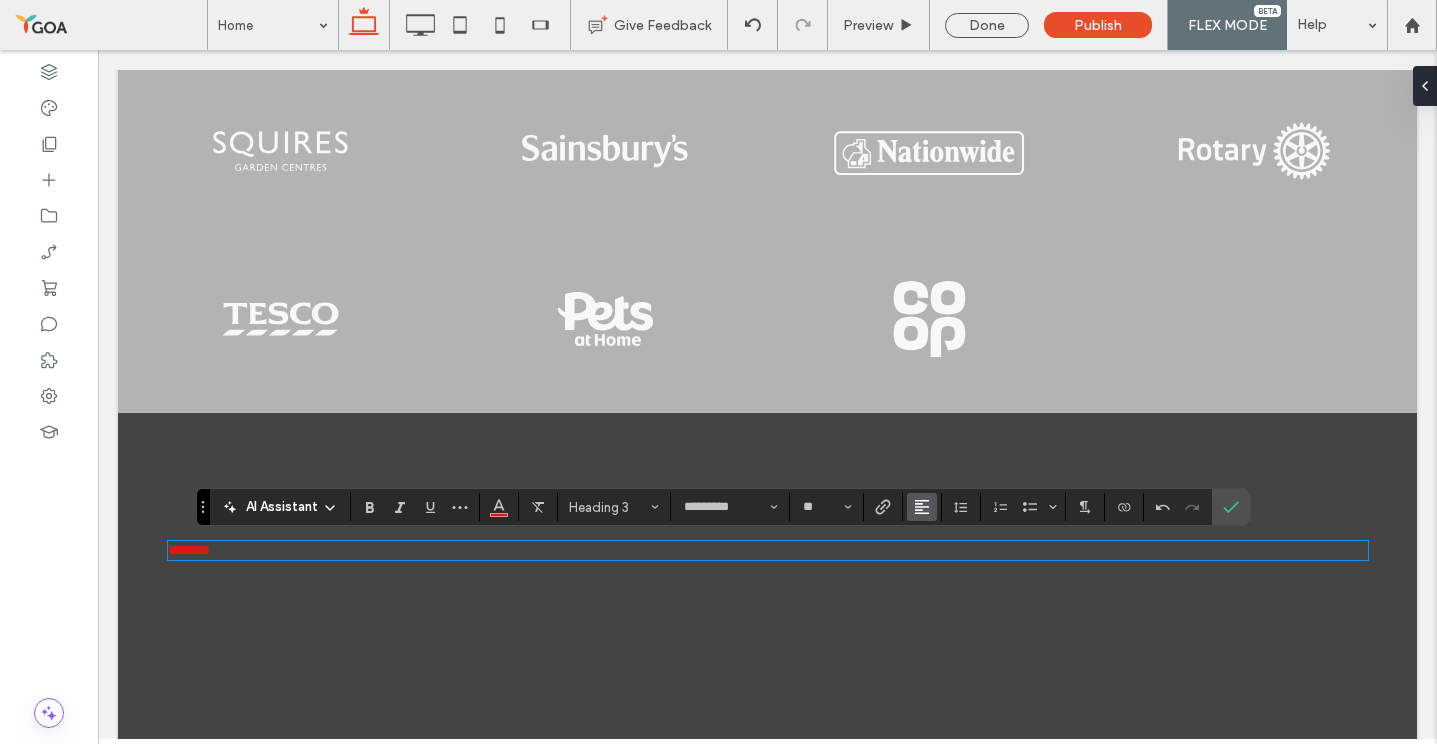 click 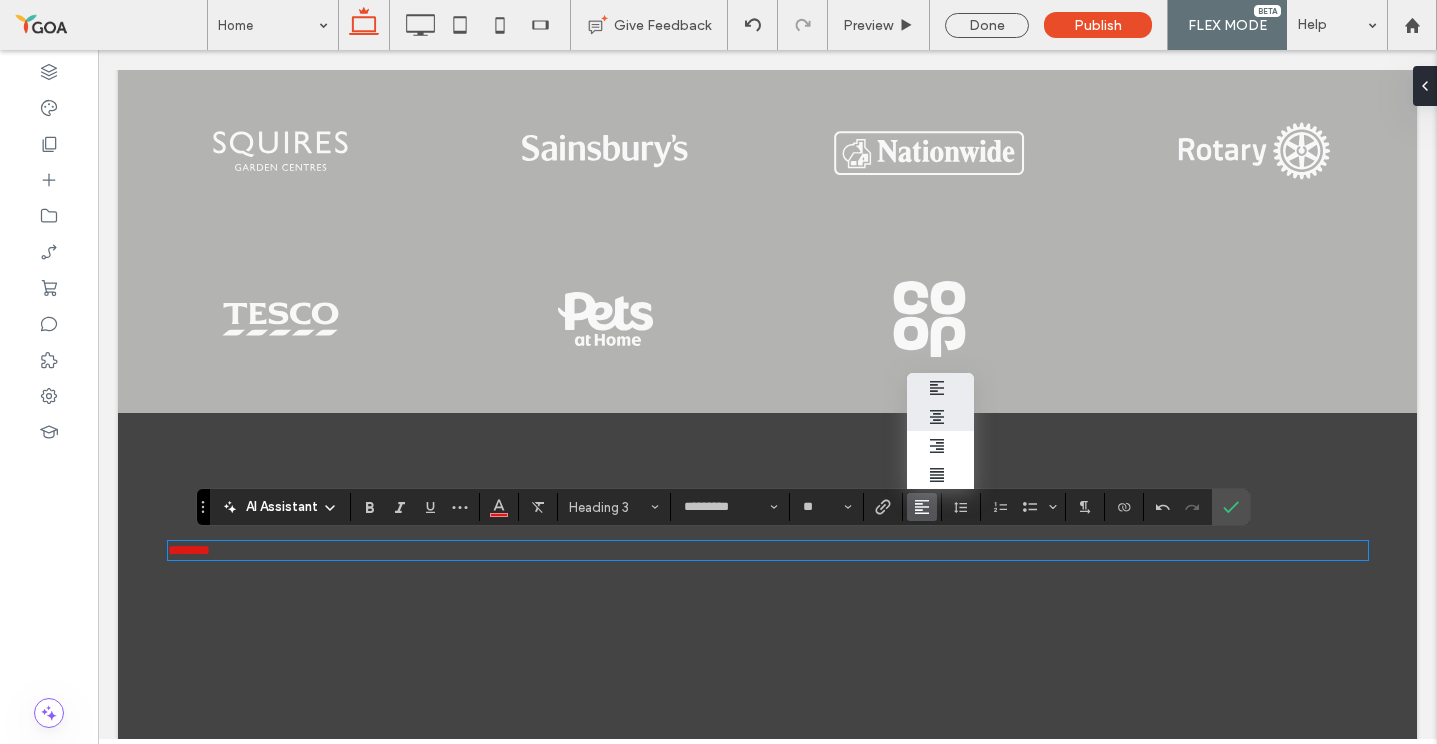 click 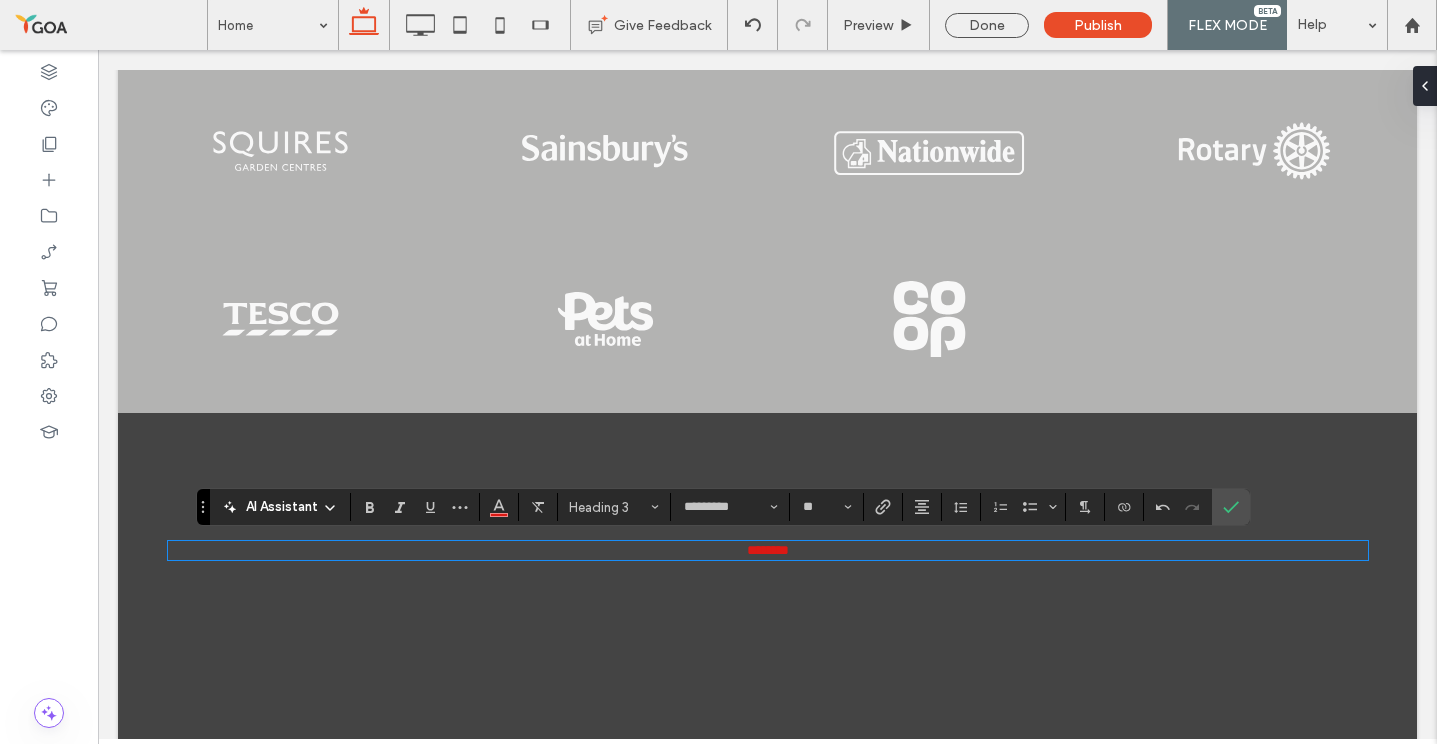 click on "********" at bounding box center (768, 550) 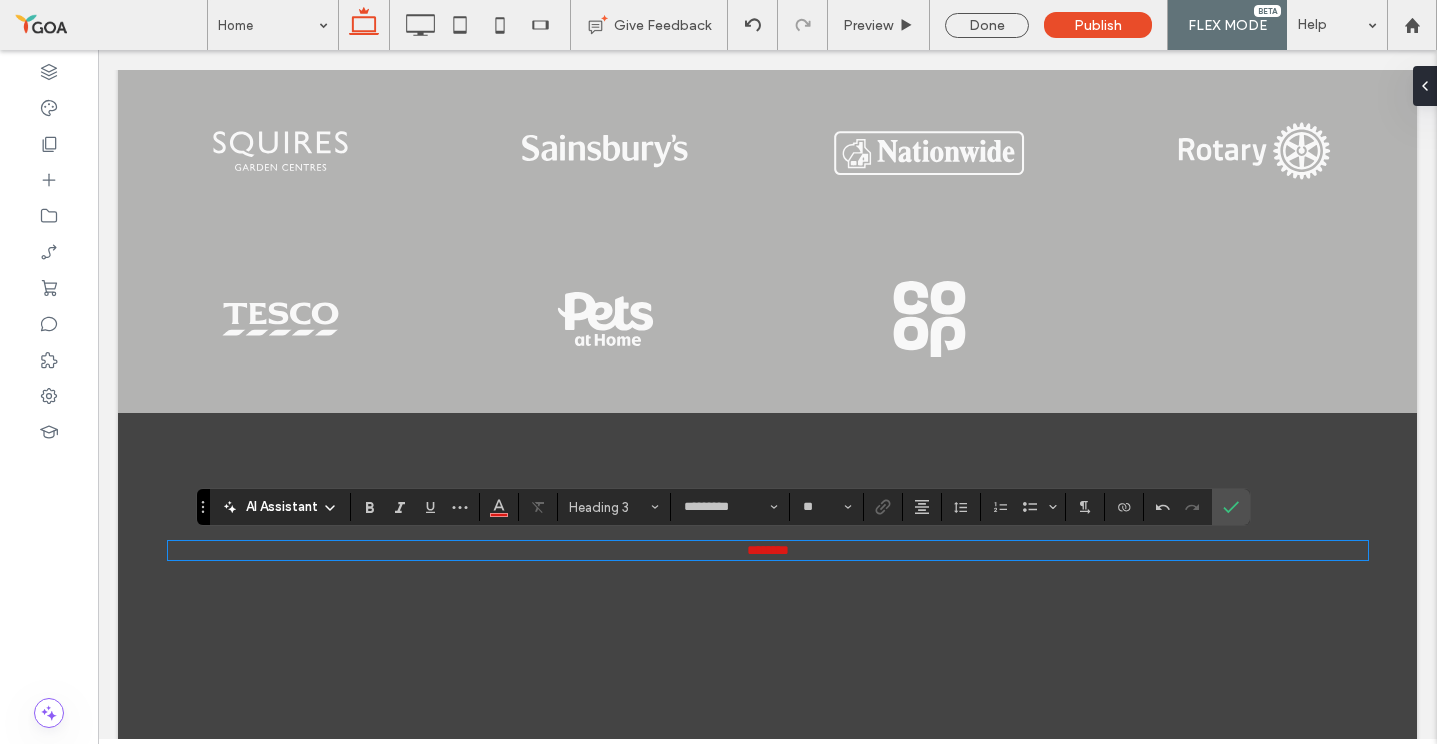 click on "********" at bounding box center [768, 550] 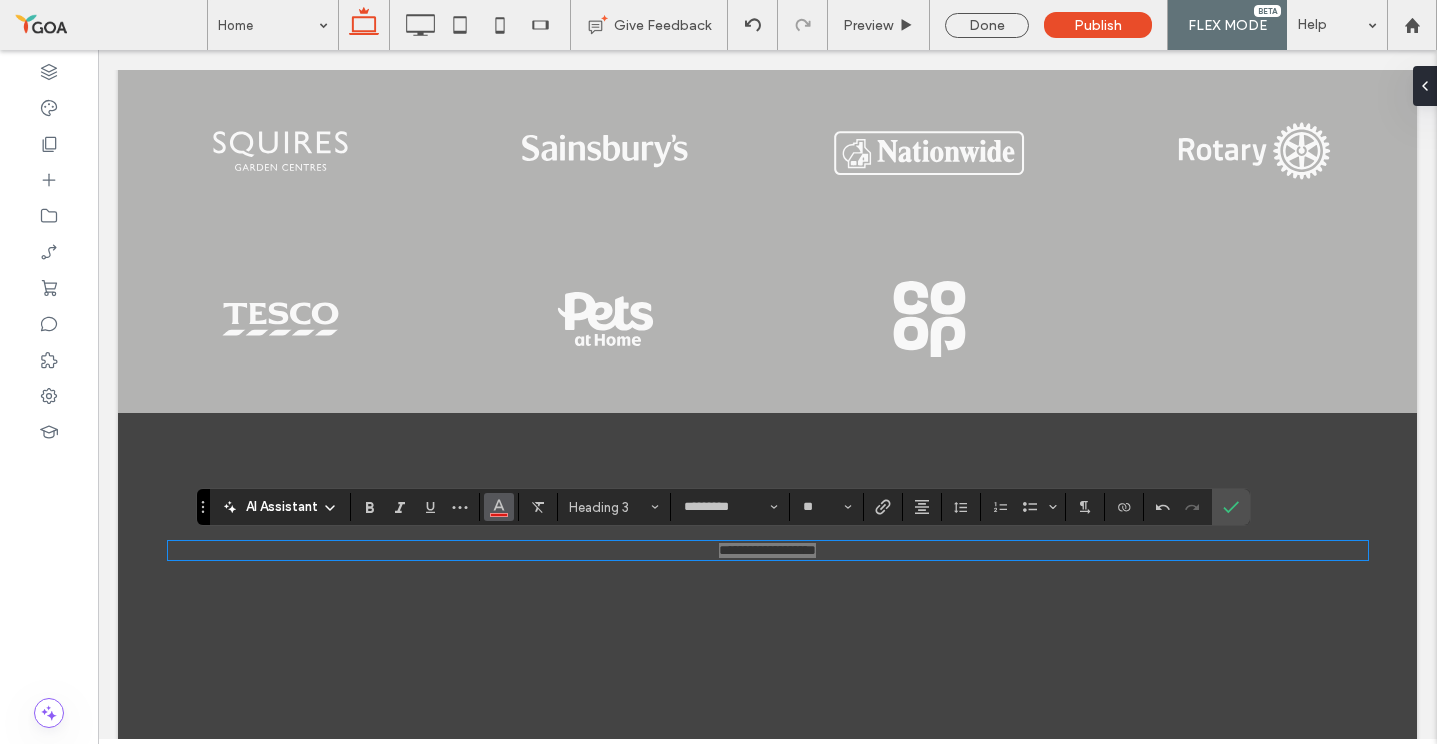 click 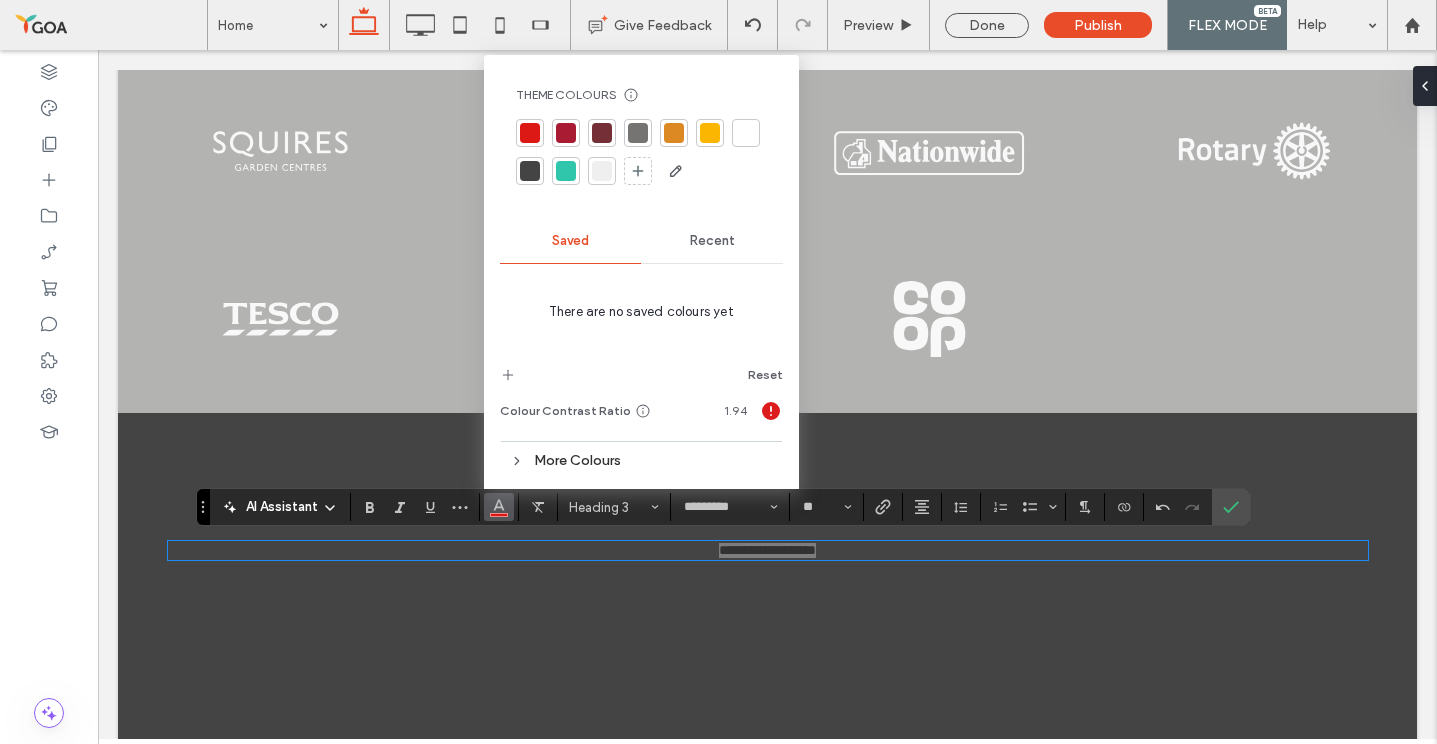 click at bounding box center [746, 133] 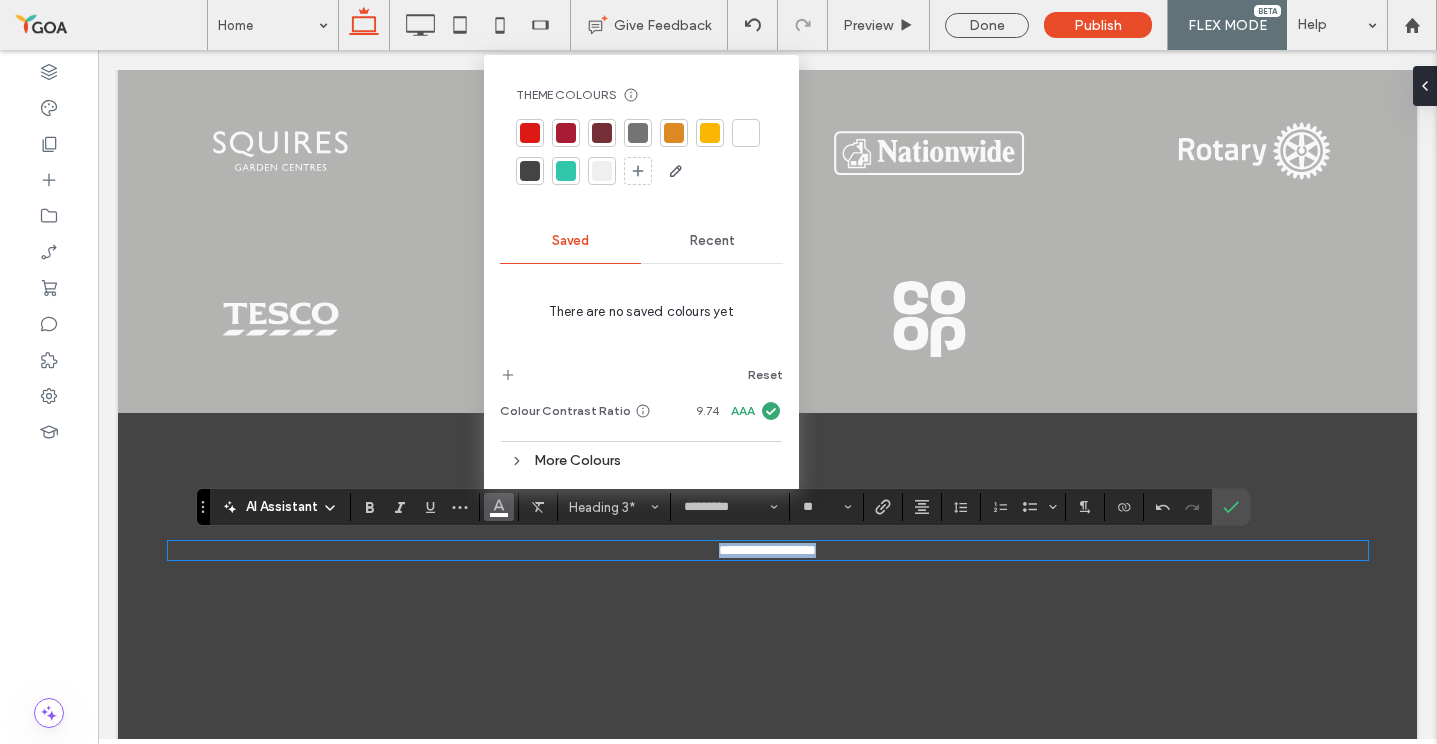 click on "**********" at bounding box center [767, 550] 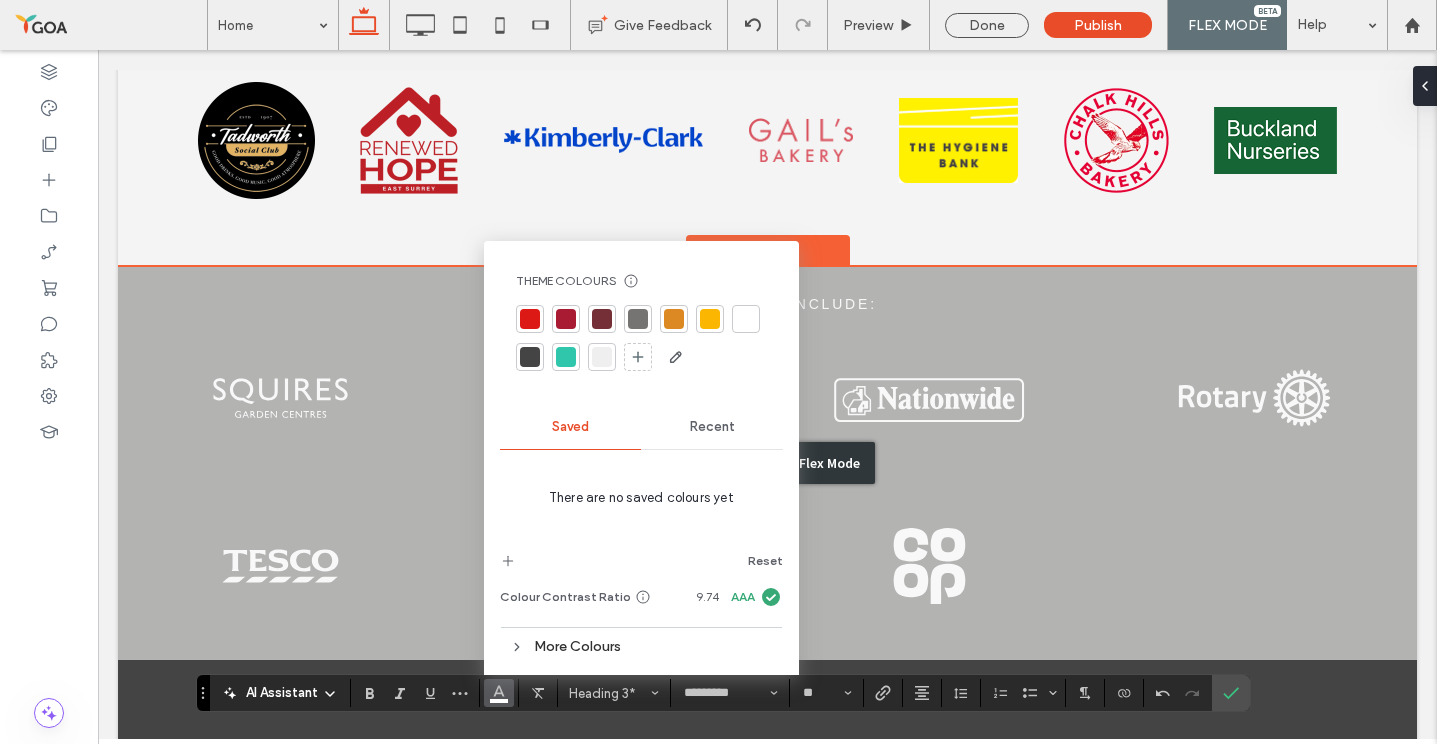 scroll, scrollTop: 3327, scrollLeft: 0, axis: vertical 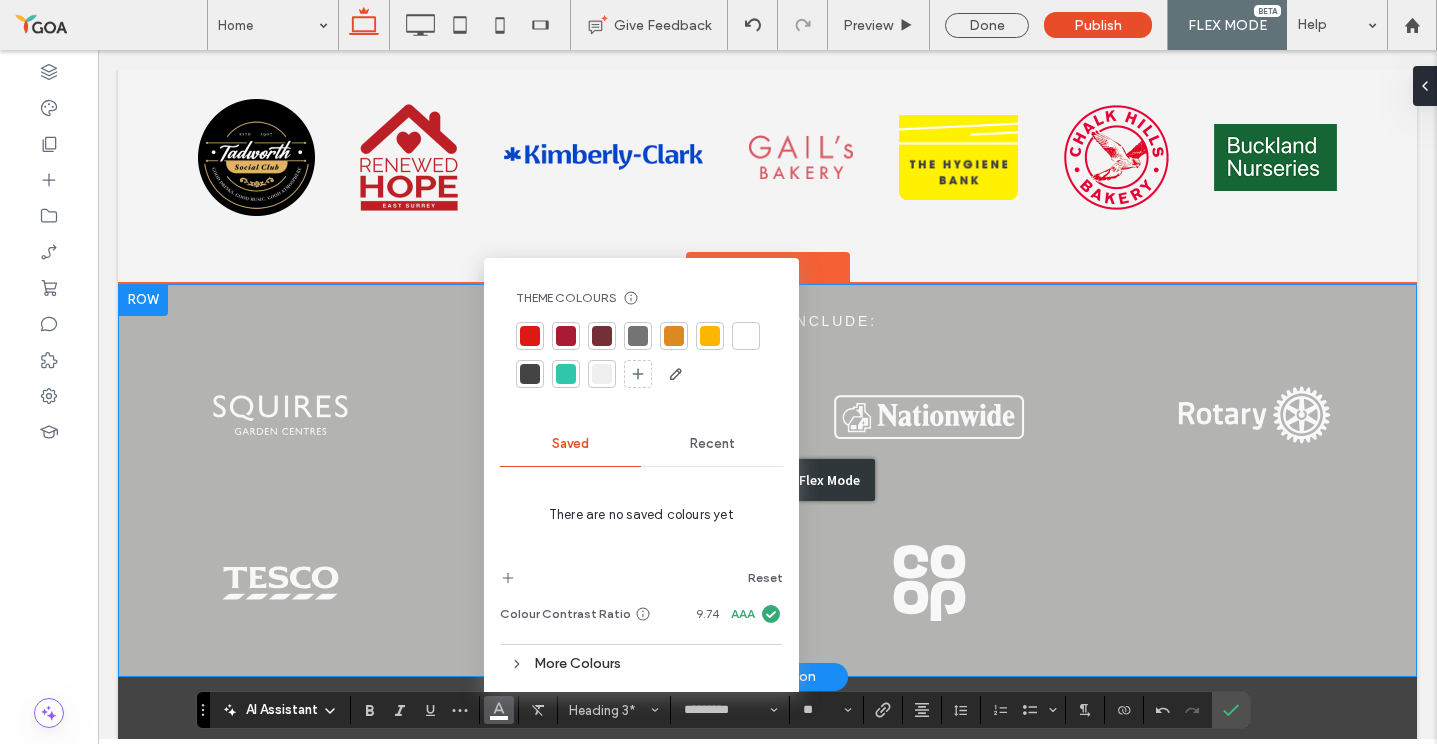 click on "Double click to exit Flex Mode" at bounding box center (767, 480) 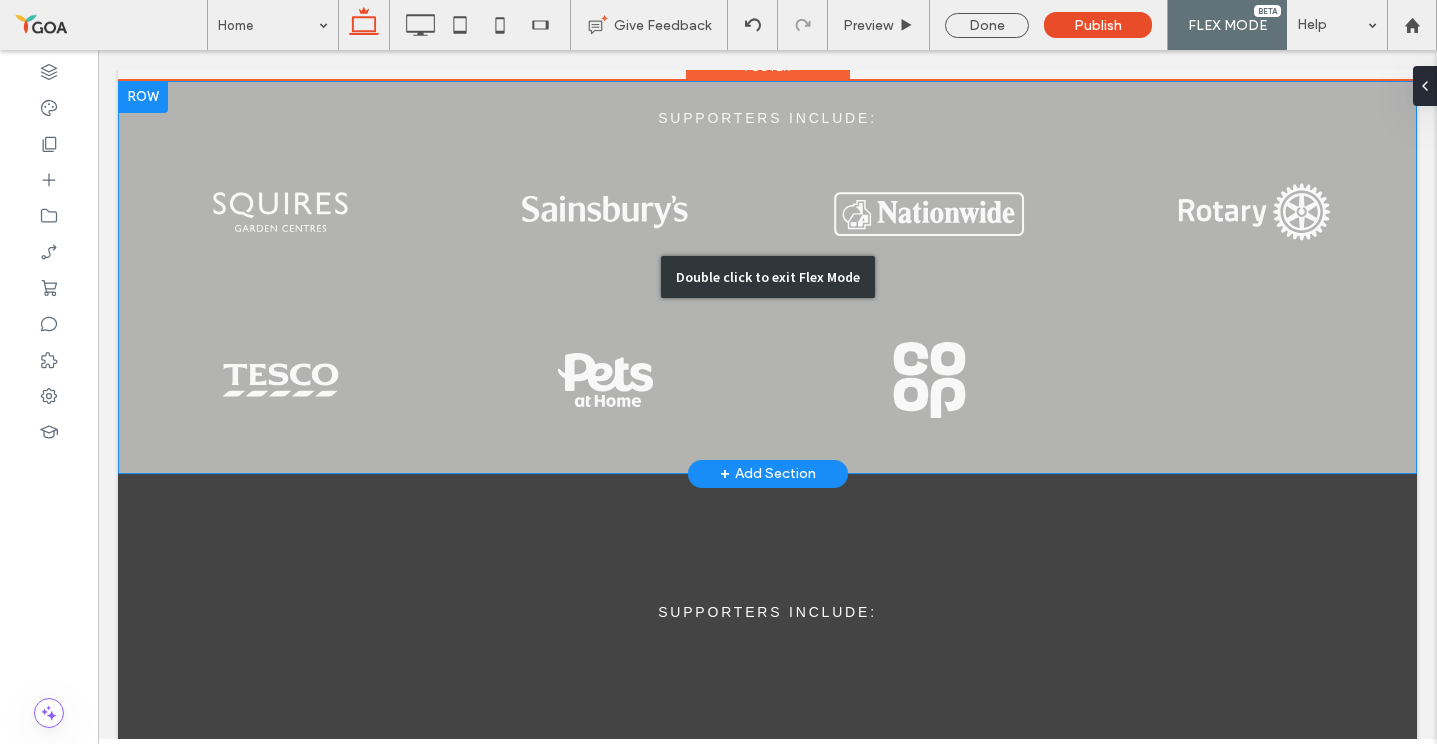 scroll, scrollTop: 3536, scrollLeft: 0, axis: vertical 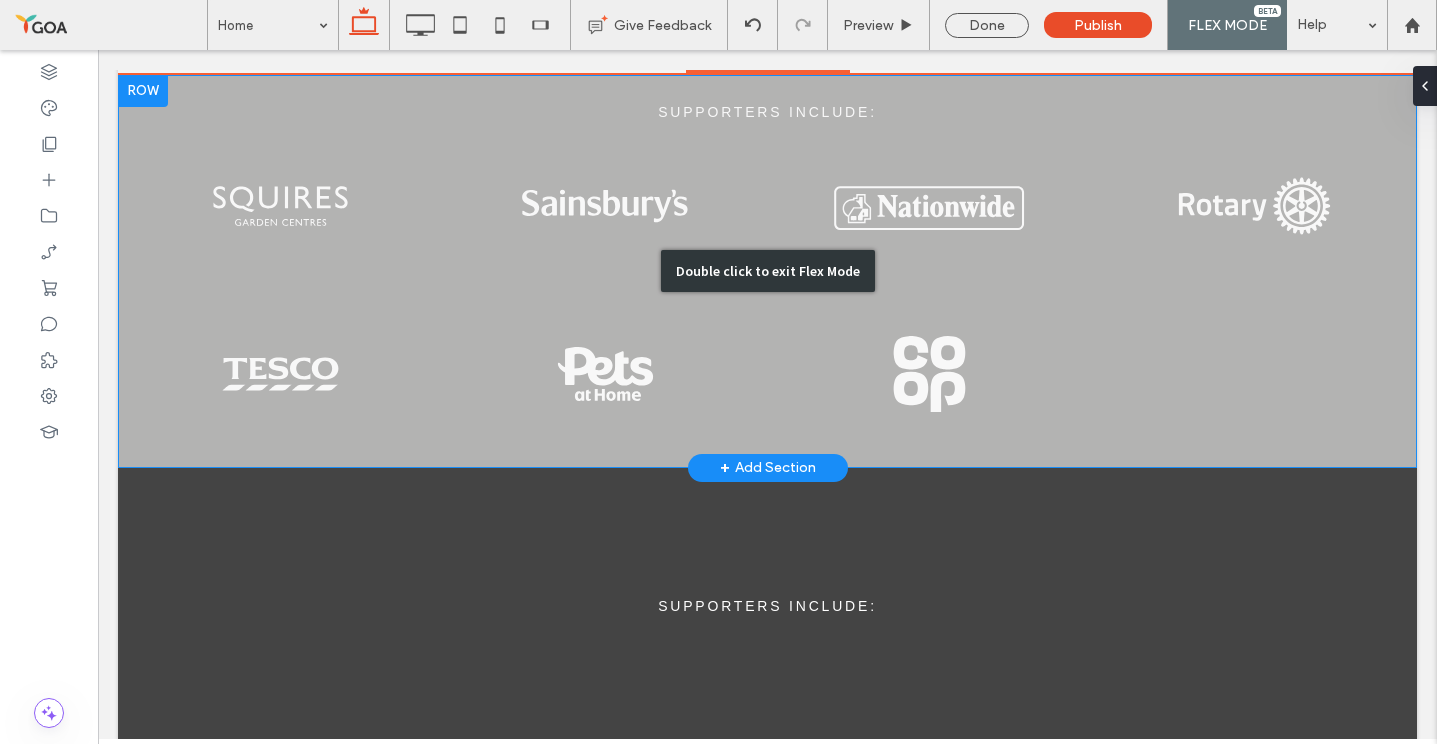click on "Double click to exit Flex Mode" at bounding box center [767, 271] 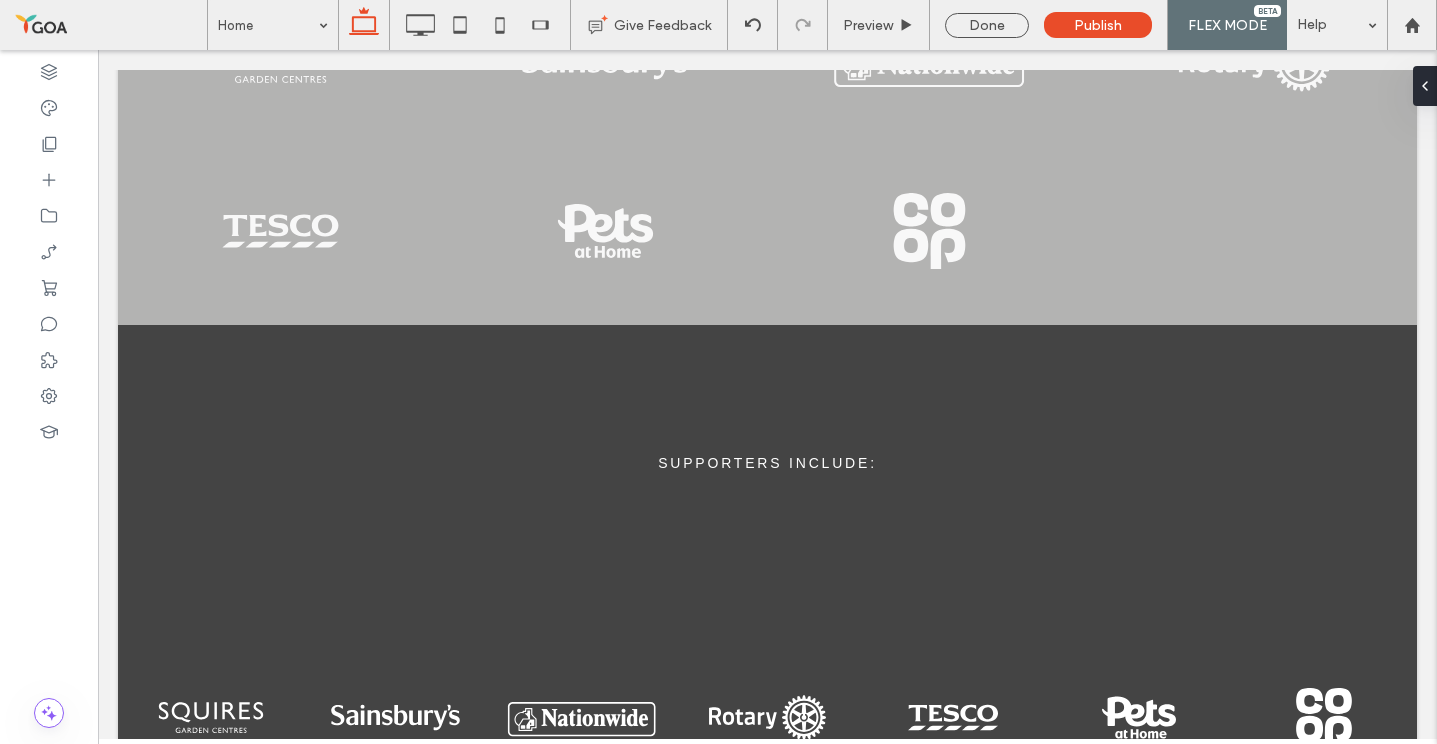 scroll, scrollTop: 3793, scrollLeft: 0, axis: vertical 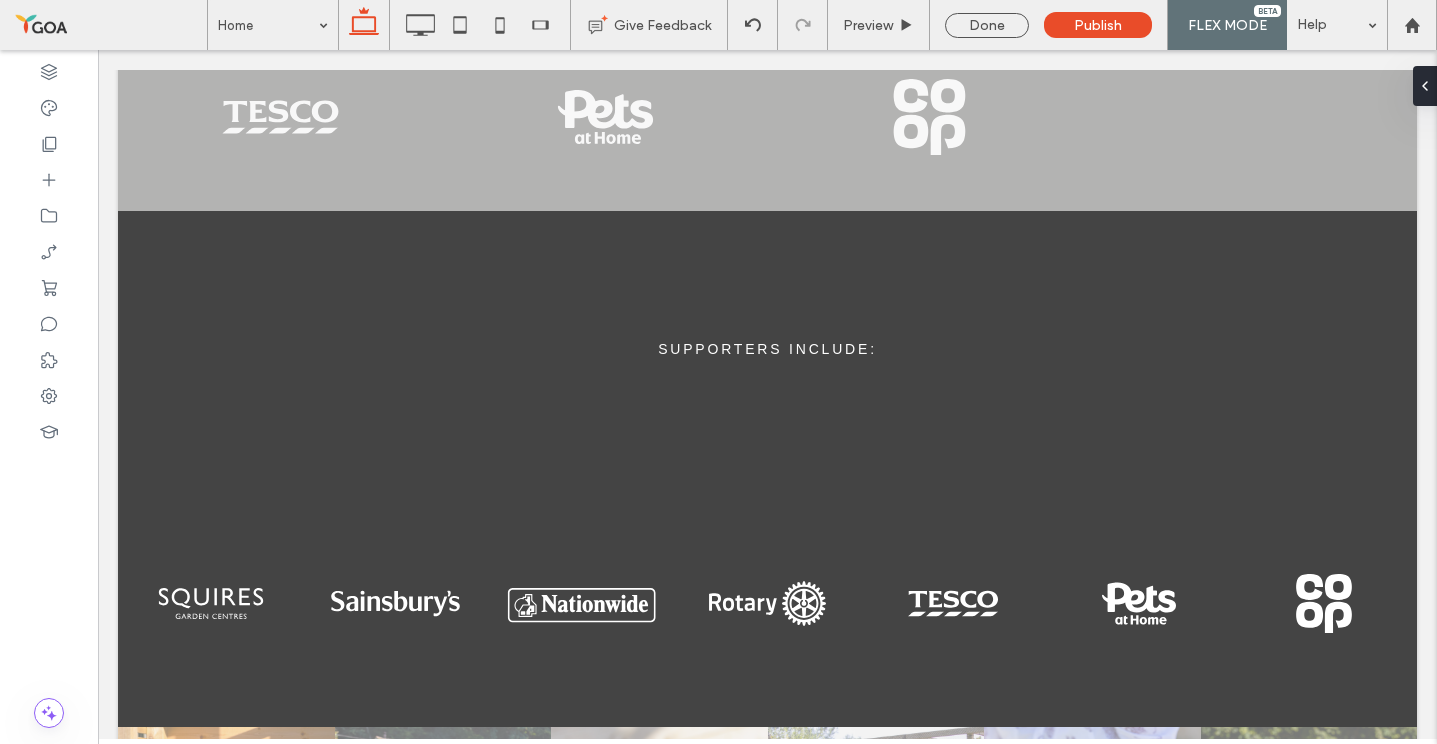 click on "SUPPORTErs include:" at bounding box center (767, 349) 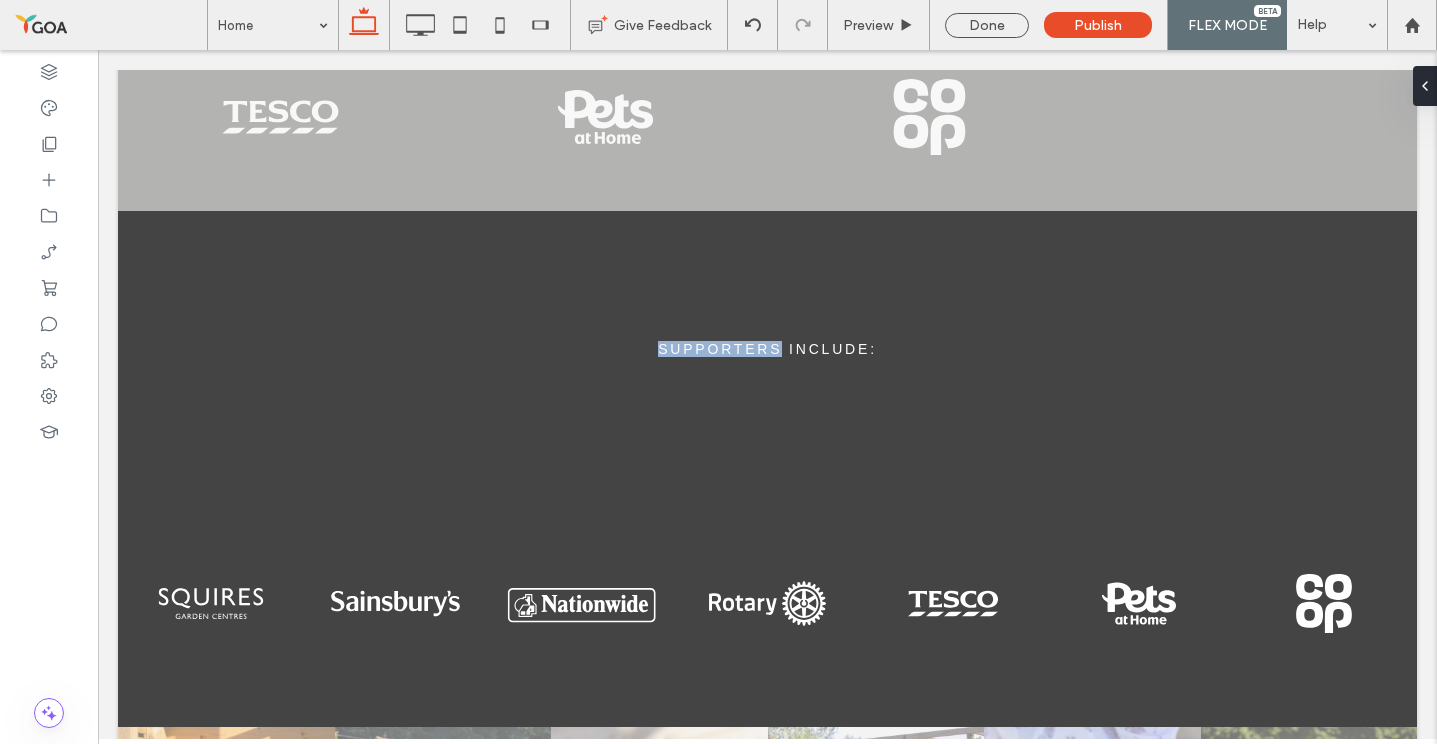 click on "SUPPORTErs include:" at bounding box center (767, 349) 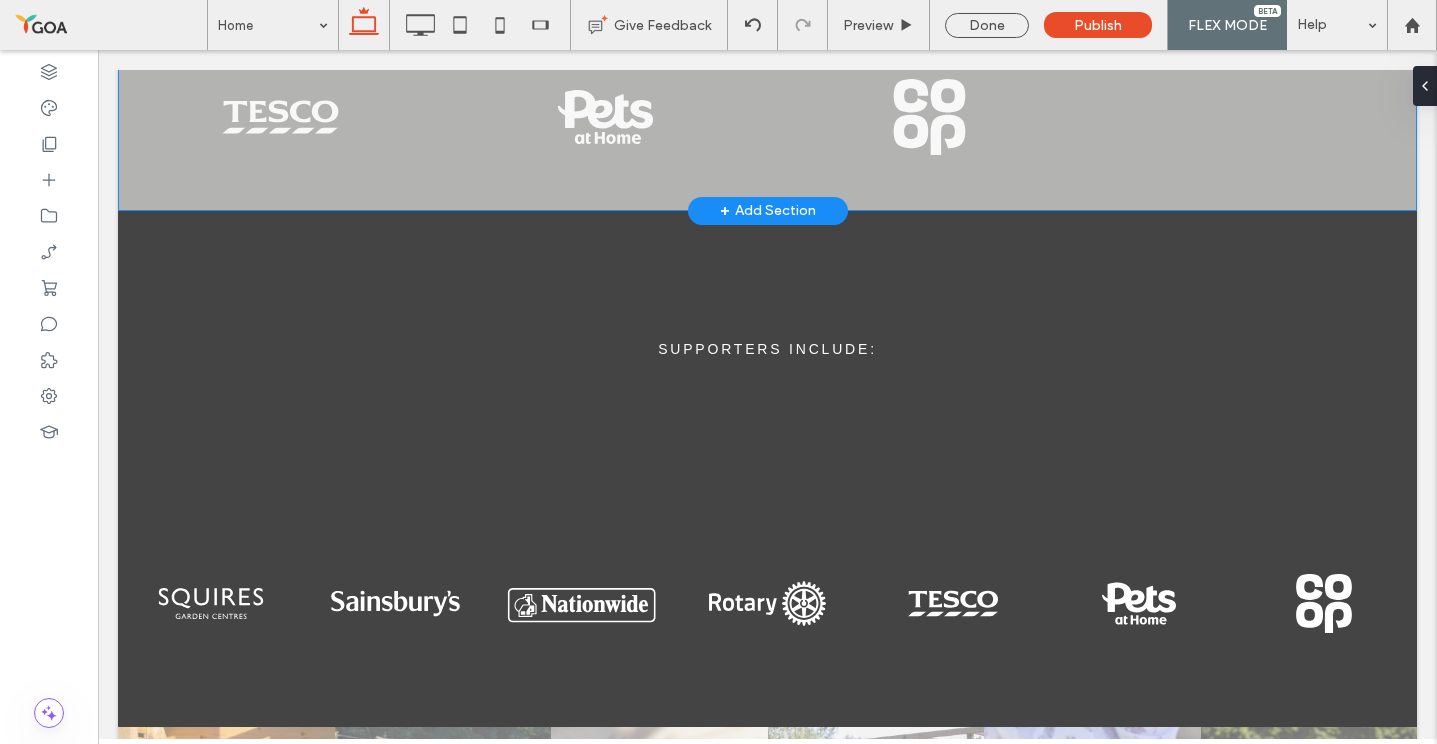 click on "Double click to exit Flex Mode" at bounding box center [767, 14] 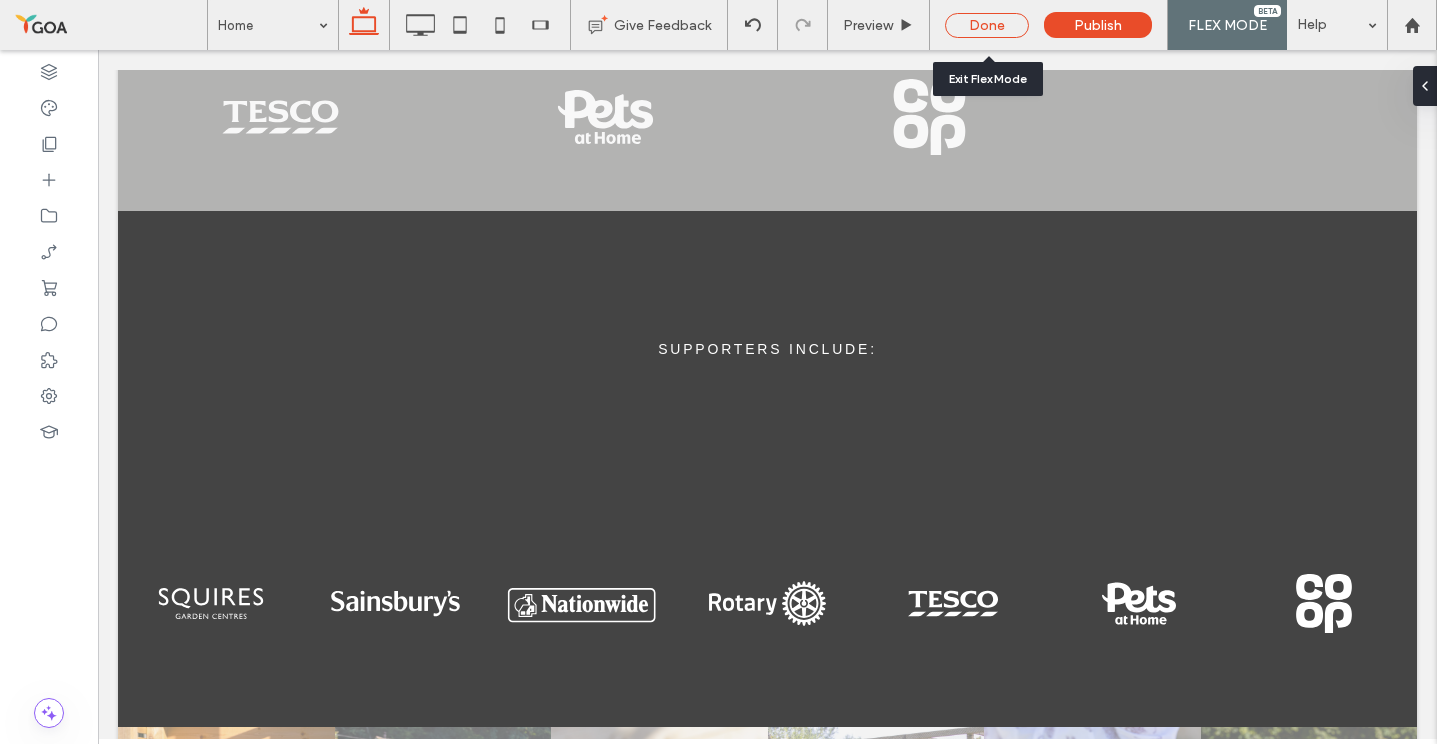 click on "Done" at bounding box center (987, 25) 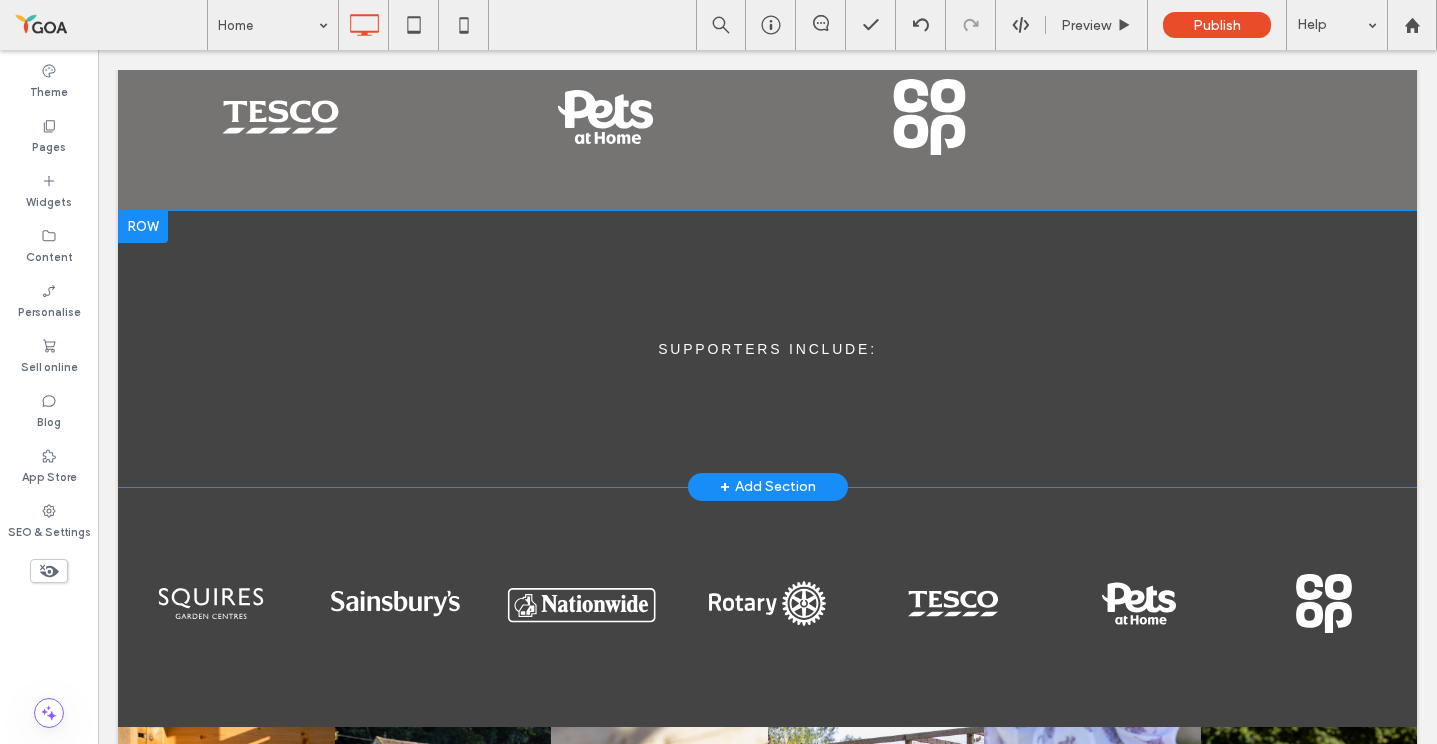 click at bounding box center [143, 227] 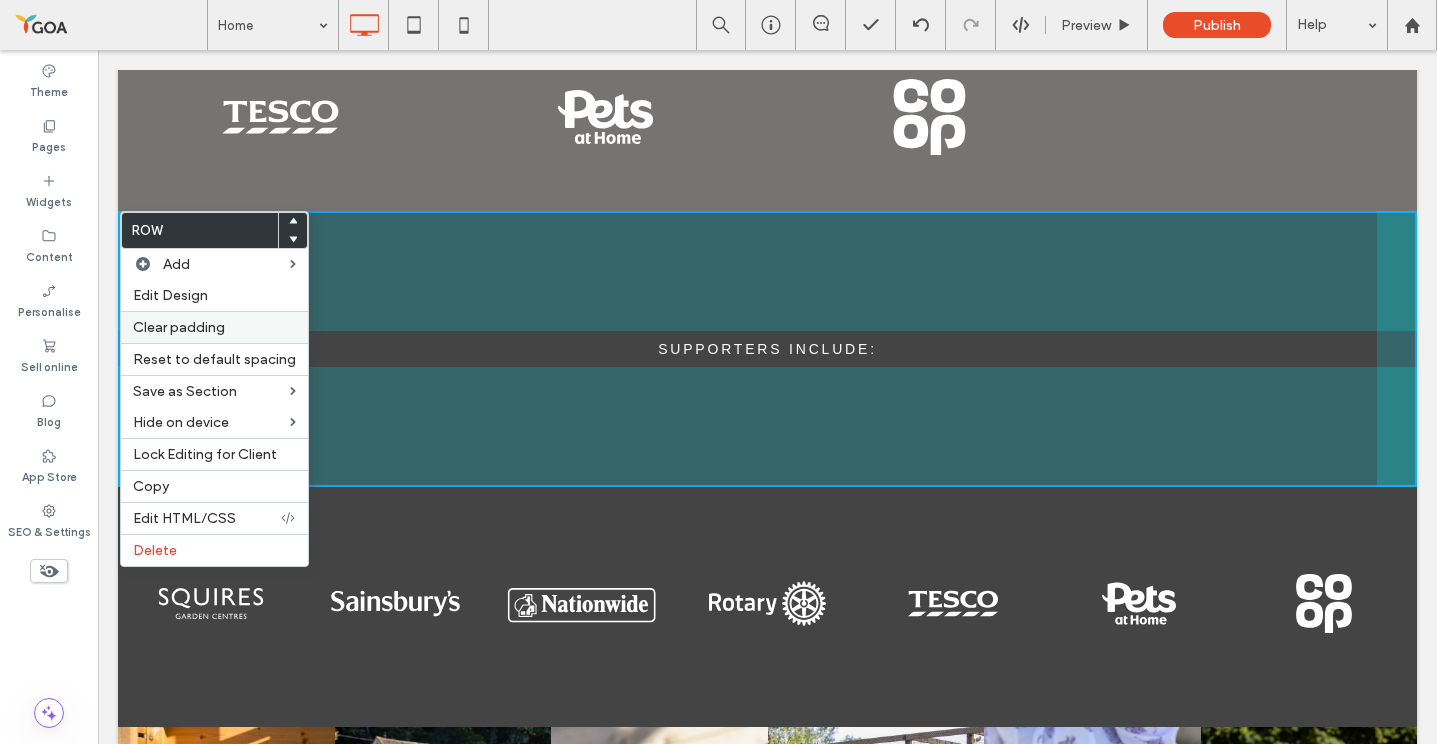 click on "Clear padding" at bounding box center (214, 327) 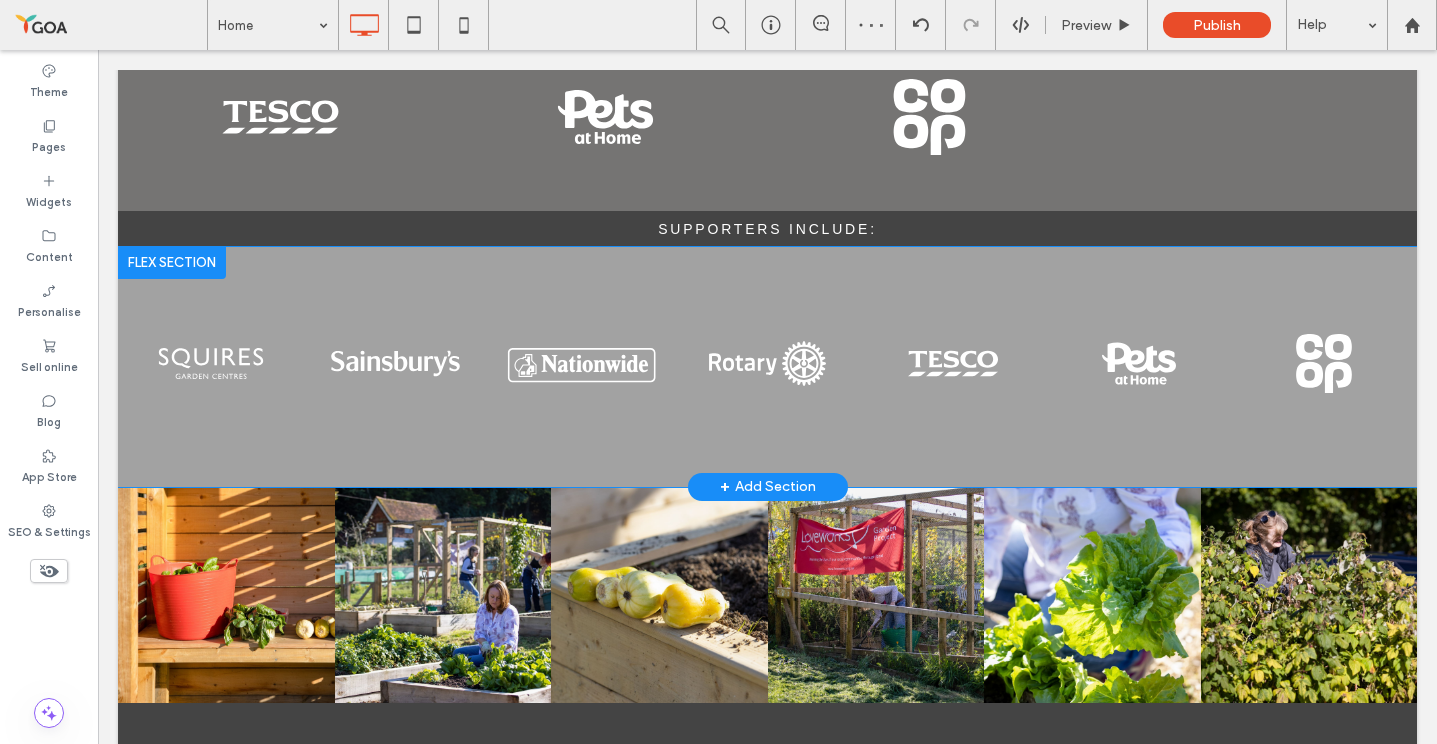 click at bounding box center (172, 263) 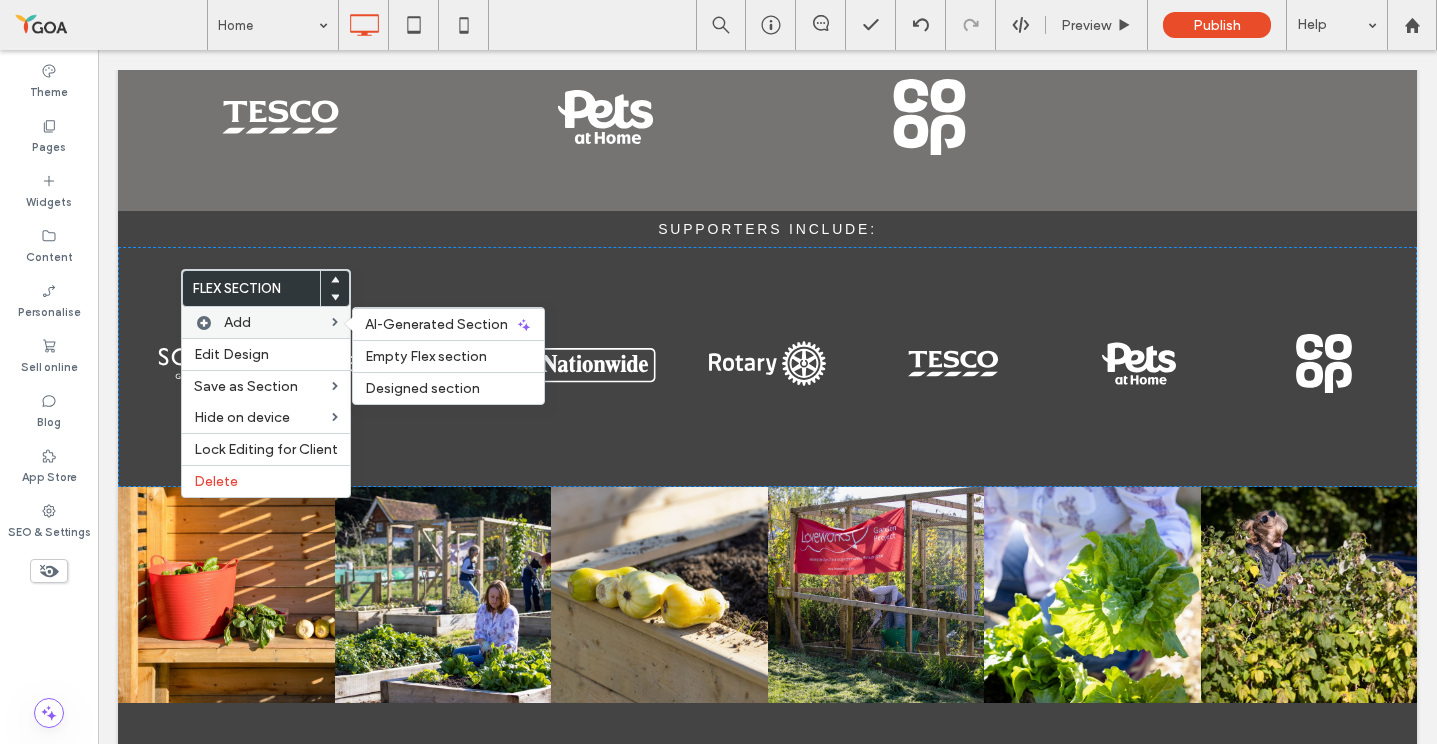 click on "Add" at bounding box center [237, 322] 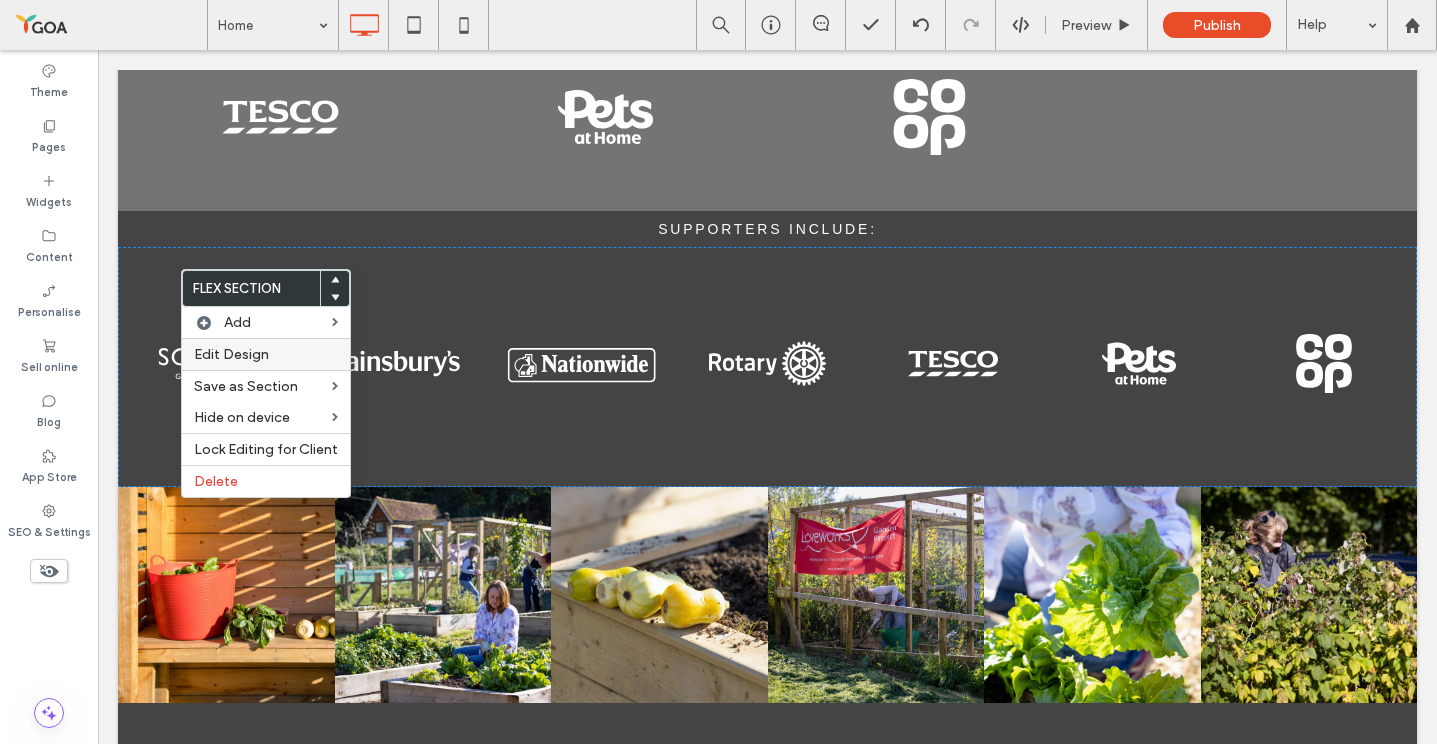 click on "Edit Design" at bounding box center (266, 354) 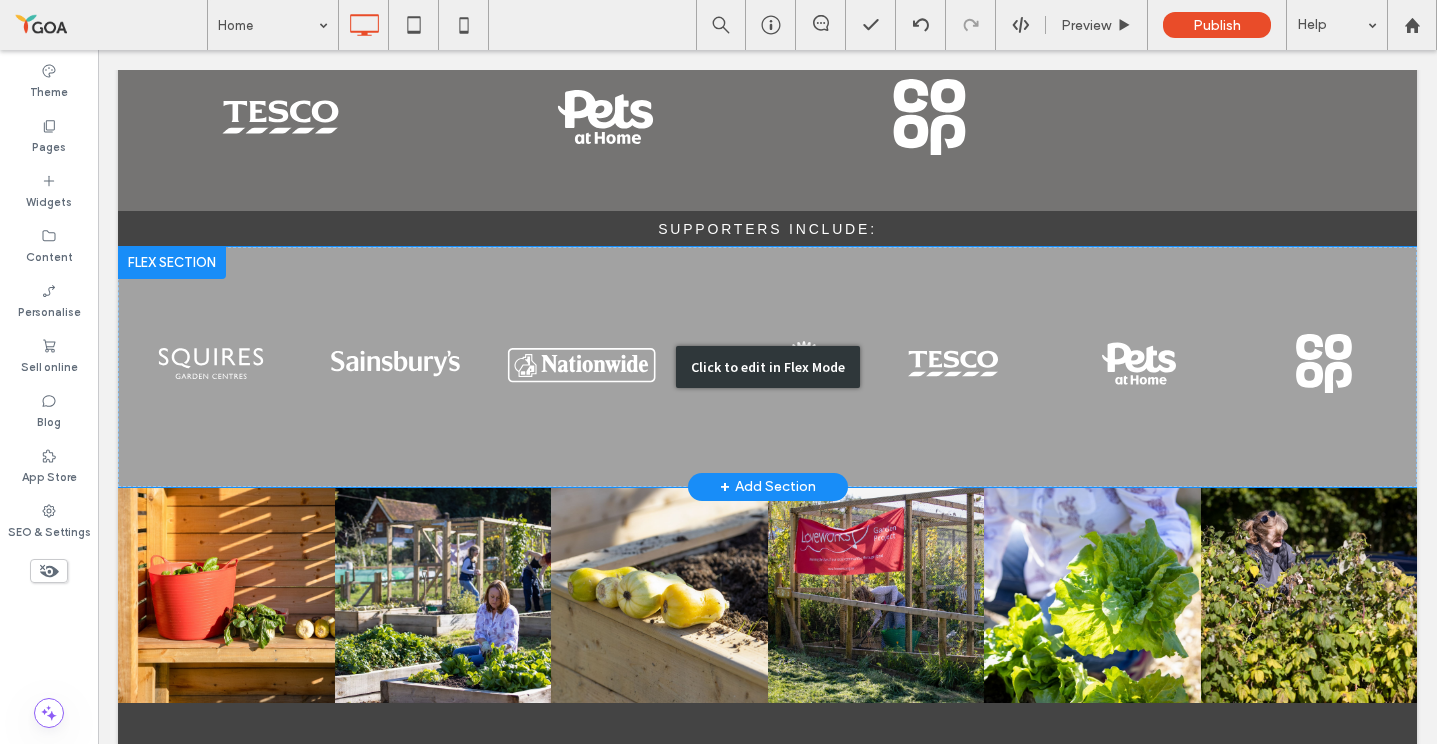 drag, startPoint x: 346, startPoint y: 415, endPoint x: 248, endPoint y: 365, distance: 110.01818 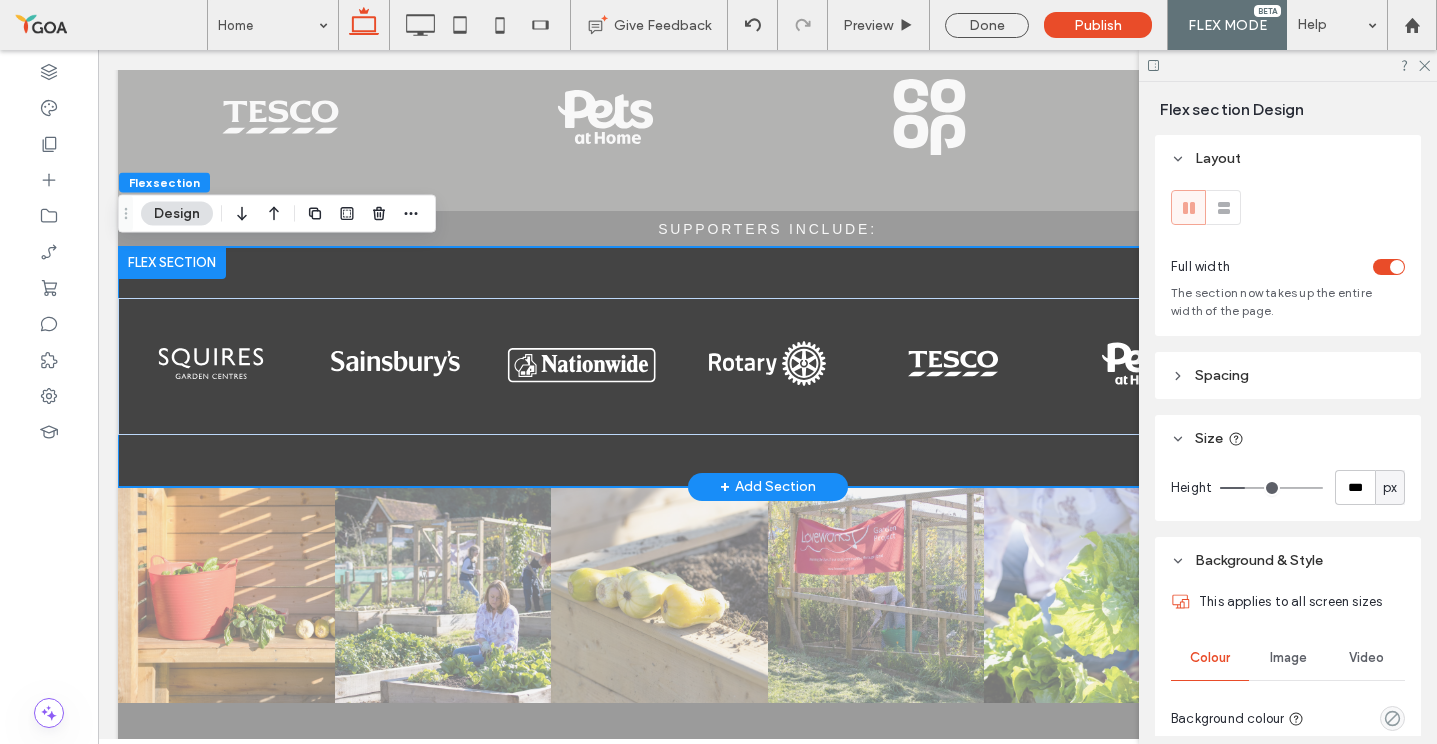 click at bounding box center (767, 367) 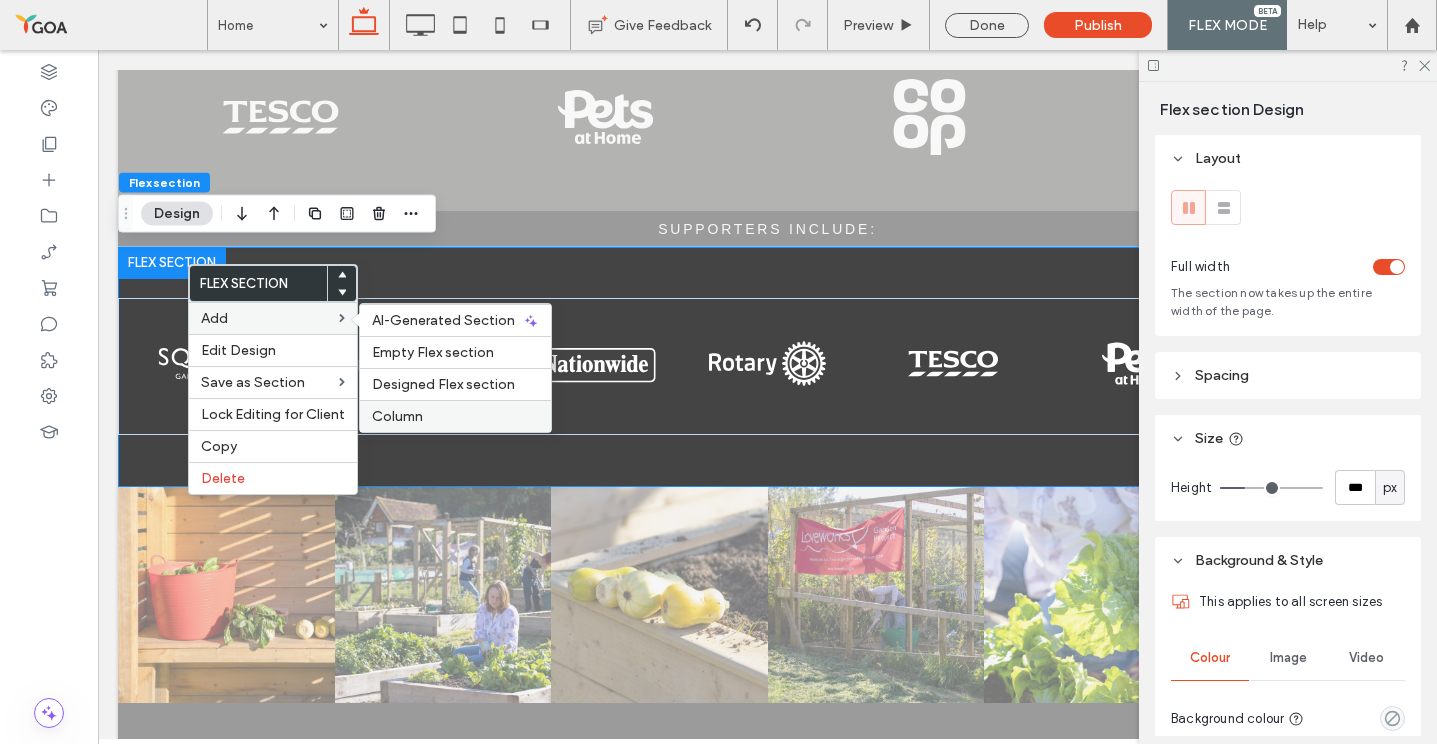 click on "Column" at bounding box center [397, 416] 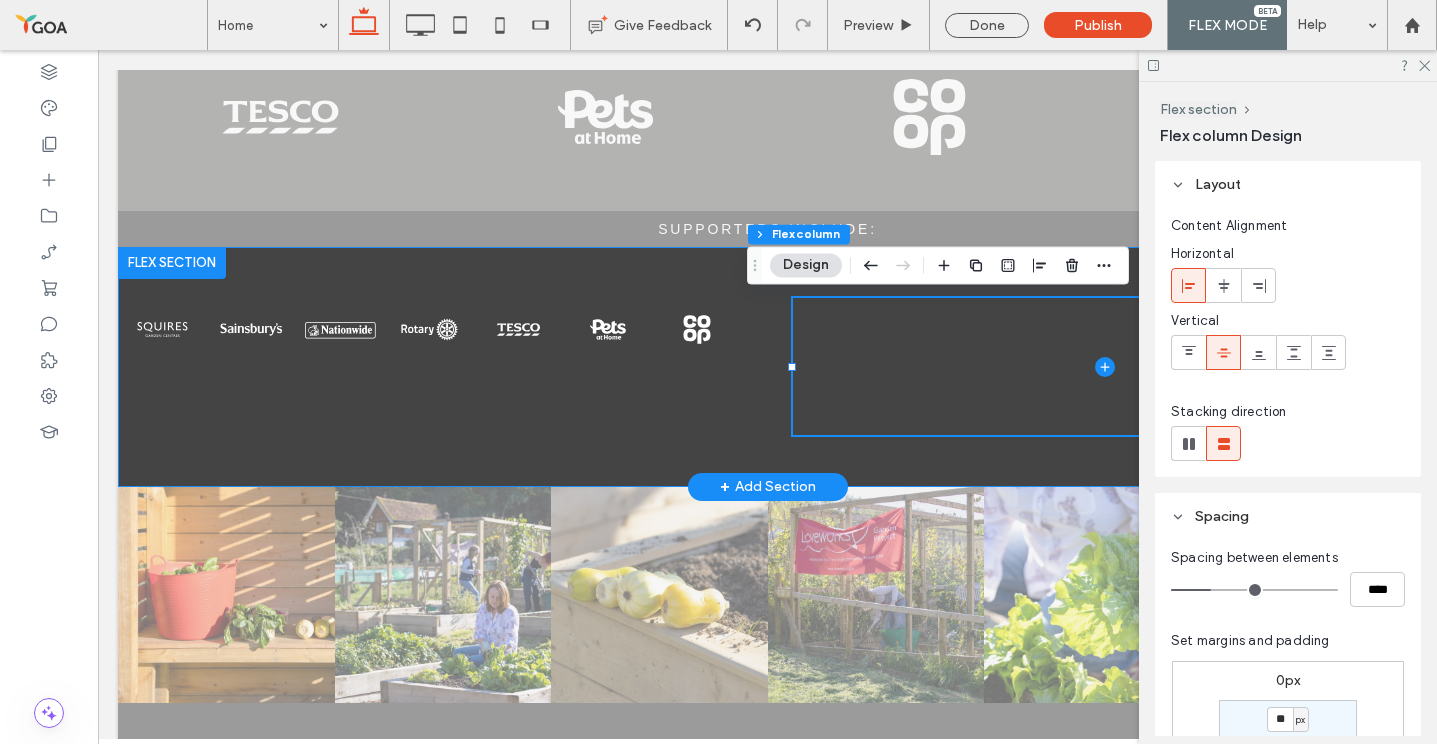 click at bounding box center (767, 367) 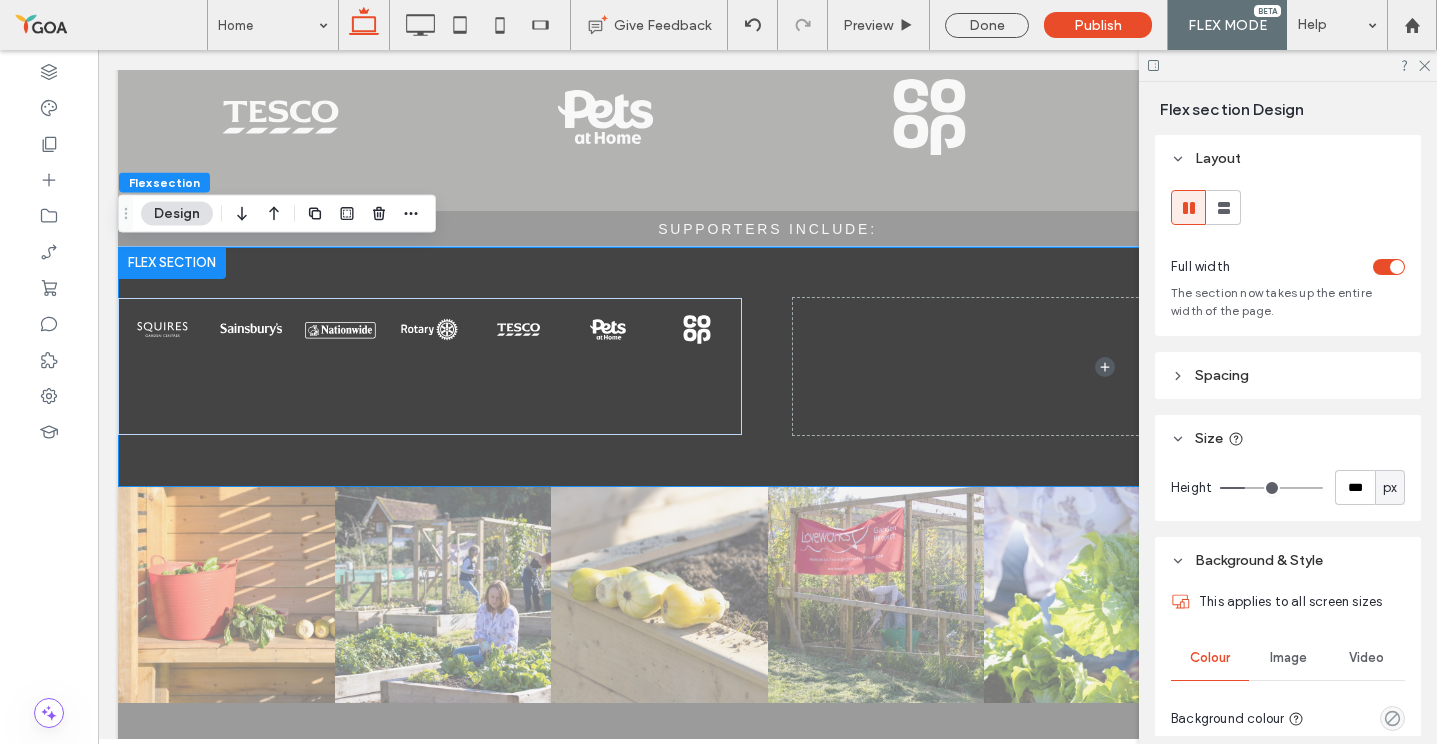 click at bounding box center [1188, 207] 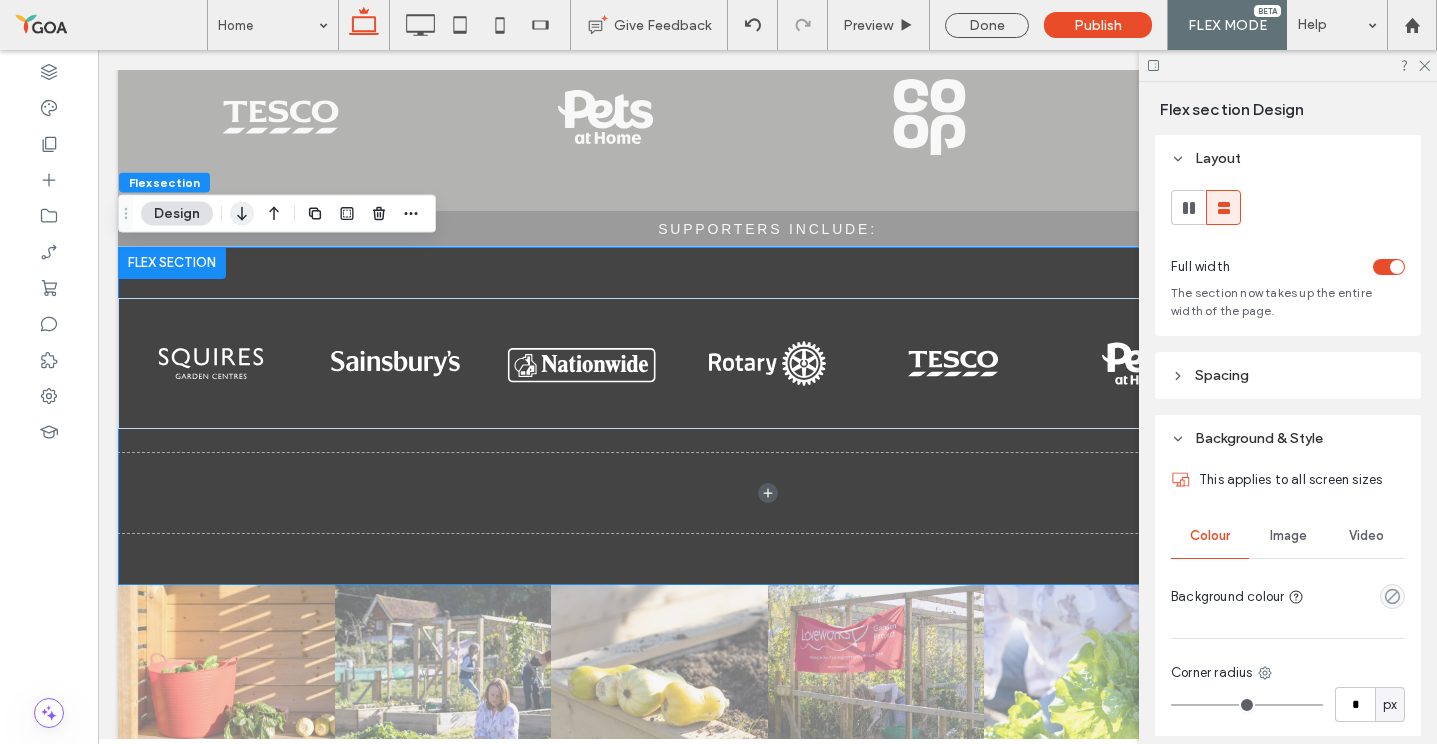 click 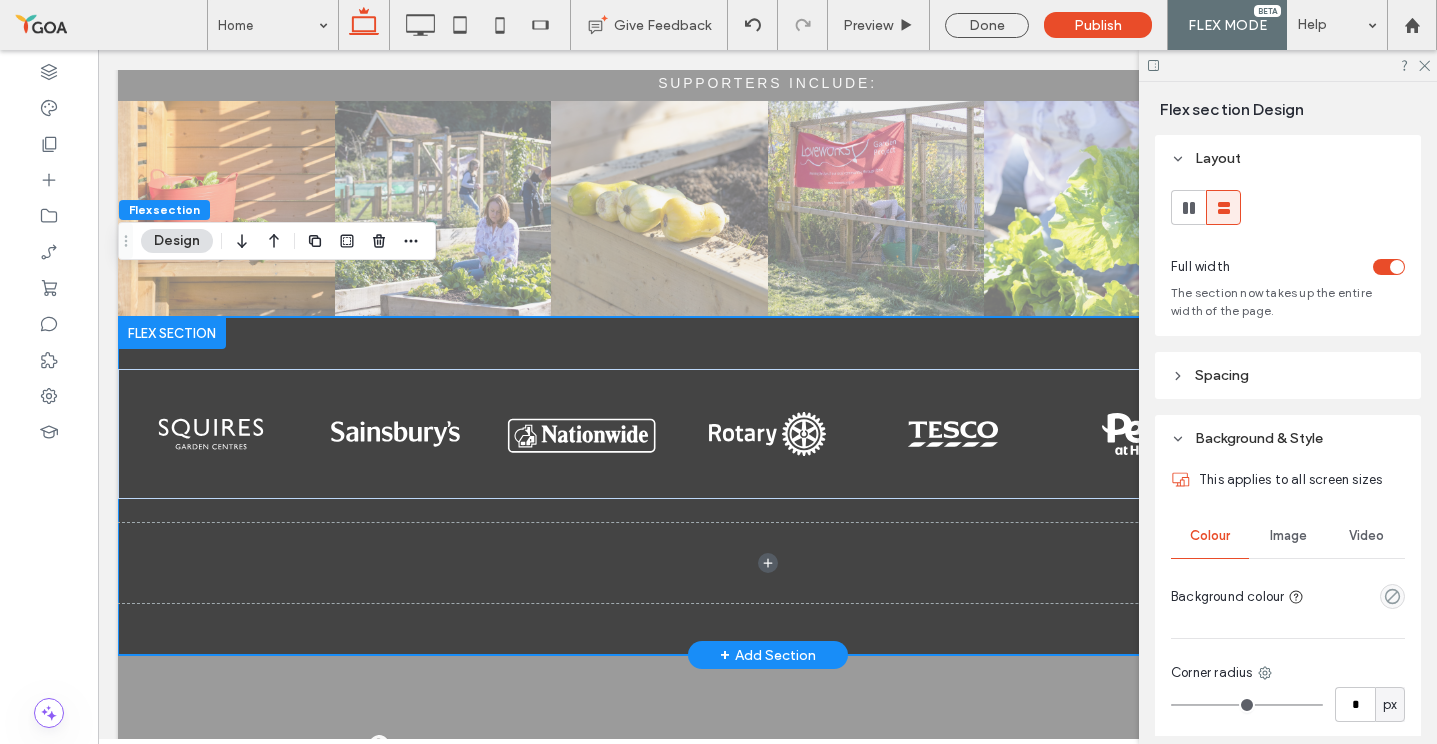scroll, scrollTop: 3999, scrollLeft: 0, axis: vertical 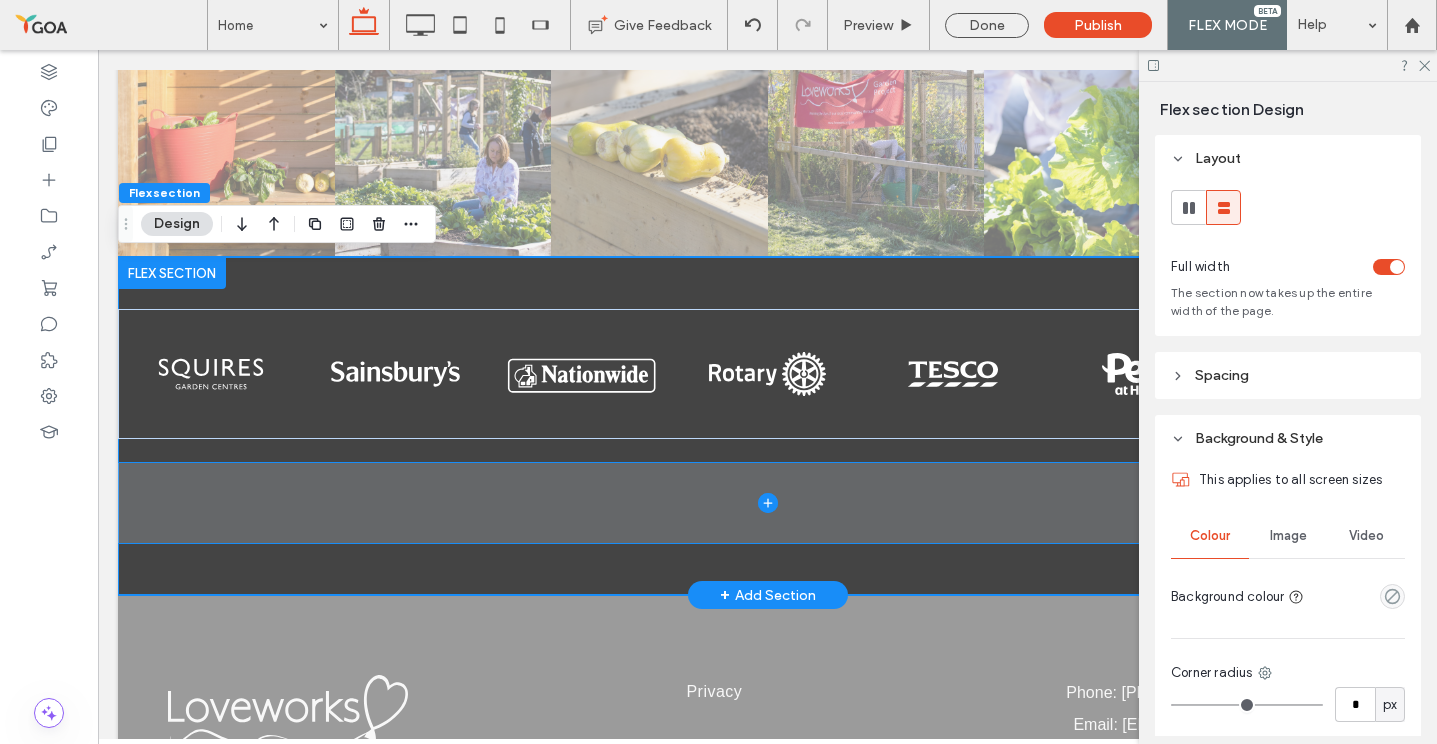 click at bounding box center [767, 503] 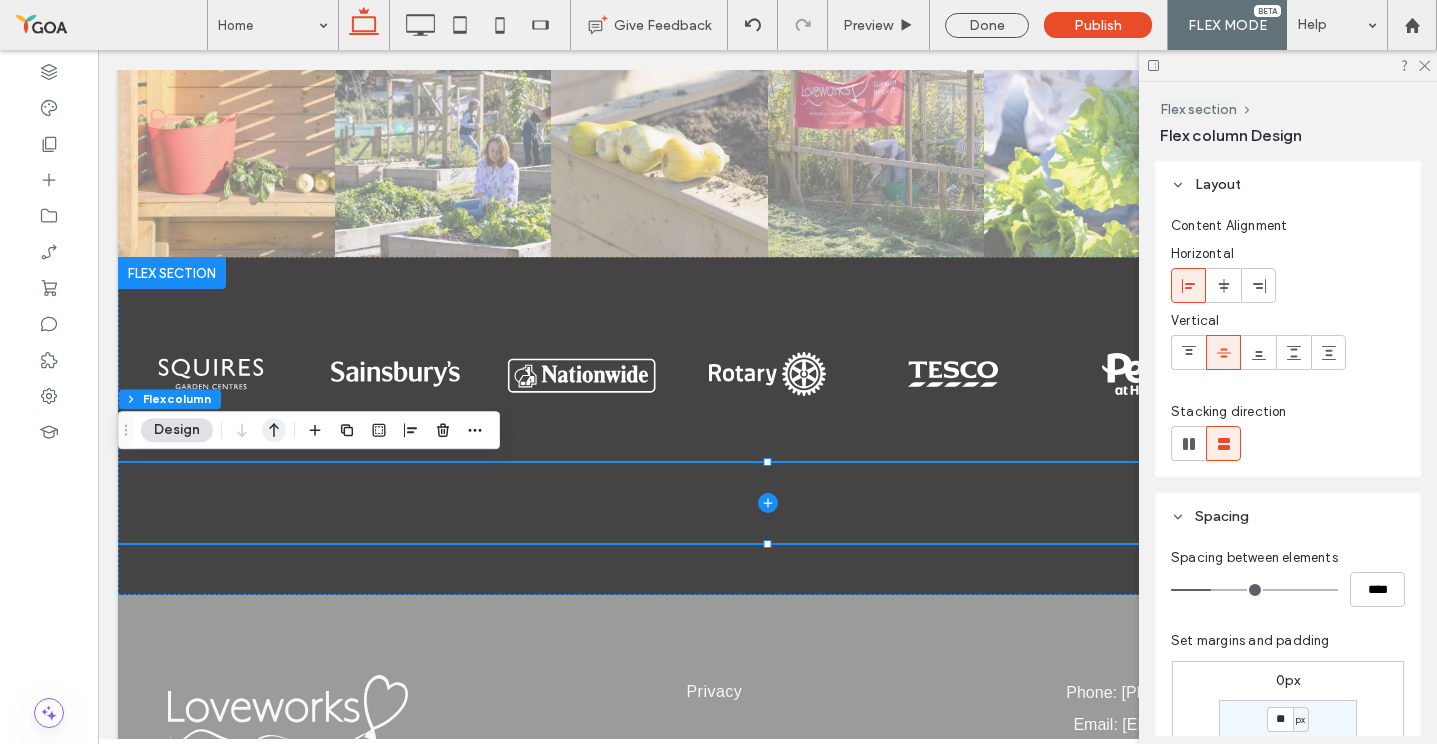 click 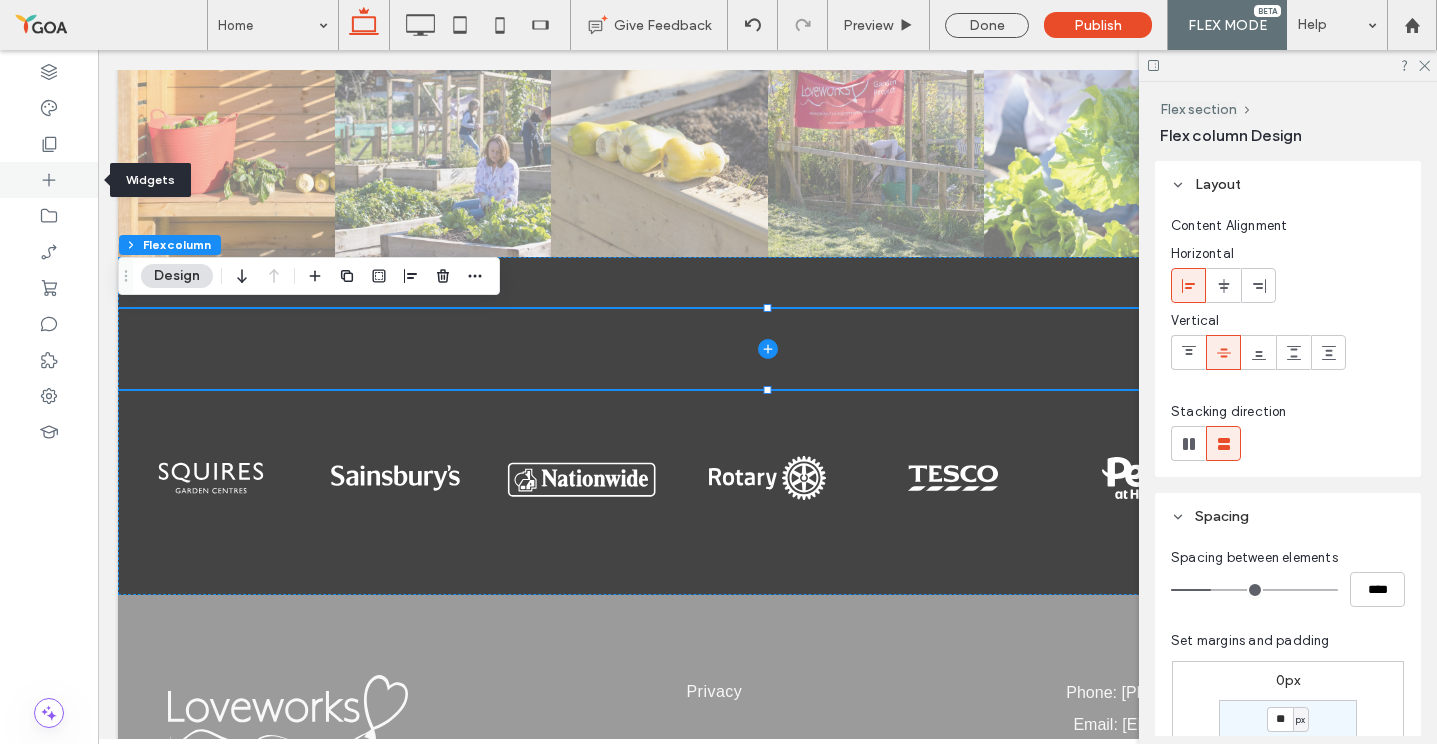 click at bounding box center (49, 180) 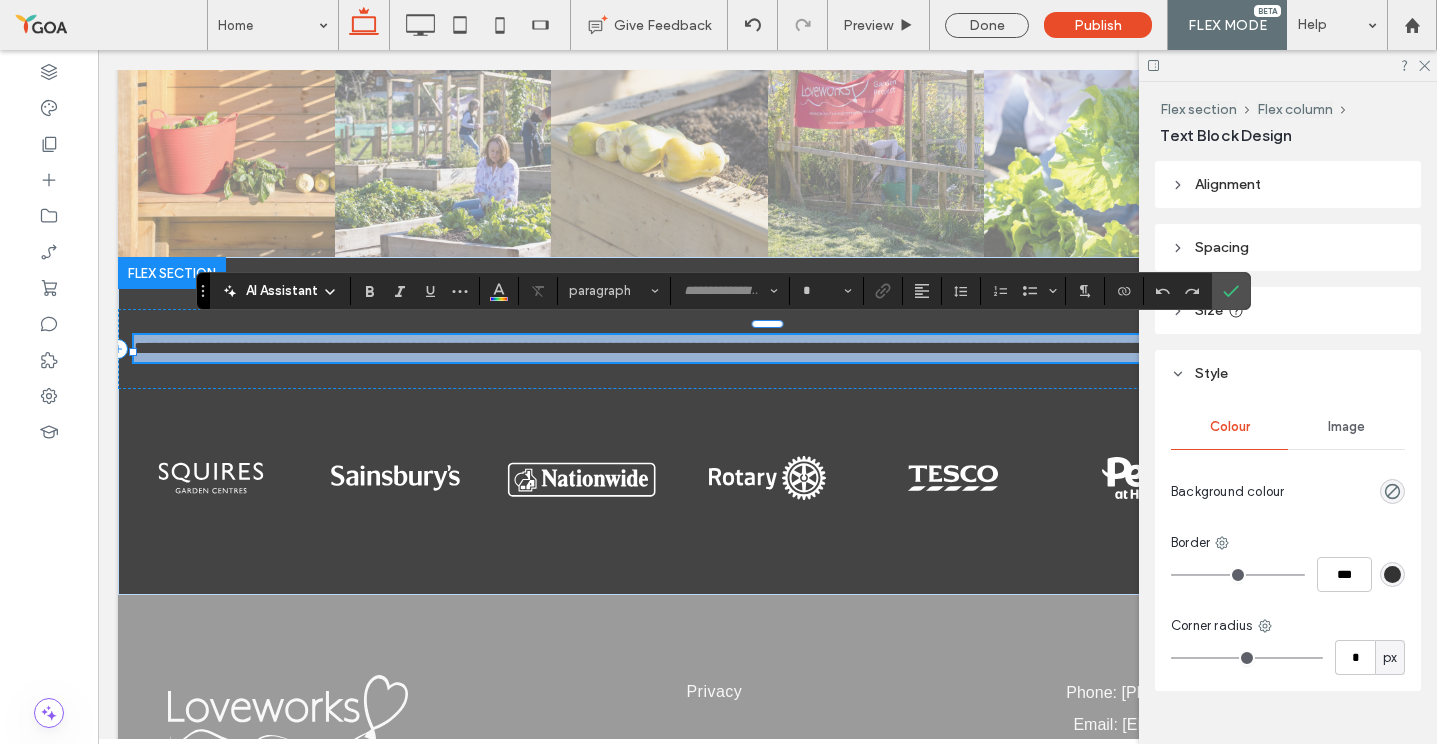 type on "*********" 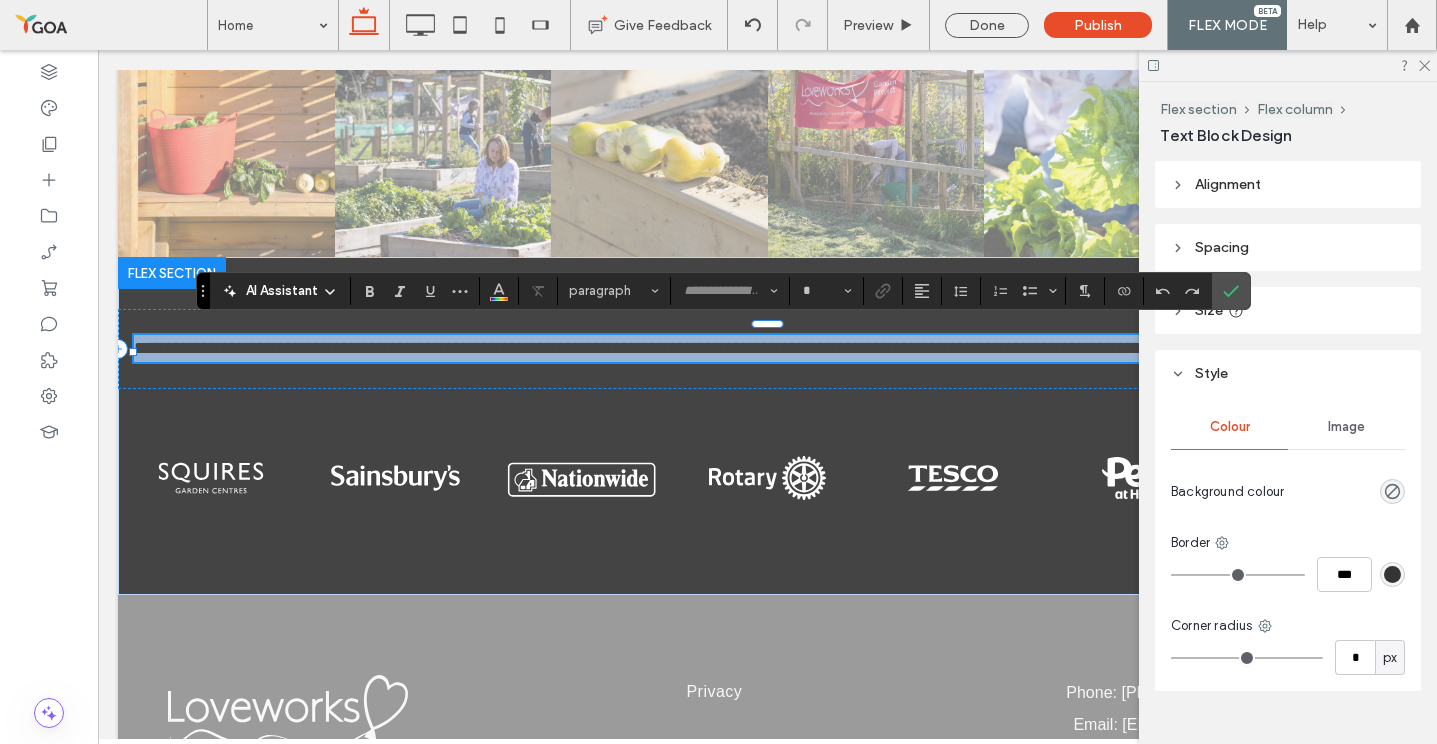 type on "**" 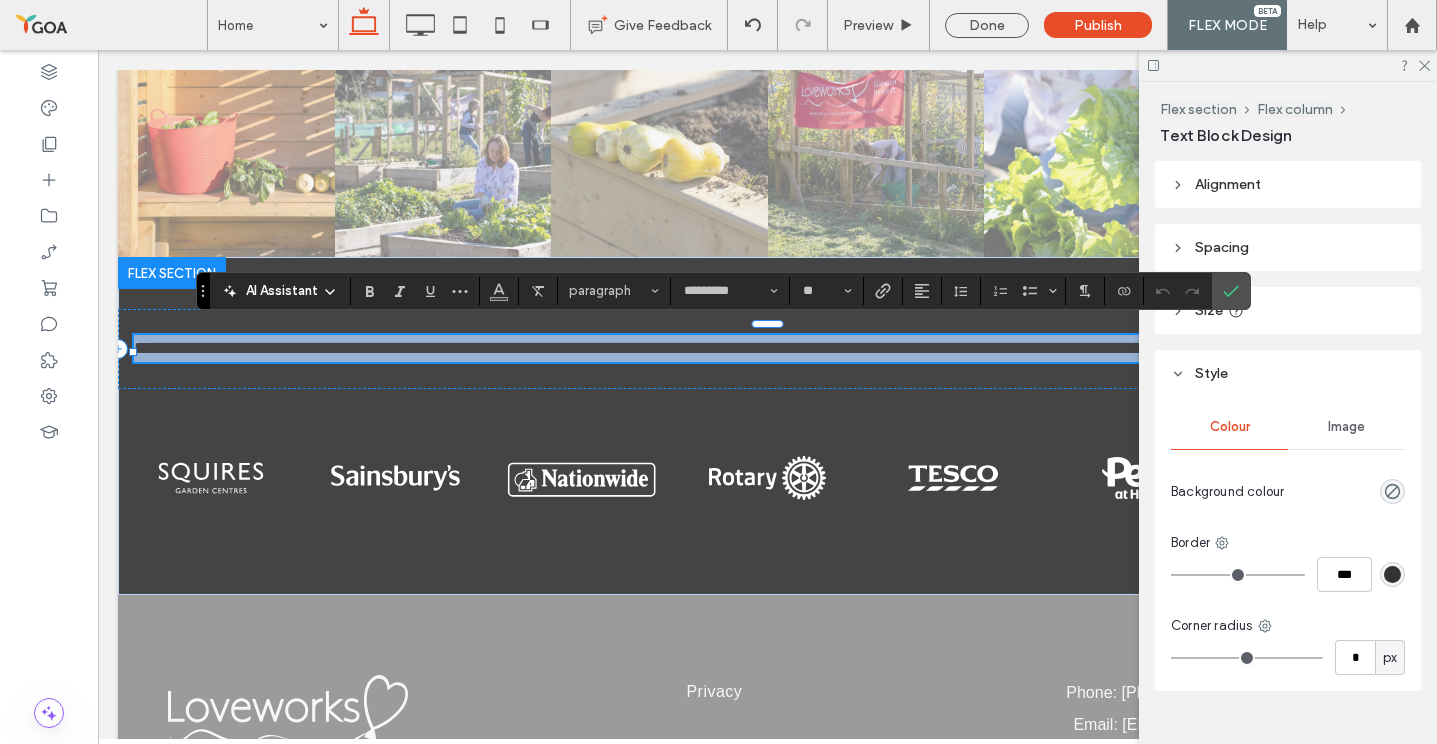 type 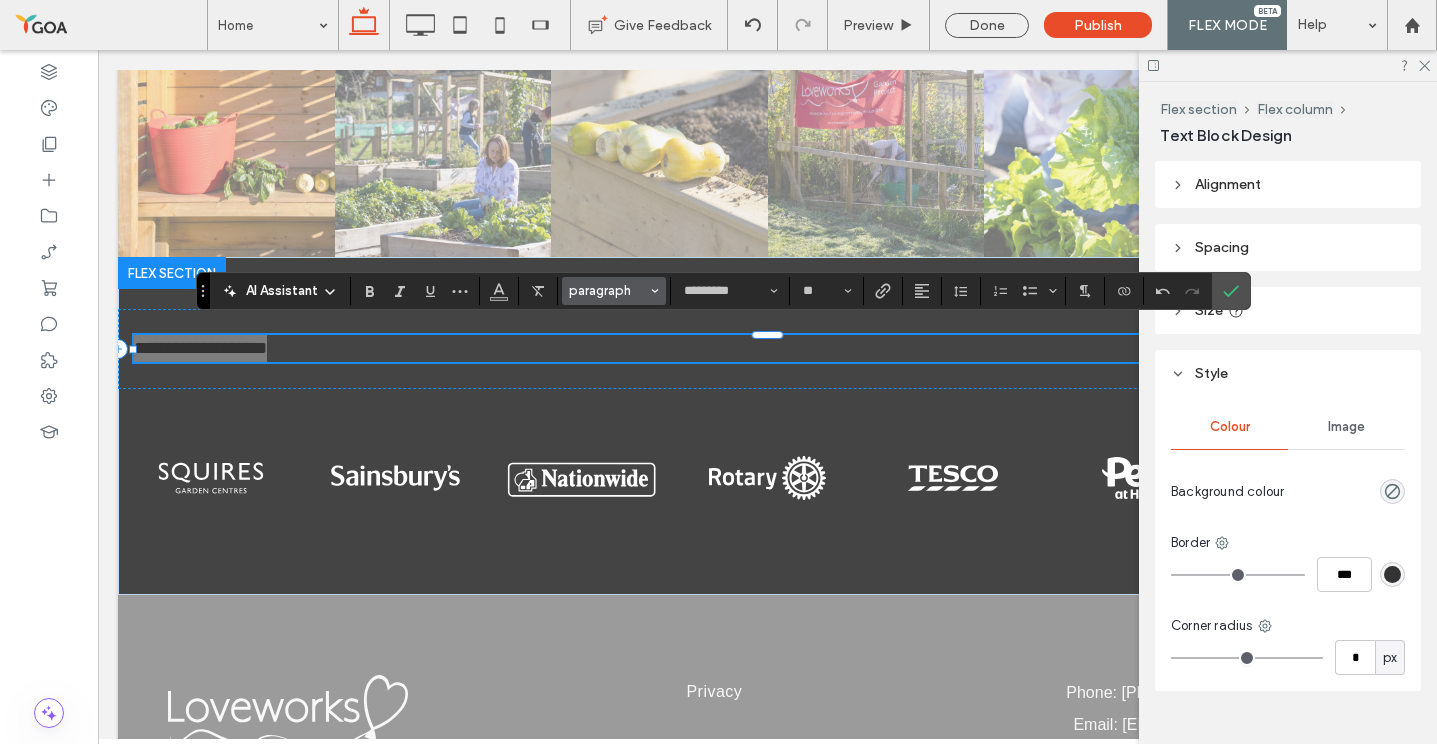 click on "paragraph" at bounding box center [614, 291] 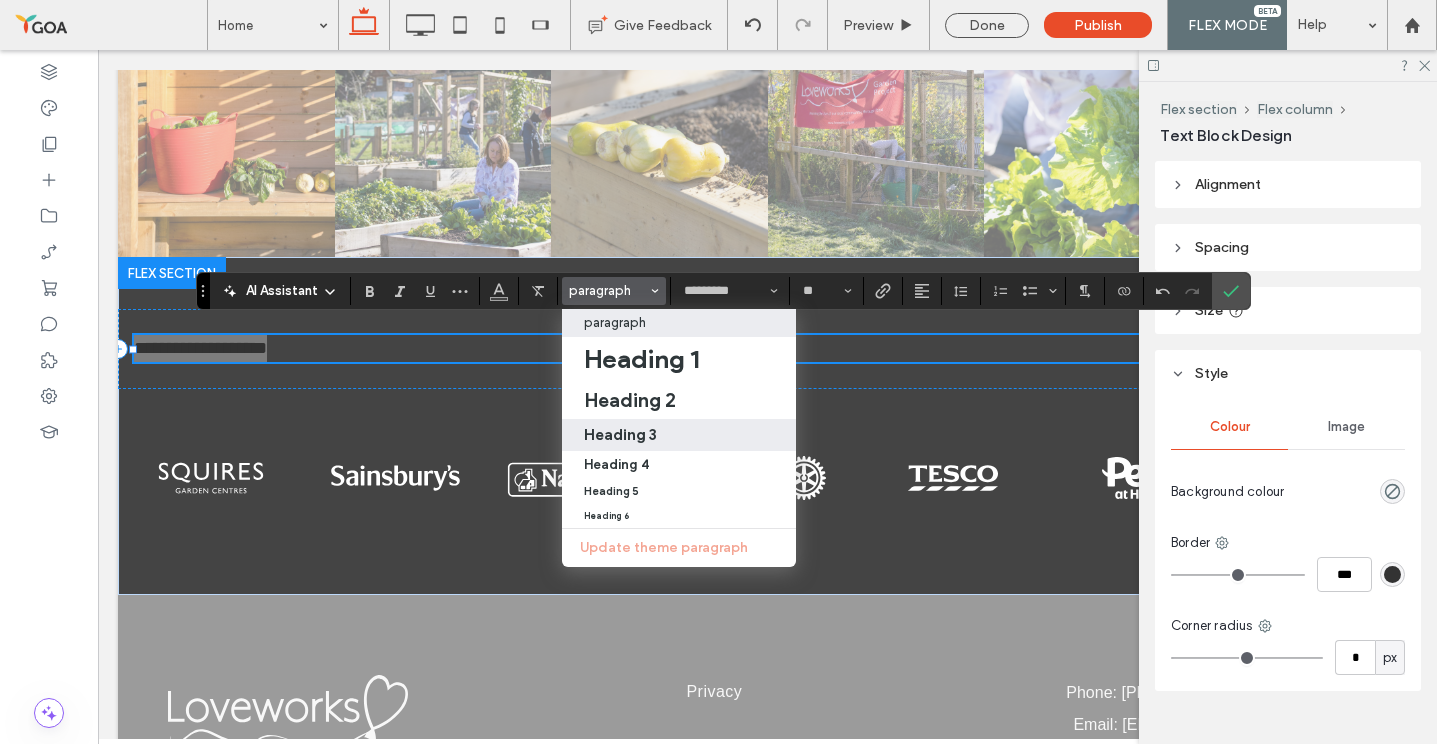 click on "Heading 3" at bounding box center [620, 434] 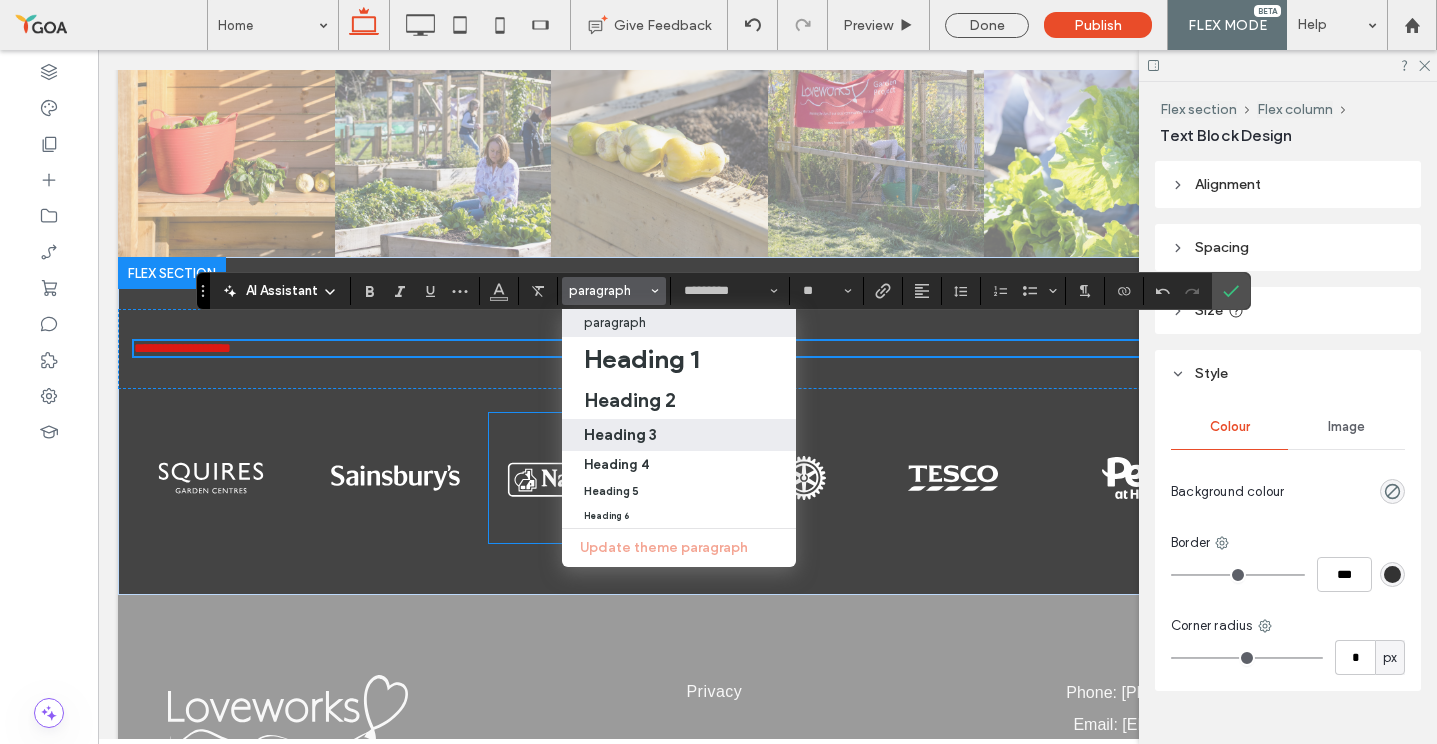 type on "**" 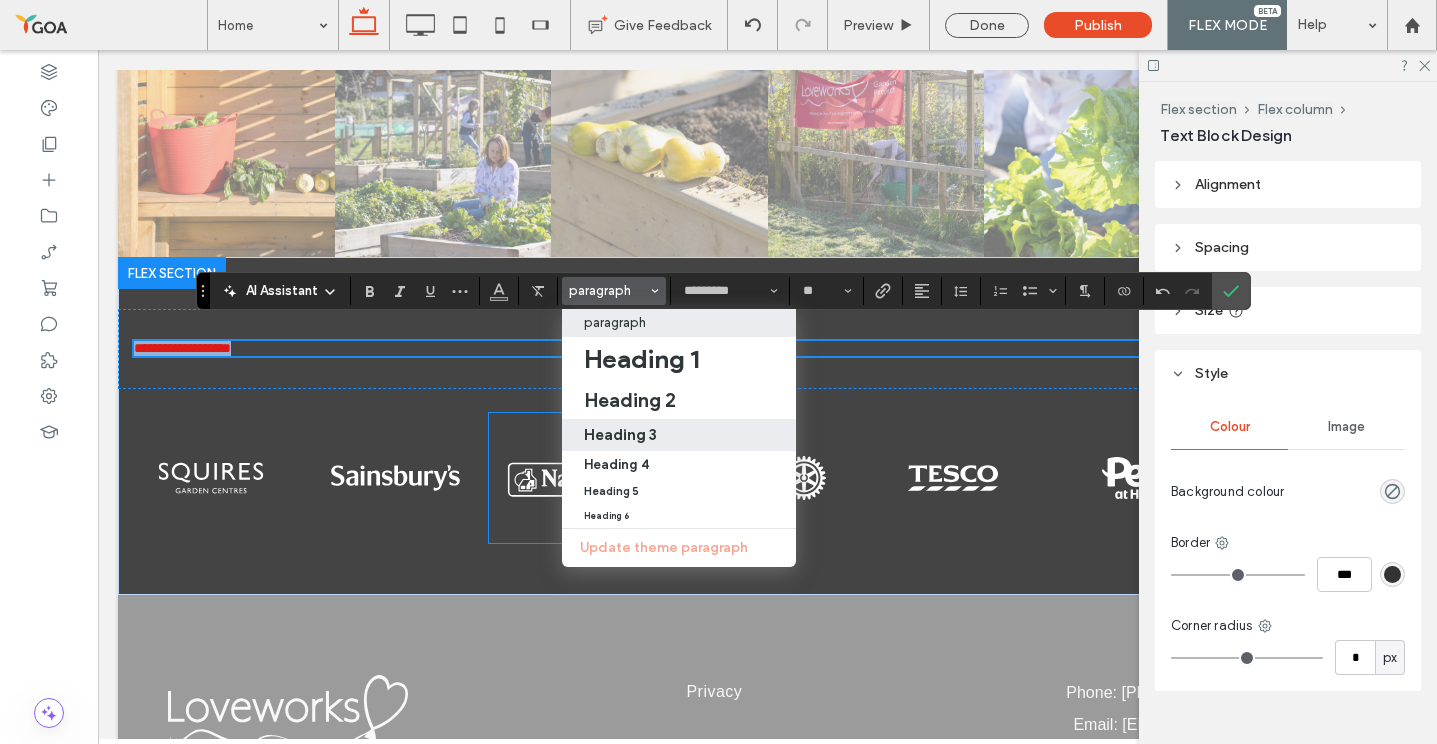 scroll, scrollTop: 4005, scrollLeft: 0, axis: vertical 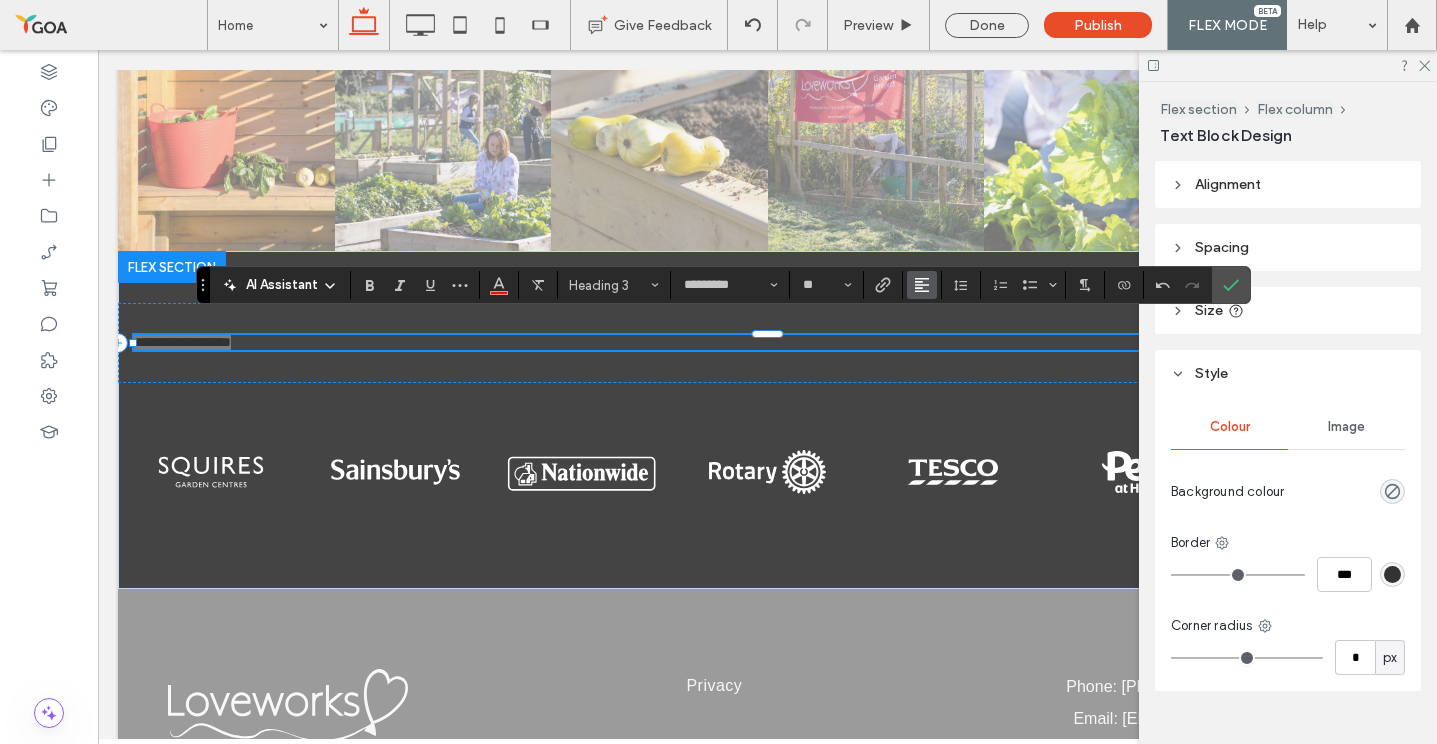 click 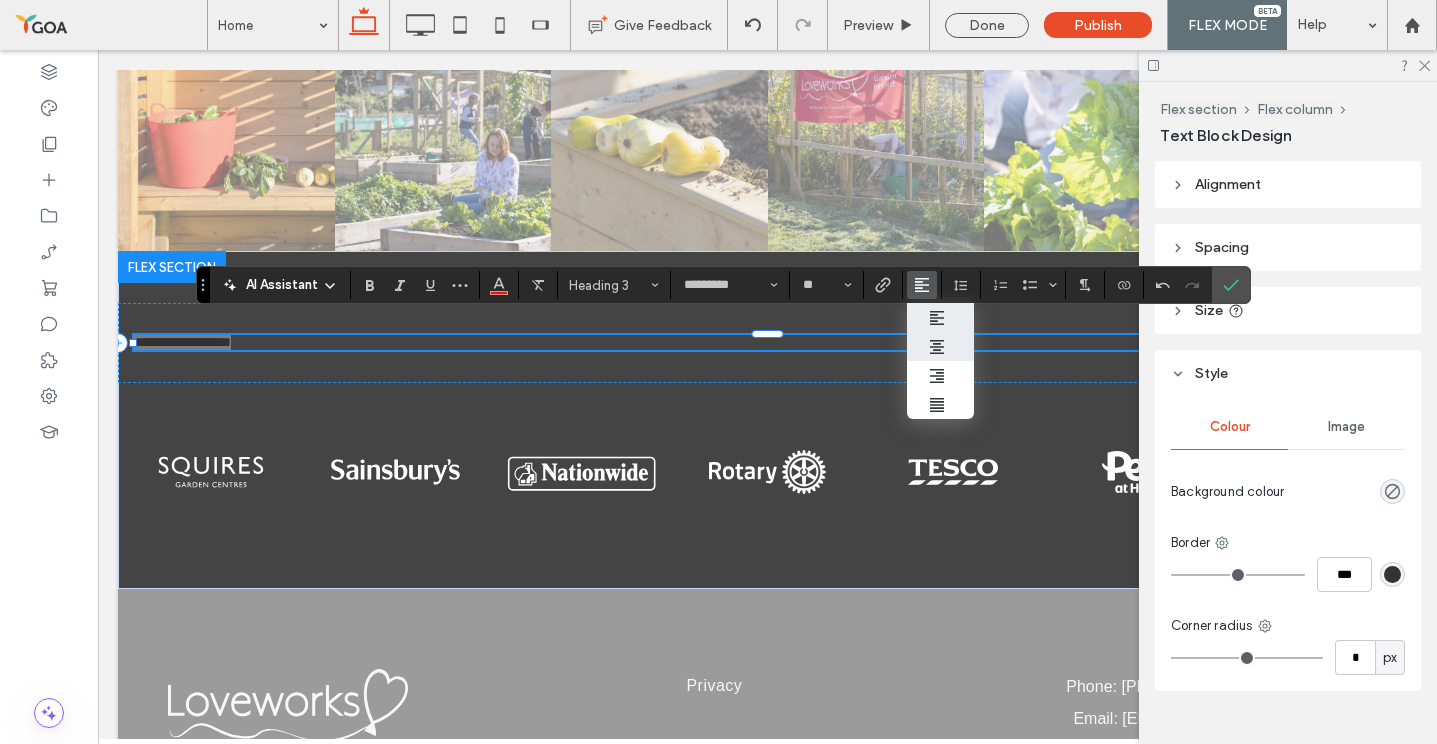 click 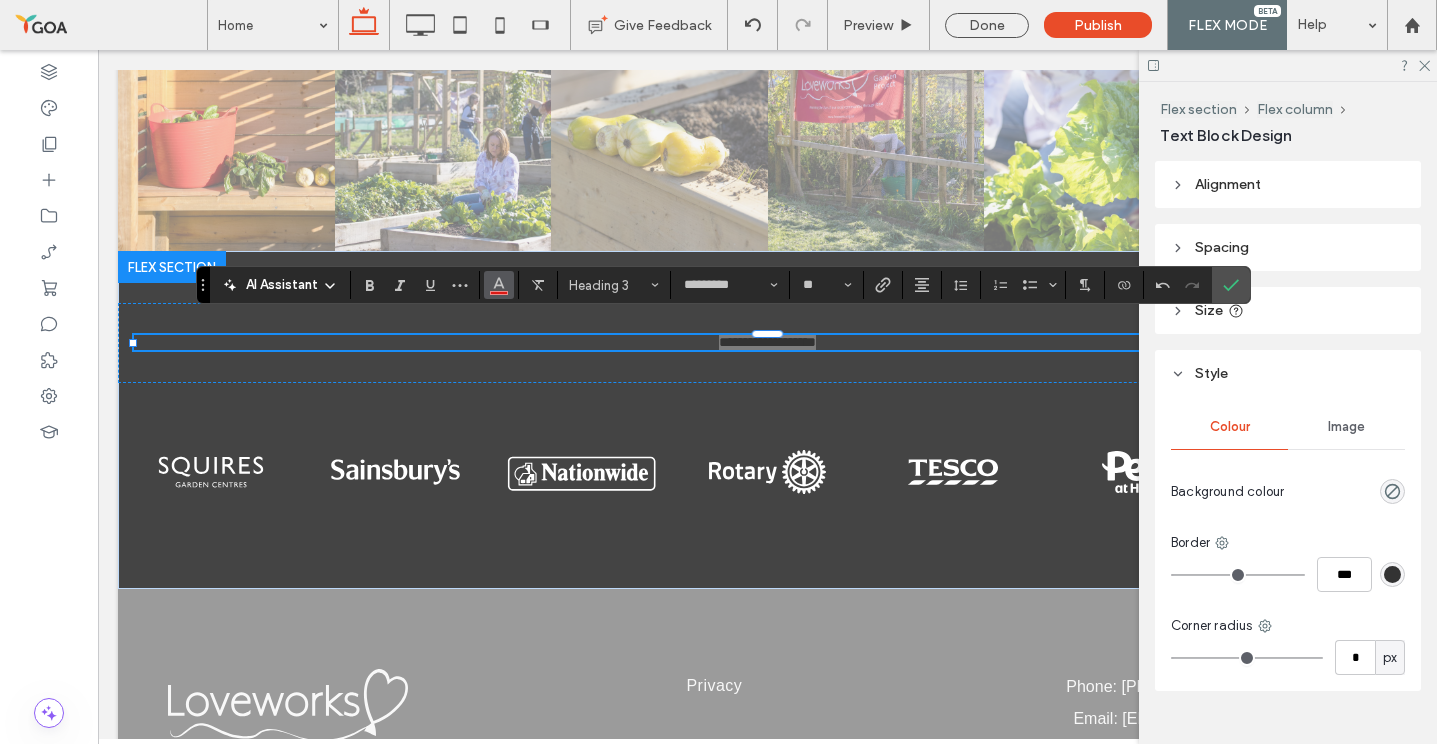 click 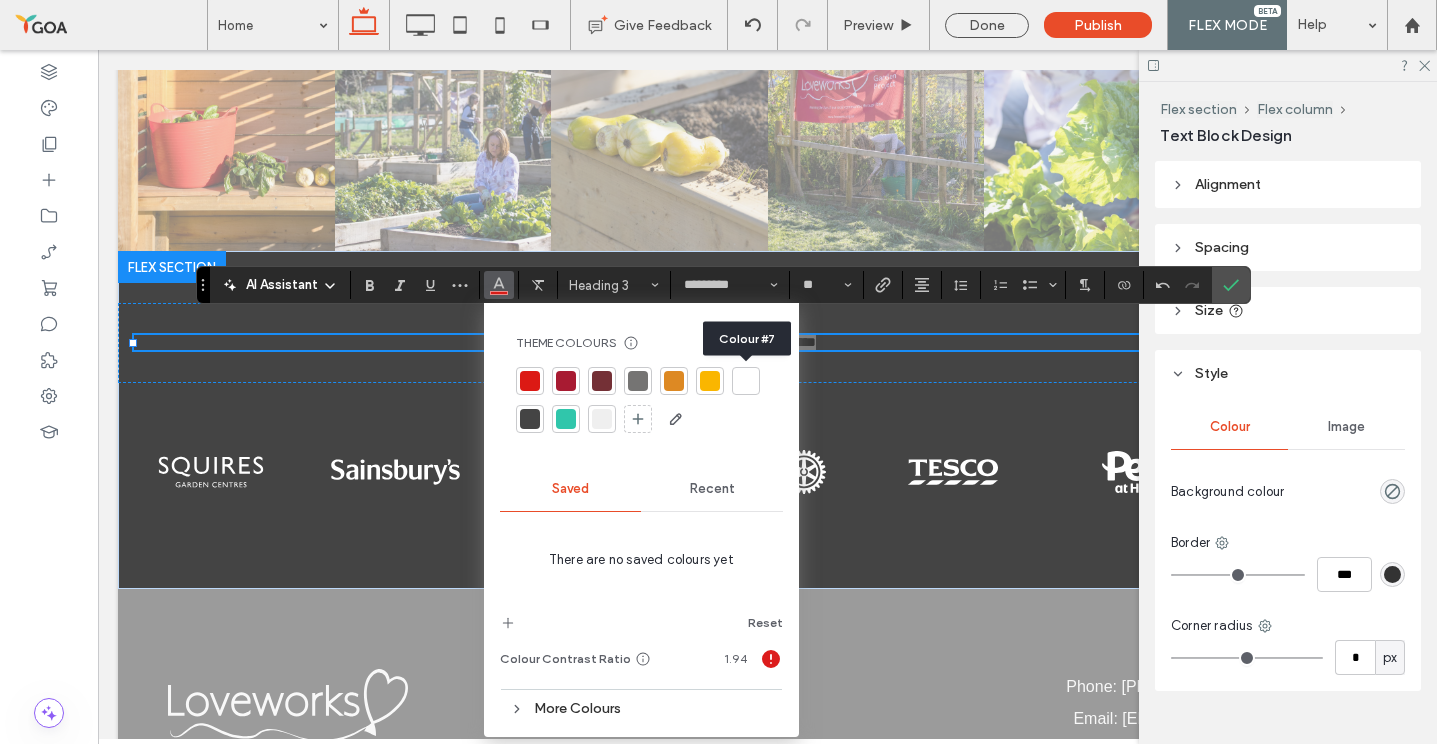 click at bounding box center [746, 381] 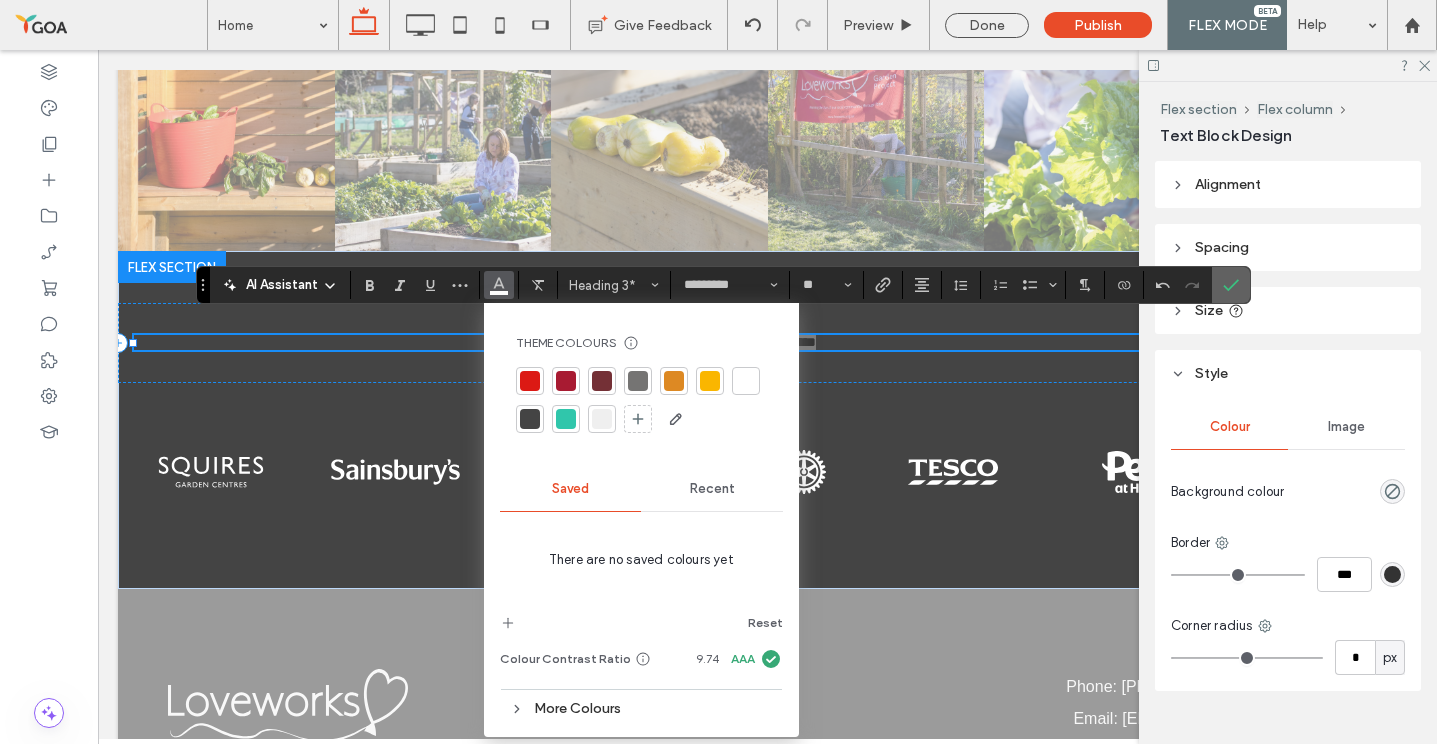 click 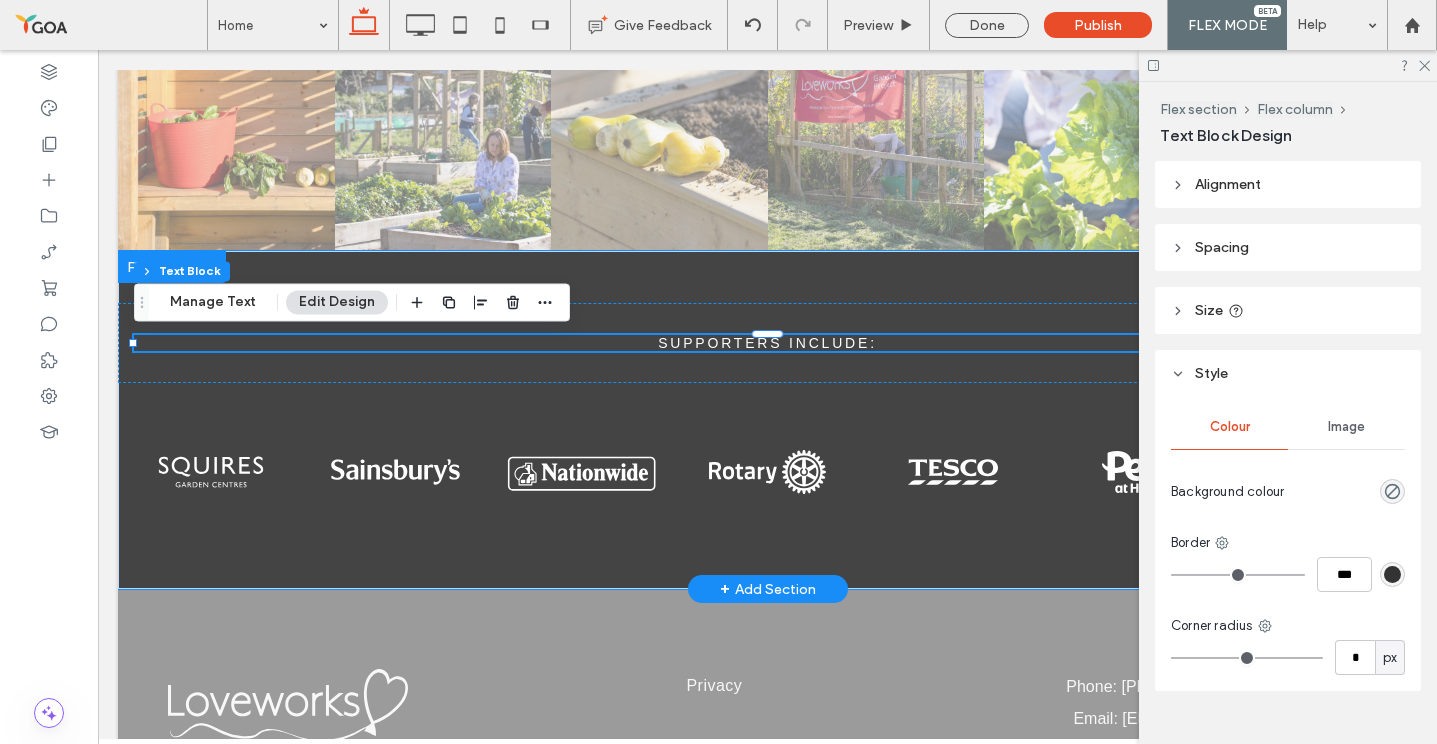 click at bounding box center (172, 267) 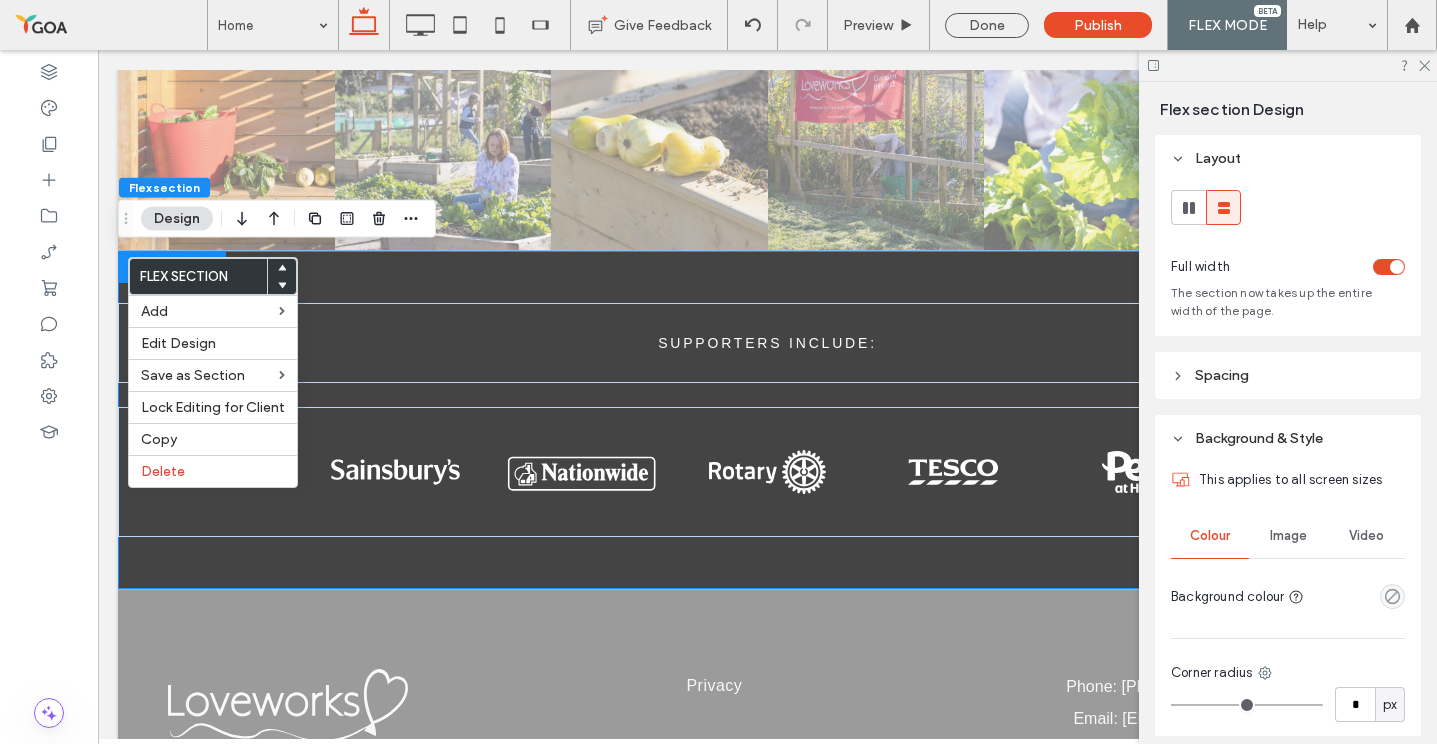 click at bounding box center (282, 268) 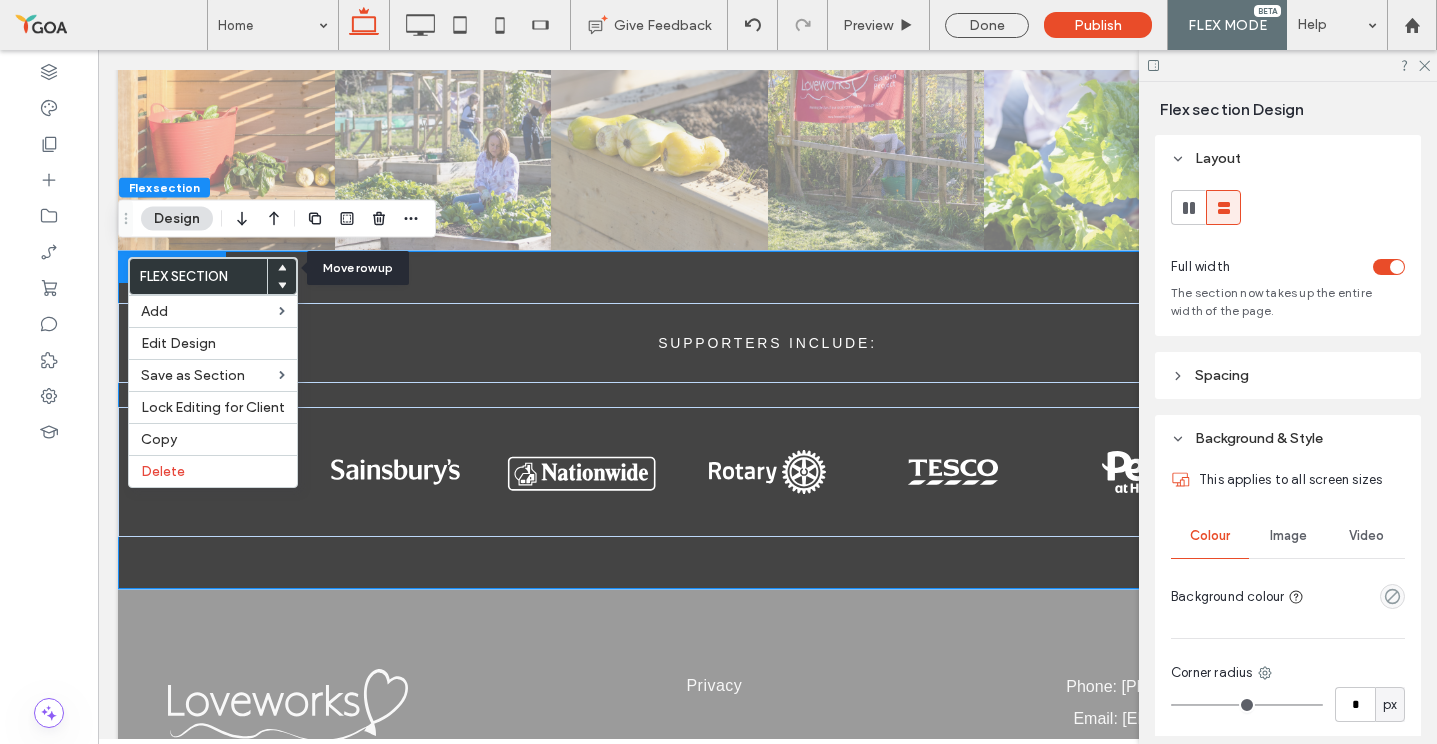 click at bounding box center (282, 268) 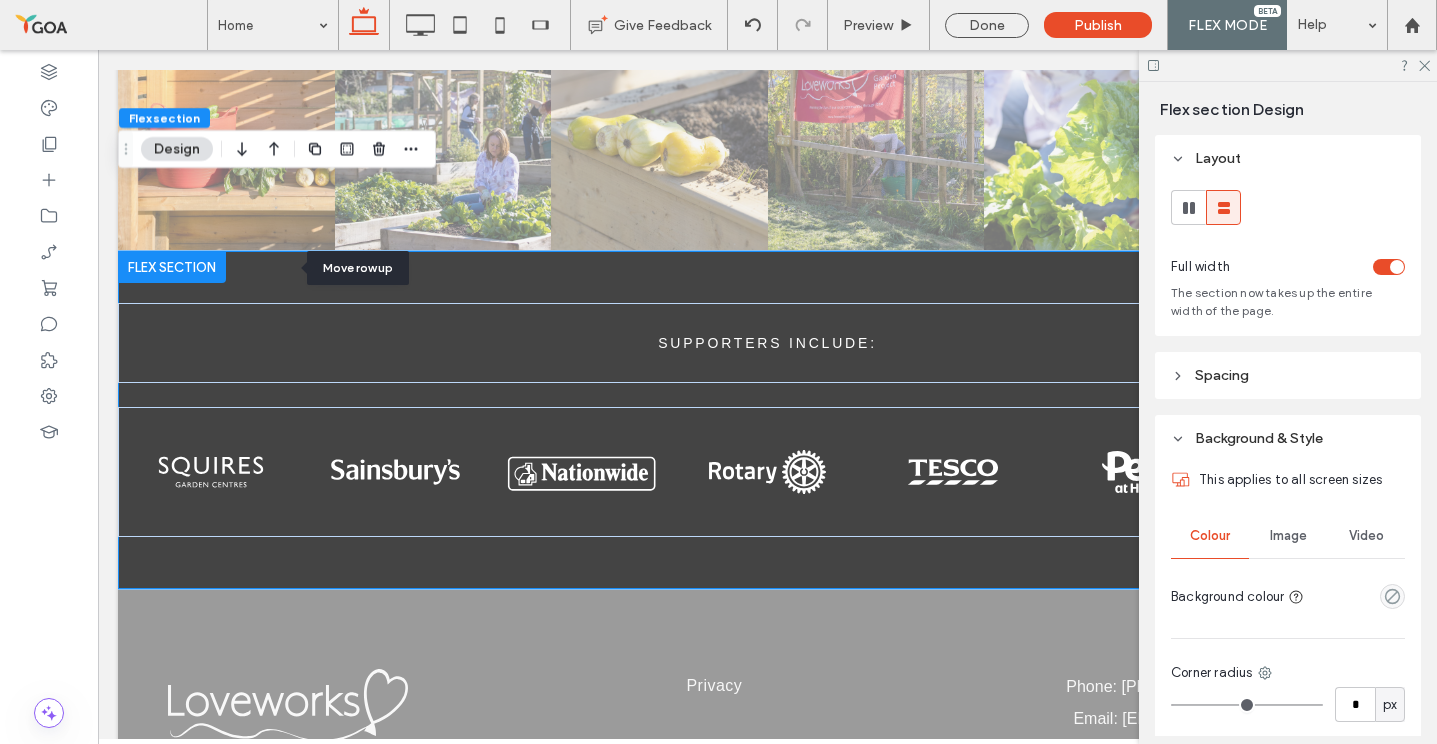 scroll, scrollTop: 4229, scrollLeft: 0, axis: vertical 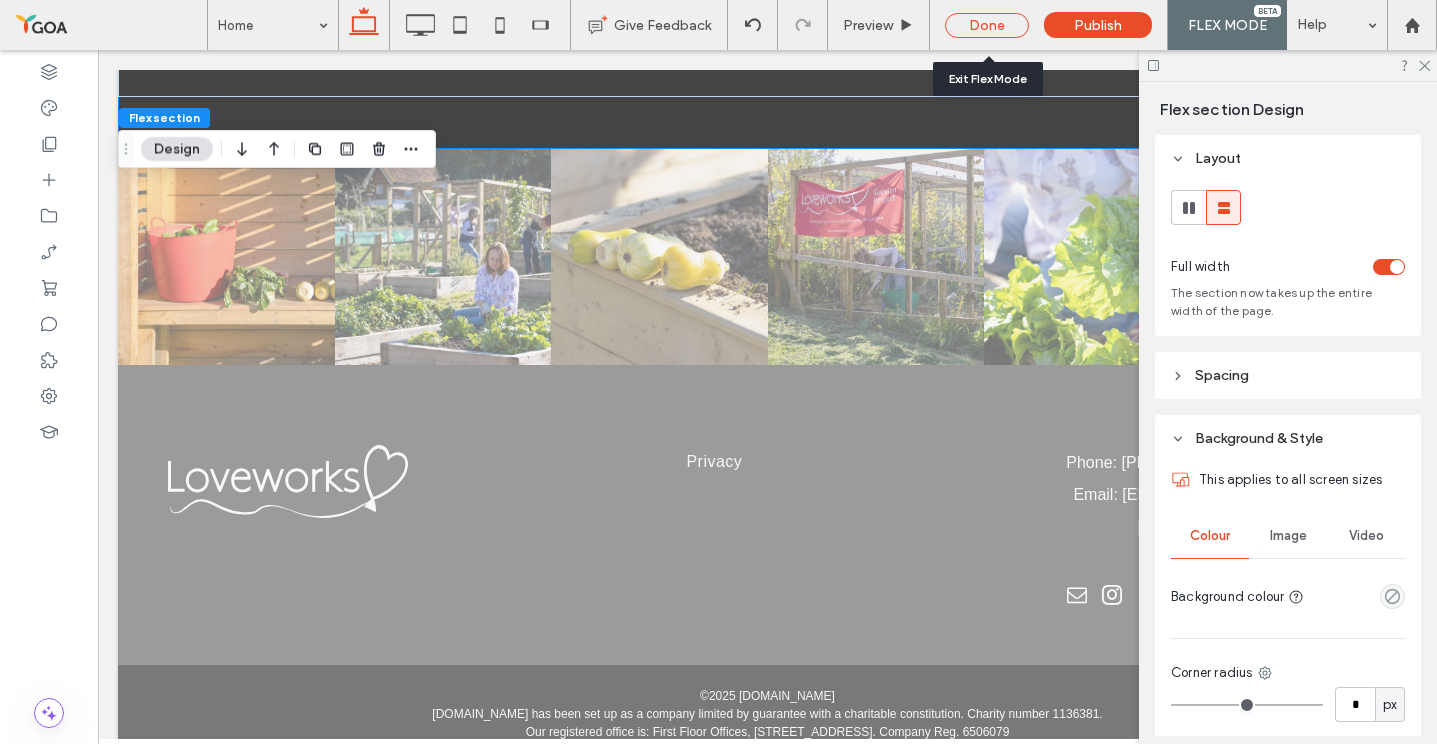 click on "Done" at bounding box center [987, 25] 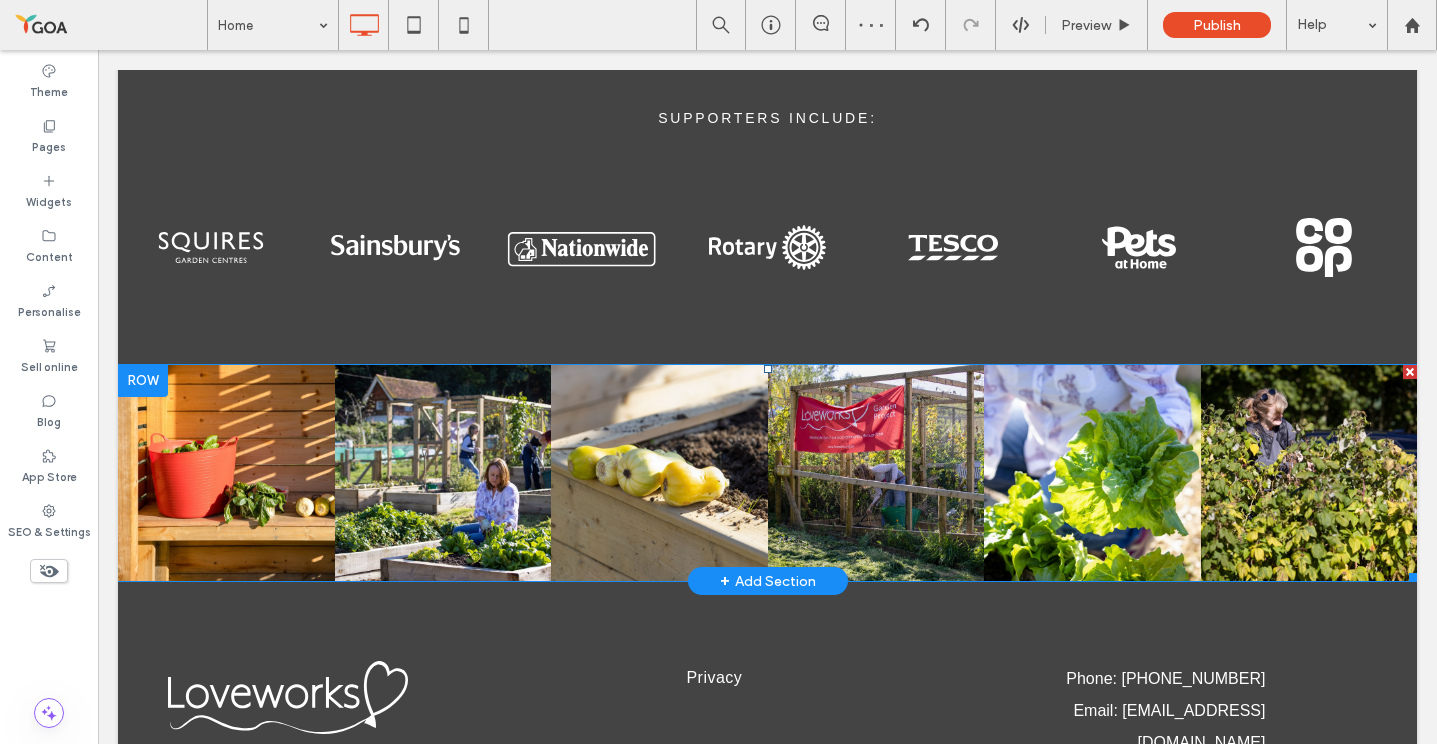 scroll, scrollTop: 3799, scrollLeft: 0, axis: vertical 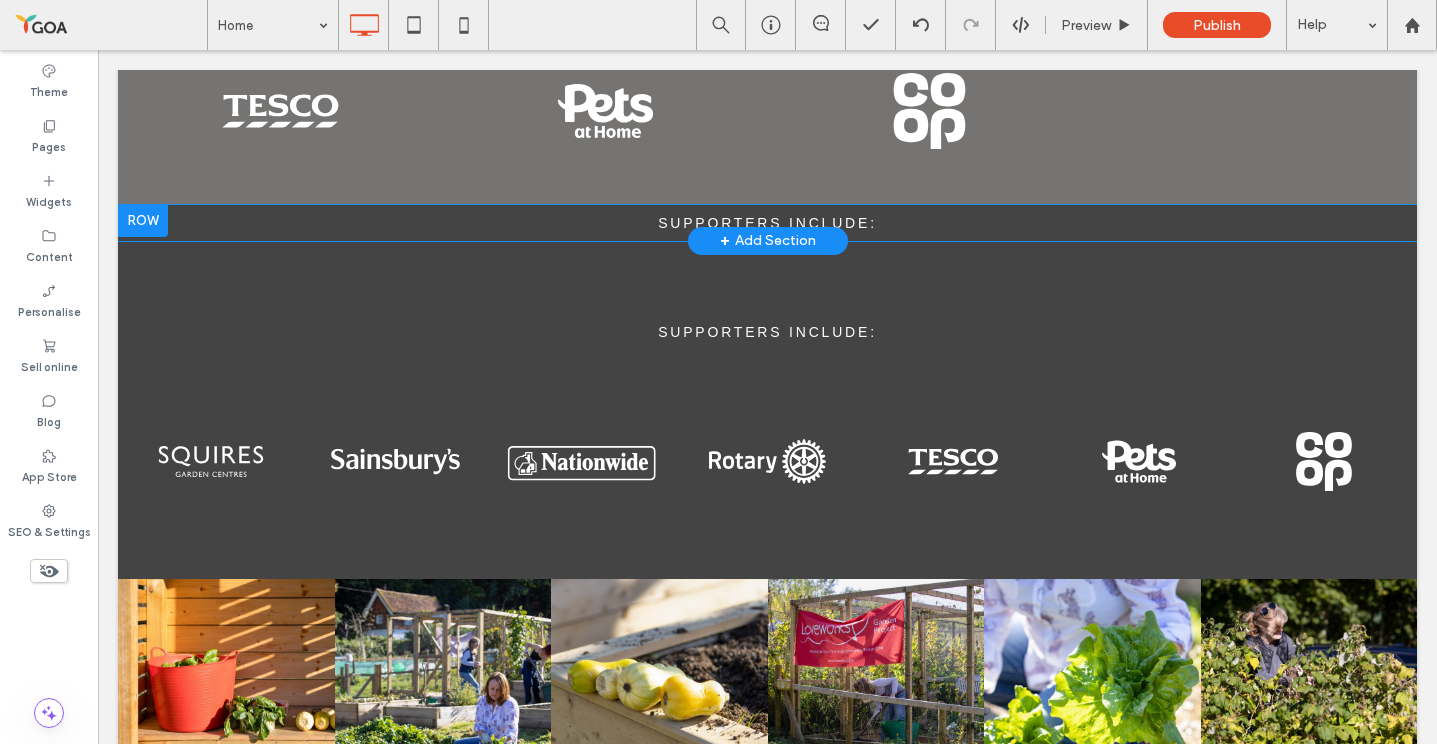 click at bounding box center (143, 221) 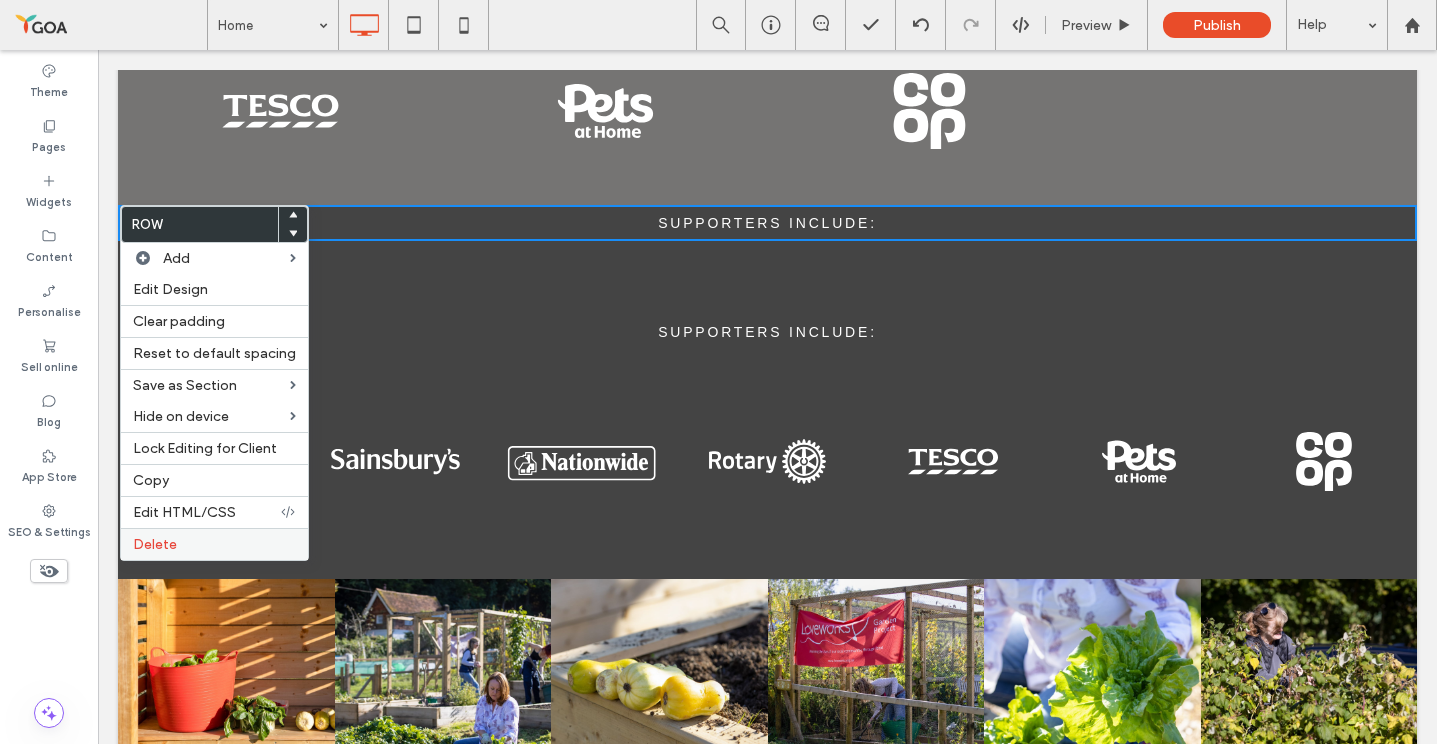 click on "Delete" at bounding box center (214, 544) 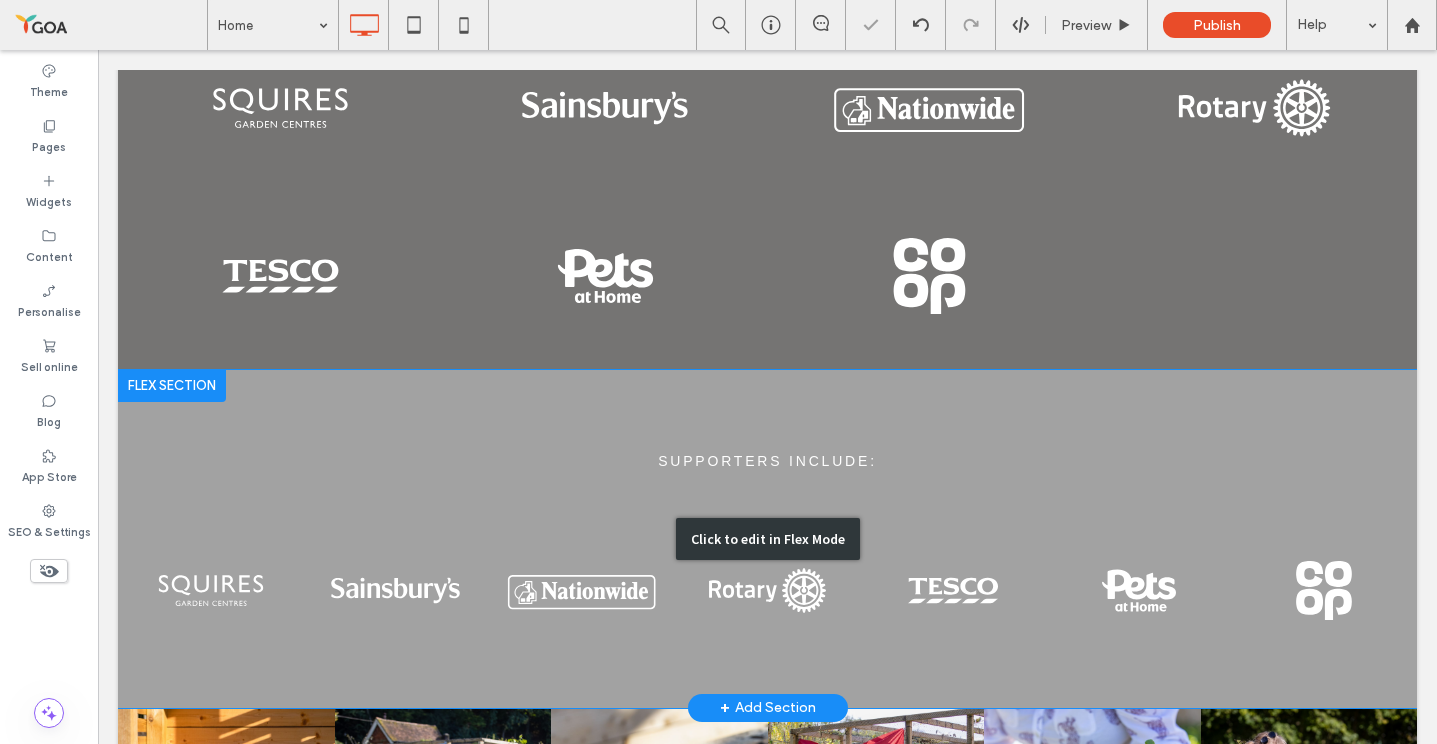 scroll, scrollTop: 3485, scrollLeft: 0, axis: vertical 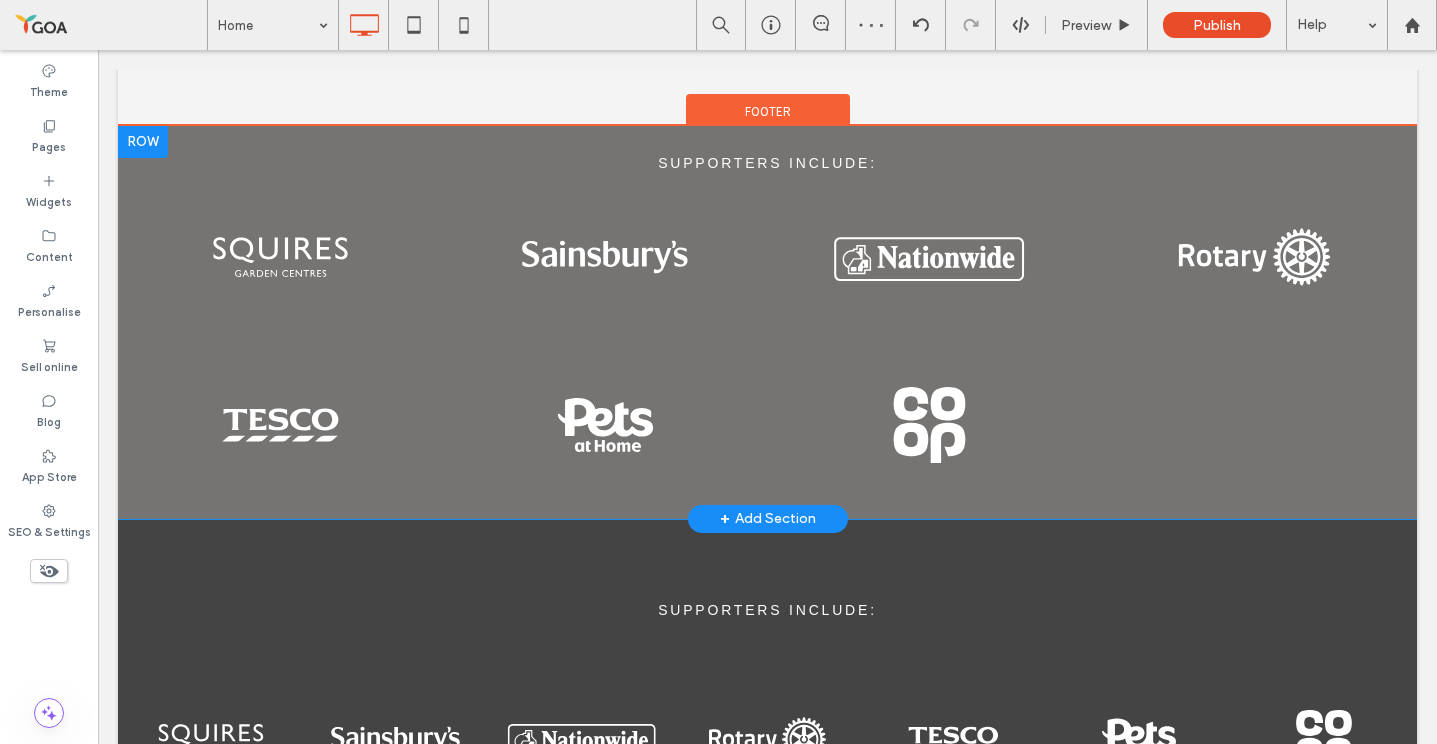 click at bounding box center [143, 142] 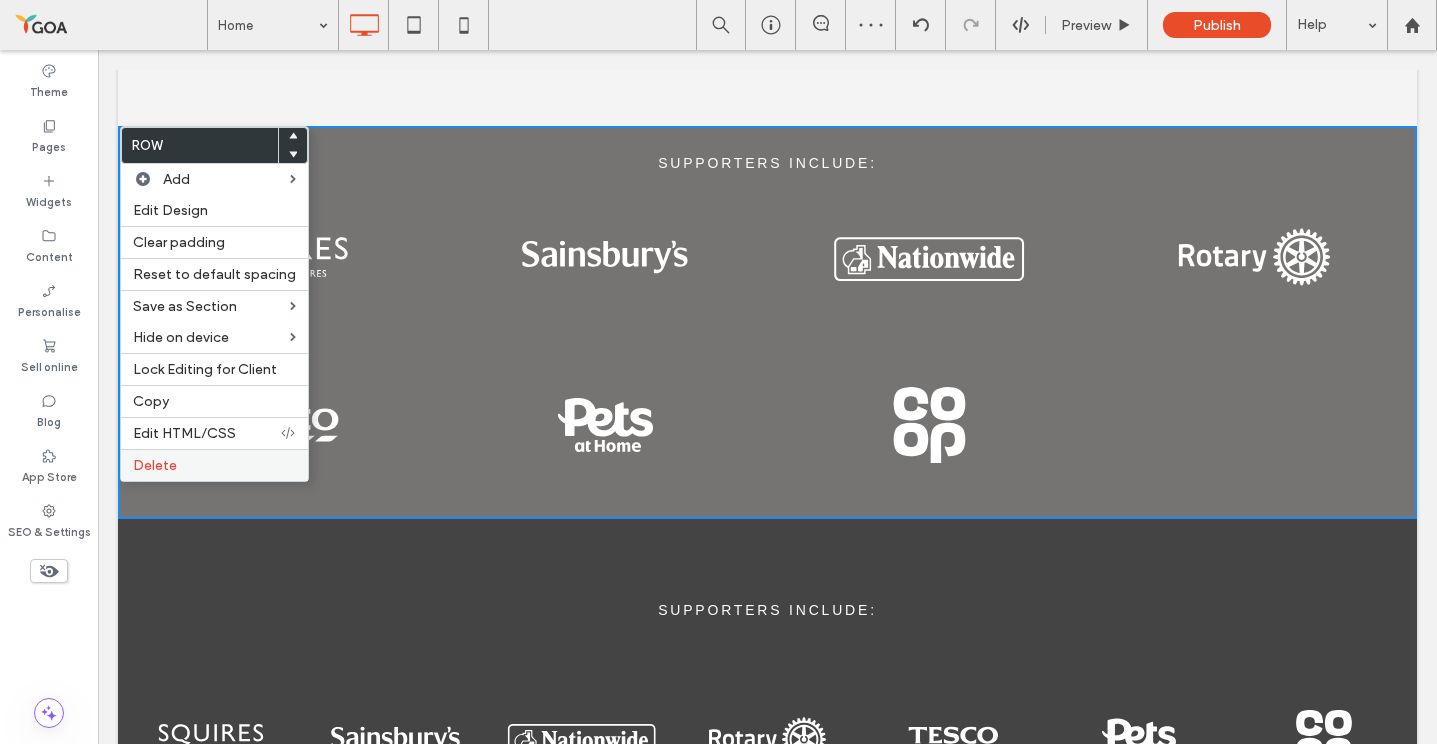 click on "Delete" at bounding box center [214, 465] 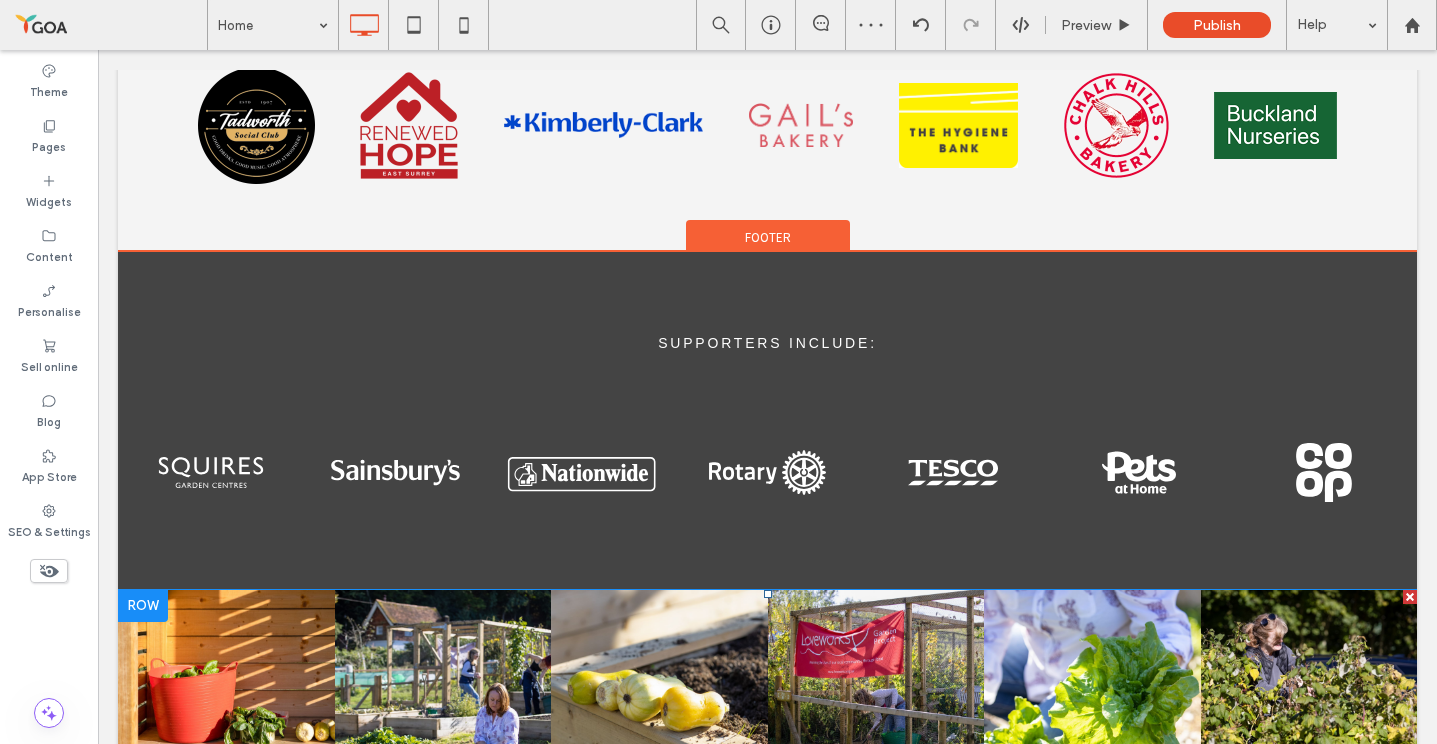 scroll, scrollTop: 3355, scrollLeft: 0, axis: vertical 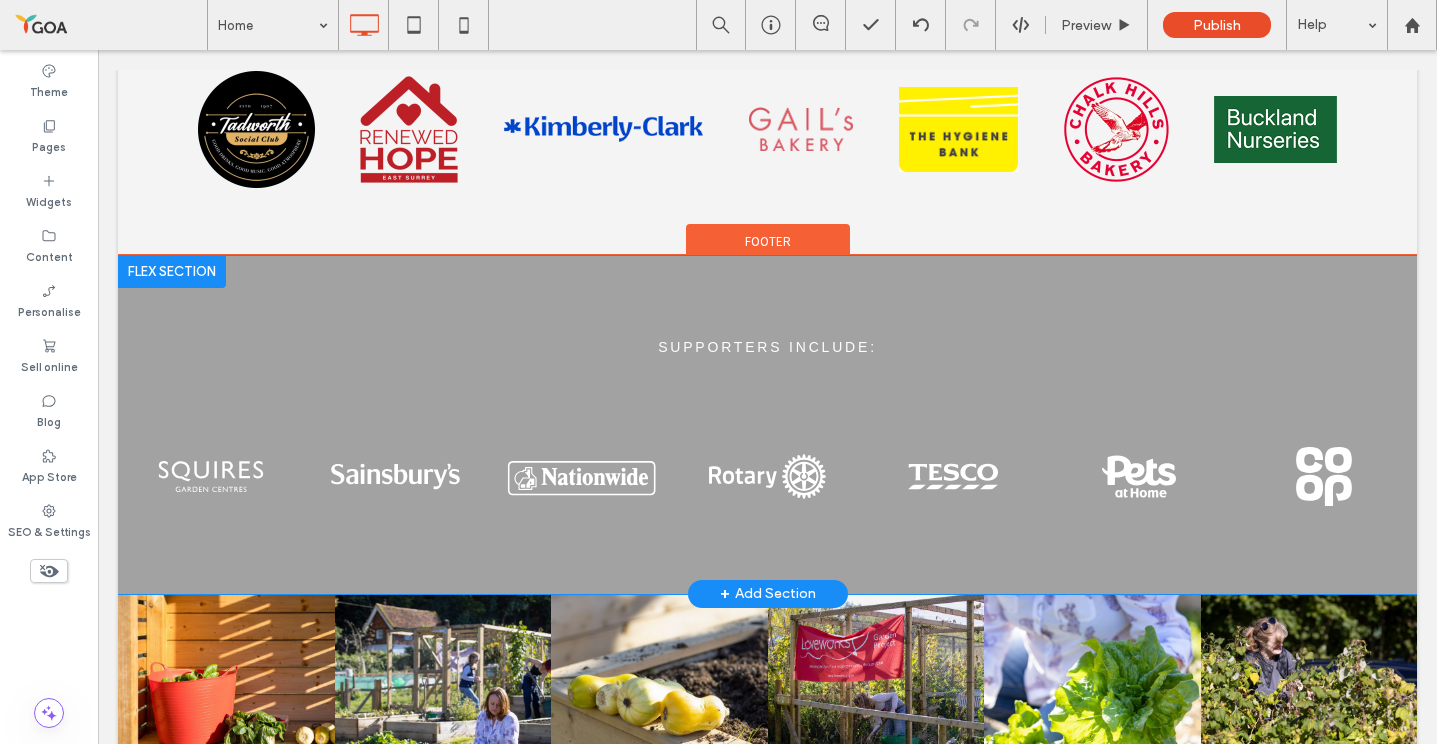 click at bounding box center [172, 272] 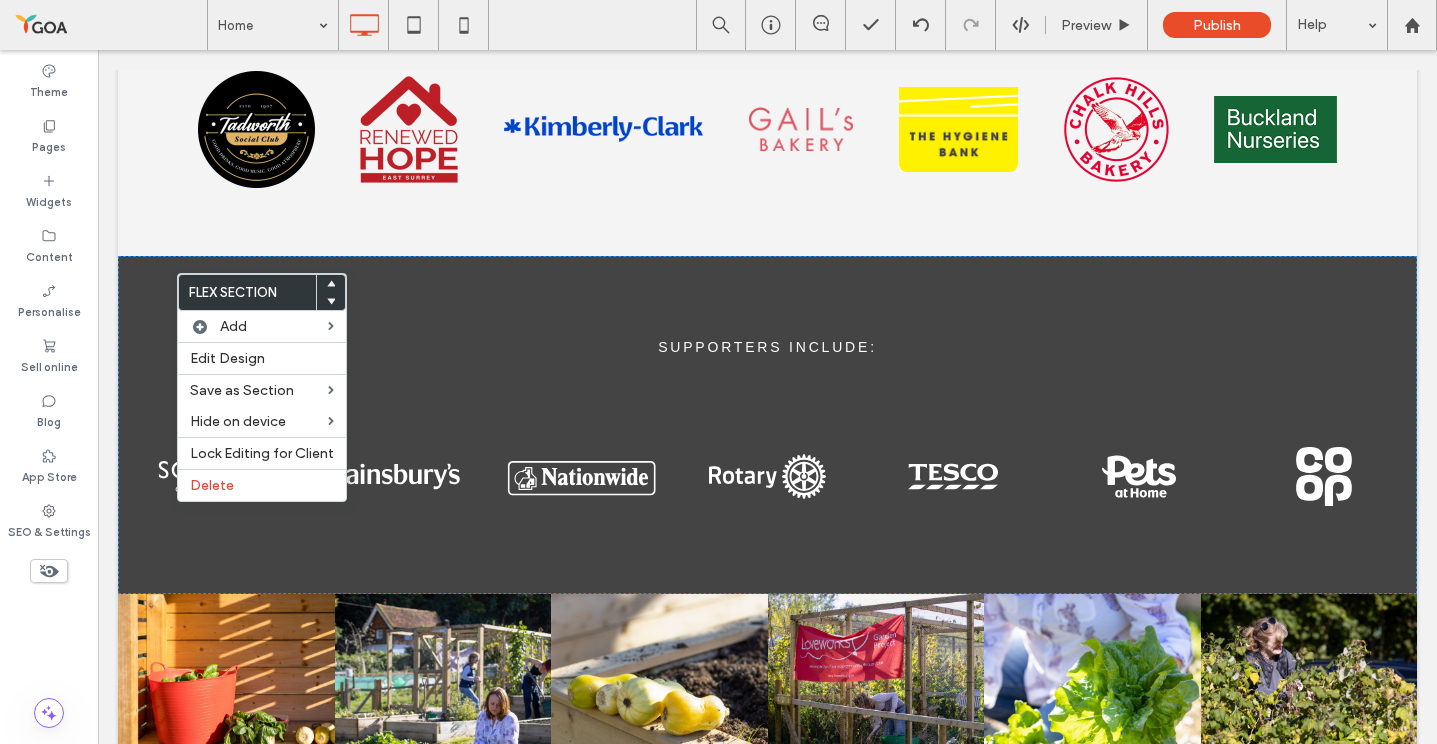 click 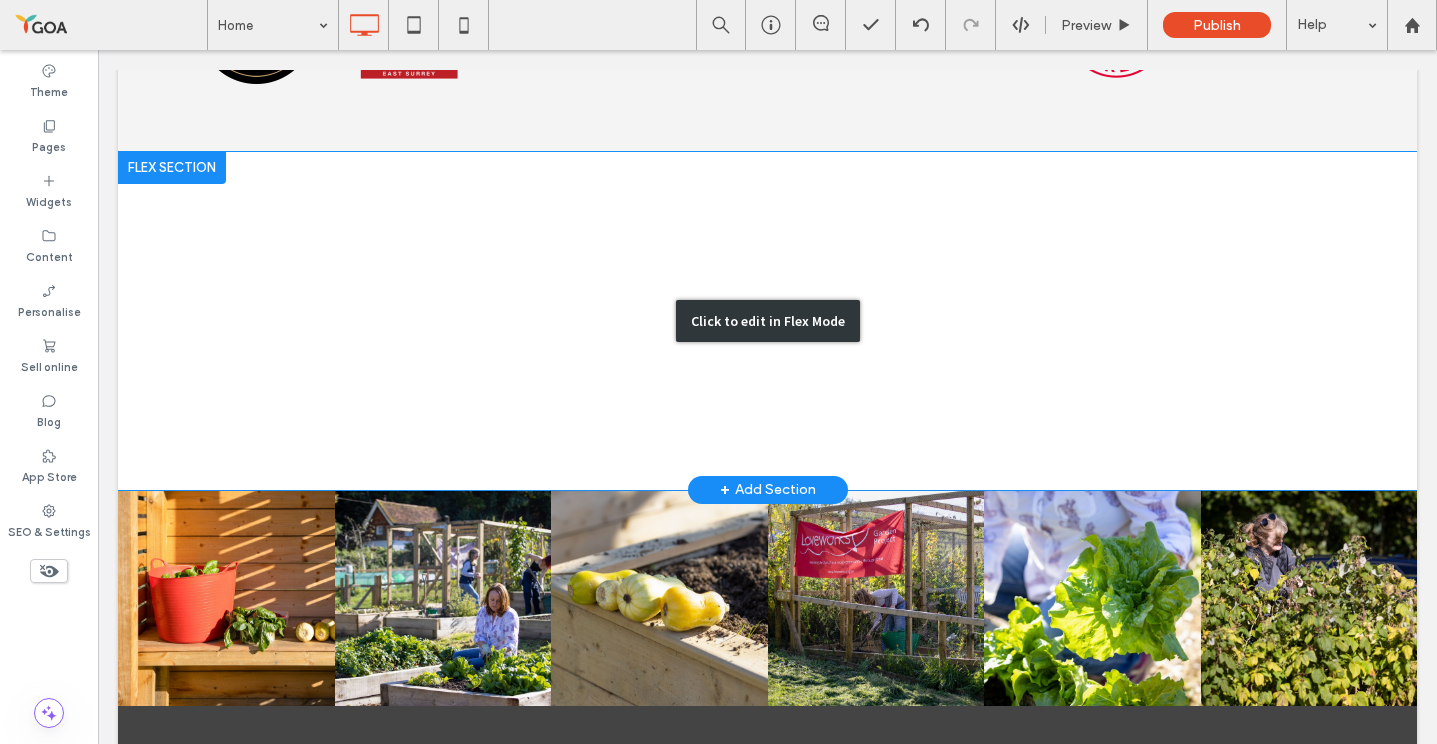 scroll, scrollTop: 3448, scrollLeft: 0, axis: vertical 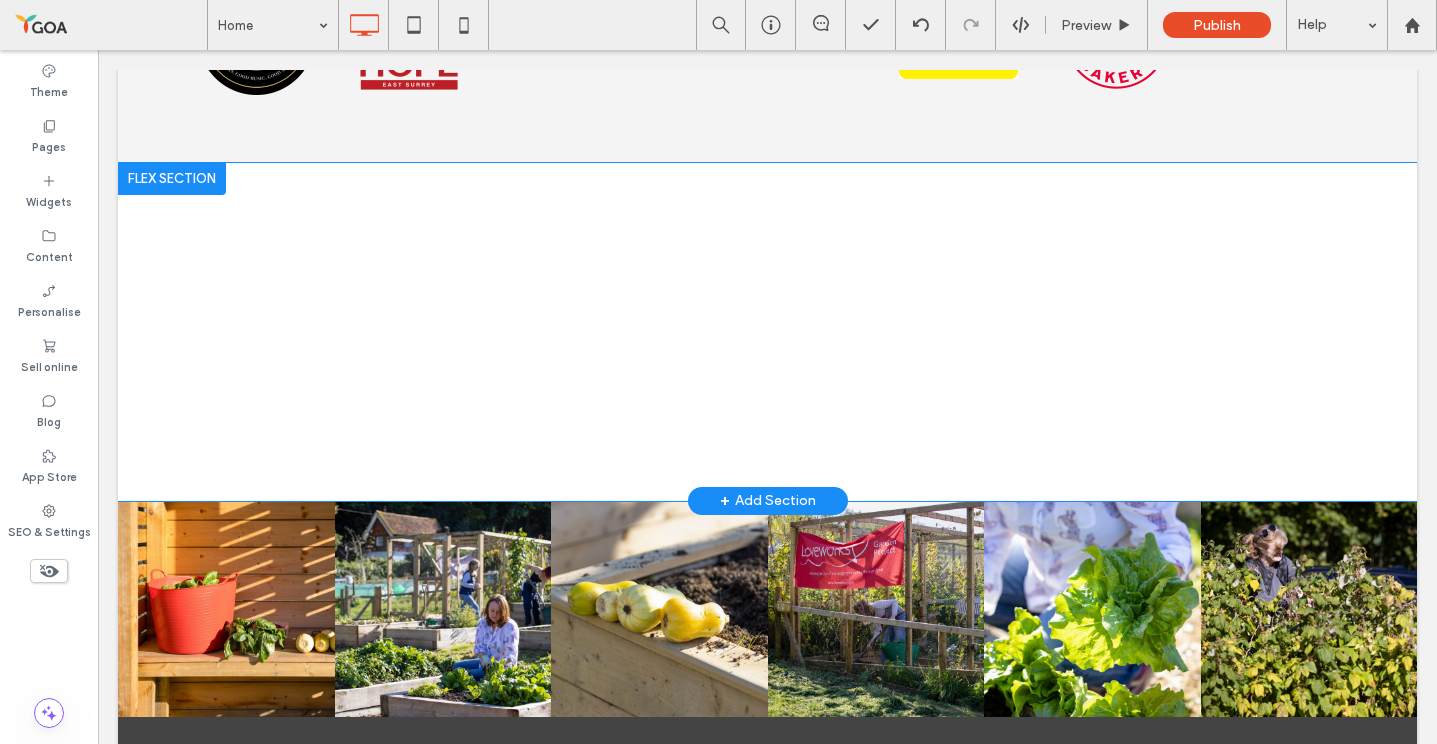 click at bounding box center (172, 179) 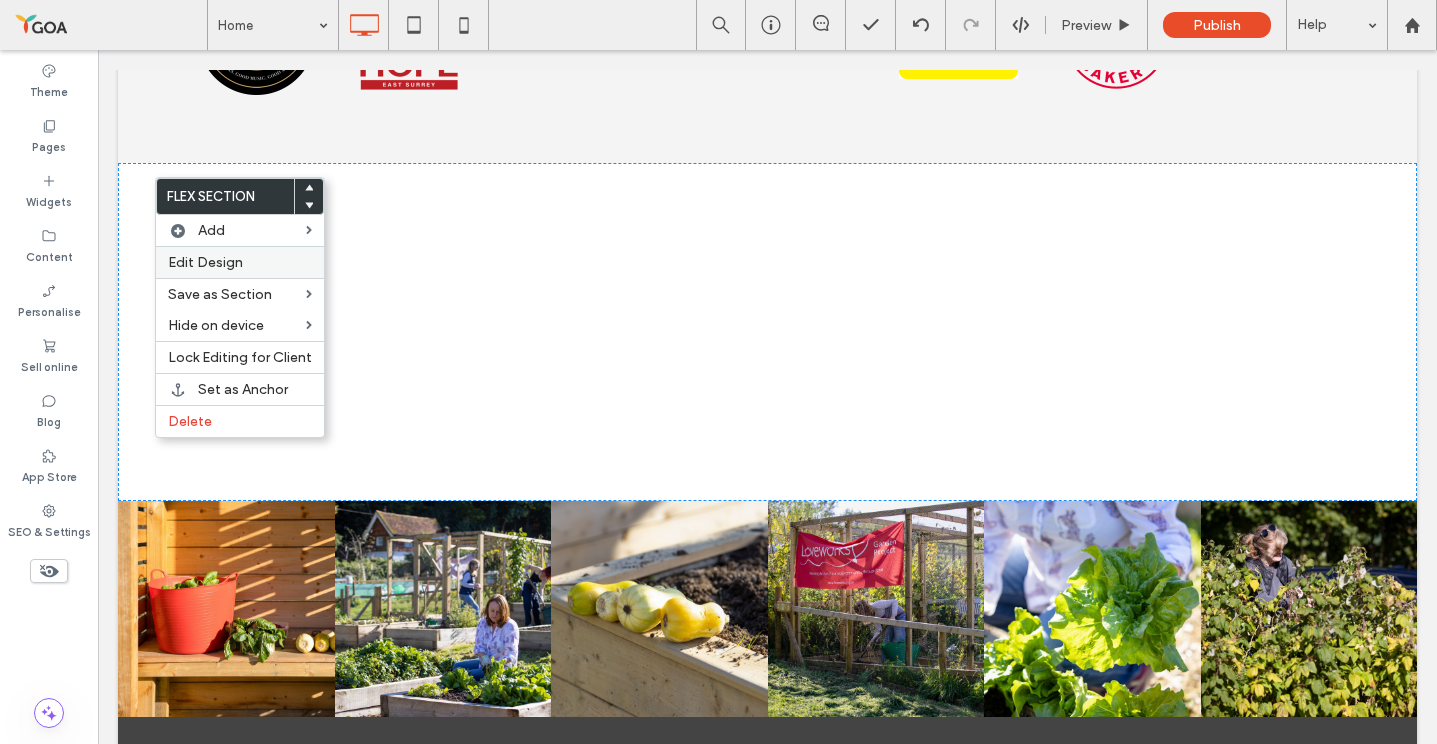 click on "Edit Design" at bounding box center (205, 262) 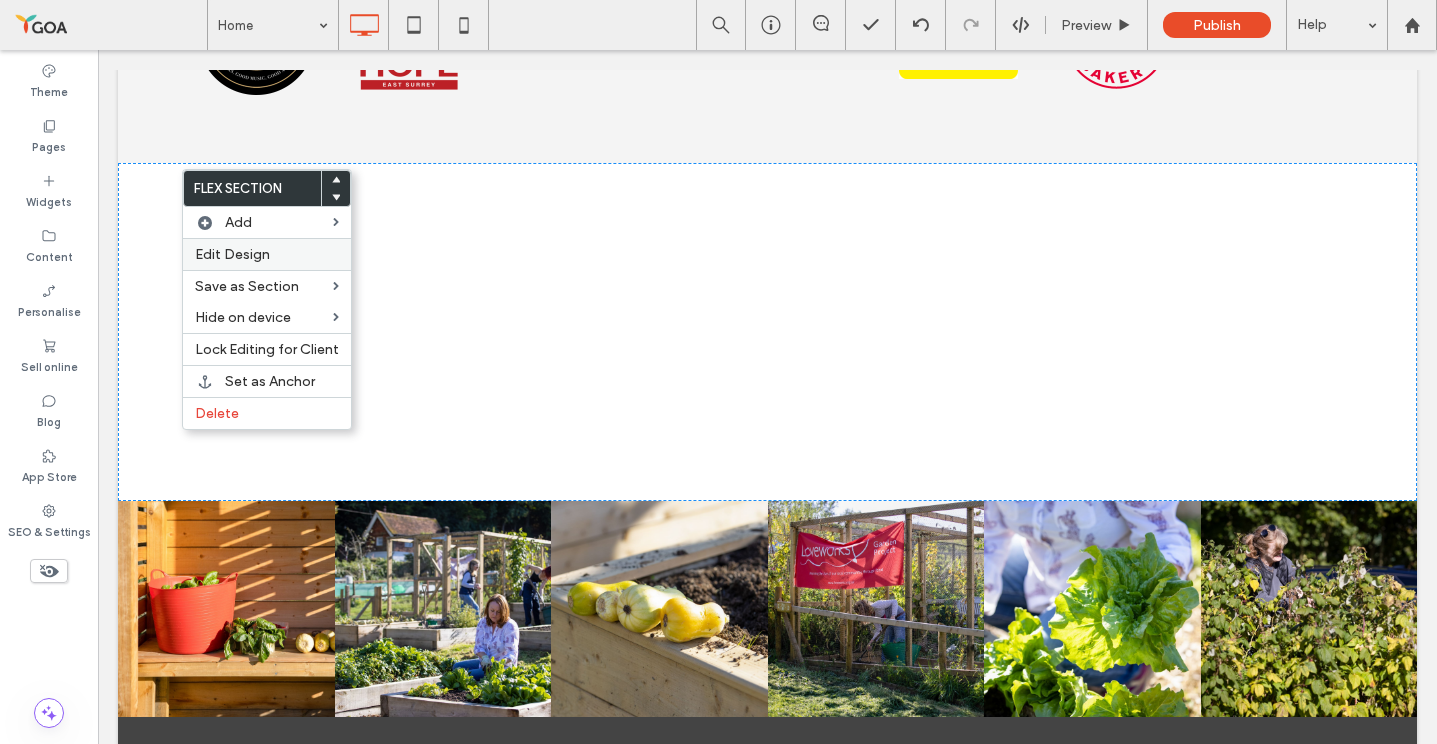click on "Edit Design" at bounding box center (232, 254) 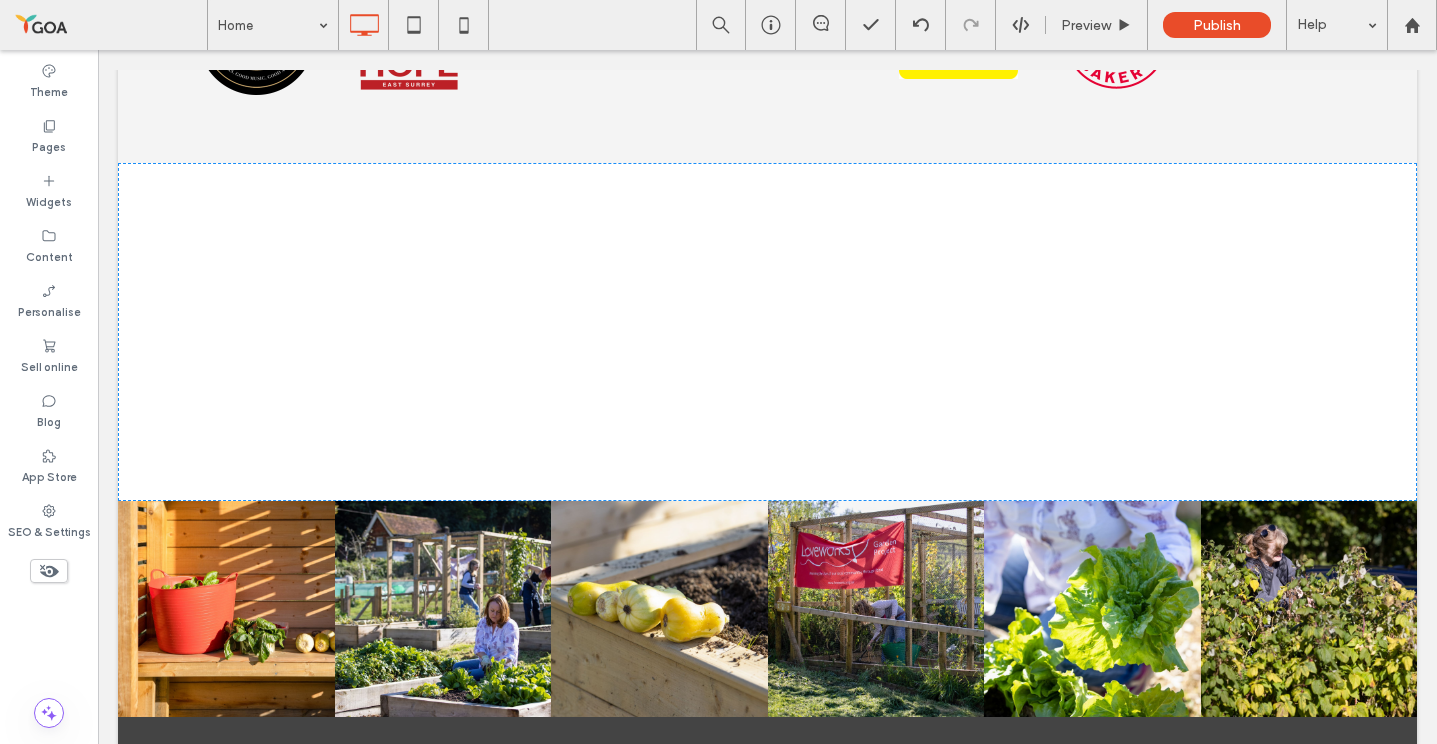 click on "Click to edit in Flex Mode" at bounding box center (767, 332) 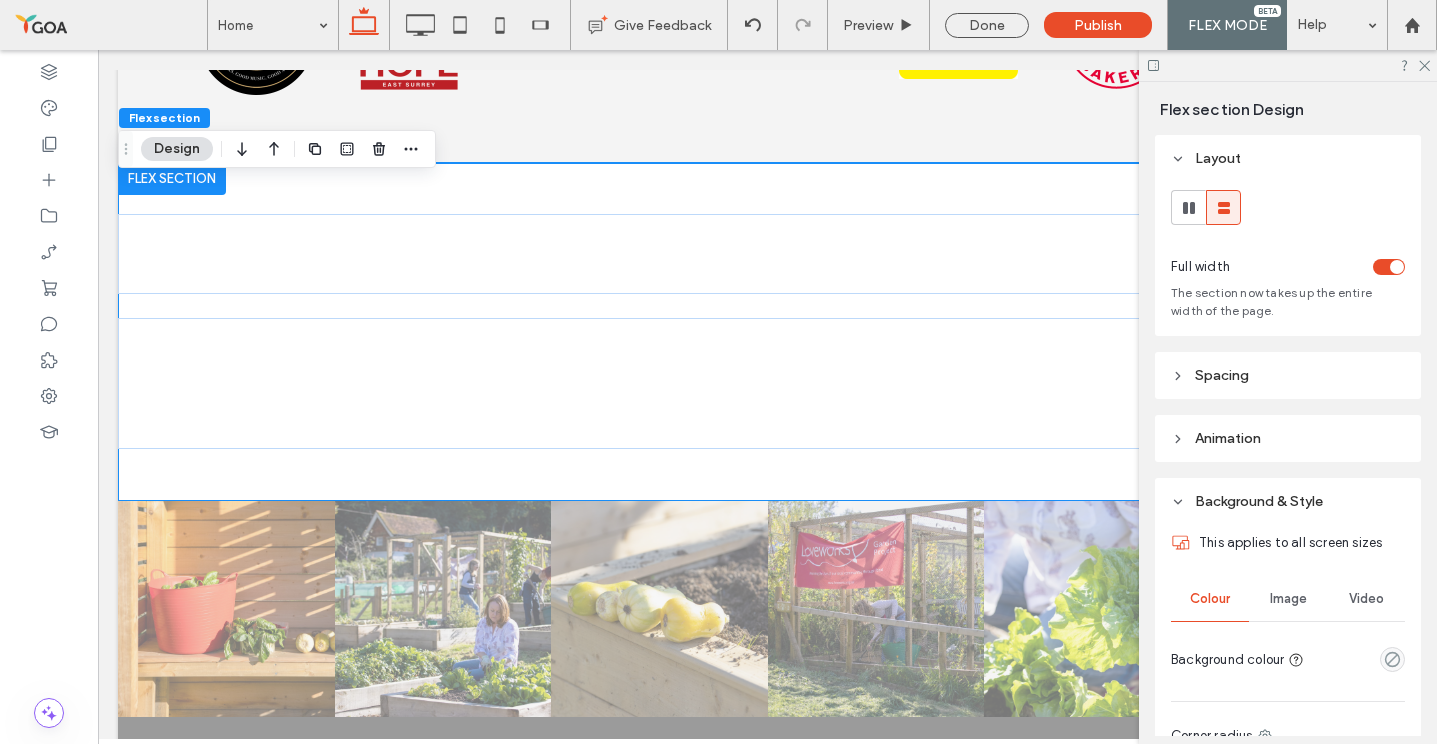 click at bounding box center [1392, 659] 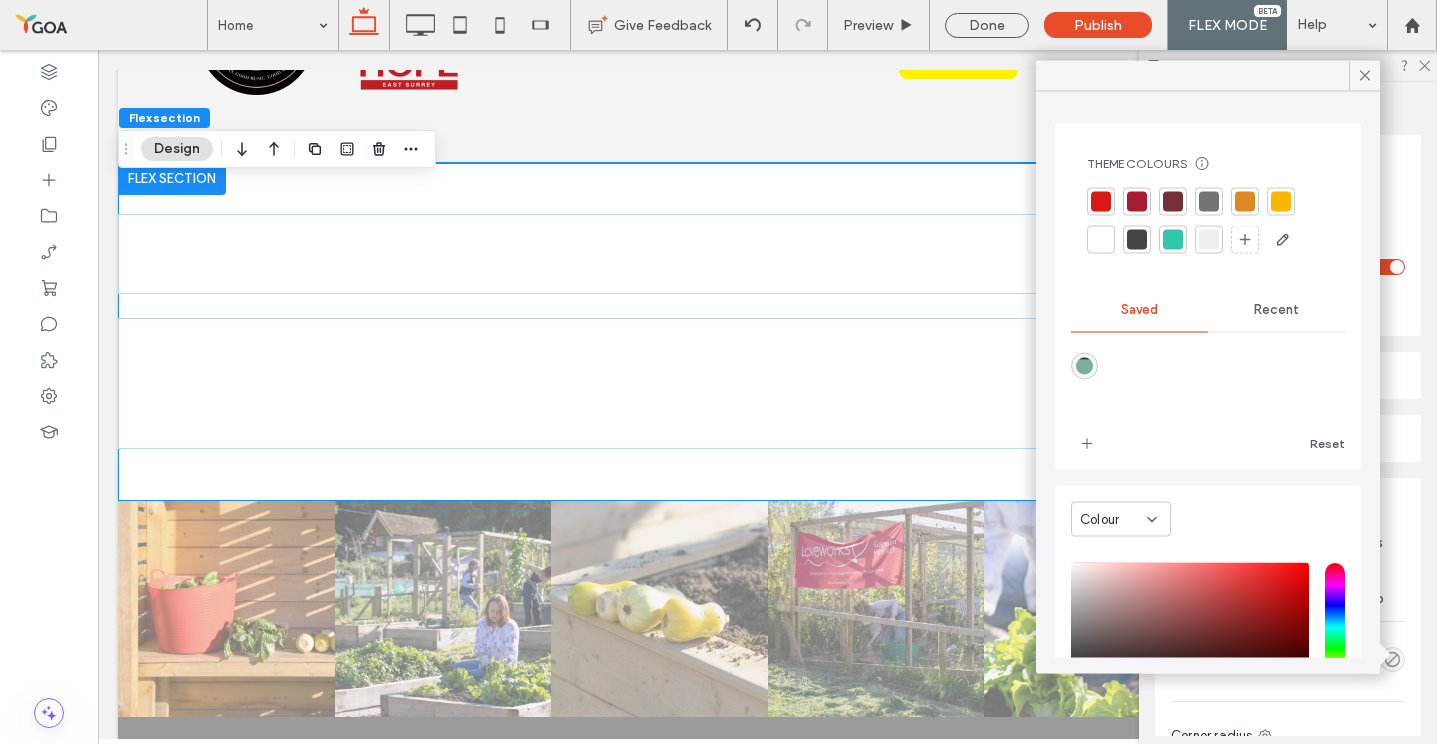 click at bounding box center (1209, 202) 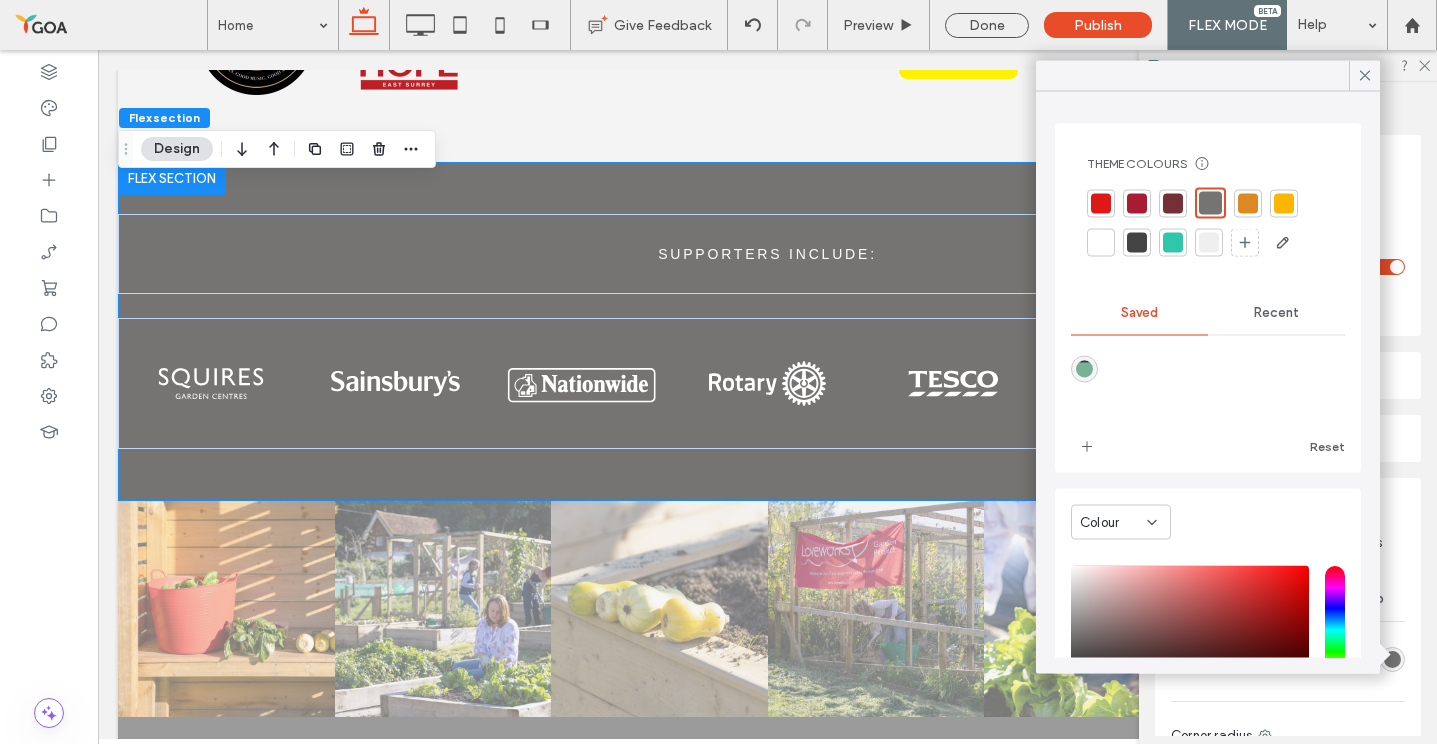 click at bounding box center [1137, 243] 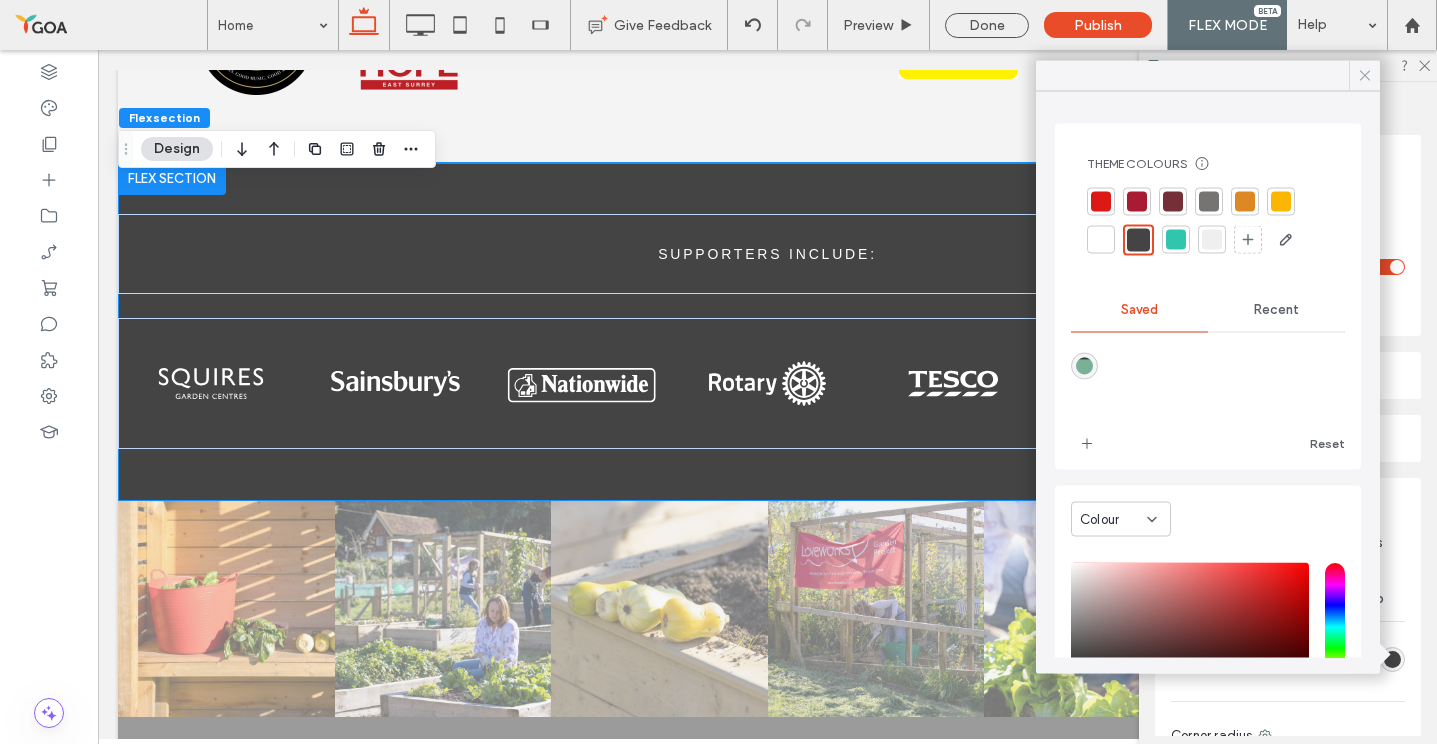 click 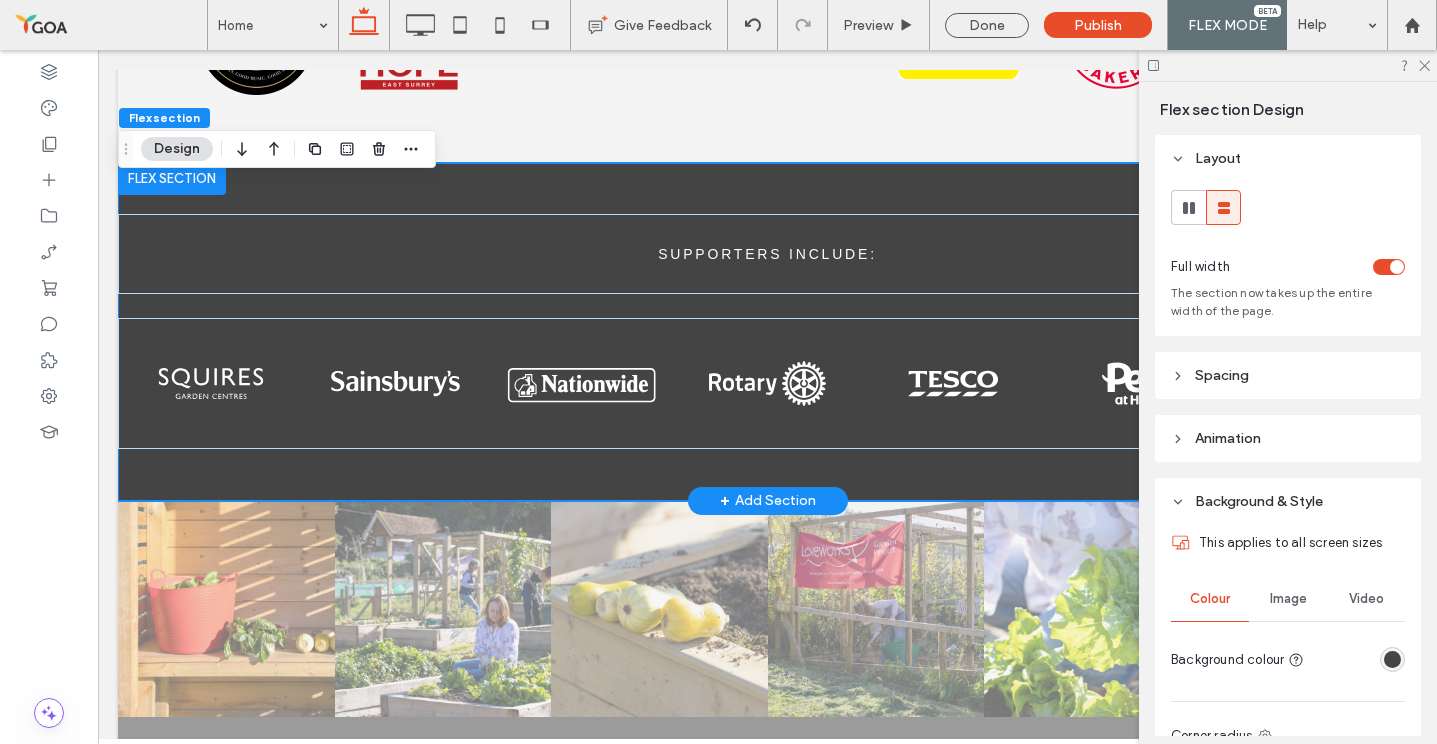 click on "SUPPORTERS INCLUDE:" at bounding box center (767, 332) 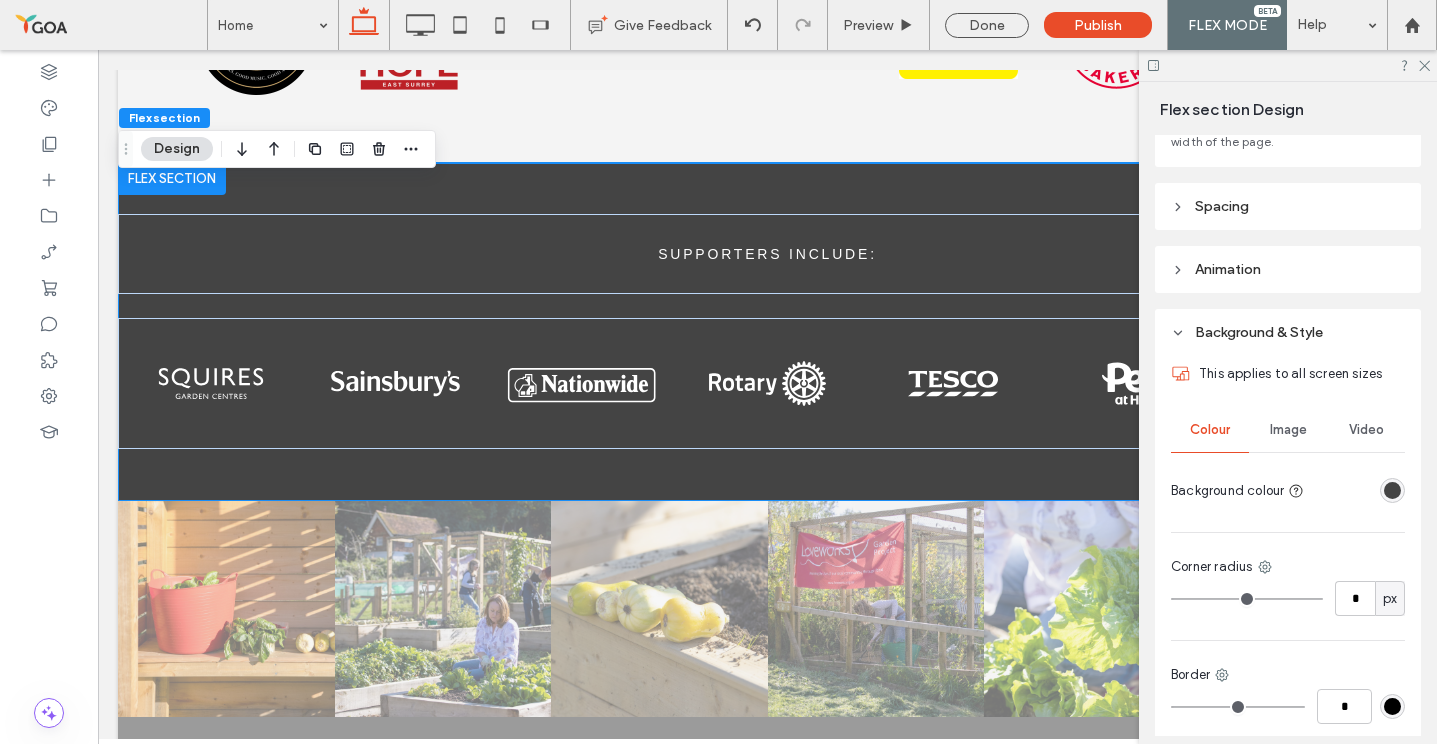 scroll, scrollTop: 205, scrollLeft: 0, axis: vertical 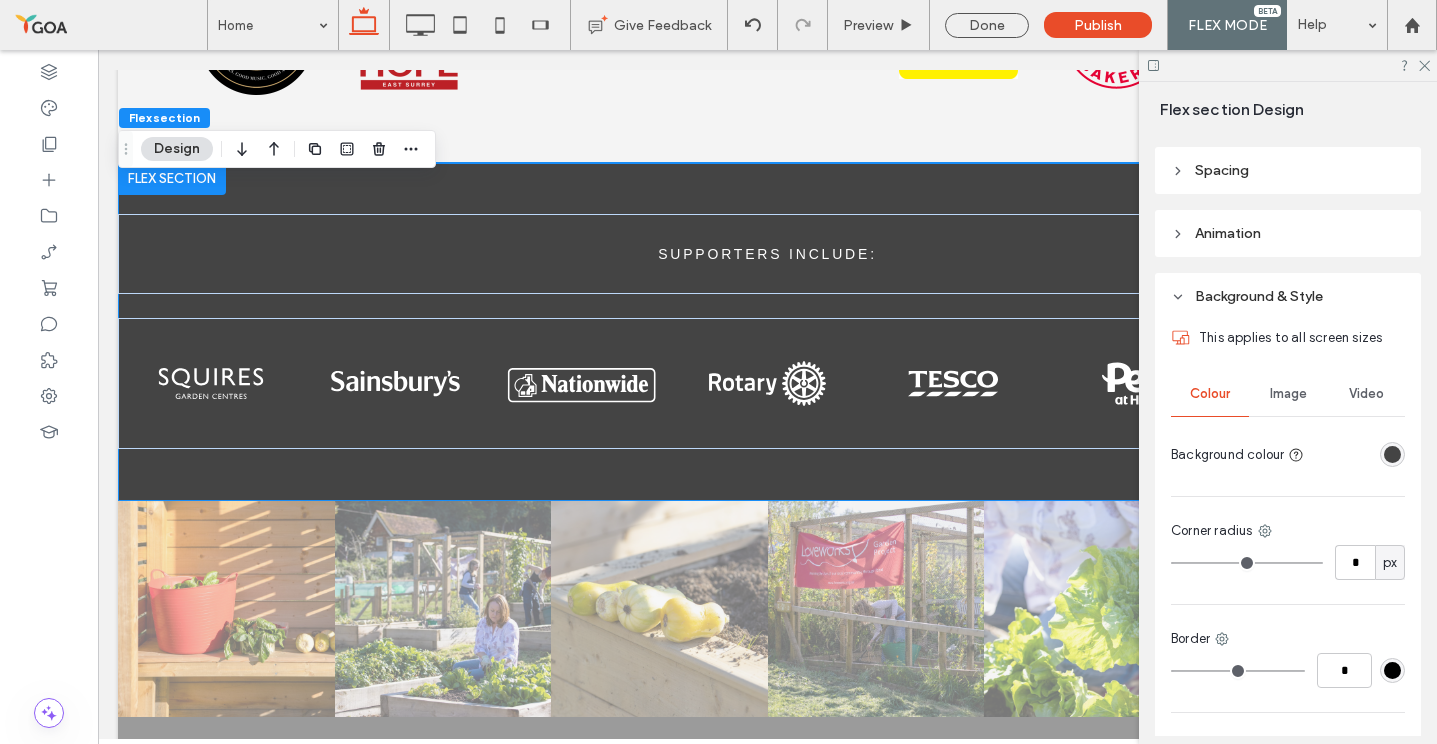 click on "Design" at bounding box center [177, 149] 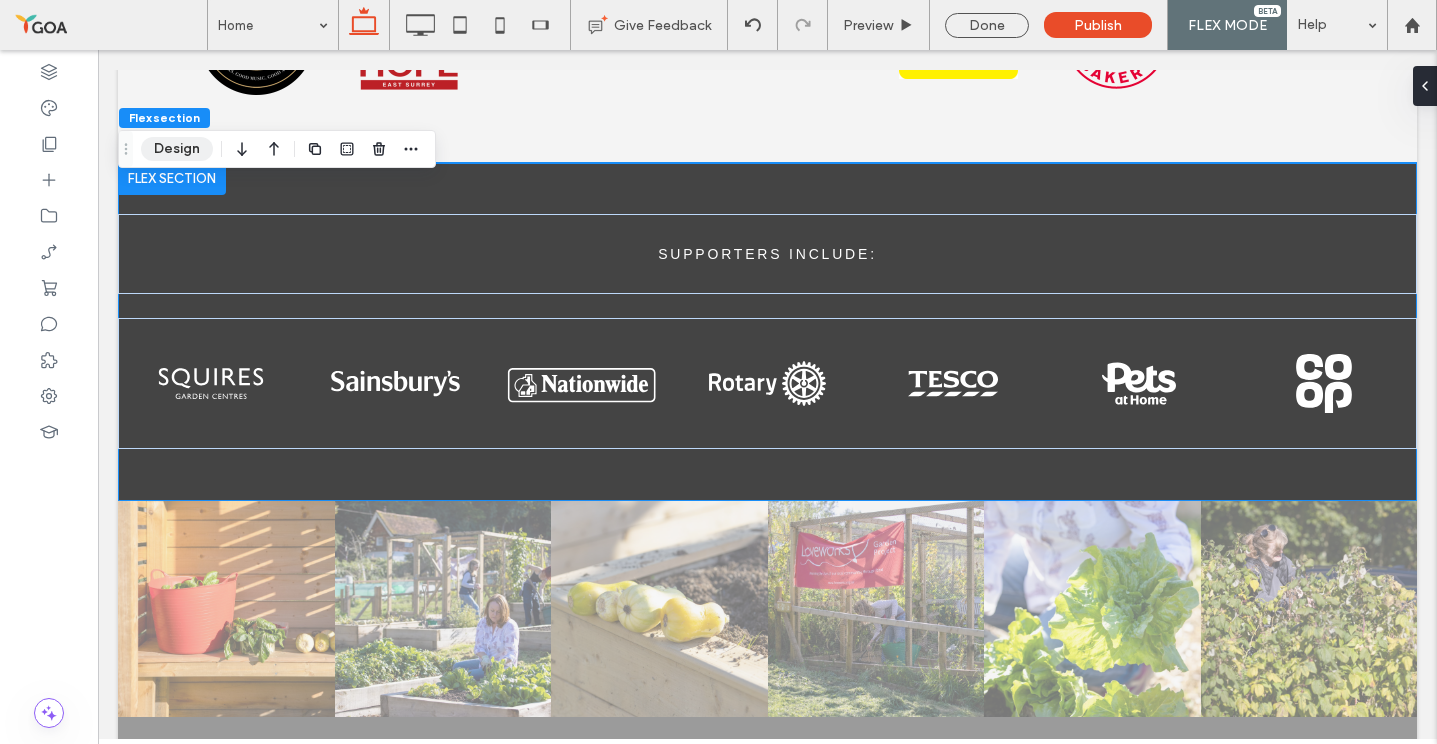 click on "Design" at bounding box center [177, 149] 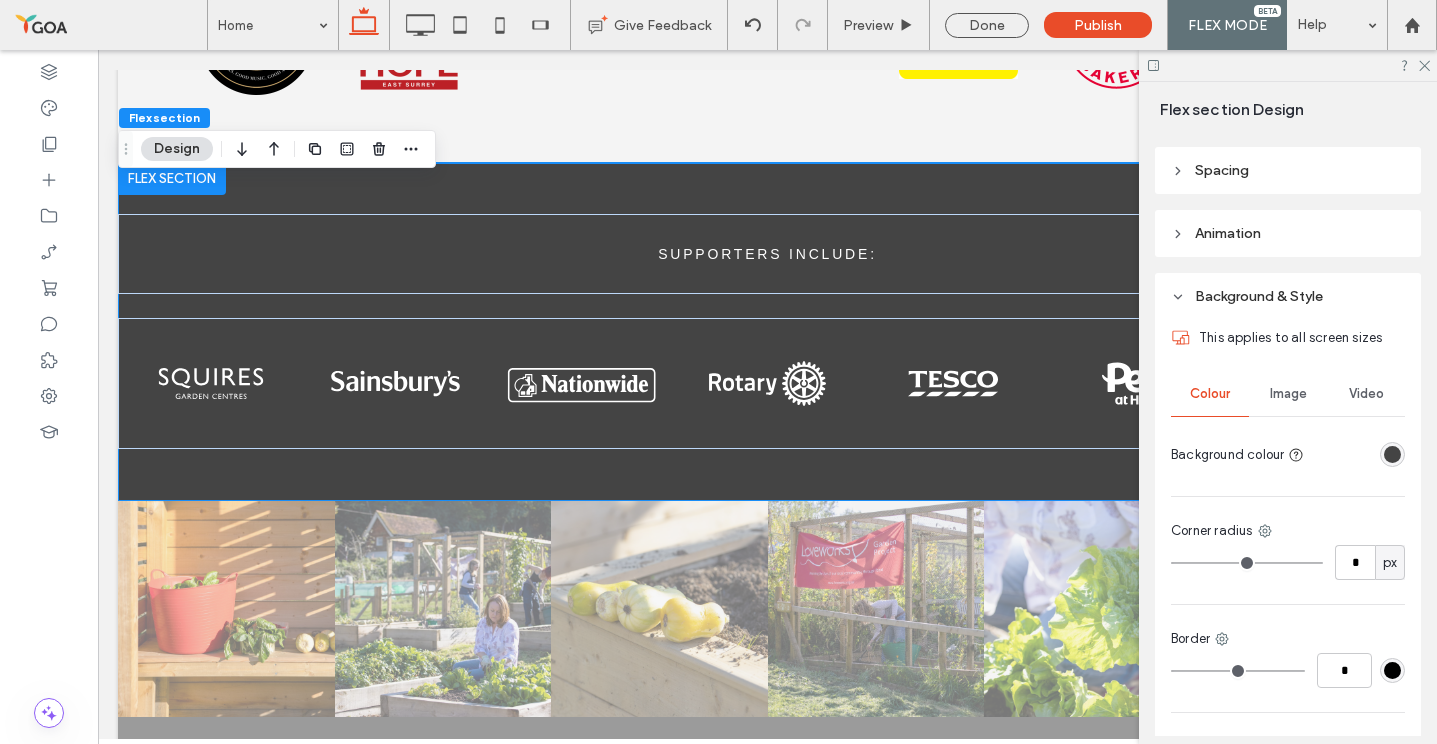 click 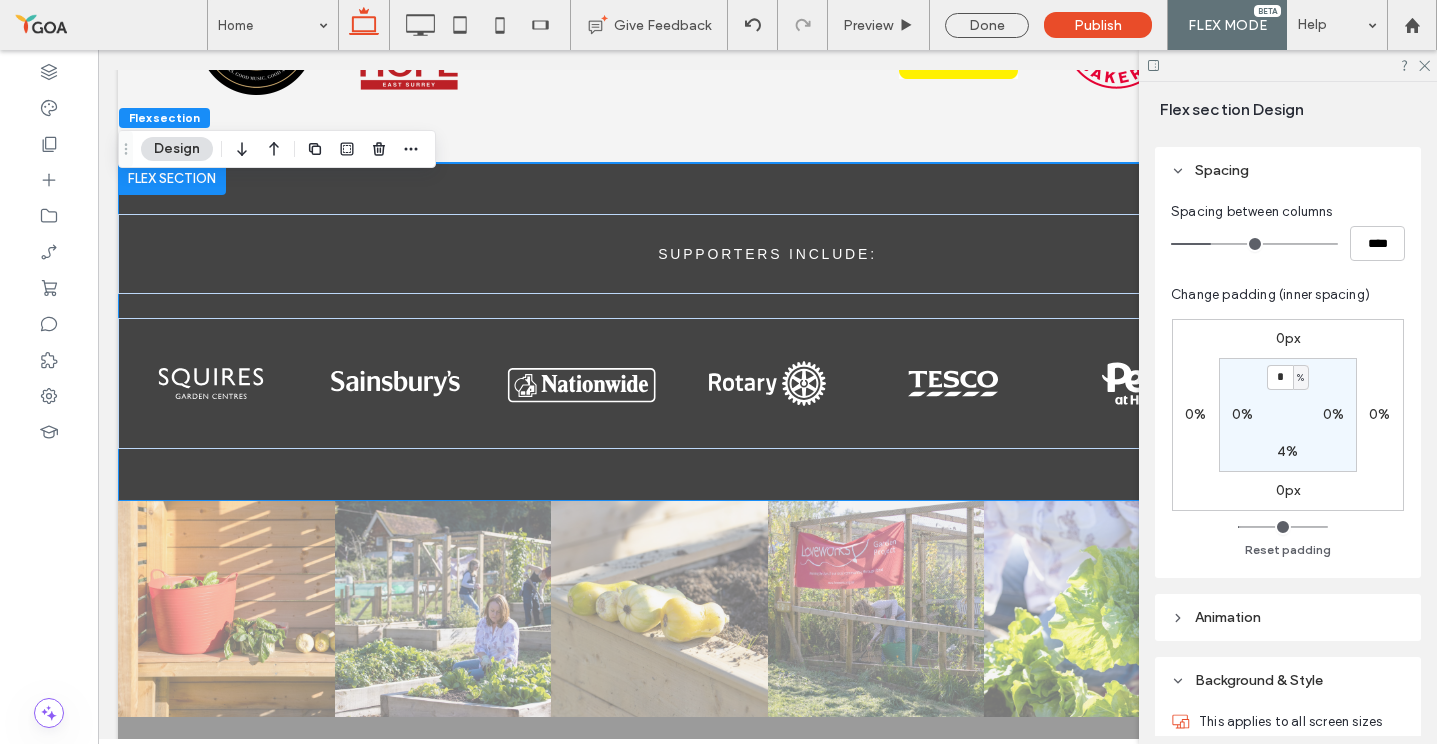 type on "**" 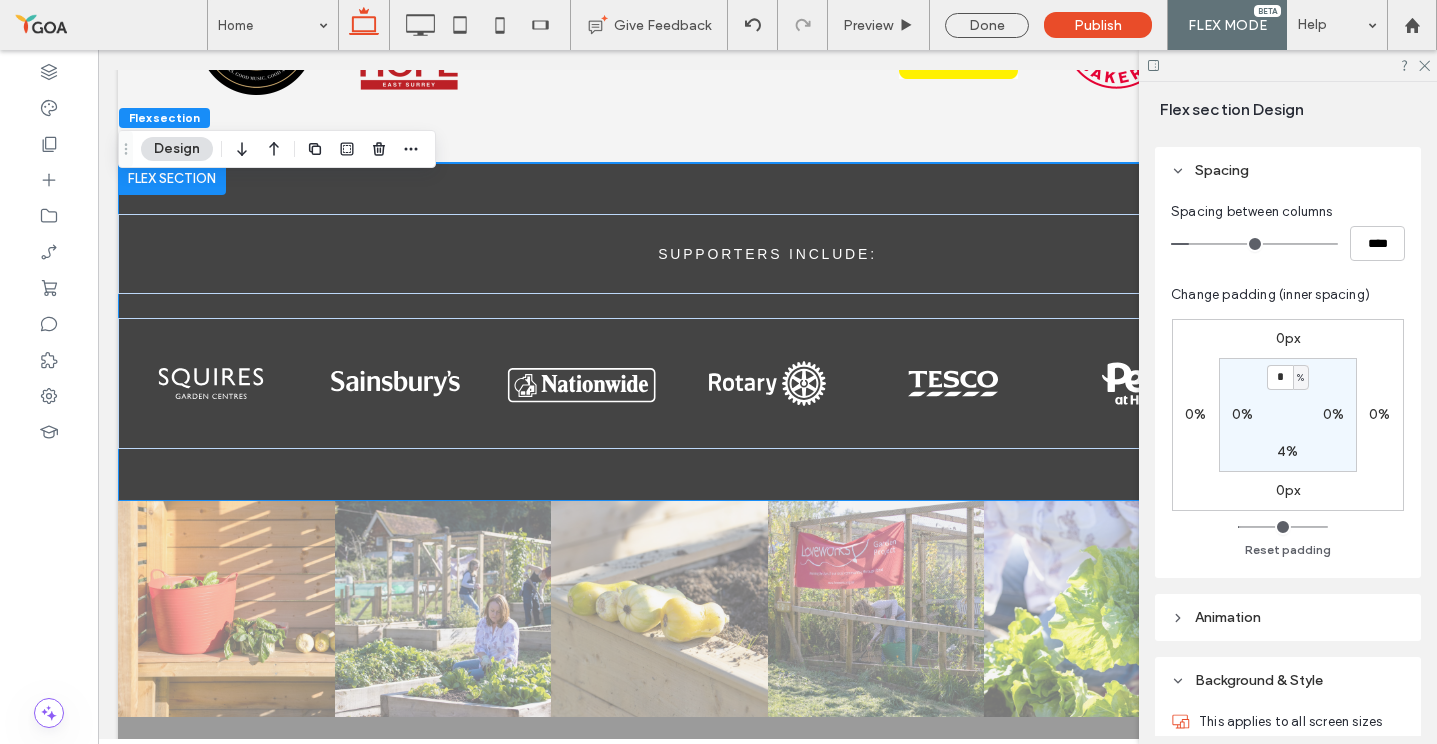 type on "*" 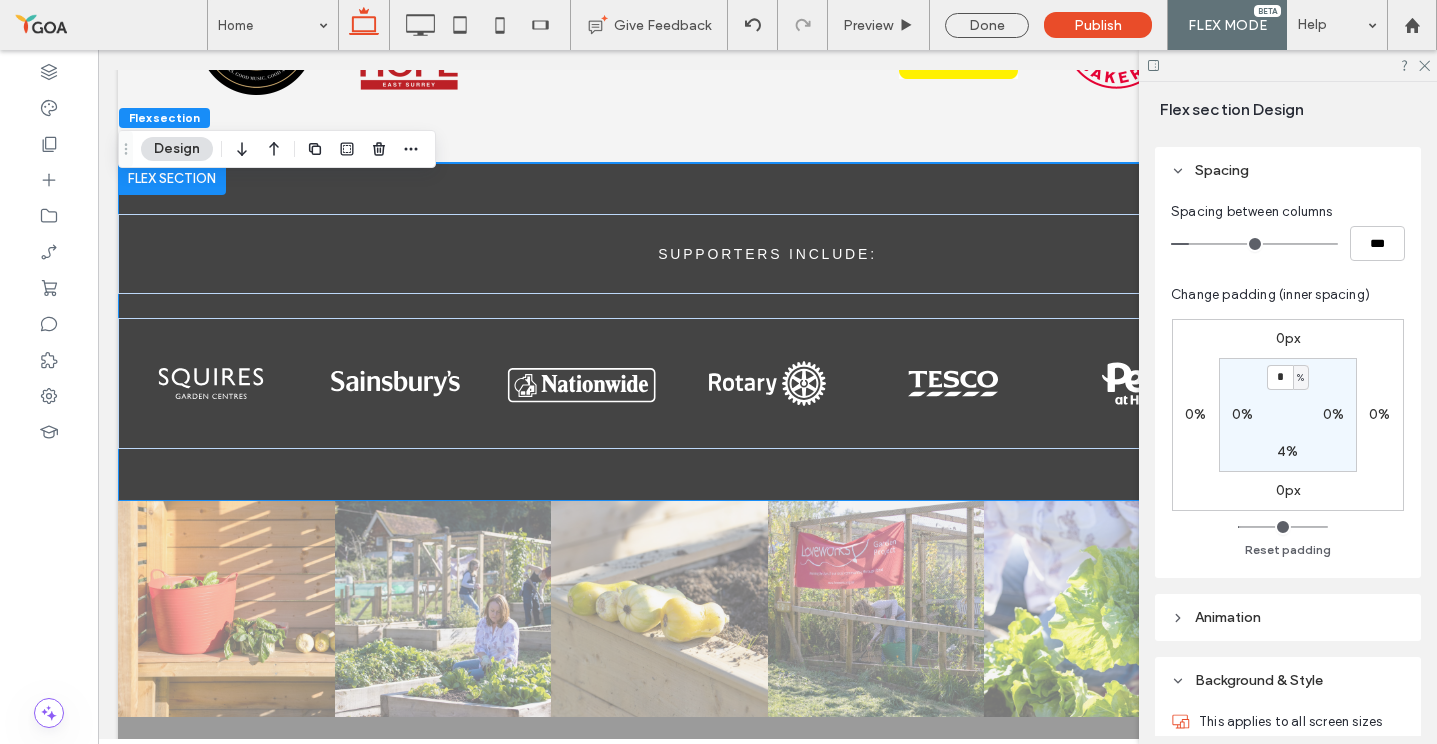 type on "*" 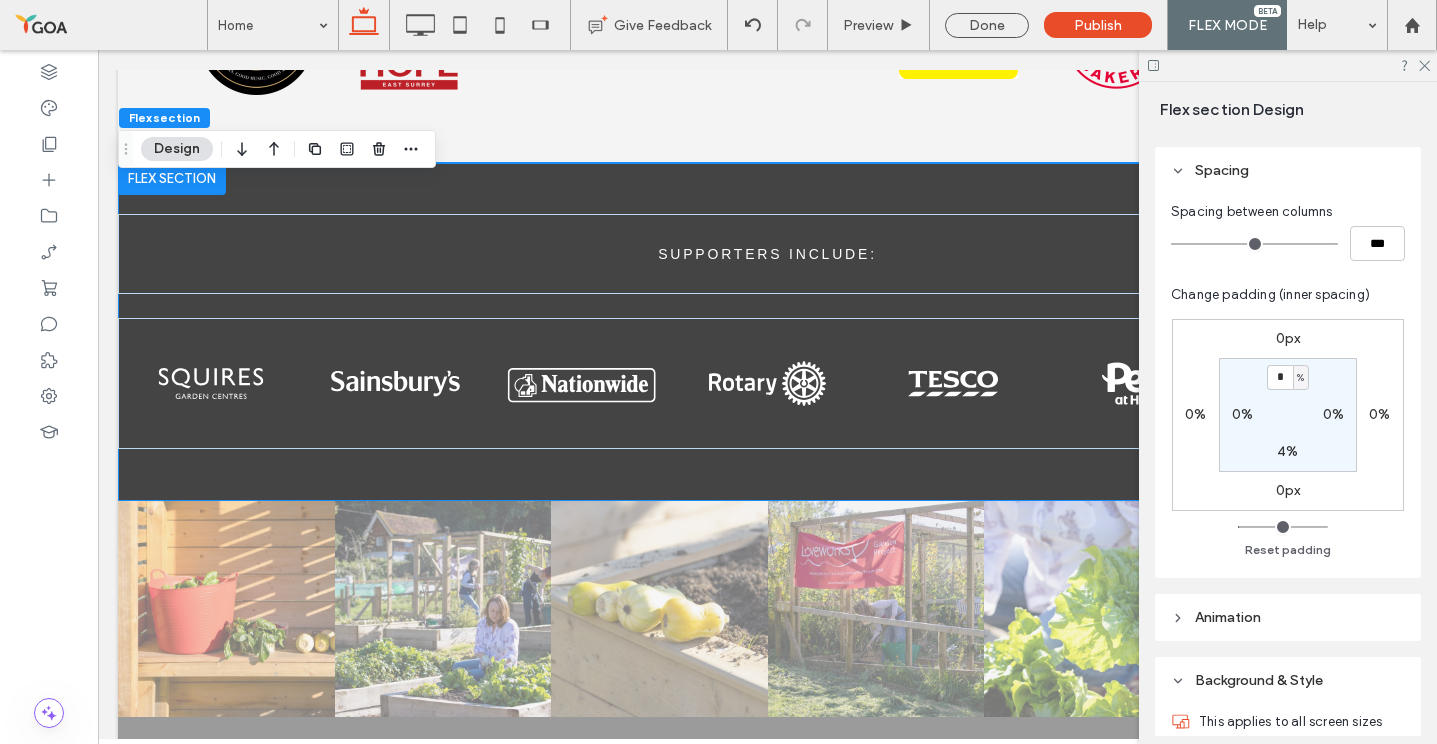 type on "*" 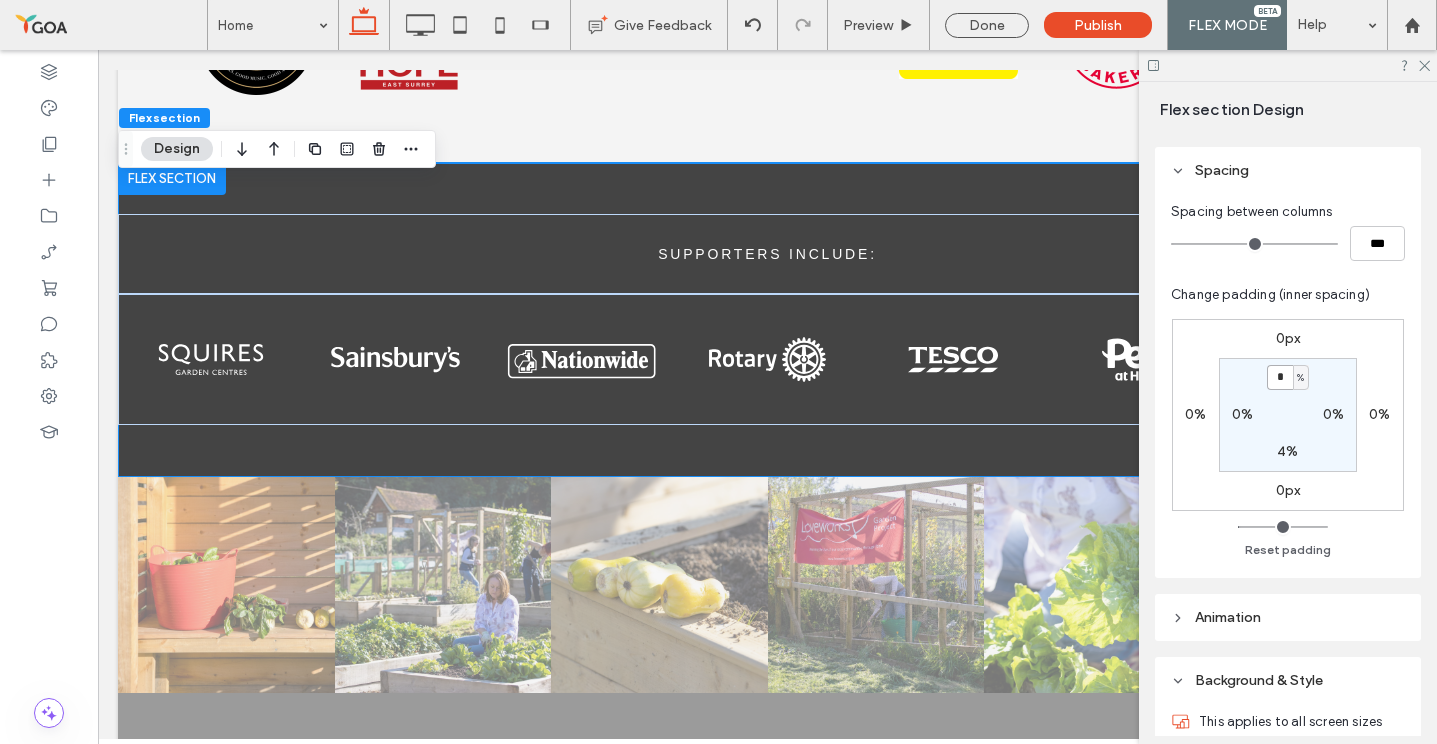 click on "*" at bounding box center (1280, 377) 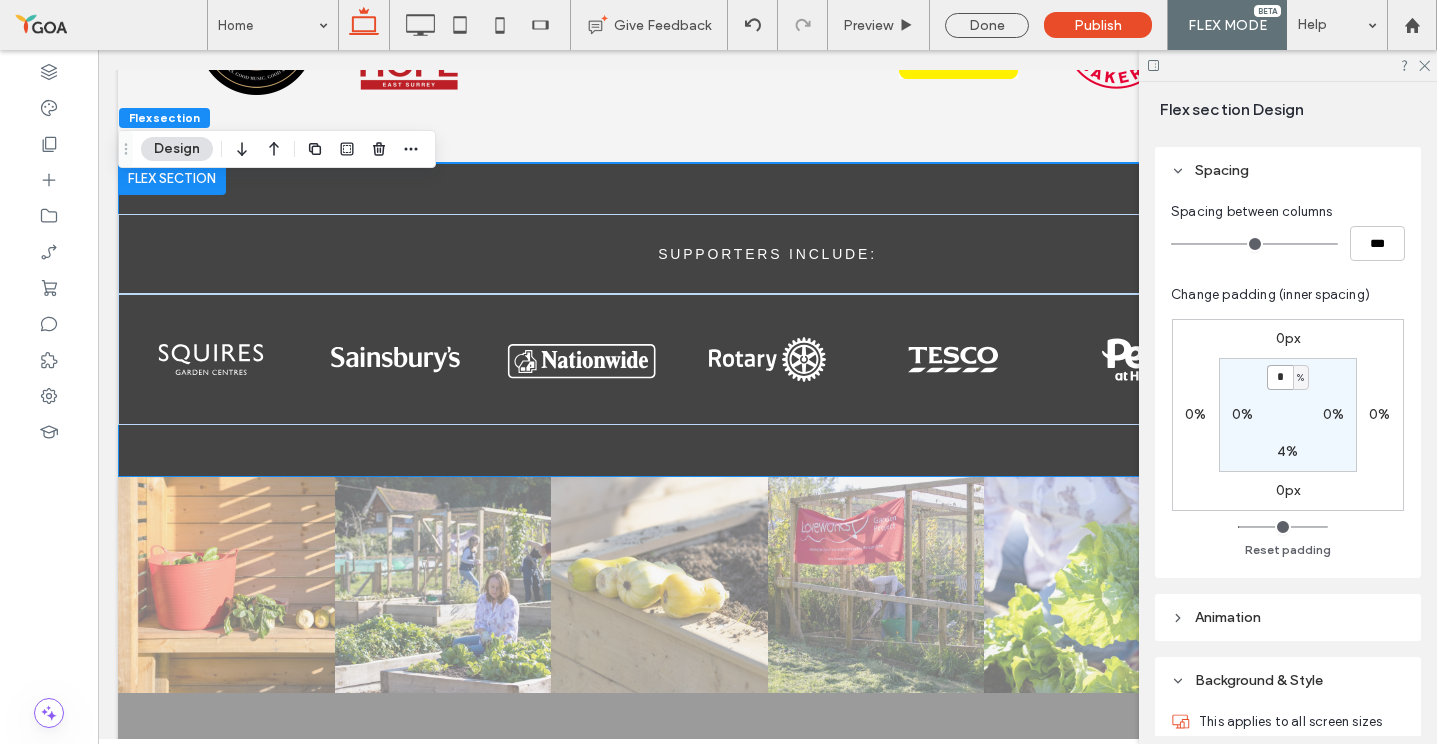 type on "*" 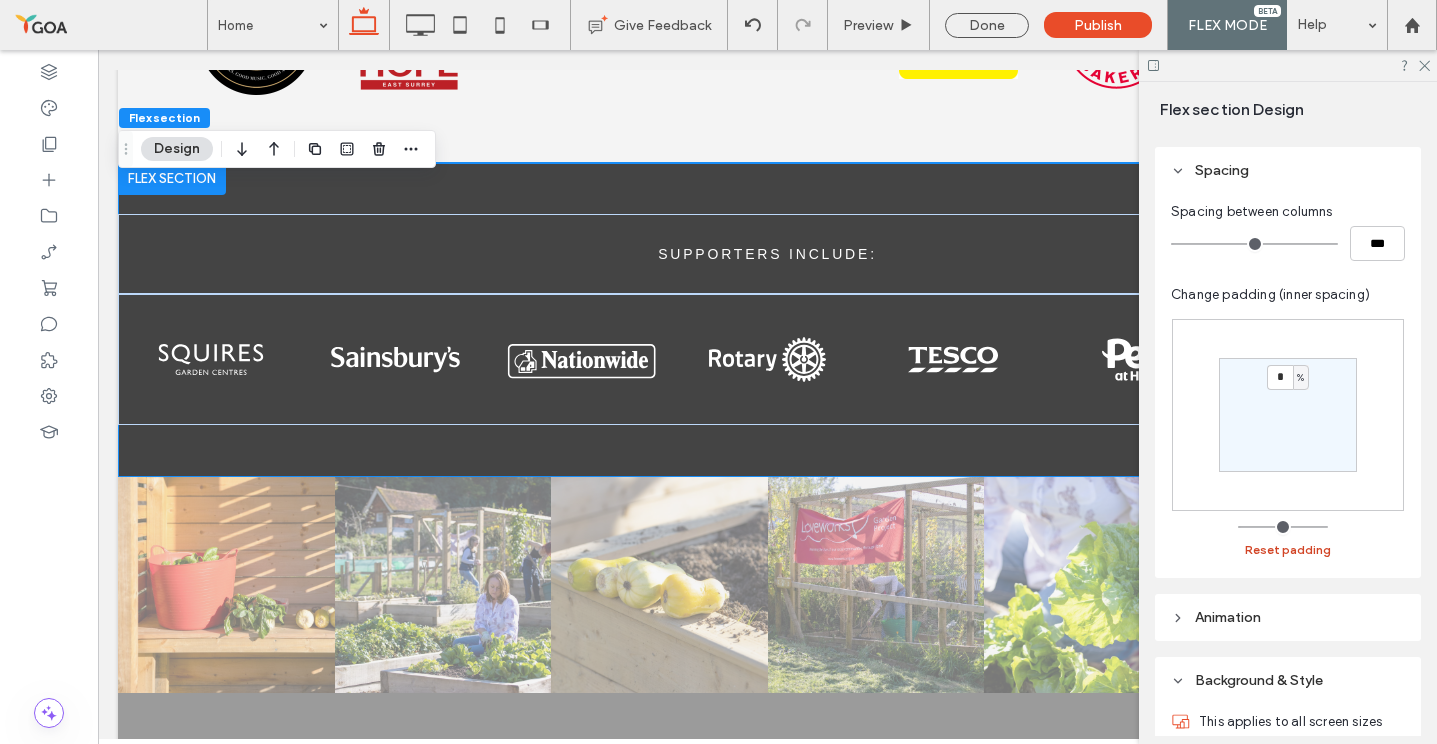 click on "Reset padding" at bounding box center (1288, 550) 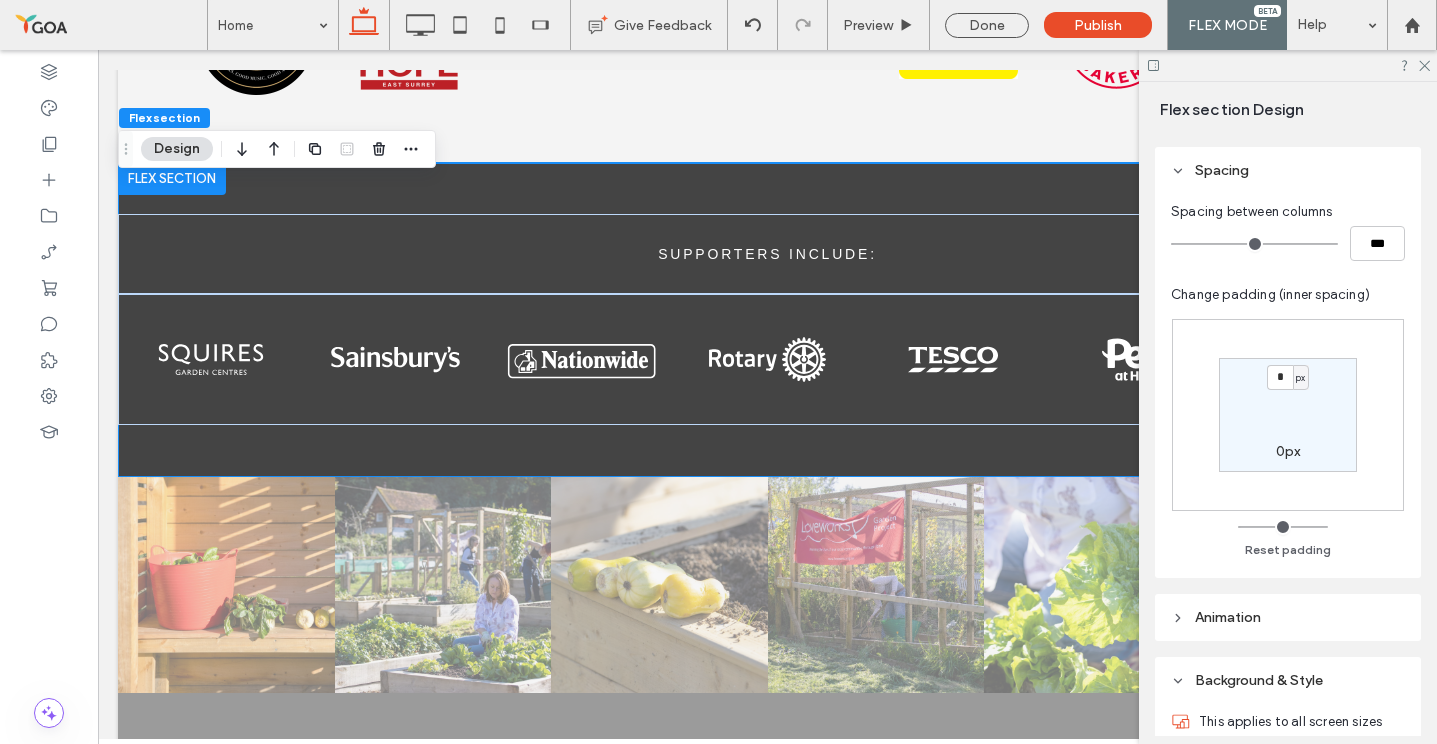 click on "* px 0px Reset padding" at bounding box center (1288, 435) 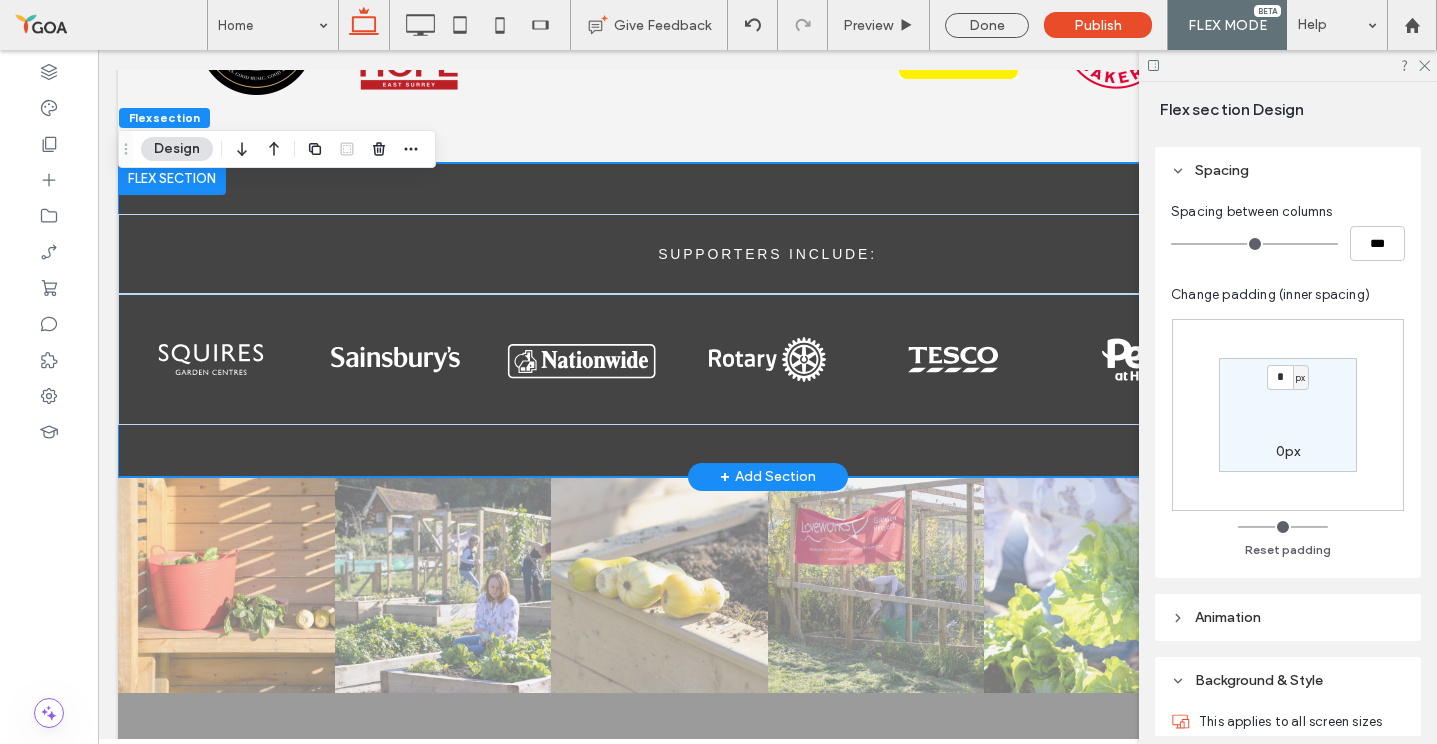 click on "SUPPORTERS INCLUDE:" at bounding box center (767, 320) 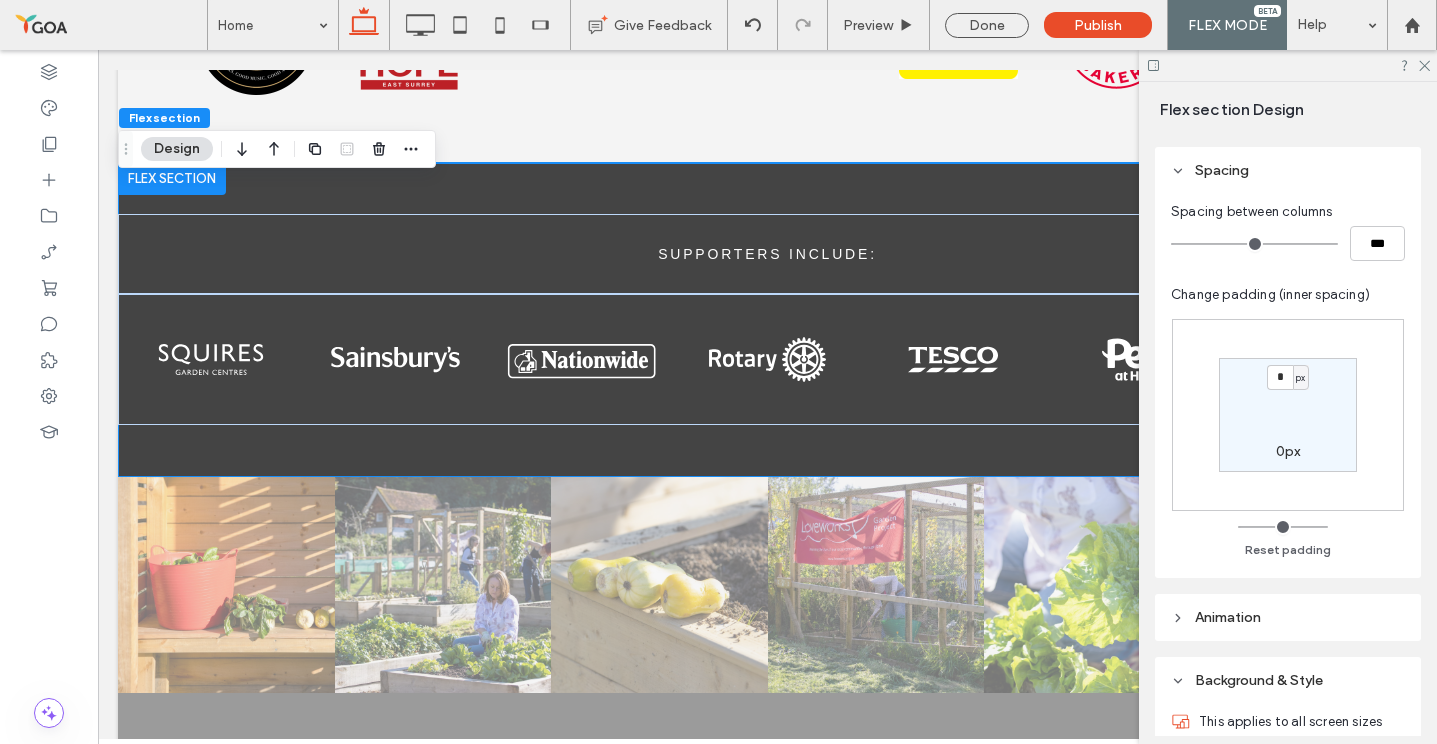 click on "* px 0px" at bounding box center [1288, 415] 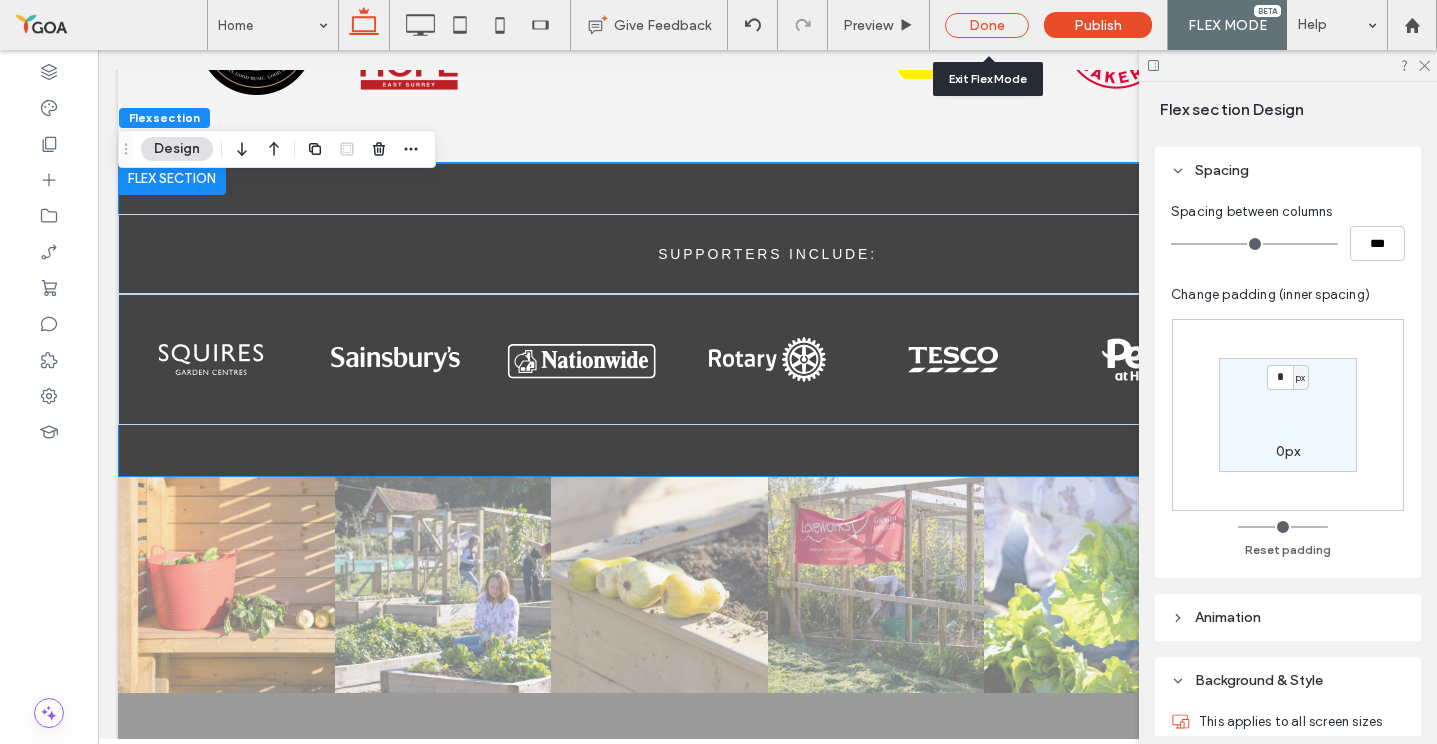click on "Done" at bounding box center (987, 25) 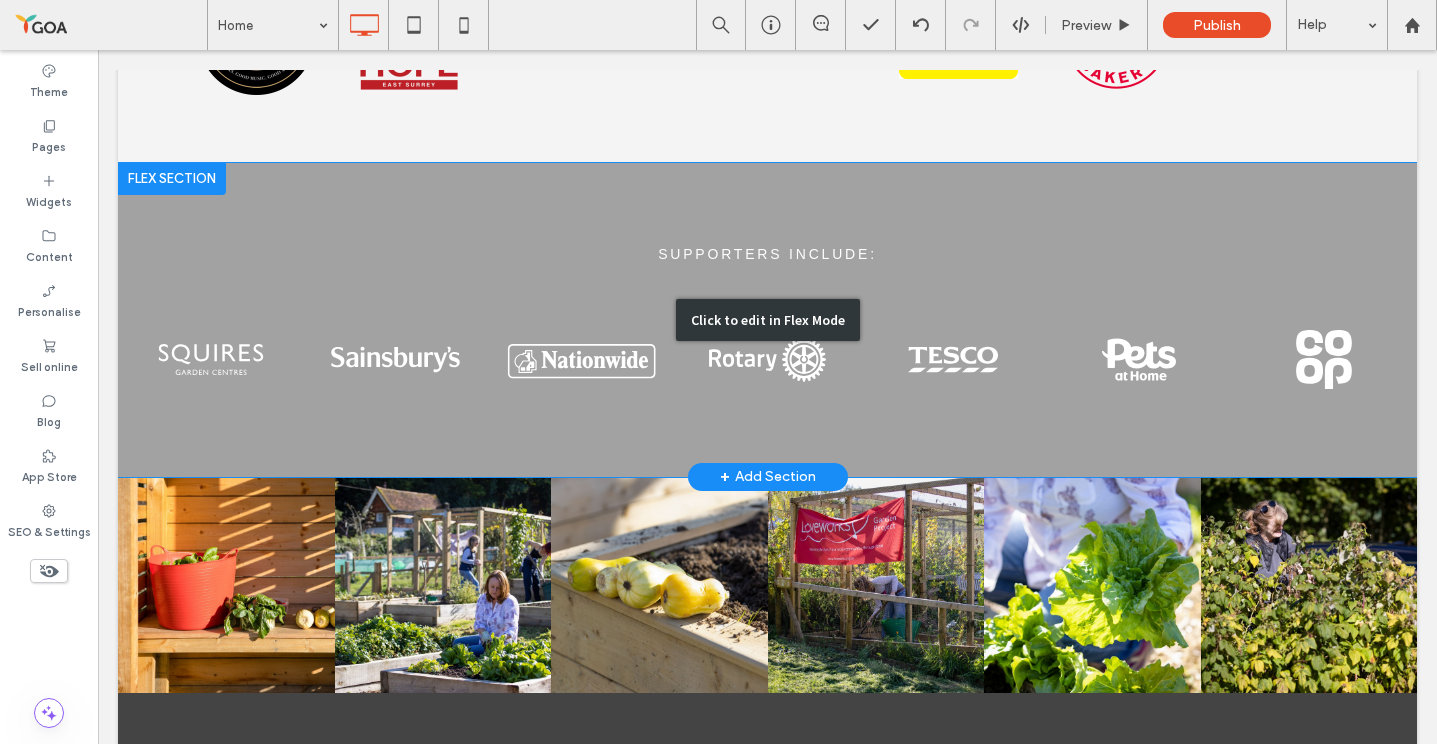 click on "Click to edit in Flex Mode" at bounding box center (767, 320) 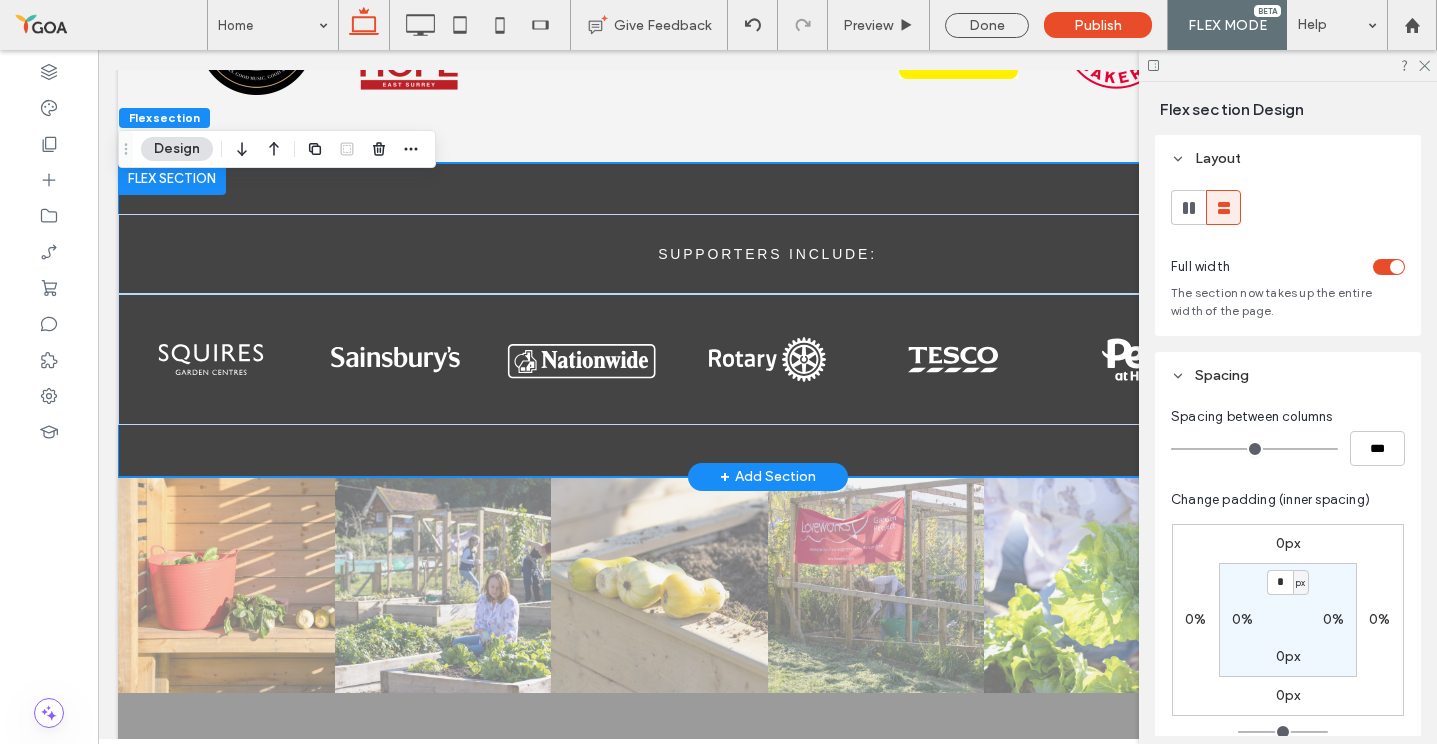 click at bounding box center (172, 179) 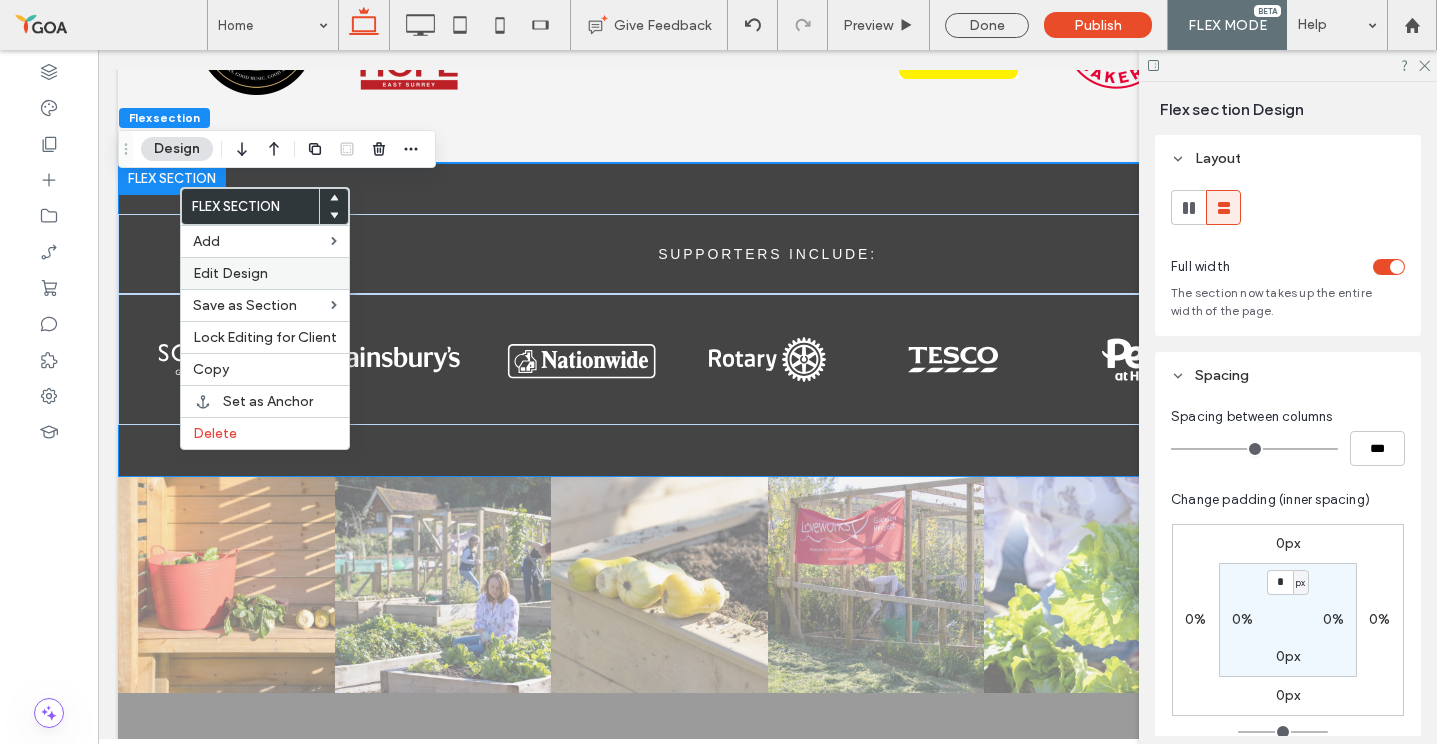 click on "Edit Design" at bounding box center (230, 273) 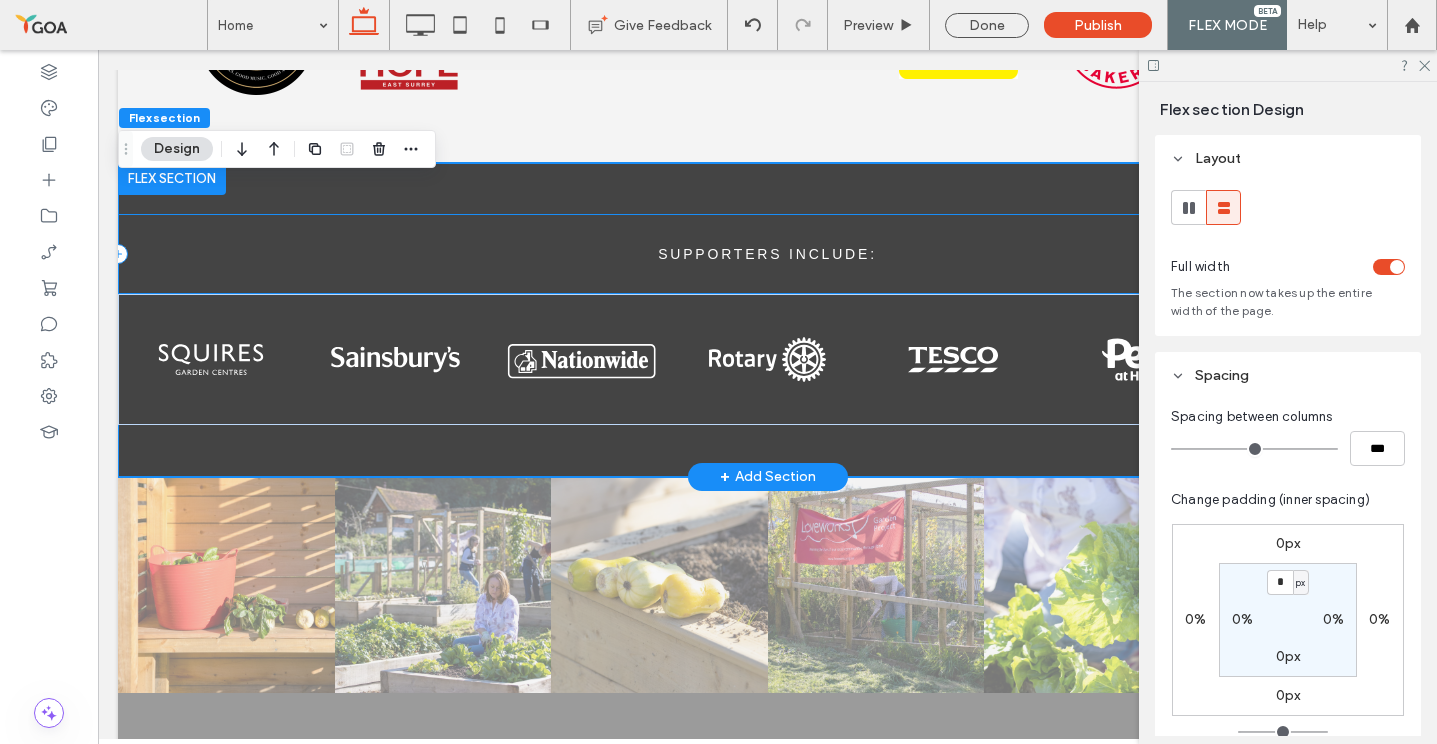 click on "SUPPORTERS INCLUDE:" at bounding box center (767, 254) 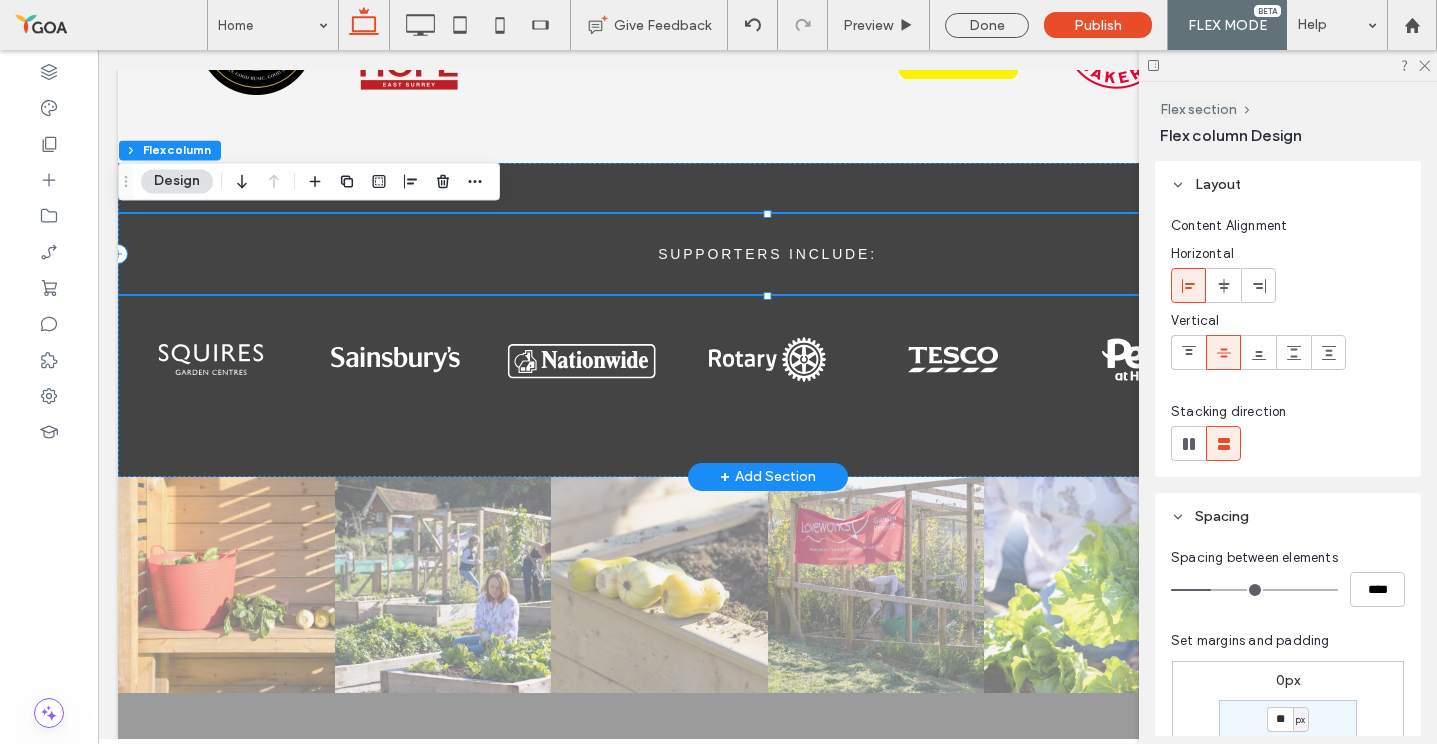 click on "SUPPORTERS INCLUDE:" at bounding box center (767, 254) 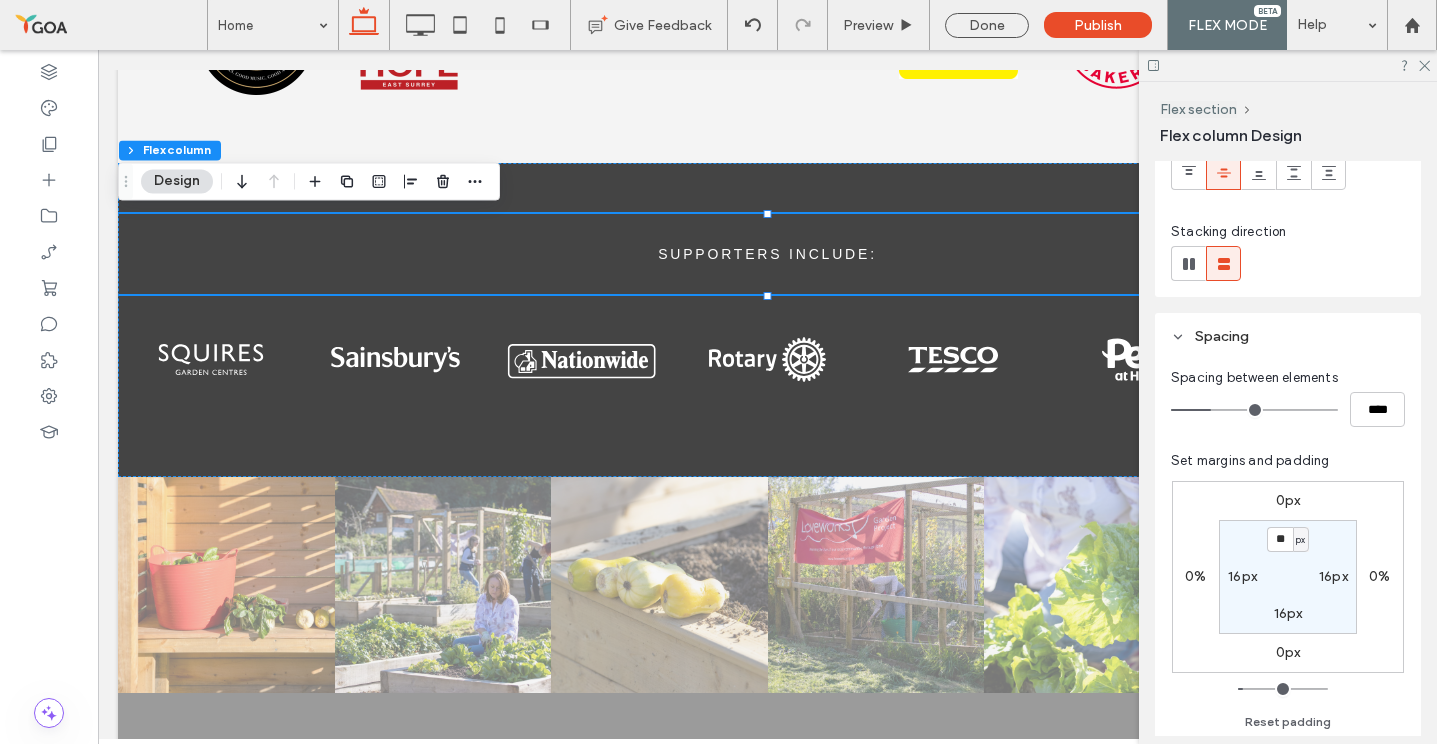 scroll, scrollTop: 196, scrollLeft: 0, axis: vertical 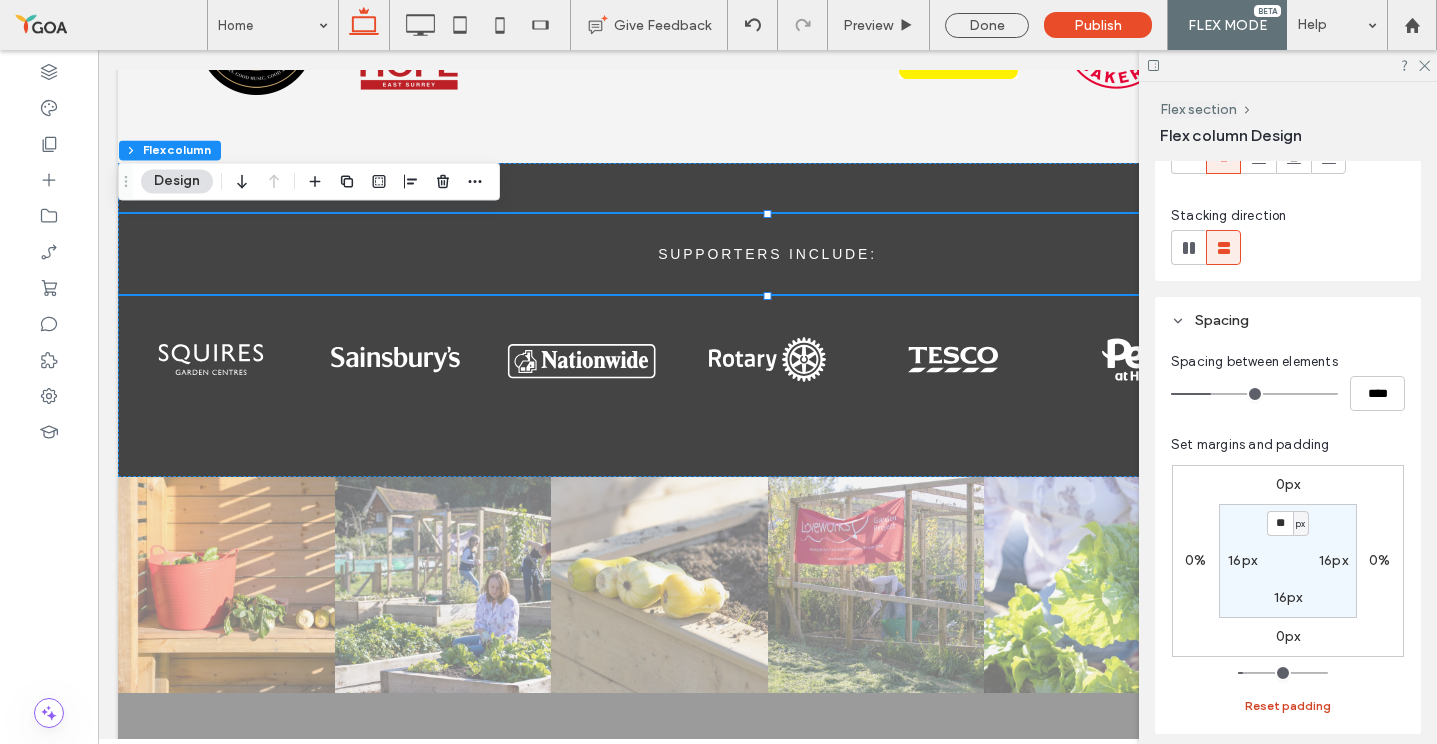 click on "Reset padding" at bounding box center [1288, 706] 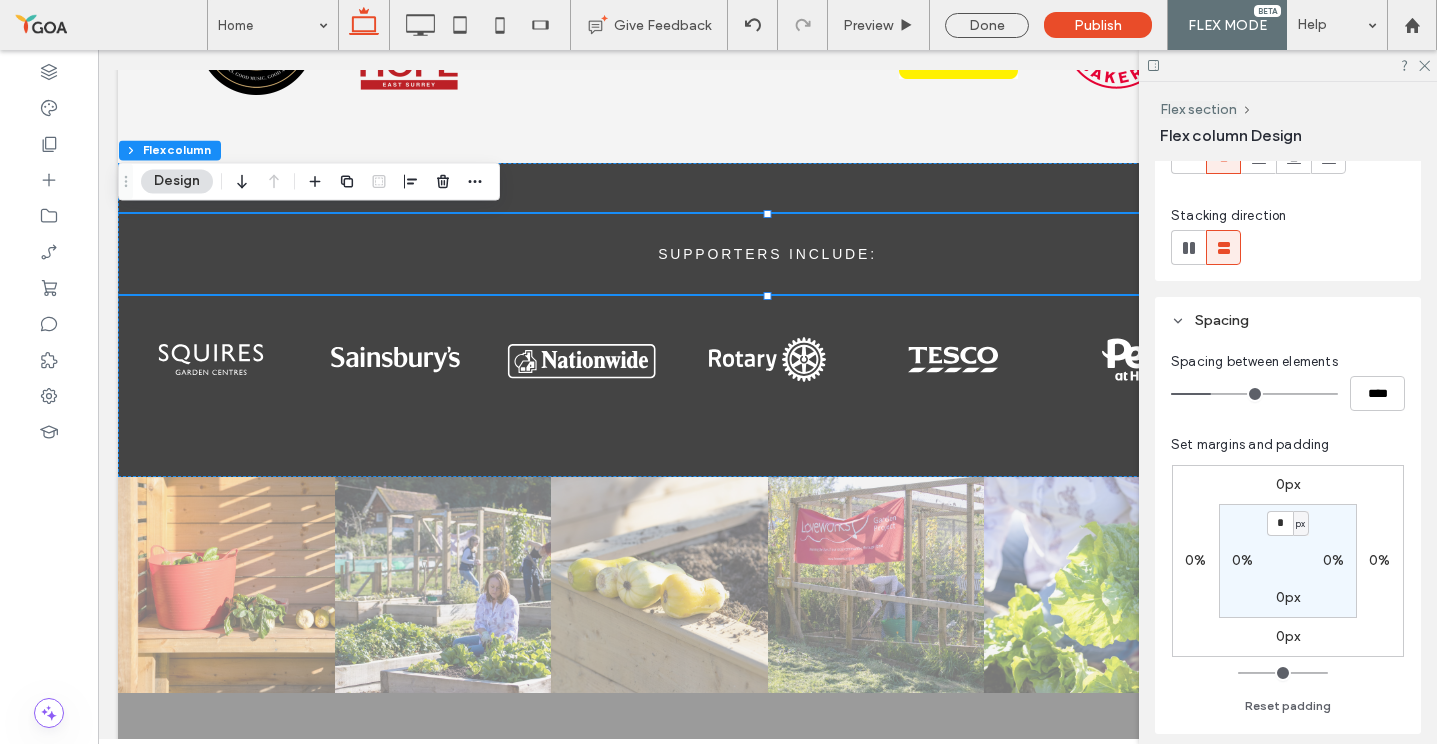 type on "**" 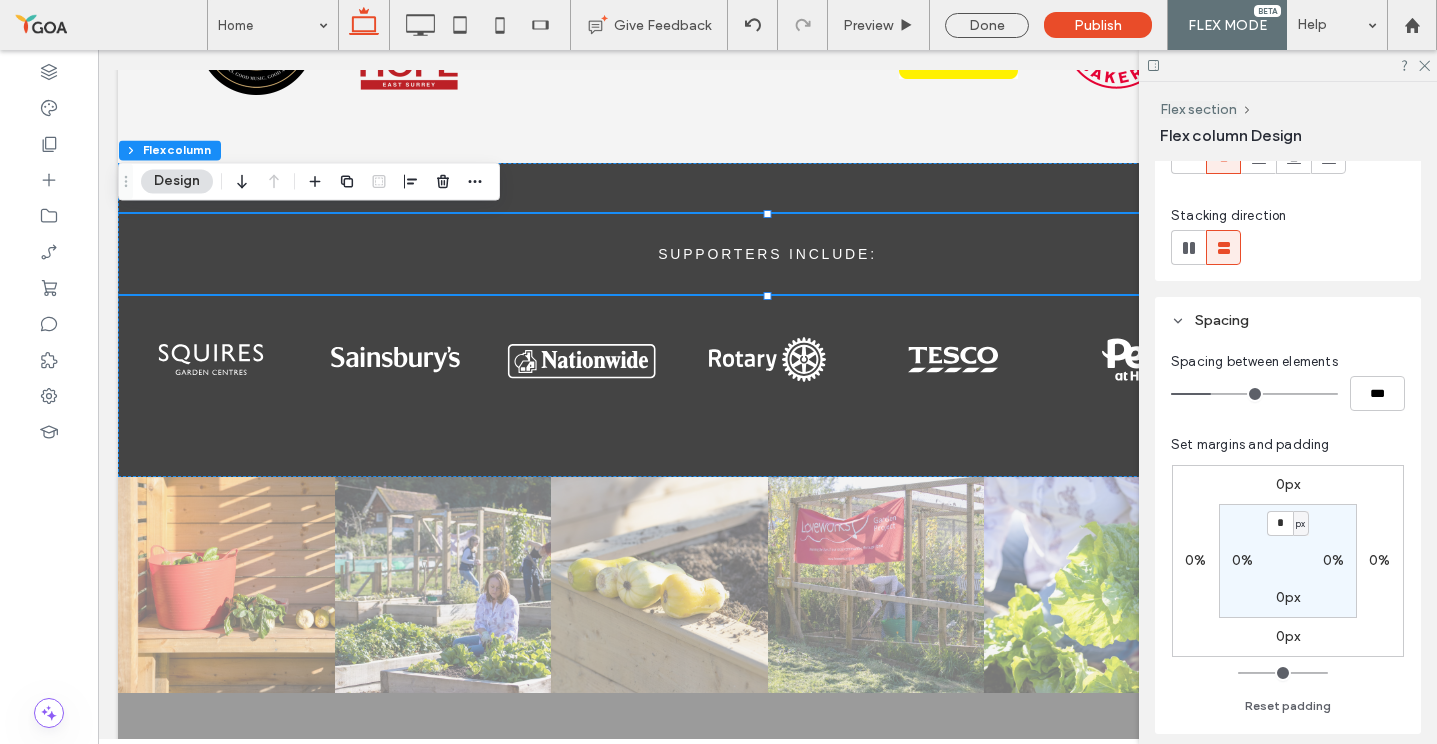 type on "*" 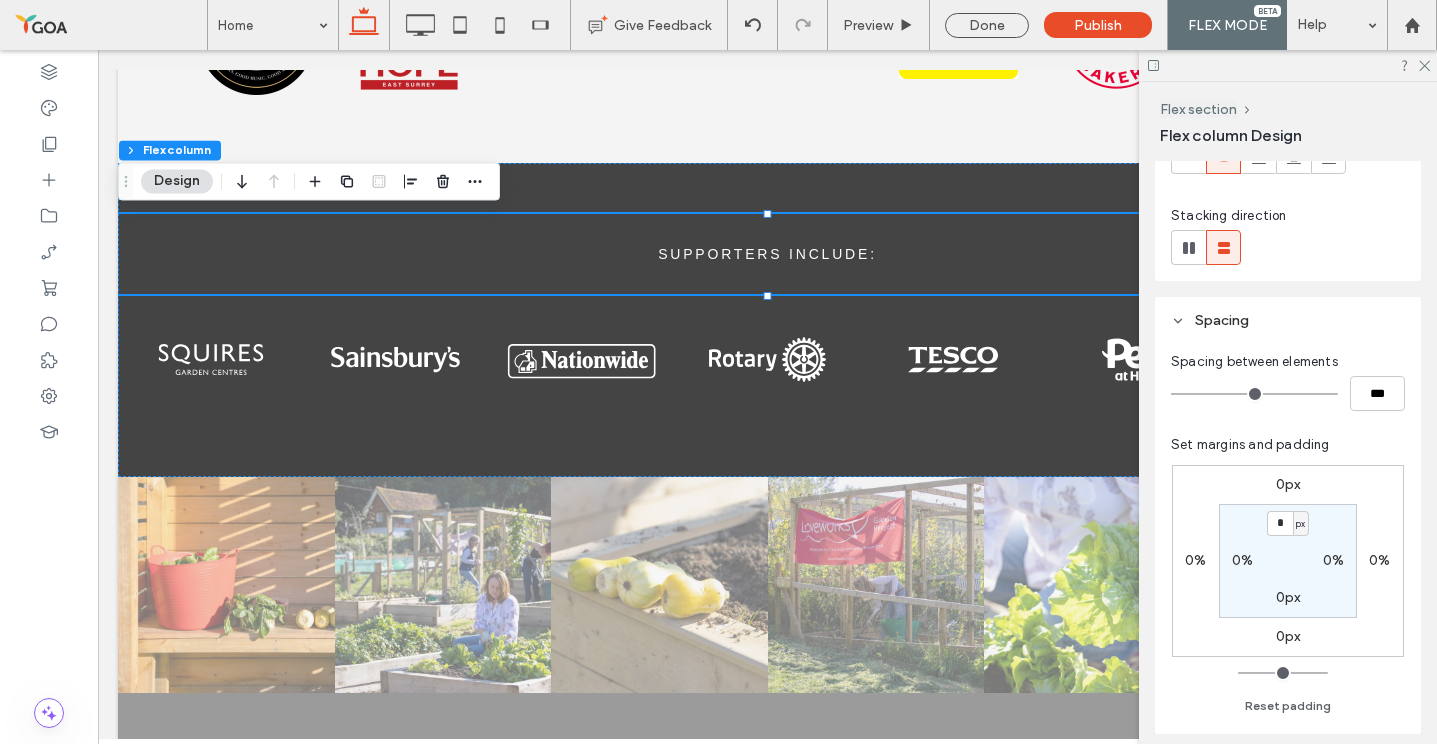 drag, startPoint x: 1215, startPoint y: 396, endPoint x: 1130, endPoint y: 395, distance: 85.00588 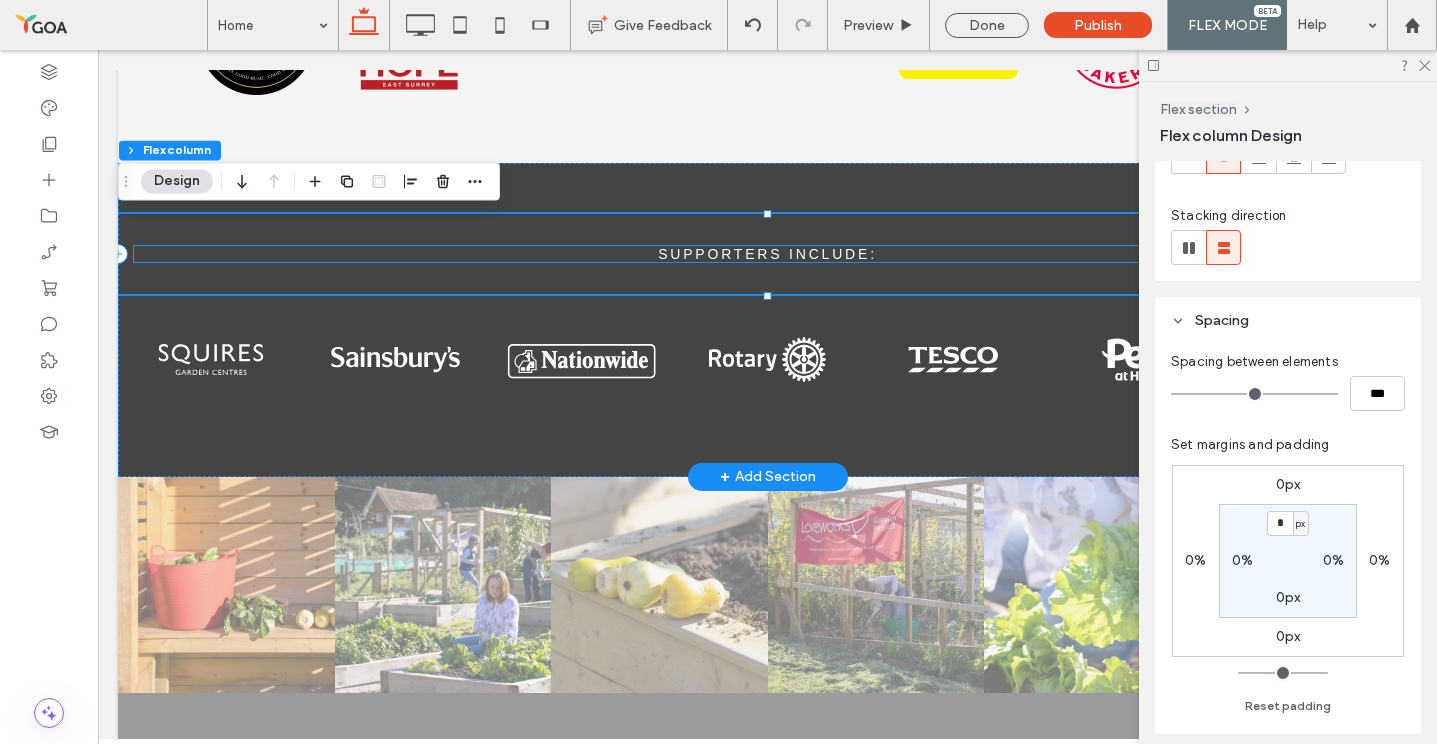 click on "SUPPORTERS INCLUDE:" at bounding box center [767, 254] 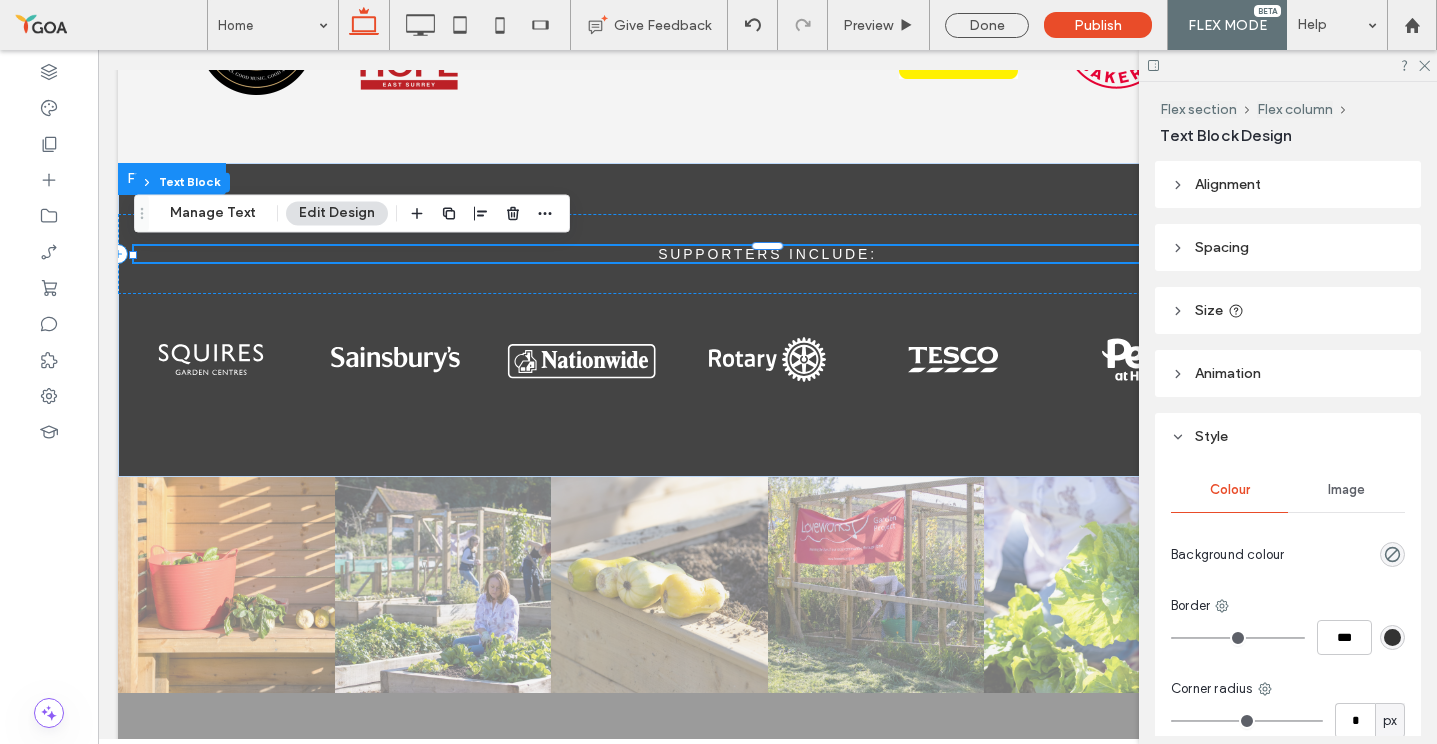 click on "Alignment" at bounding box center (1228, 184) 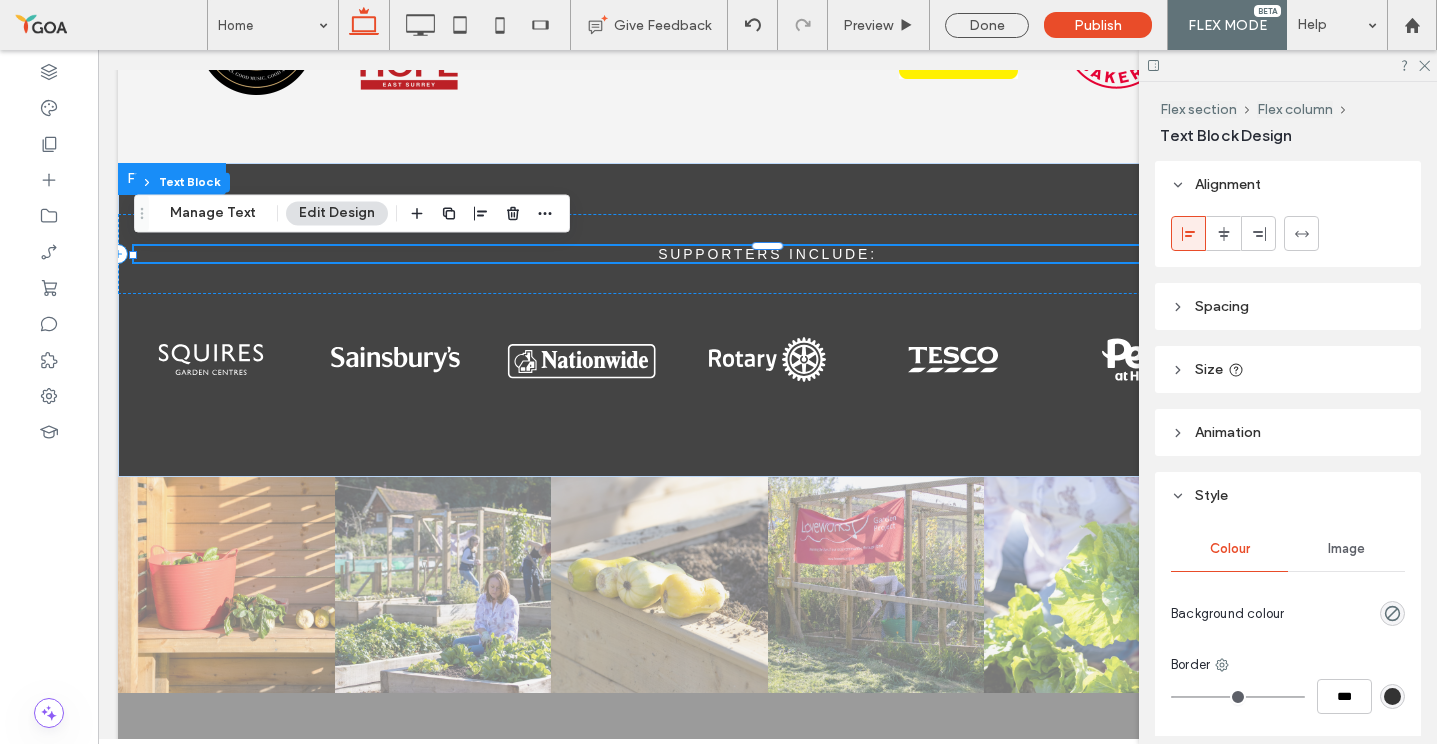 click on "Spacing" at bounding box center [1222, 306] 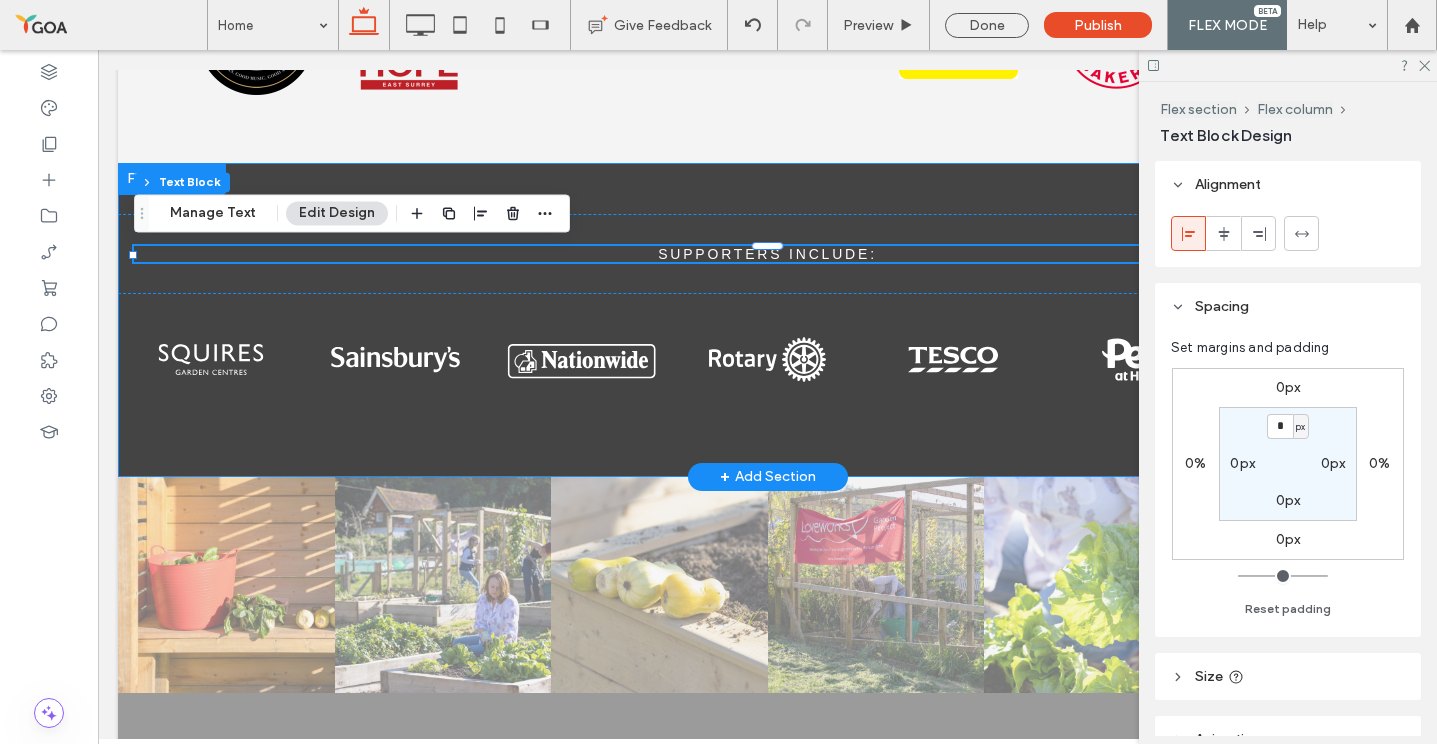 click on "SUPPORTERS INCLUDE:" at bounding box center (767, 320) 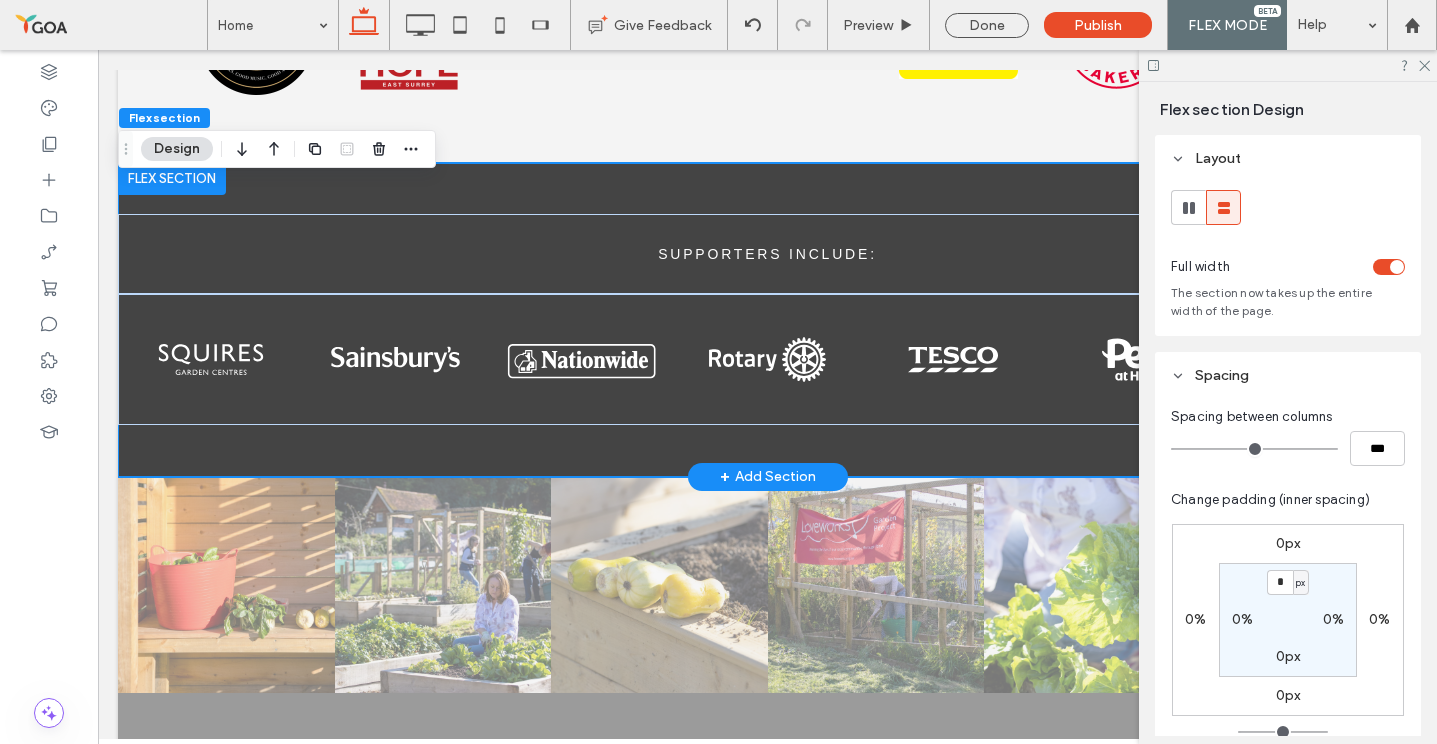 click on "SUPPORTERS INCLUDE:" at bounding box center [767, 320] 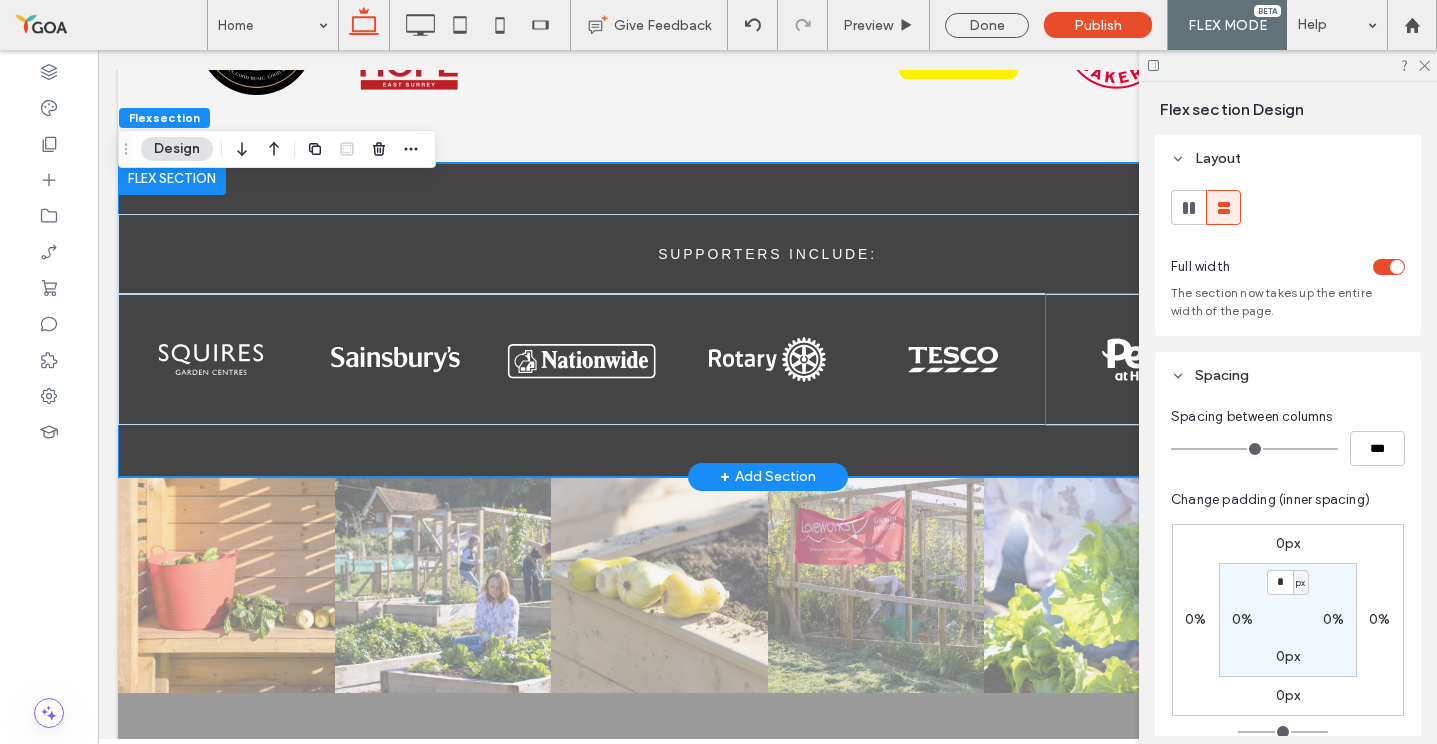click at bounding box center [1139, 359] 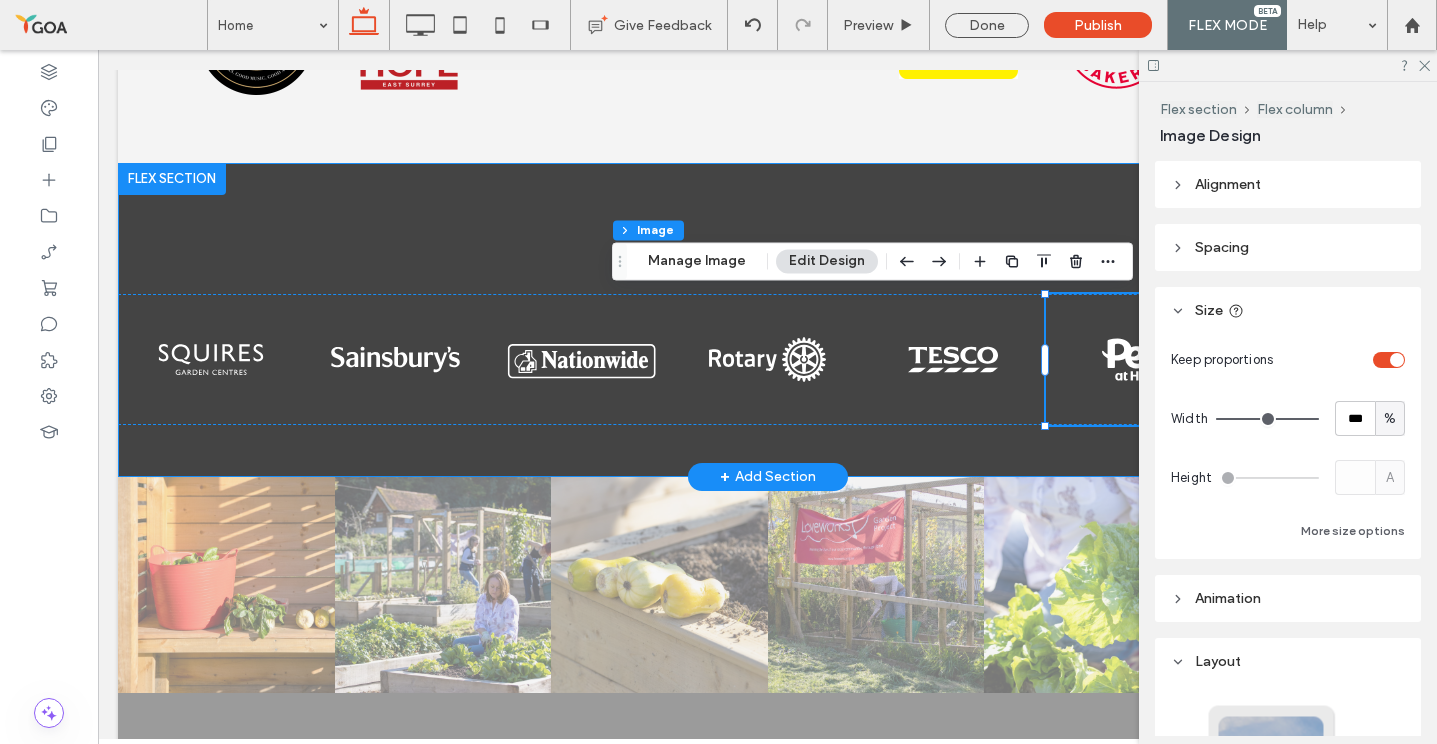 click on "SUPPORTERS INCLUDE:" at bounding box center (767, 320) 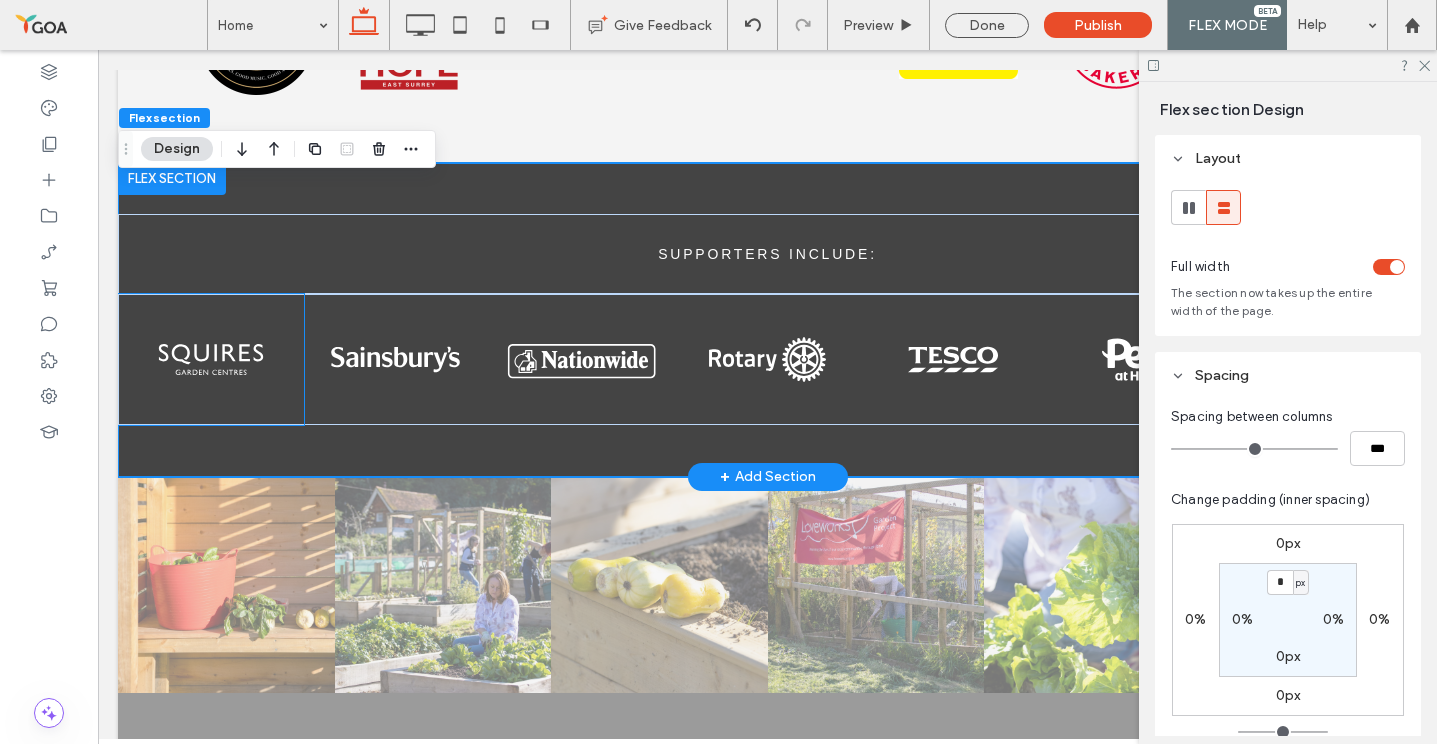click at bounding box center [211, 359] 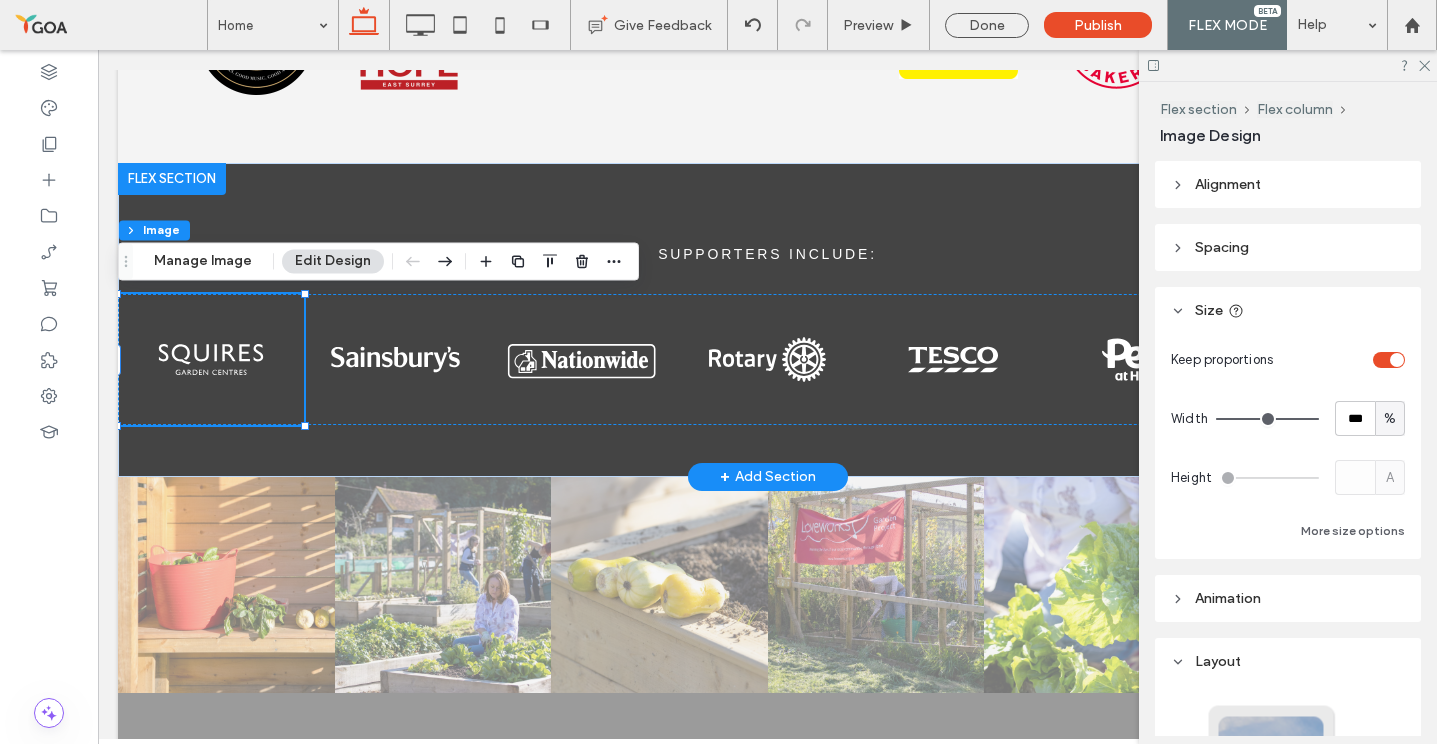 click at bounding box center (211, 359) 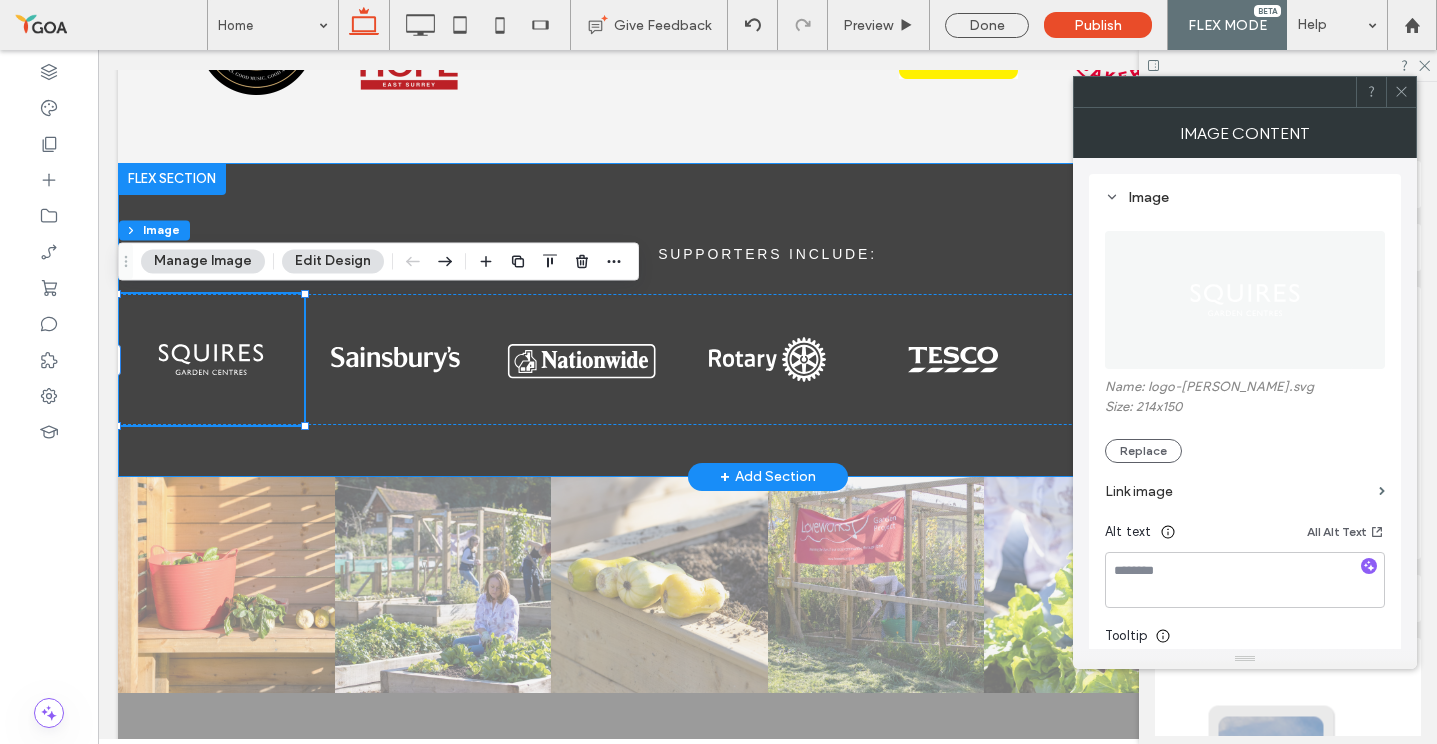 click on "SUPPORTERS INCLUDE:" at bounding box center (767, 320) 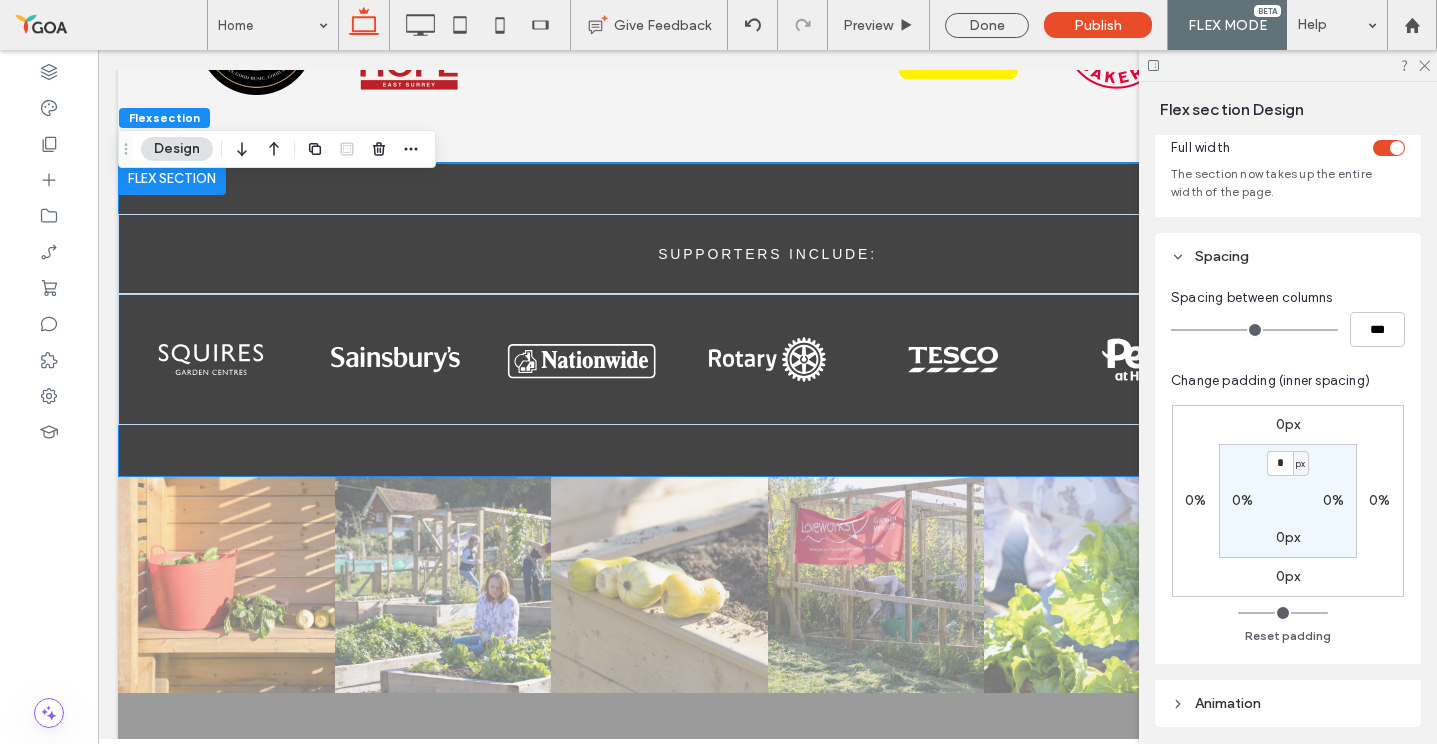 scroll, scrollTop: 0, scrollLeft: 0, axis: both 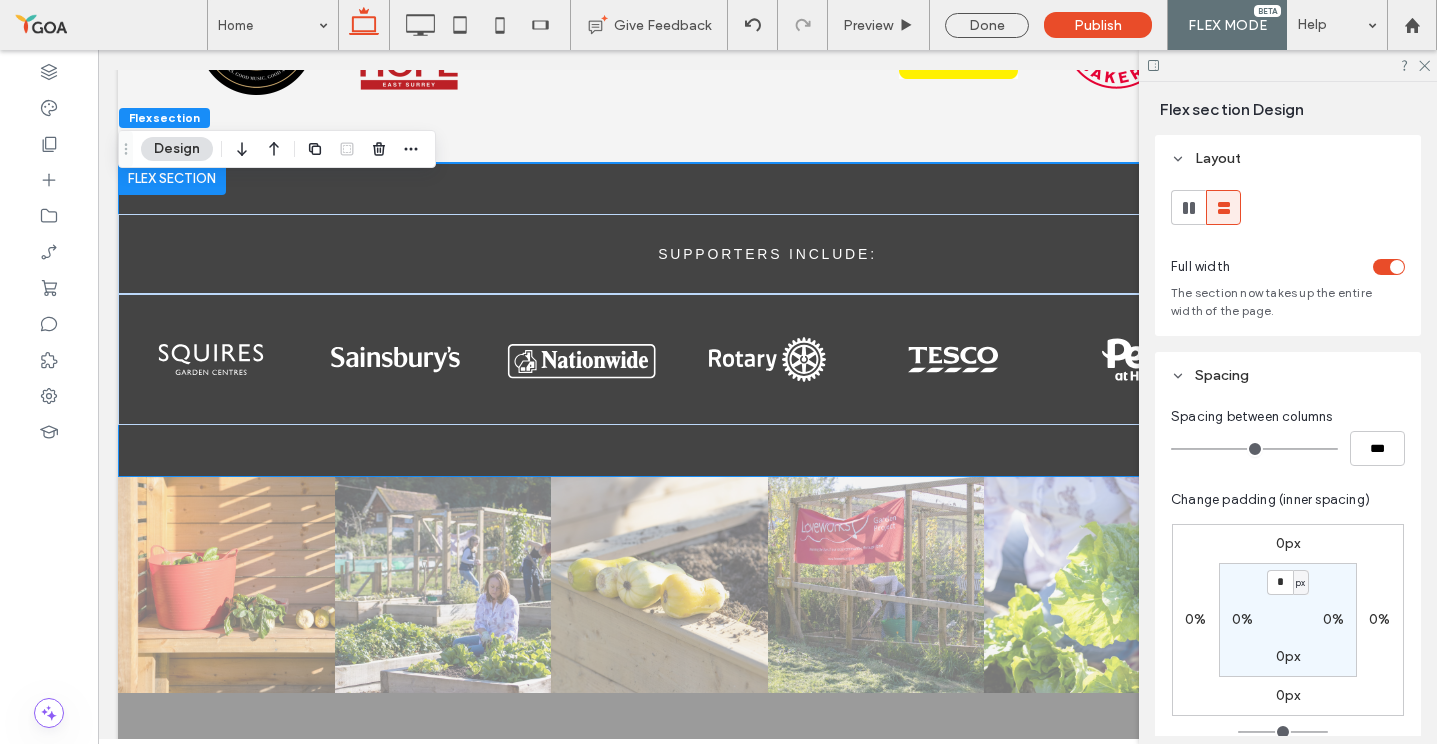 click 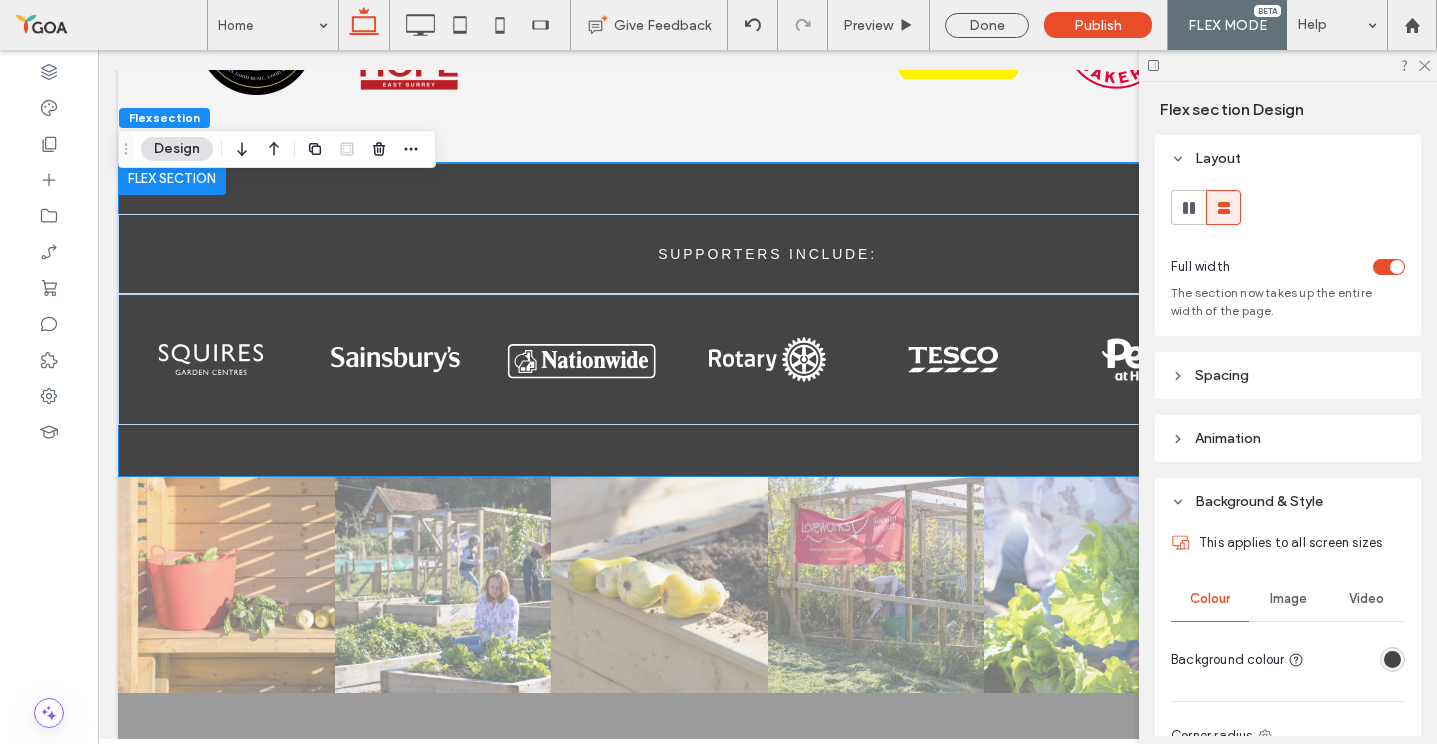 click 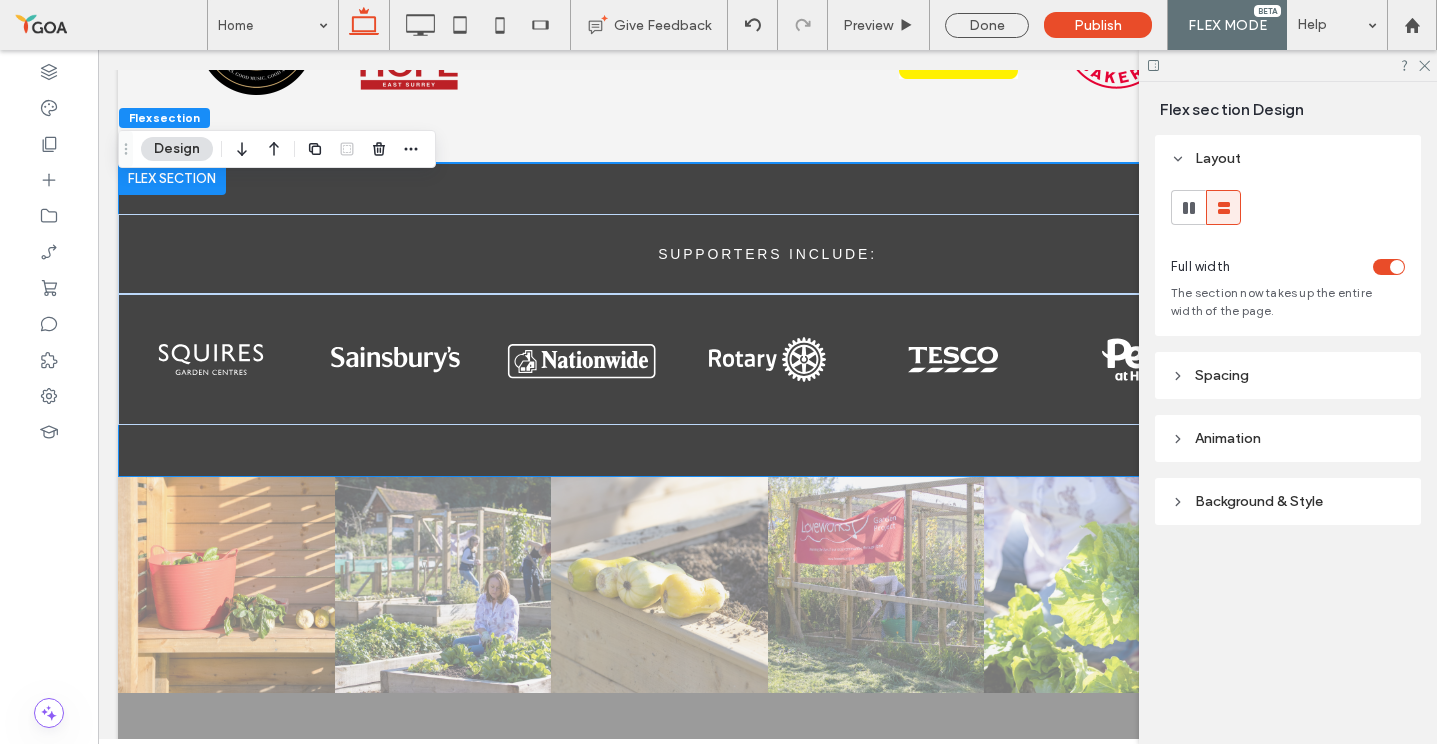 click on "Layout" at bounding box center [1288, 158] 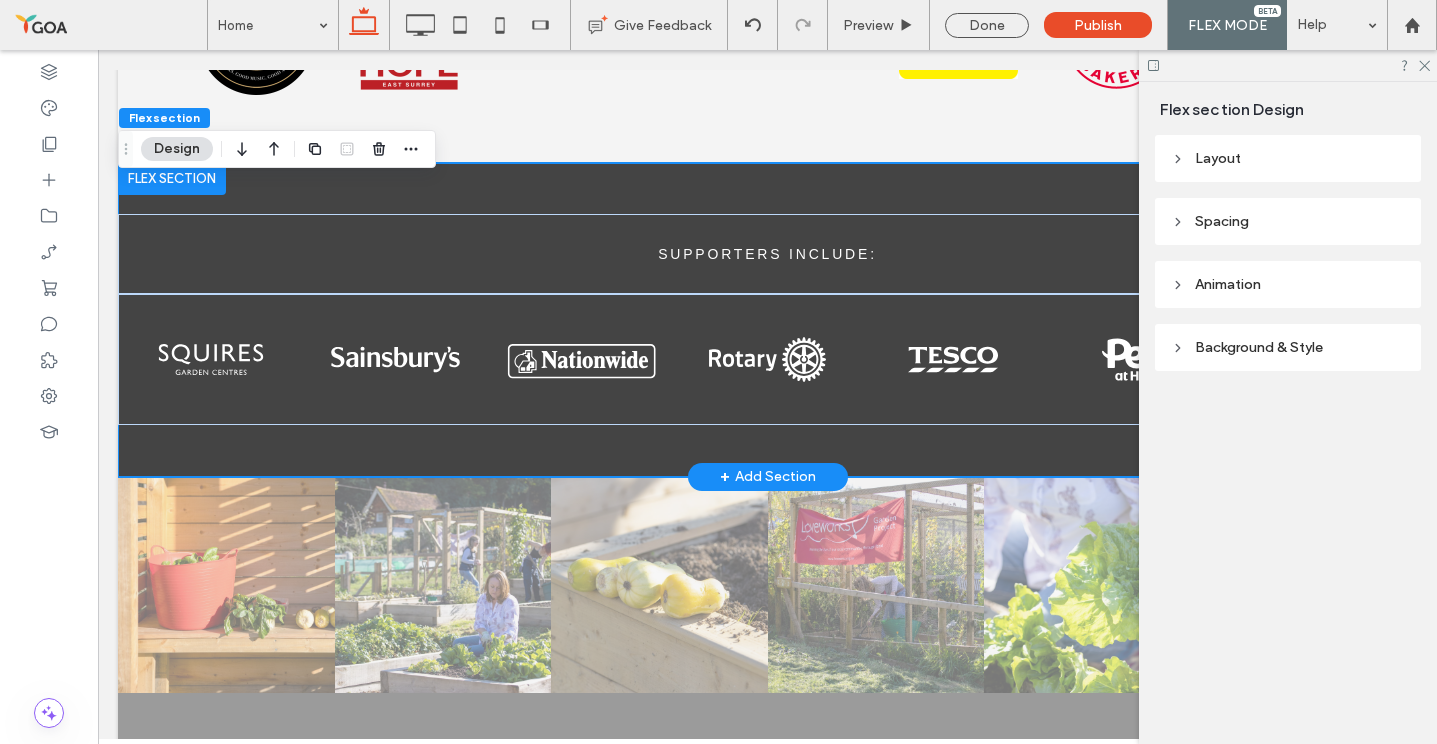 click at bounding box center (172, 179) 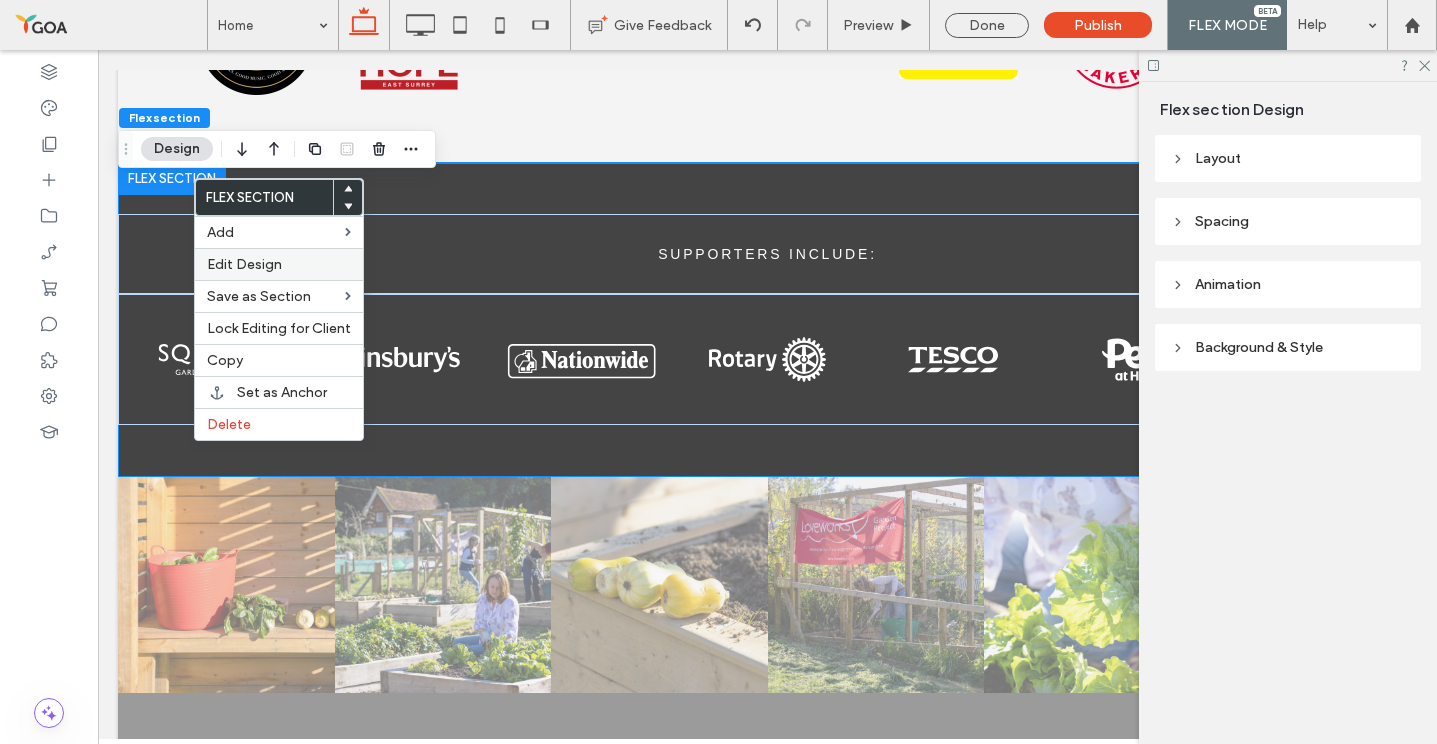 click on "Edit Design" at bounding box center [244, 264] 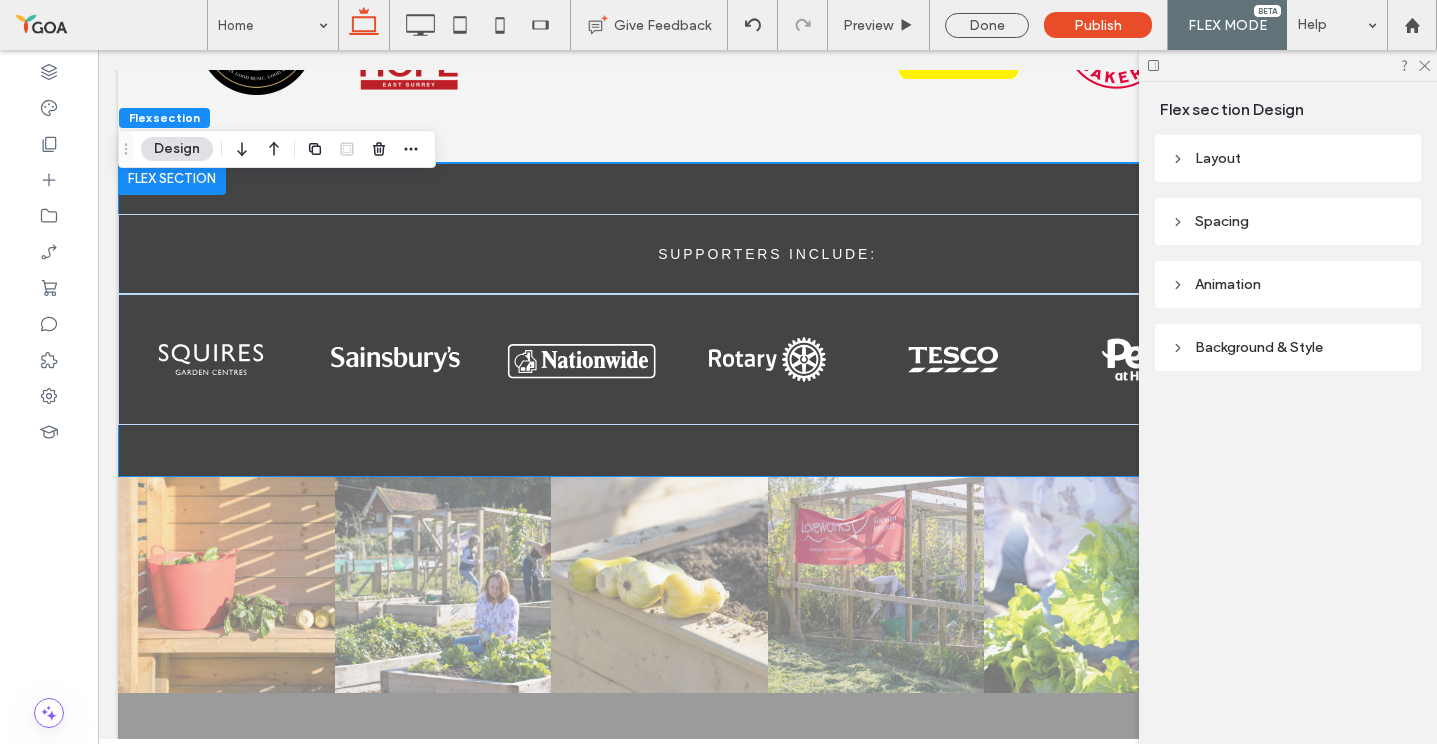 click on "Layout" at bounding box center [1288, 158] 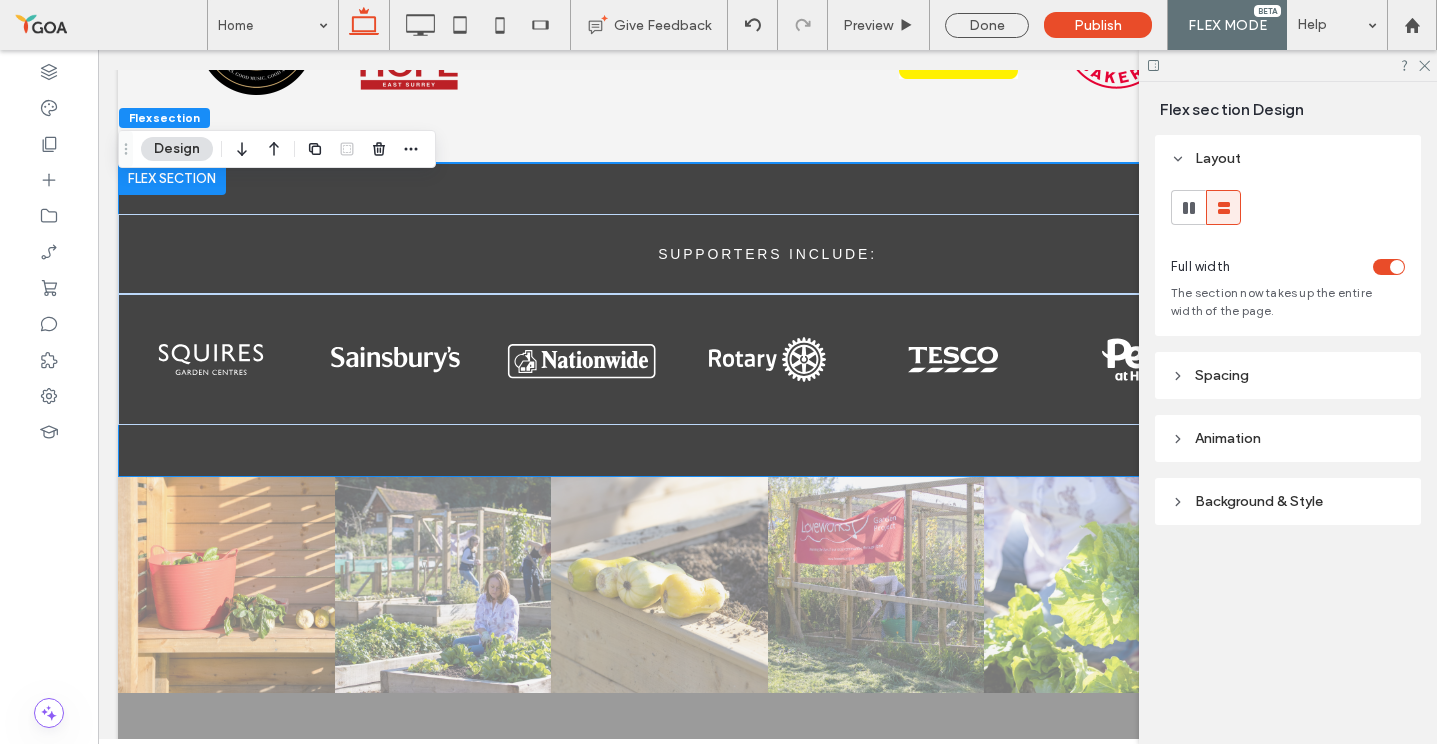 click on "Spacing" at bounding box center (1222, 375) 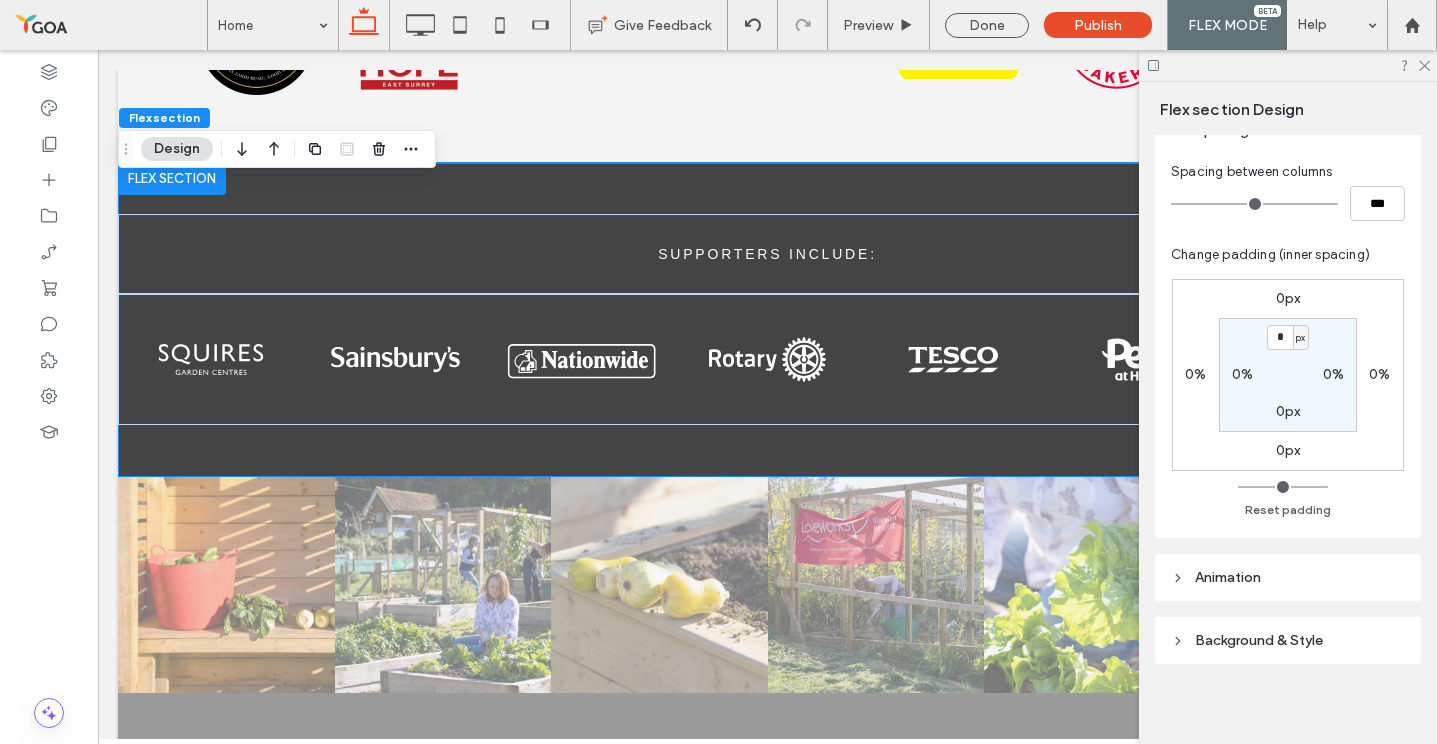 scroll, scrollTop: 254, scrollLeft: 0, axis: vertical 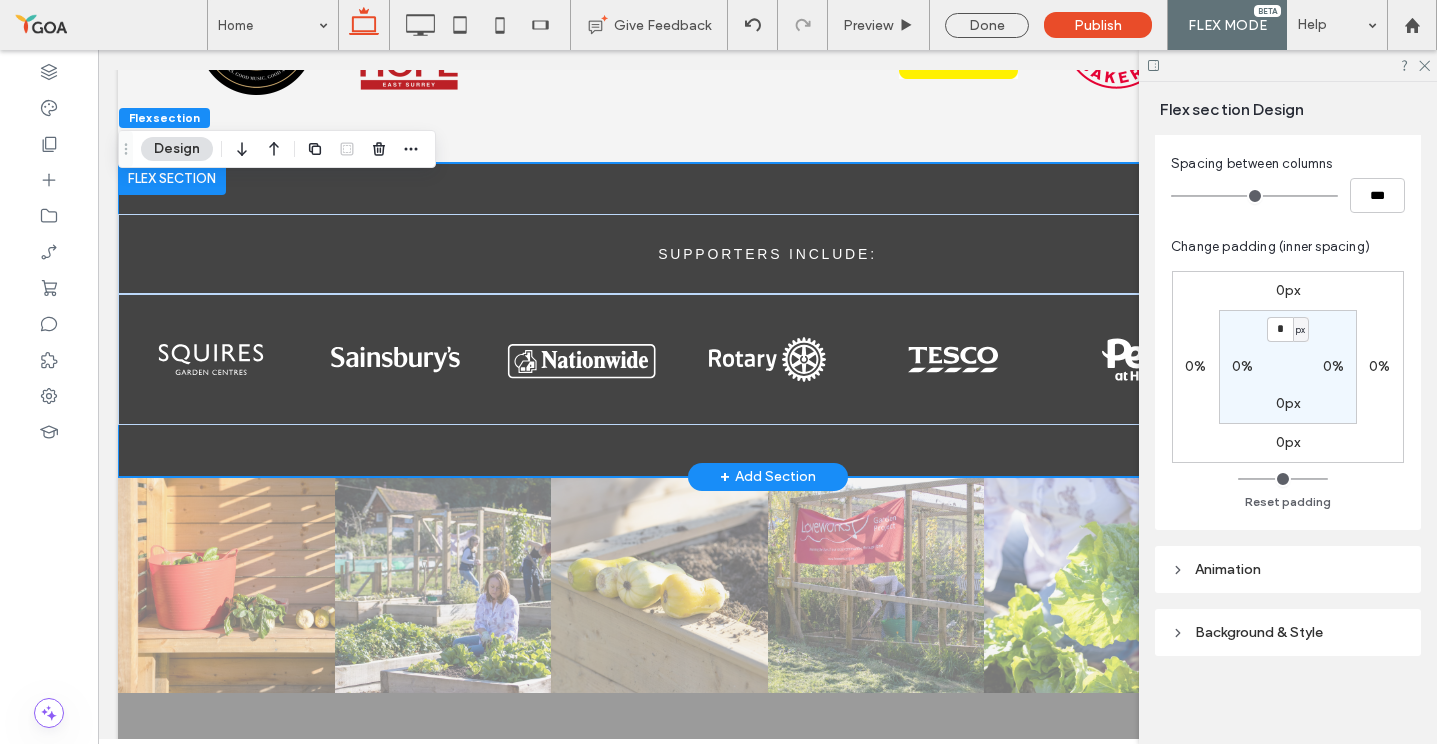 click on "SUPPORTERS INCLUDE:" at bounding box center (767, 320) 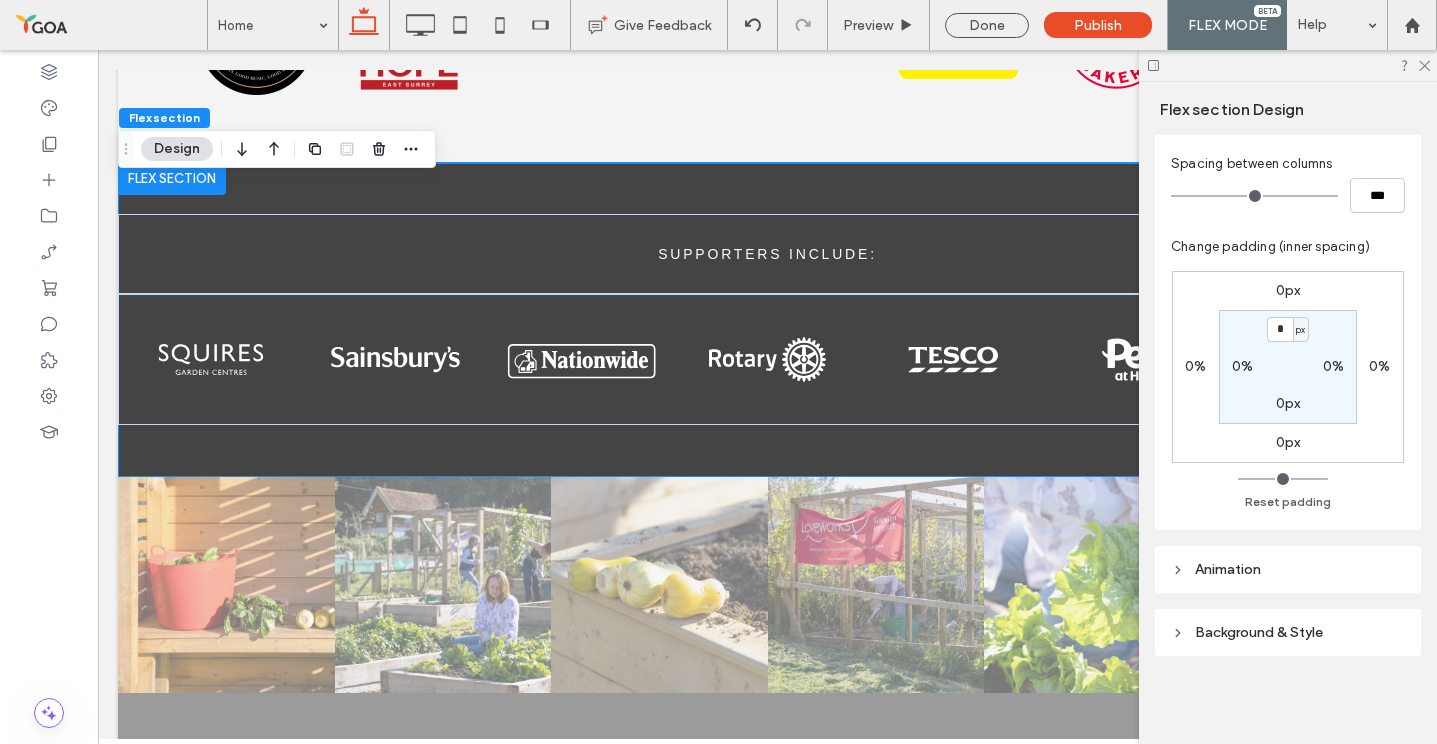 click on "Animation" at bounding box center (1288, 569) 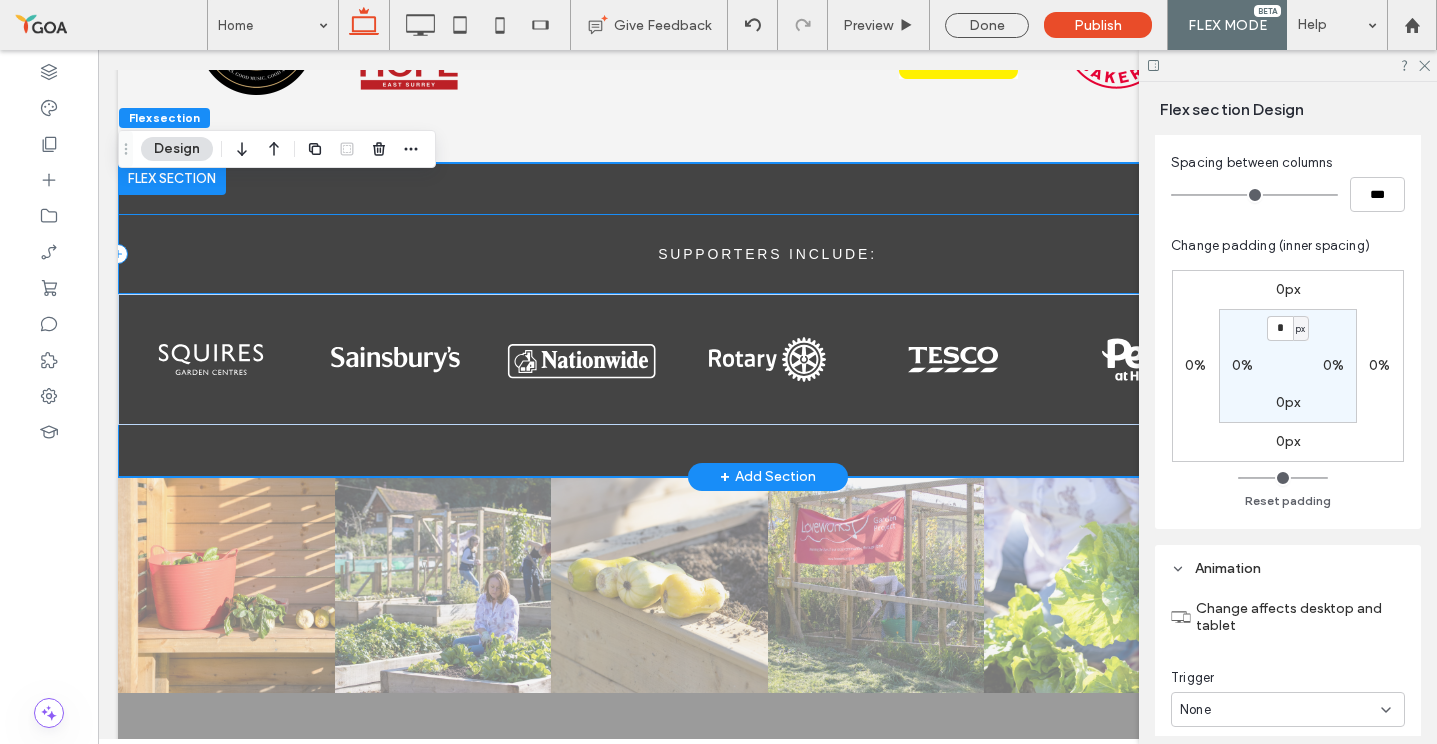 click on "SUPPORTERS INCLUDE:" at bounding box center (767, 254) 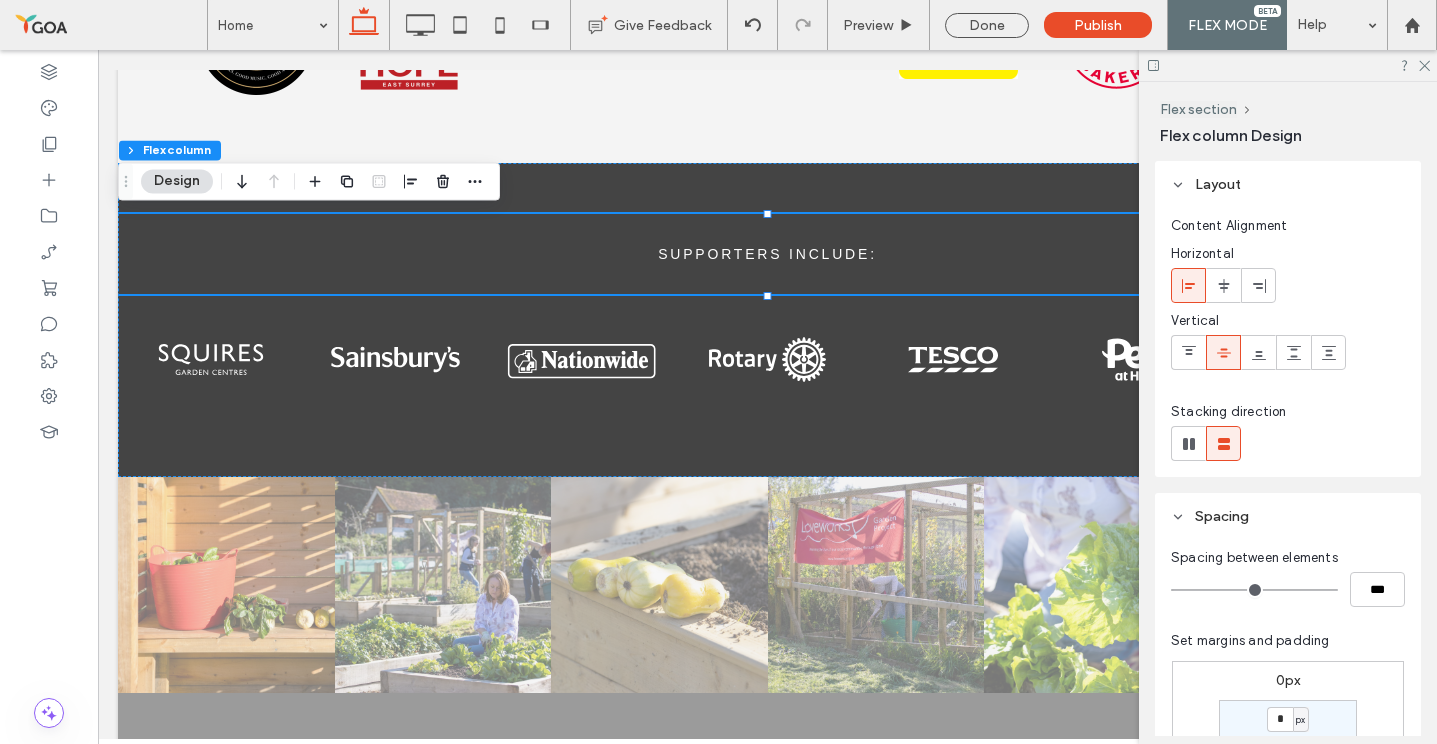 click 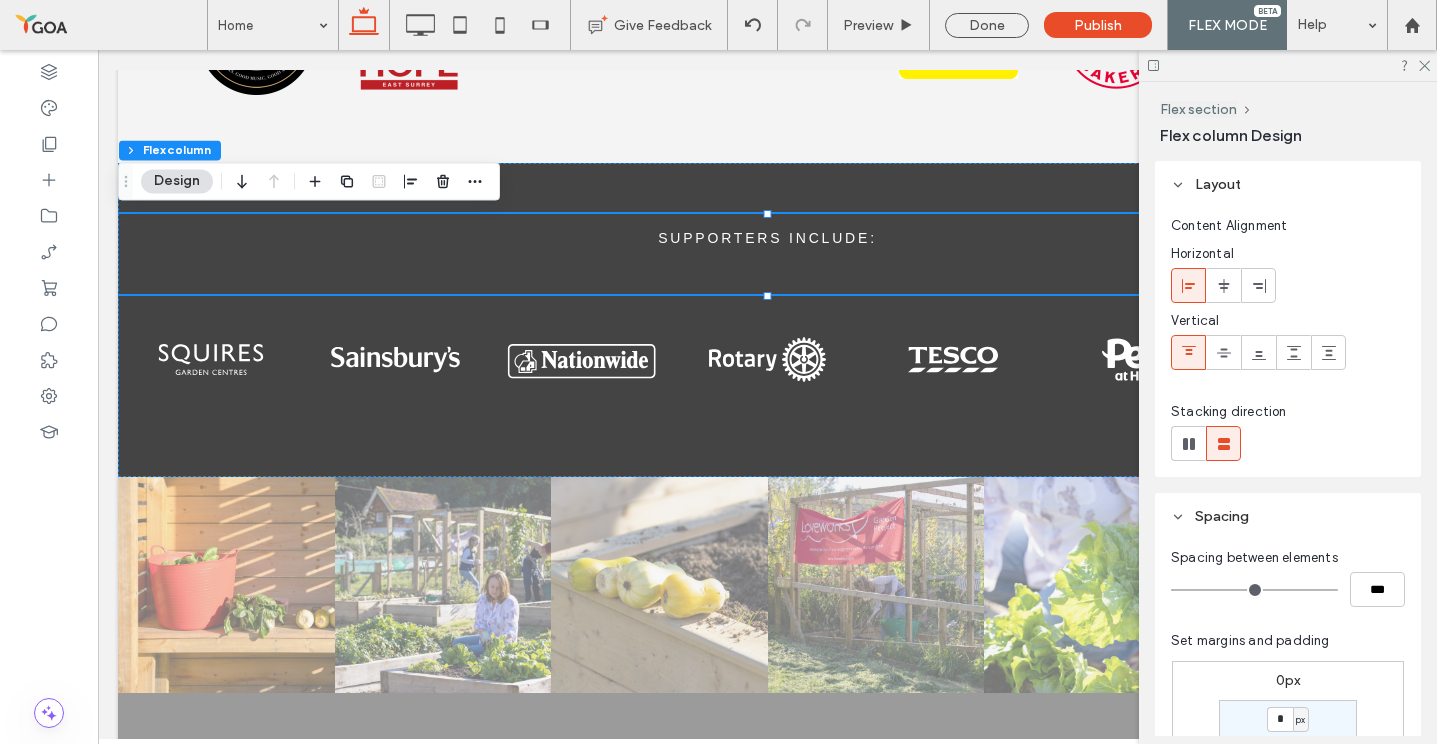 click at bounding box center (1223, 352) 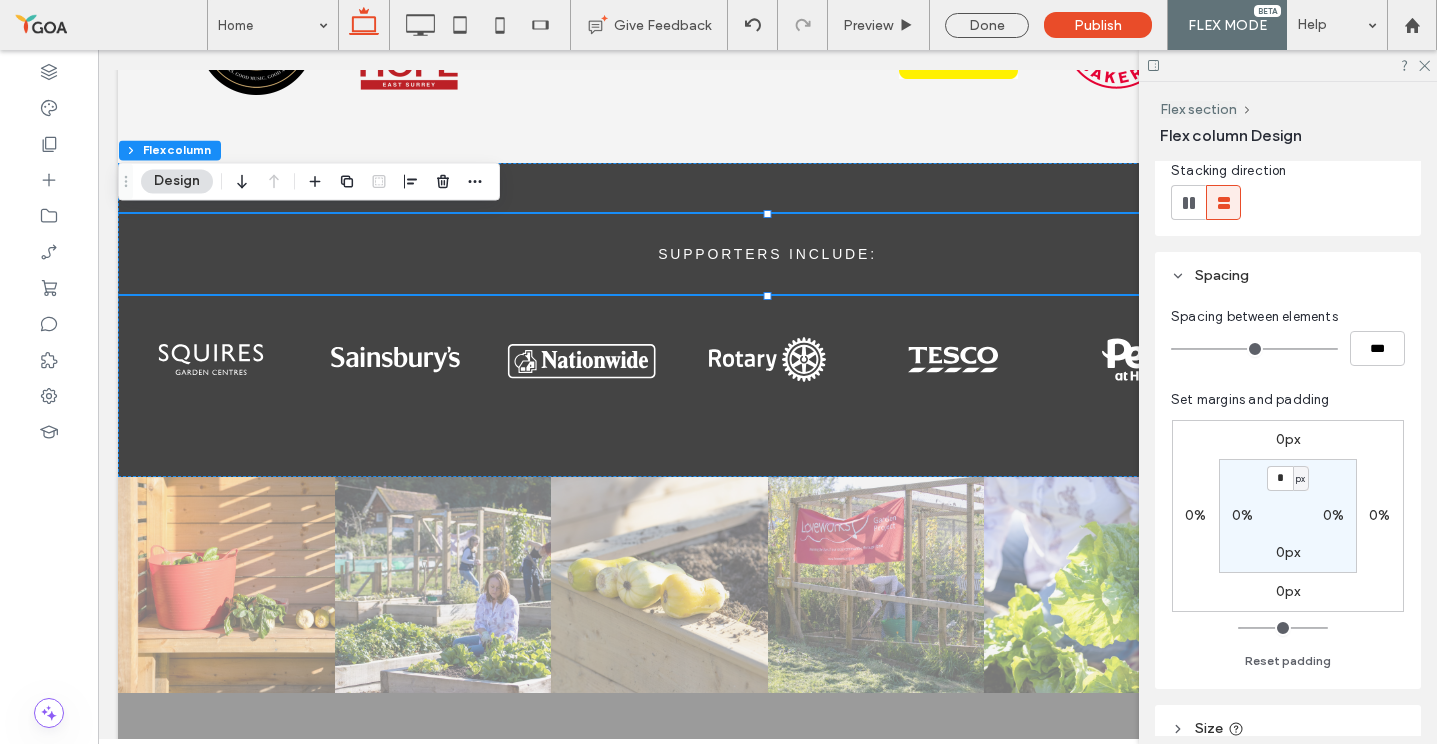 scroll, scrollTop: 244, scrollLeft: 0, axis: vertical 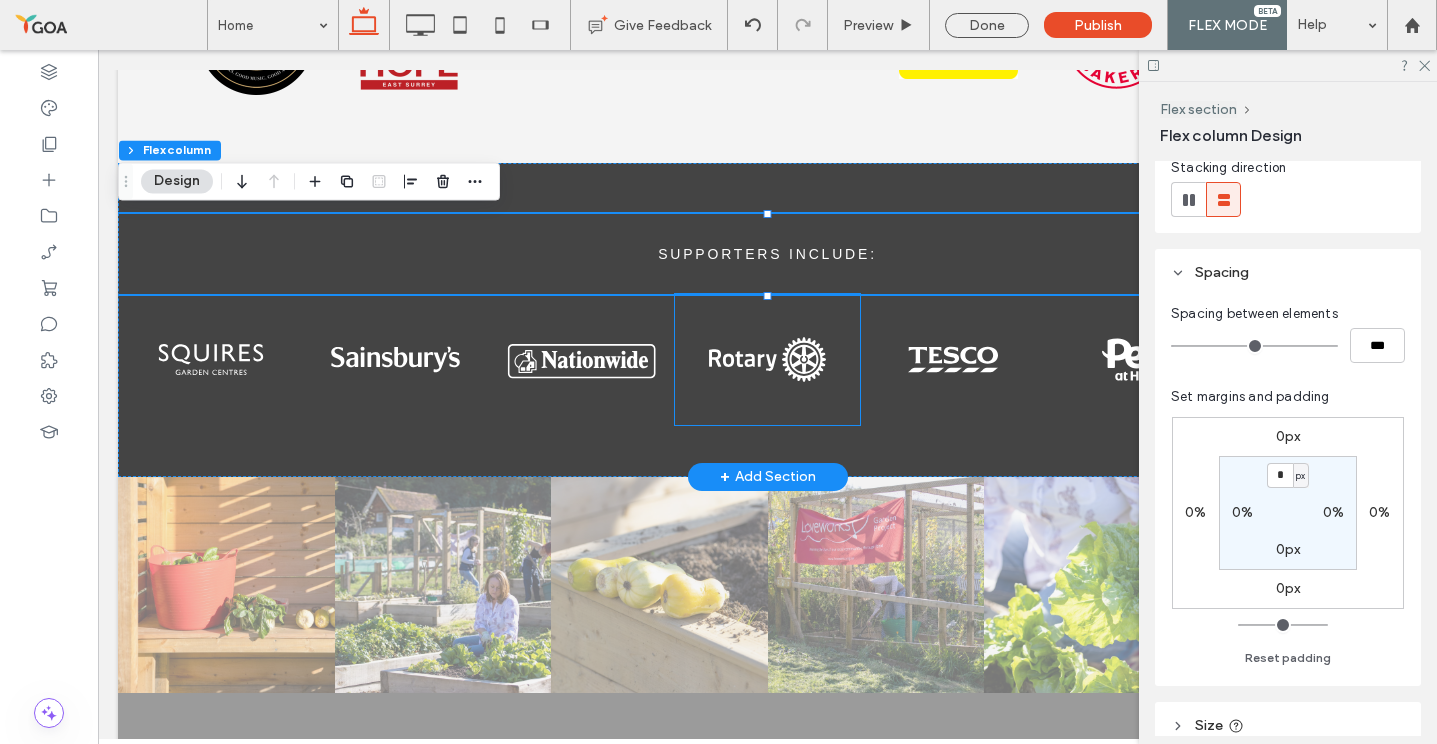 click at bounding box center [768, 359] 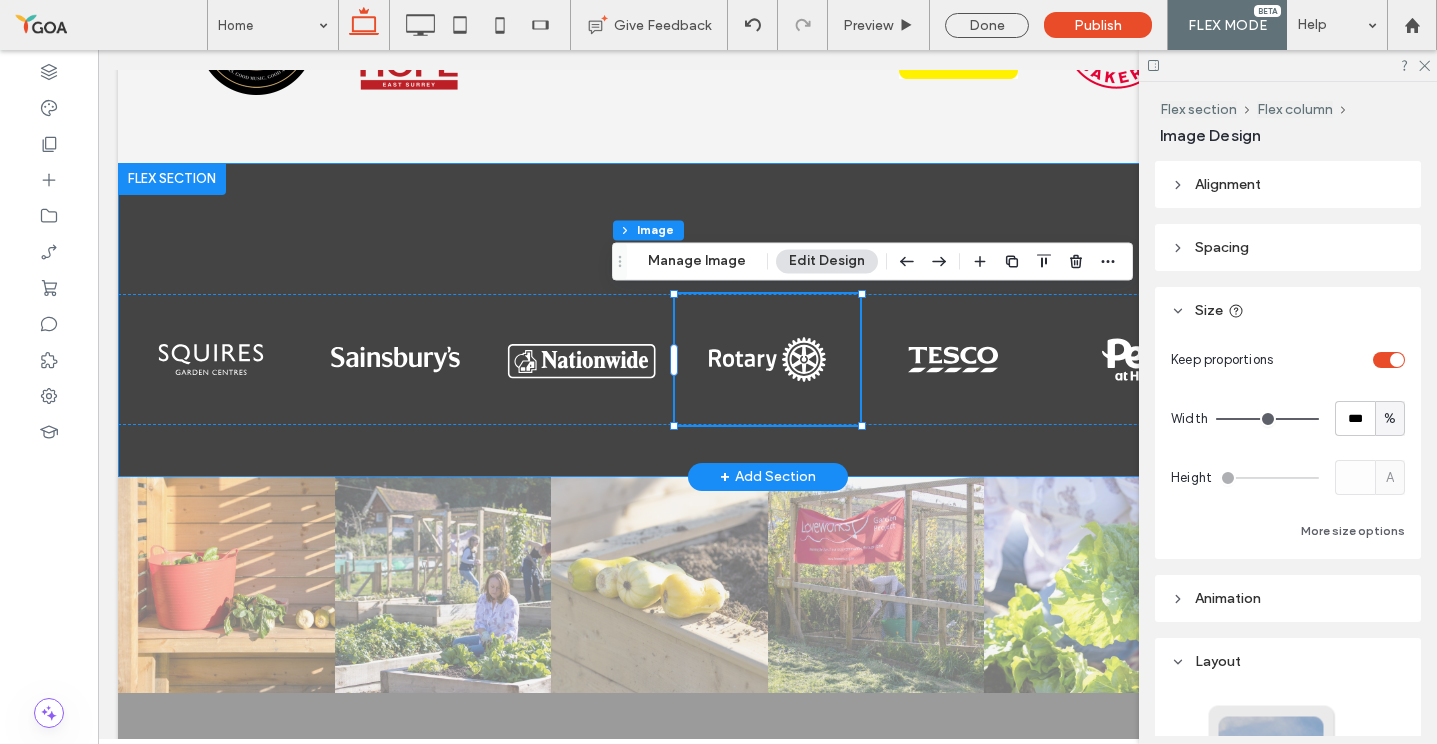 click on "SUPPORTERS INCLUDE:" at bounding box center [767, 320] 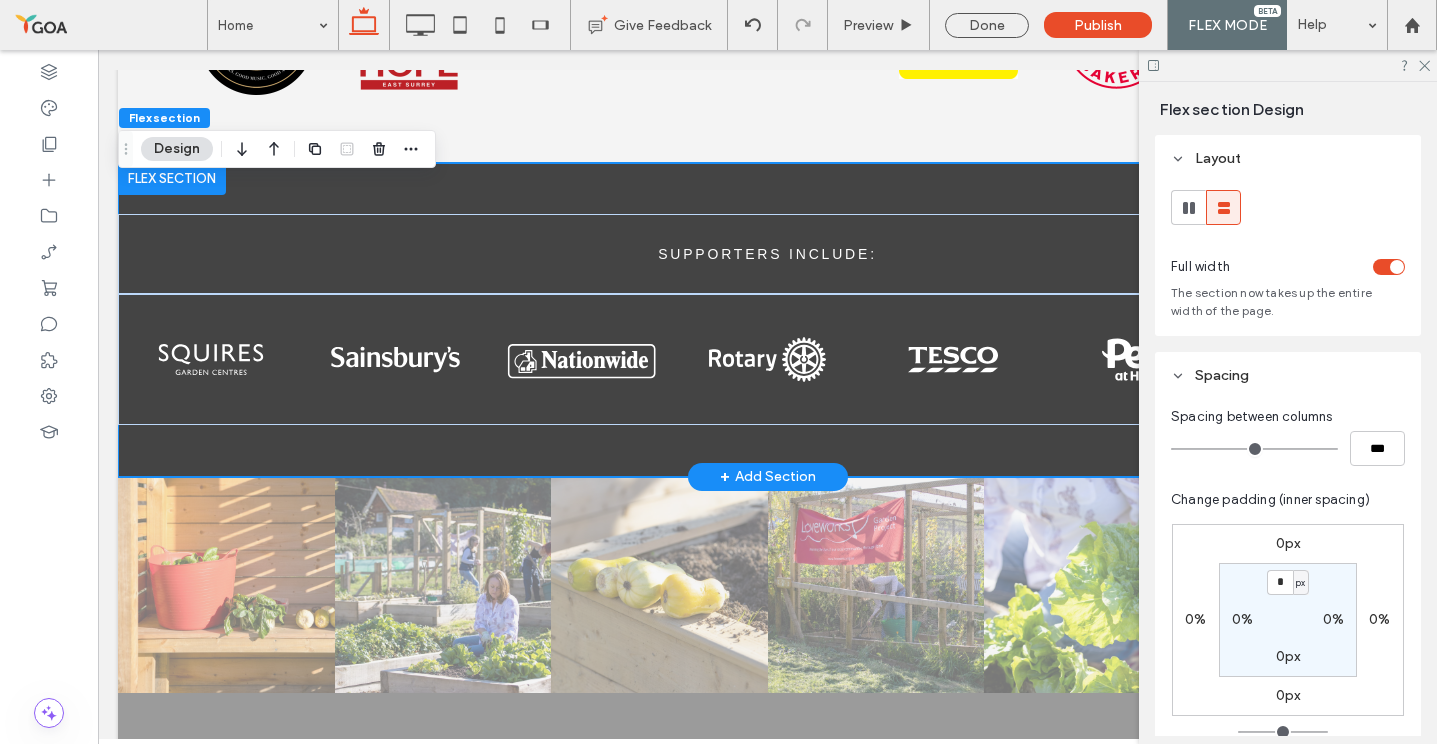 click on "SUPPORTERS INCLUDE:" at bounding box center (767, 320) 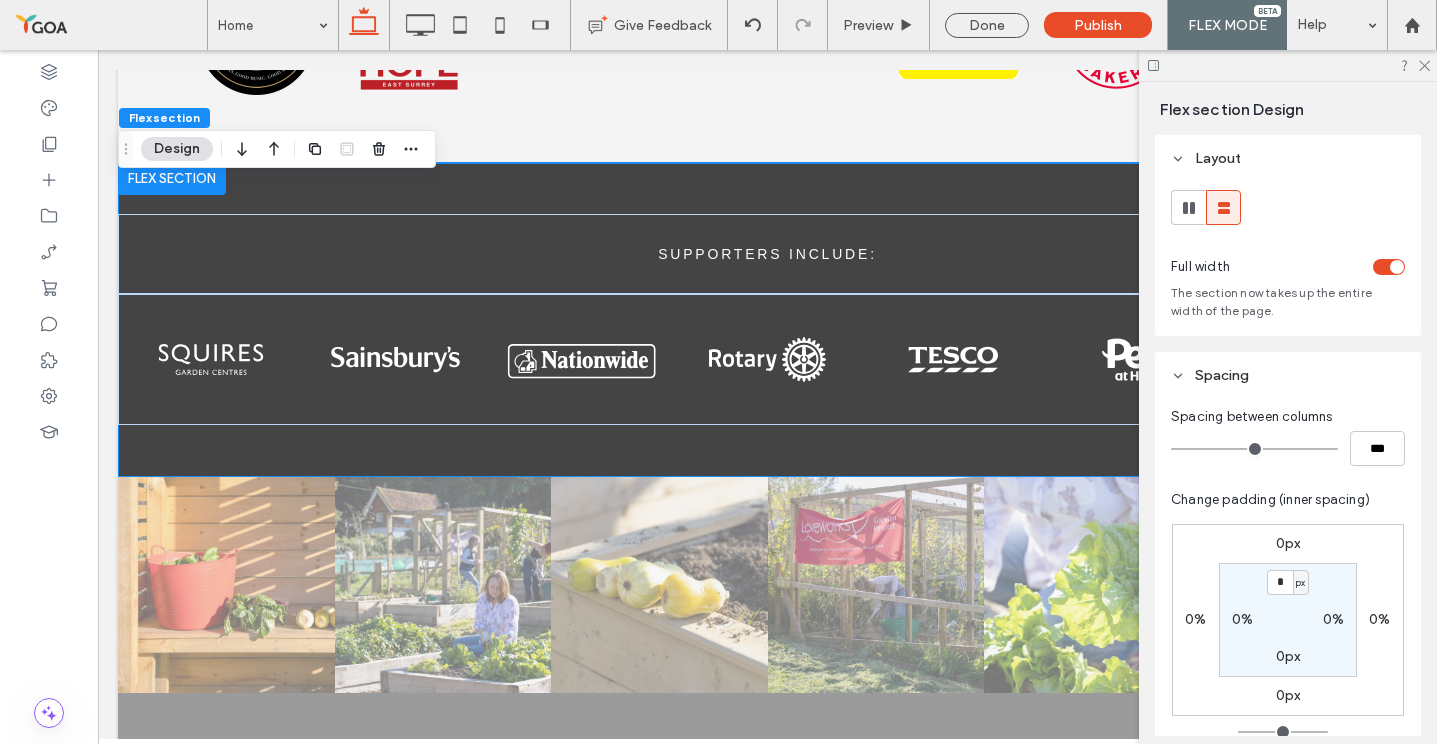 type on "*" 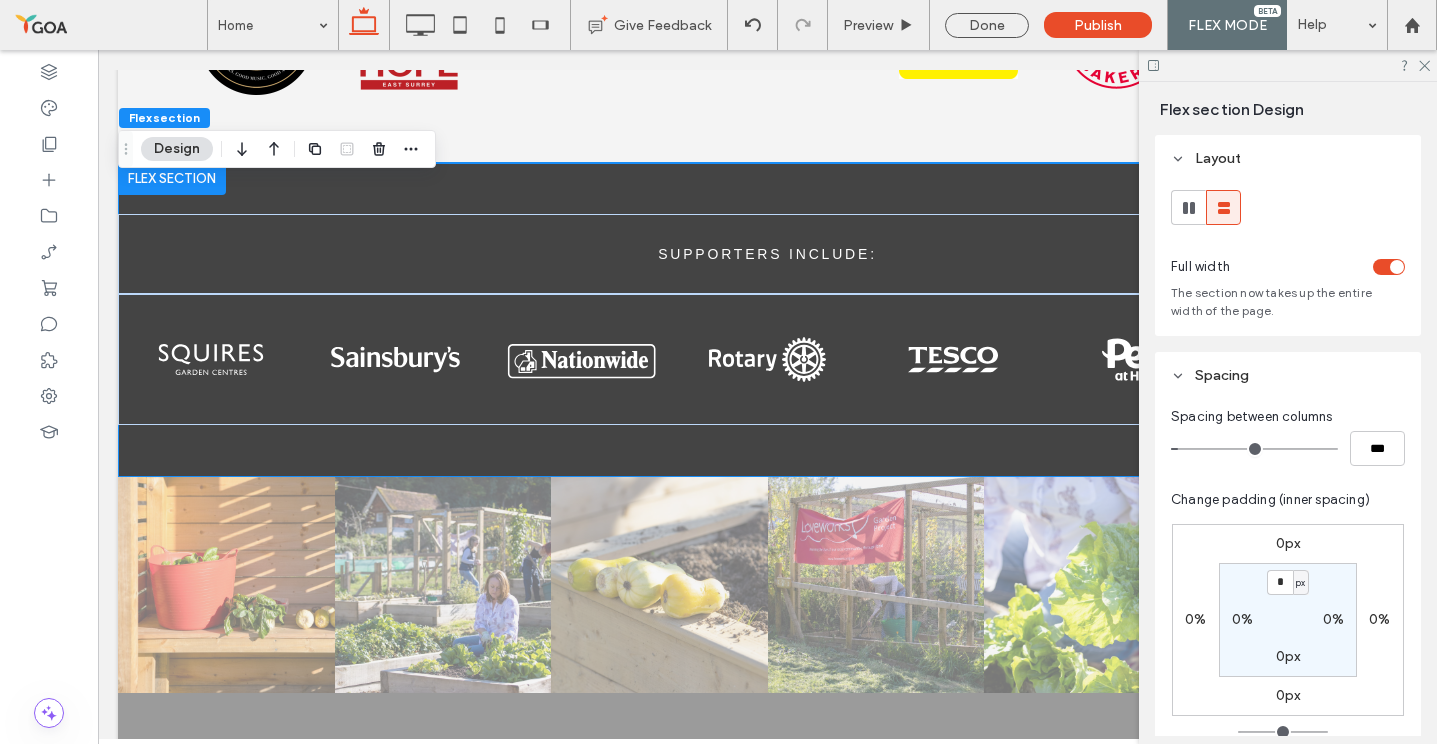 type on "**" 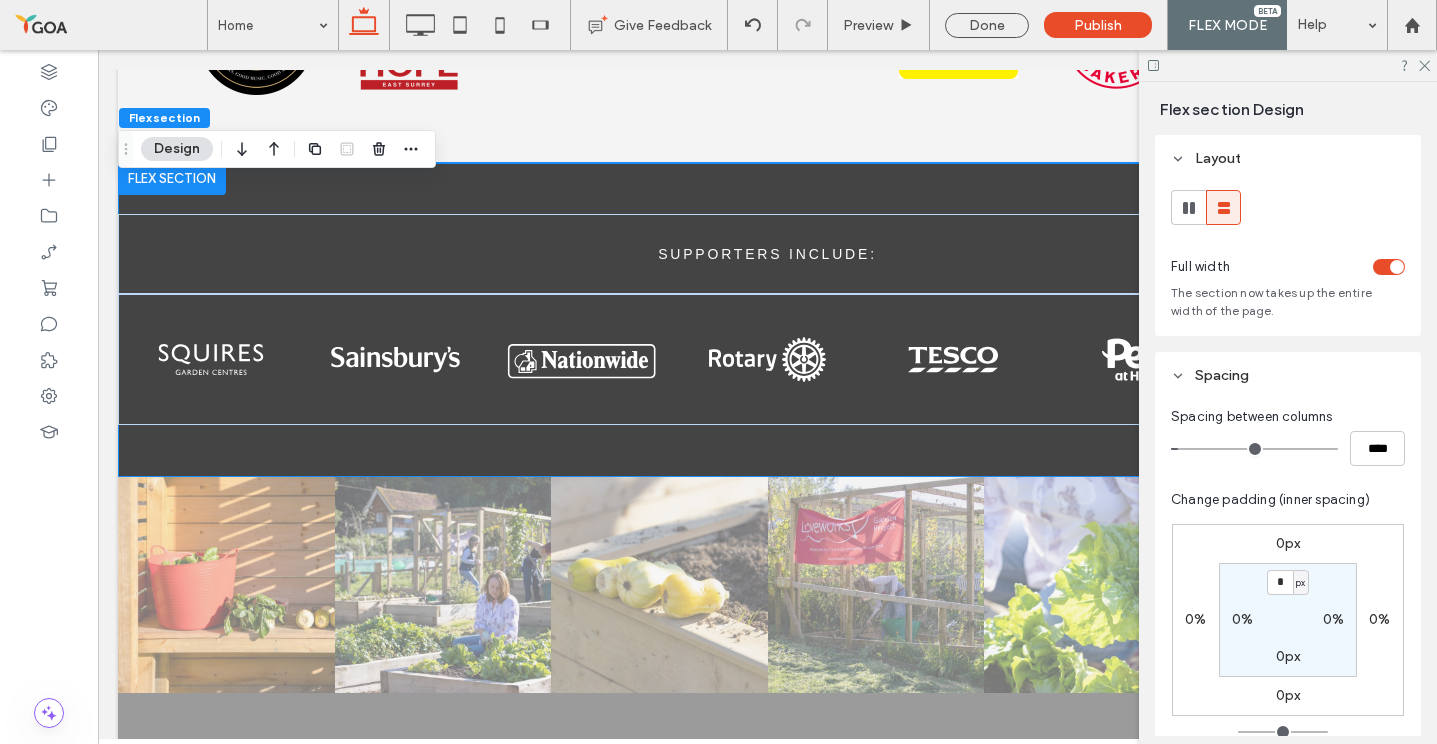 type on "**" 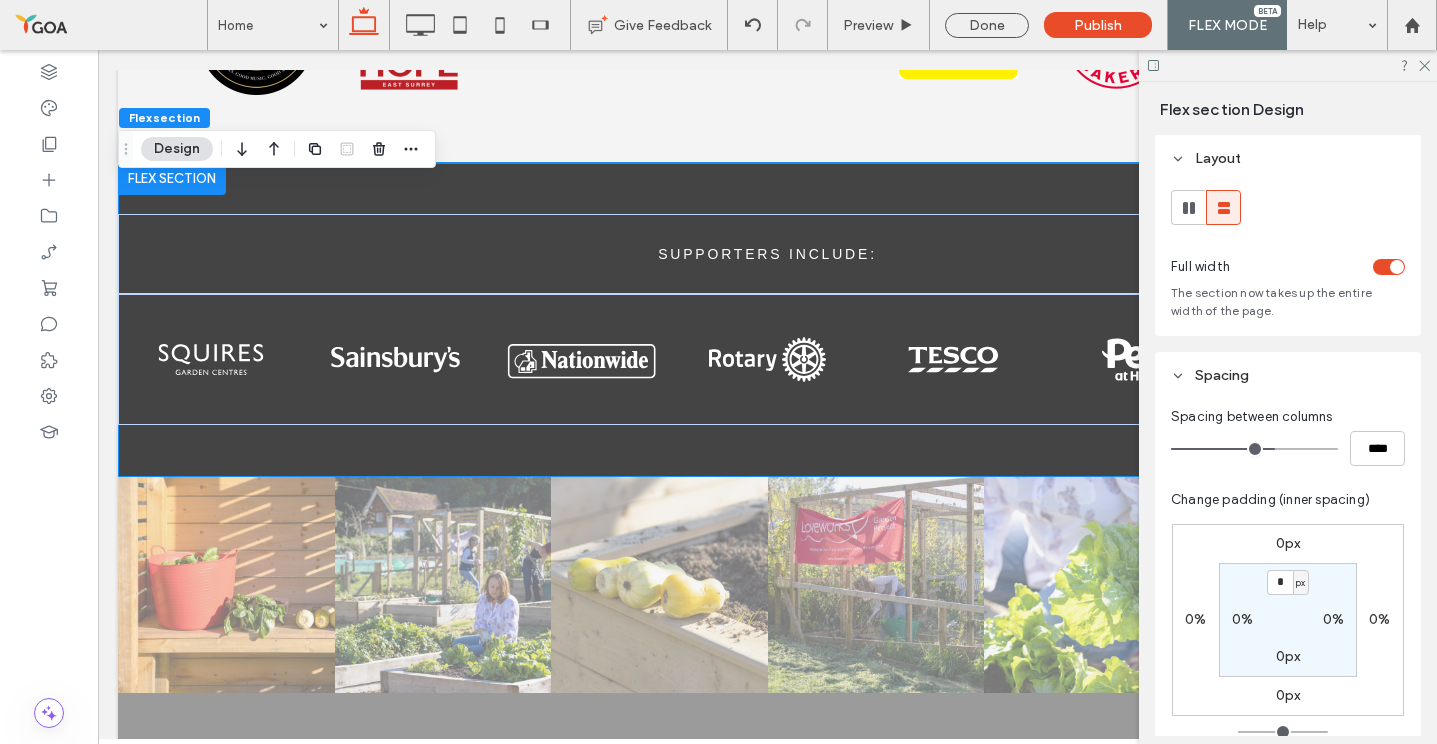 type on "**" 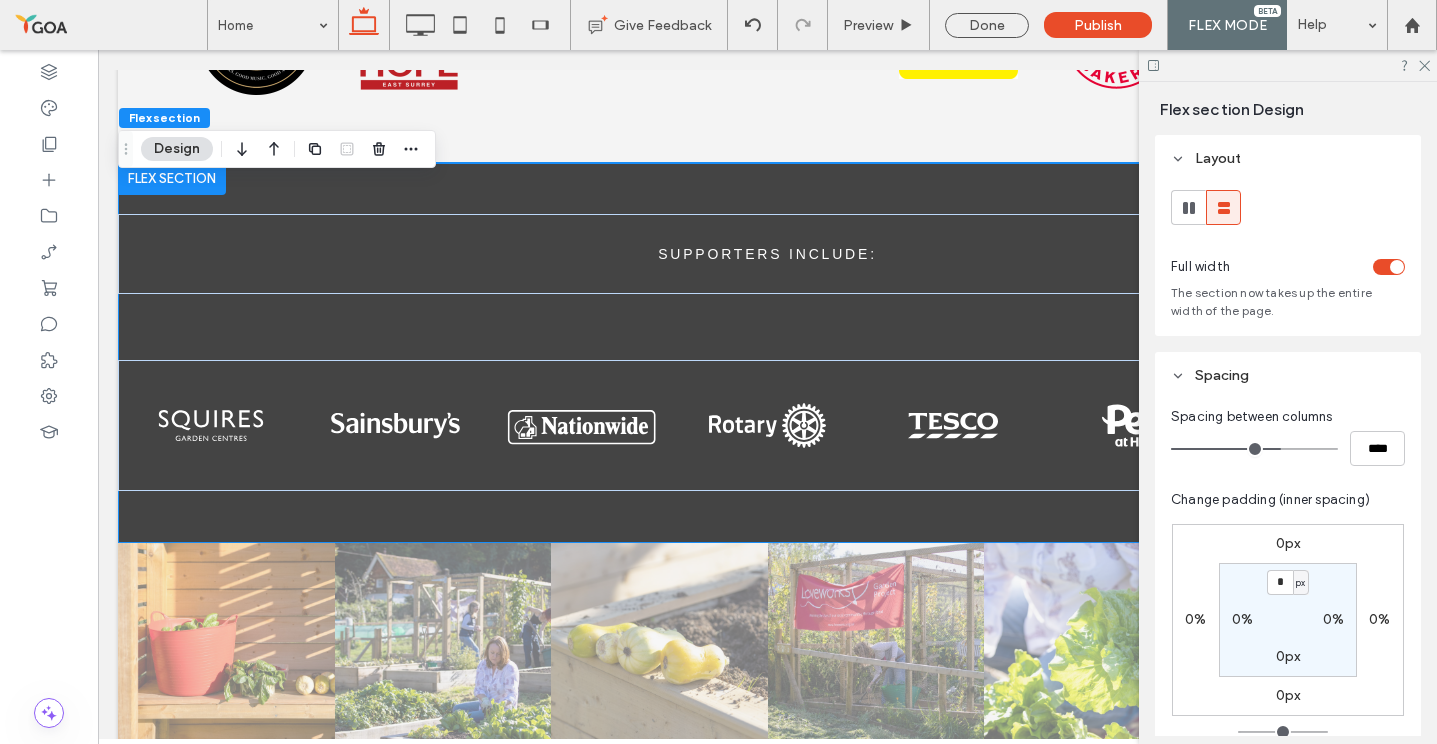 type on "**" 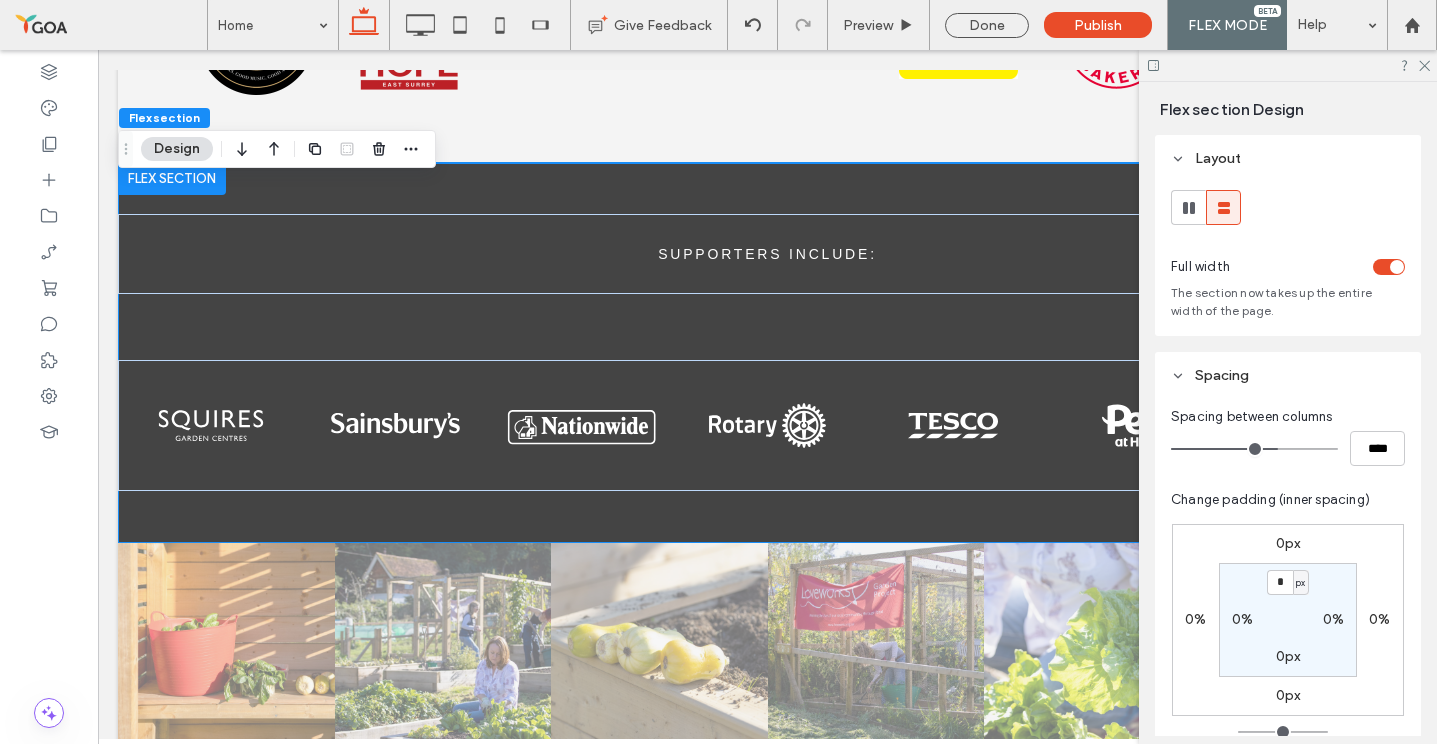 type on "**" 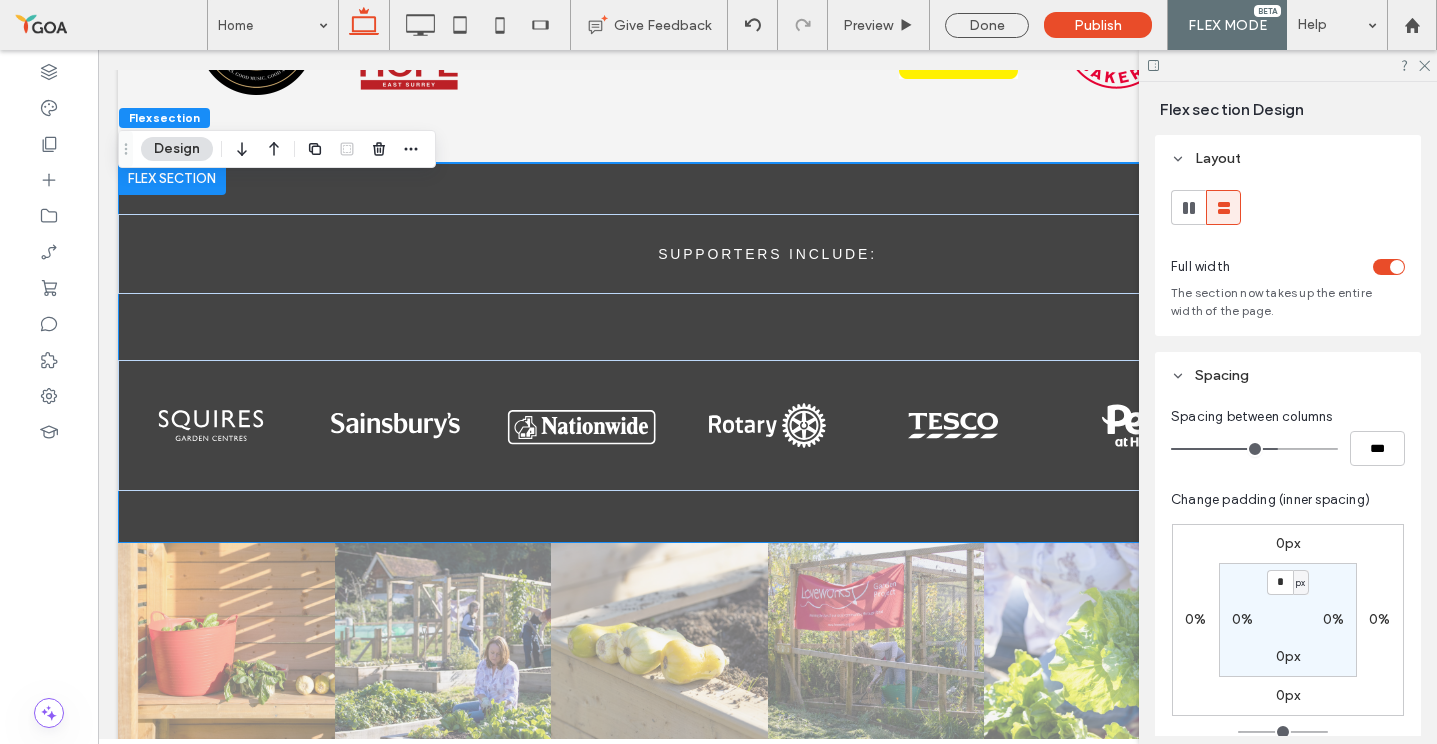 drag, startPoint x: 1278, startPoint y: 446, endPoint x: 917, endPoint y: 446, distance: 361 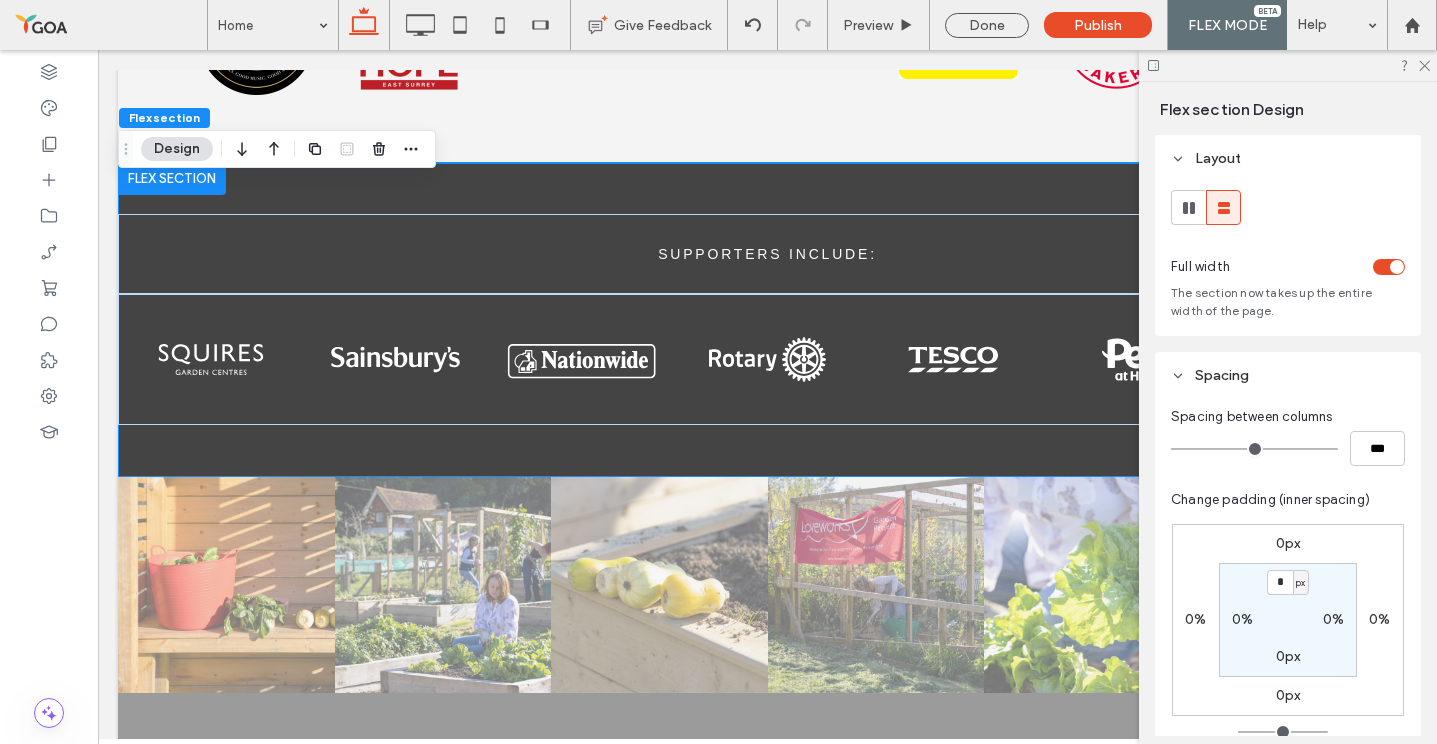 type on "*" 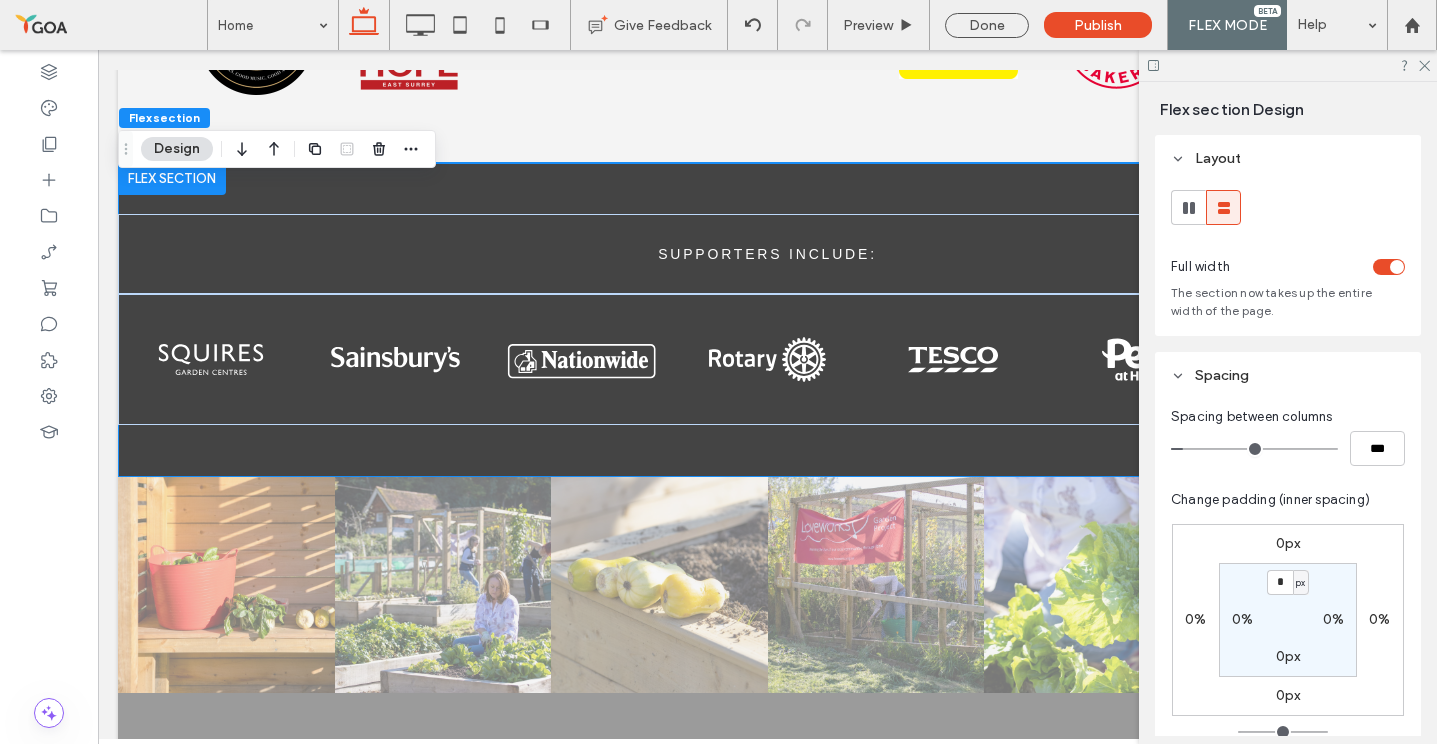 type on "**" 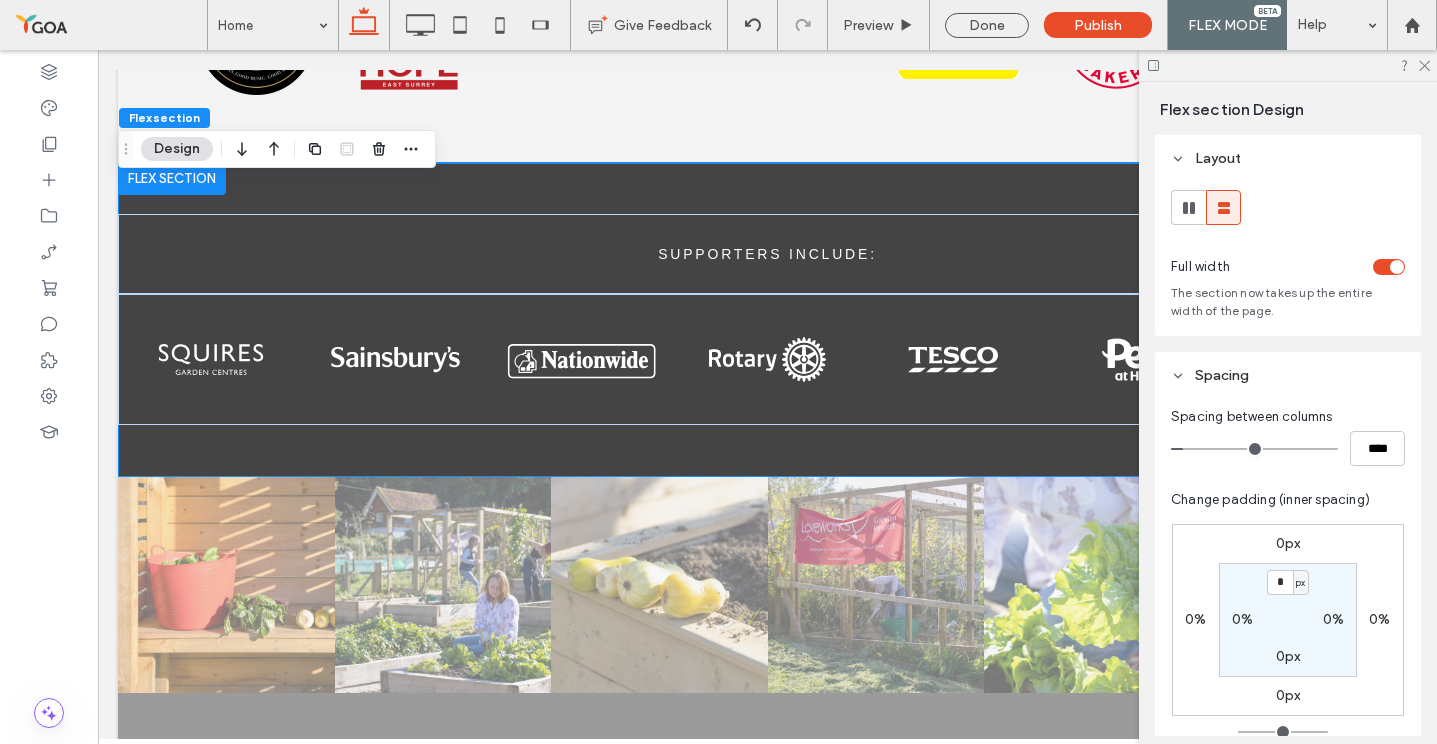 type on "**" 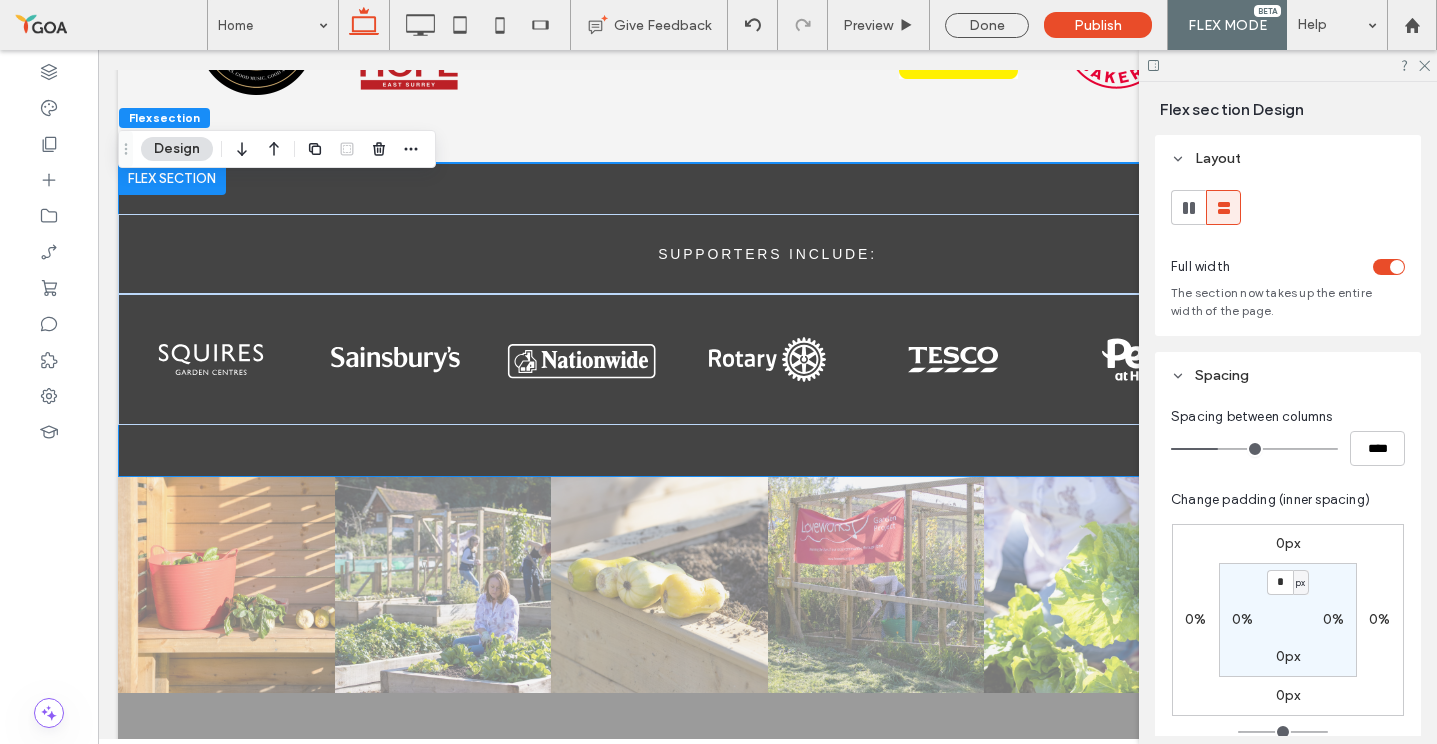drag, startPoint x: 1182, startPoint y: 452, endPoint x: 1221, endPoint y: 452, distance: 39 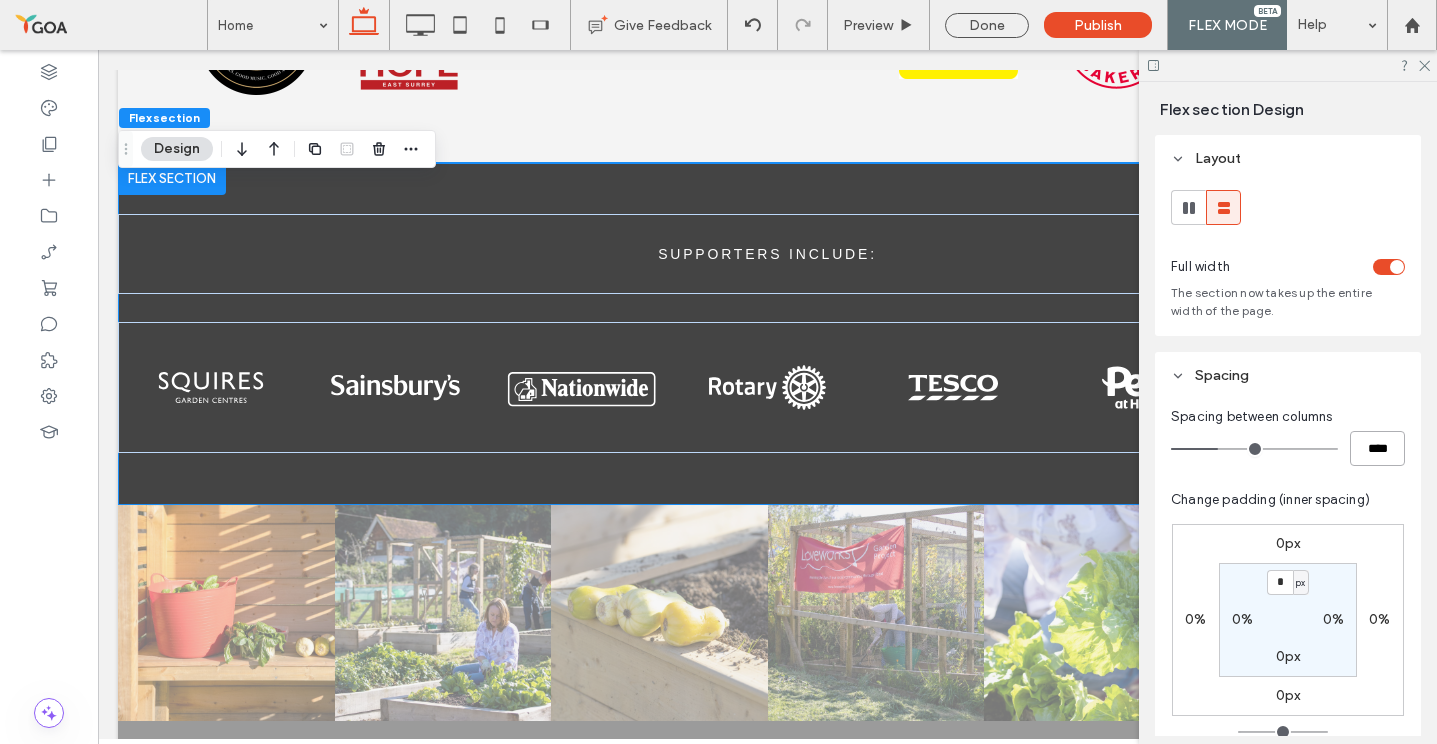 click on "****" at bounding box center (1377, 448) 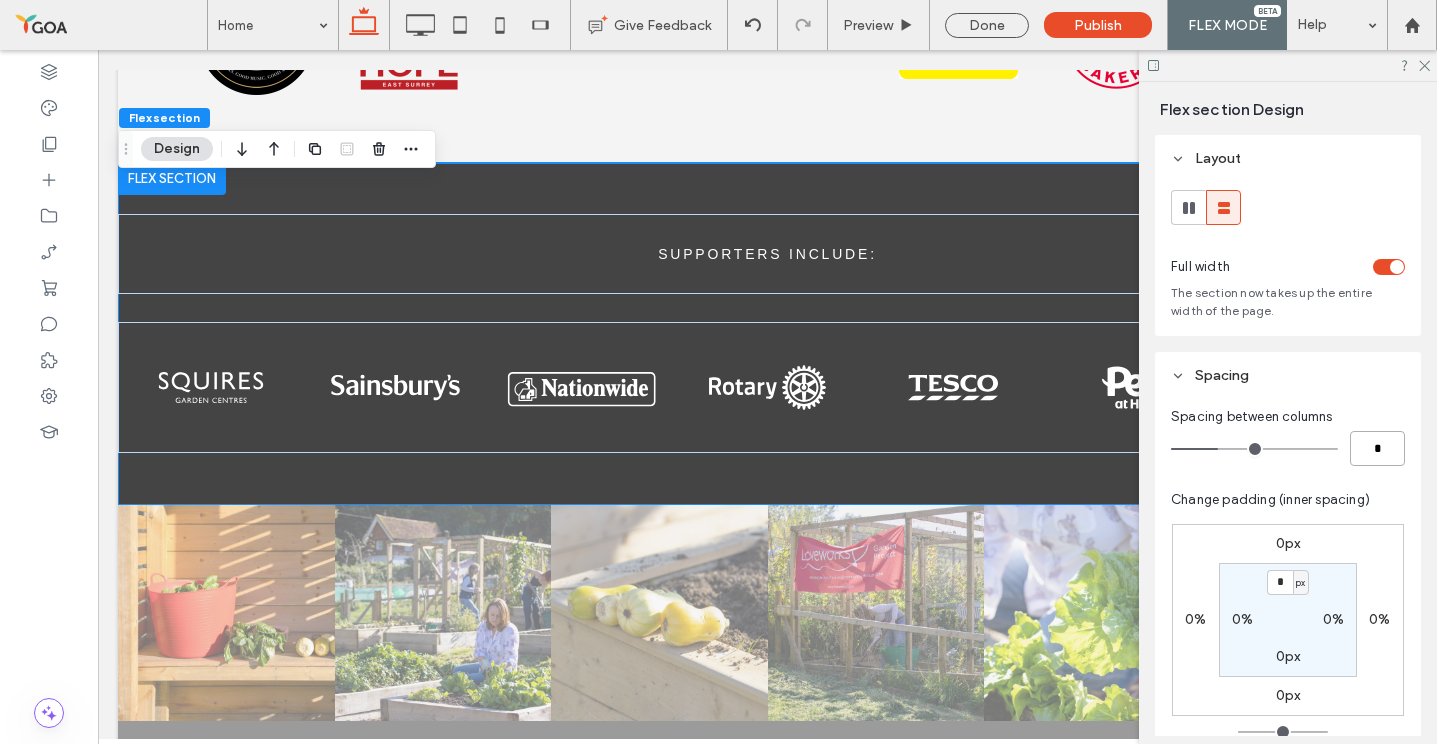 type on "*" 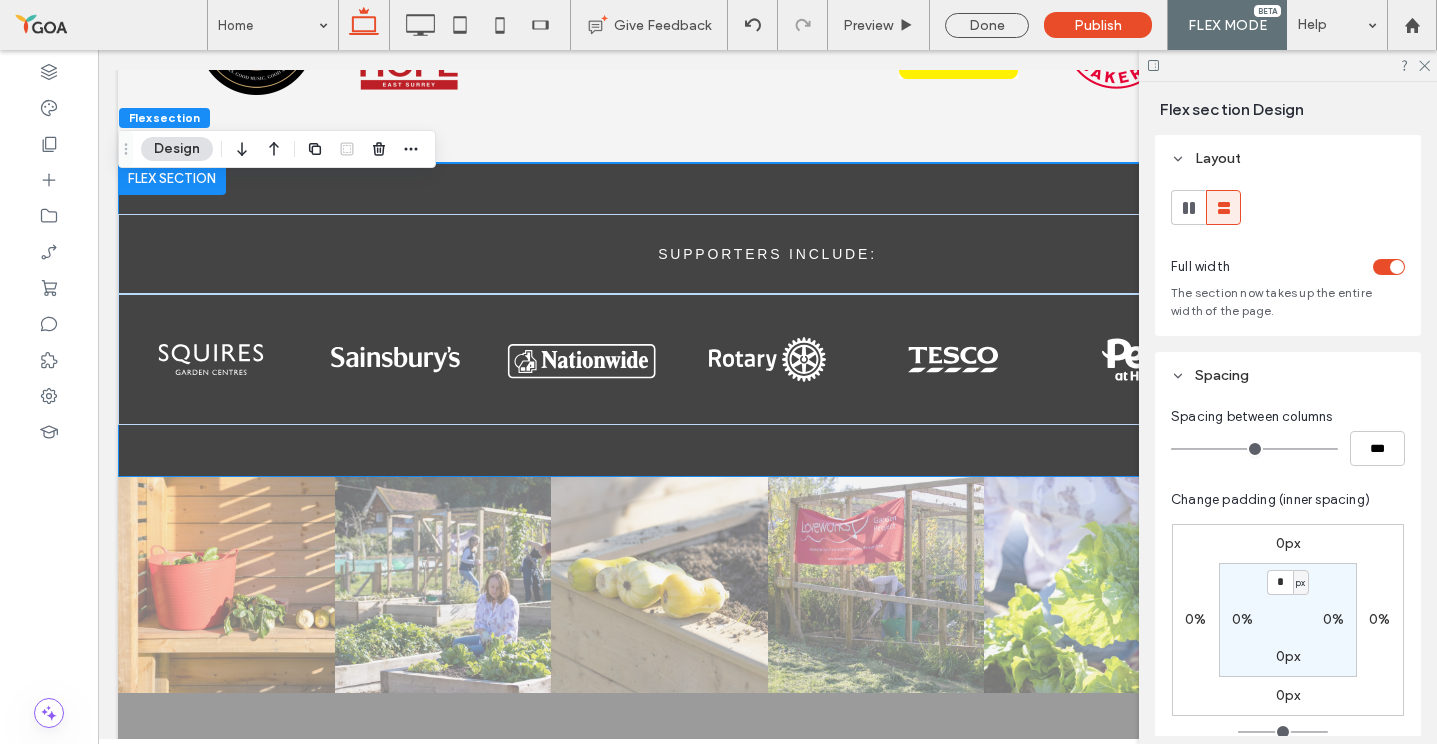 click at bounding box center [1397, 267] 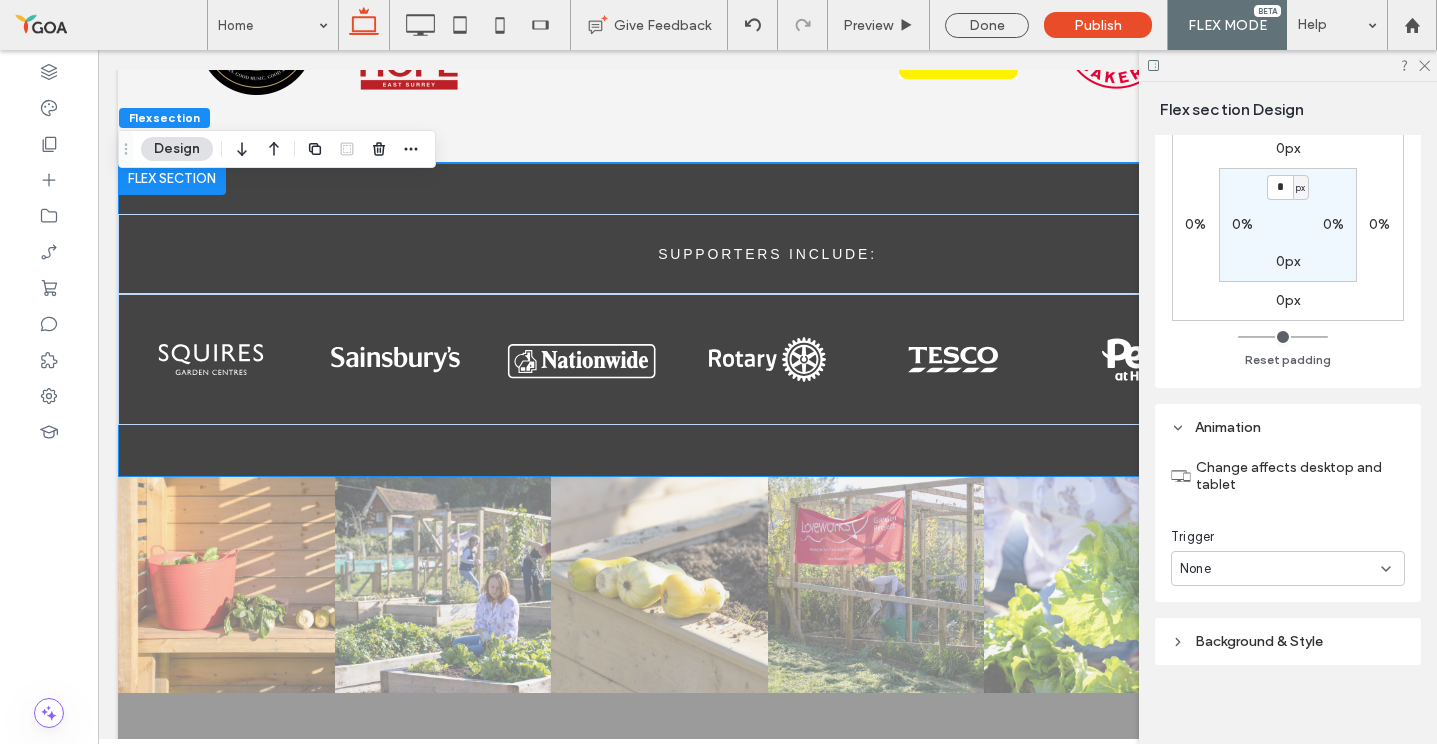 scroll, scrollTop: 405, scrollLeft: 0, axis: vertical 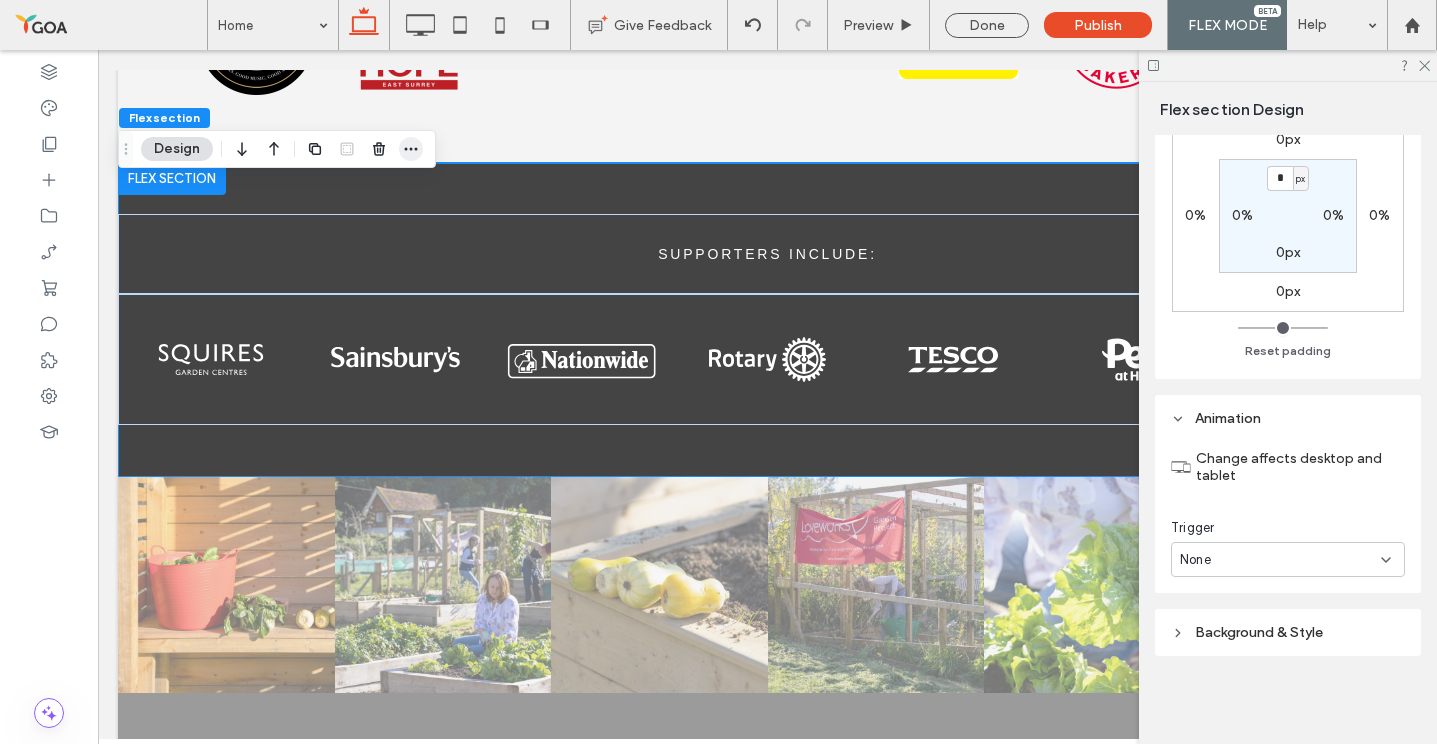 click 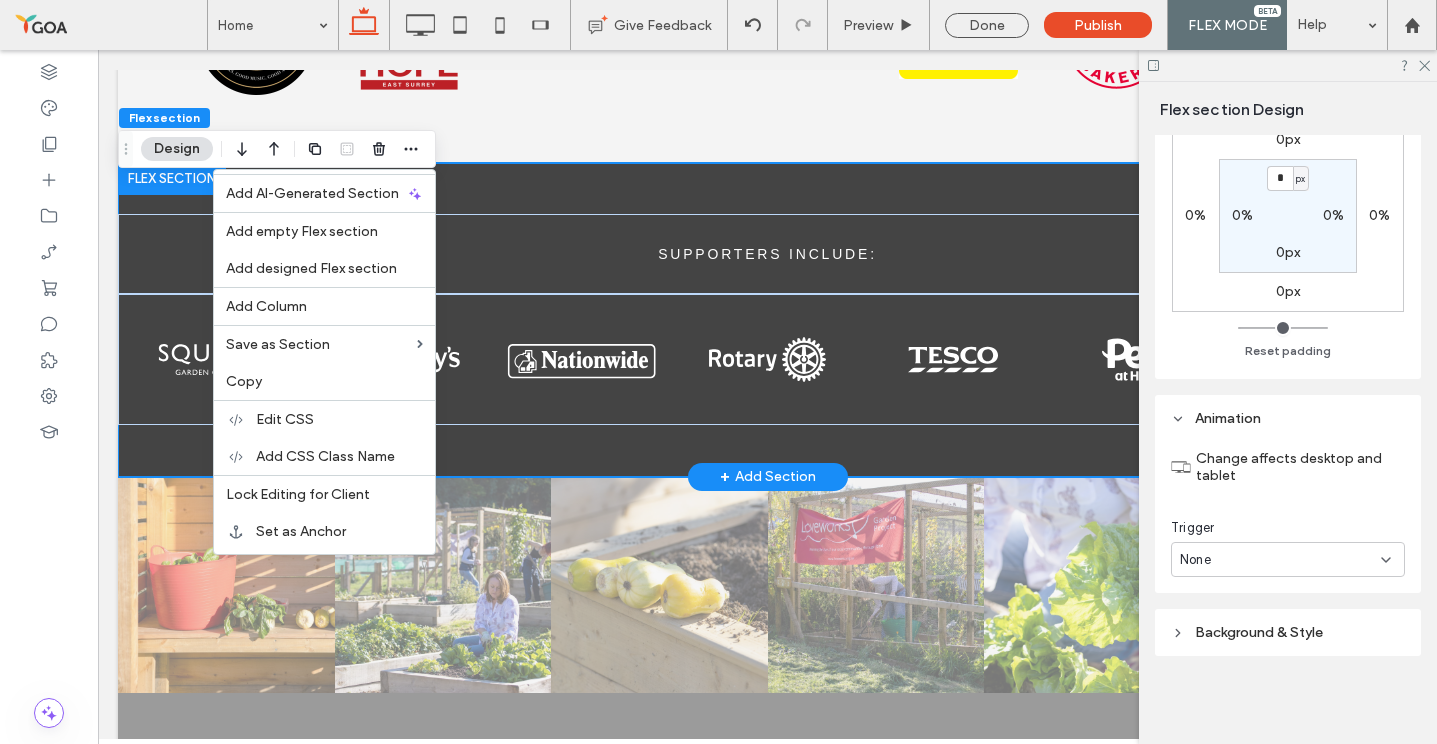 click on "SUPPORTERS INCLUDE:" at bounding box center [767, 320] 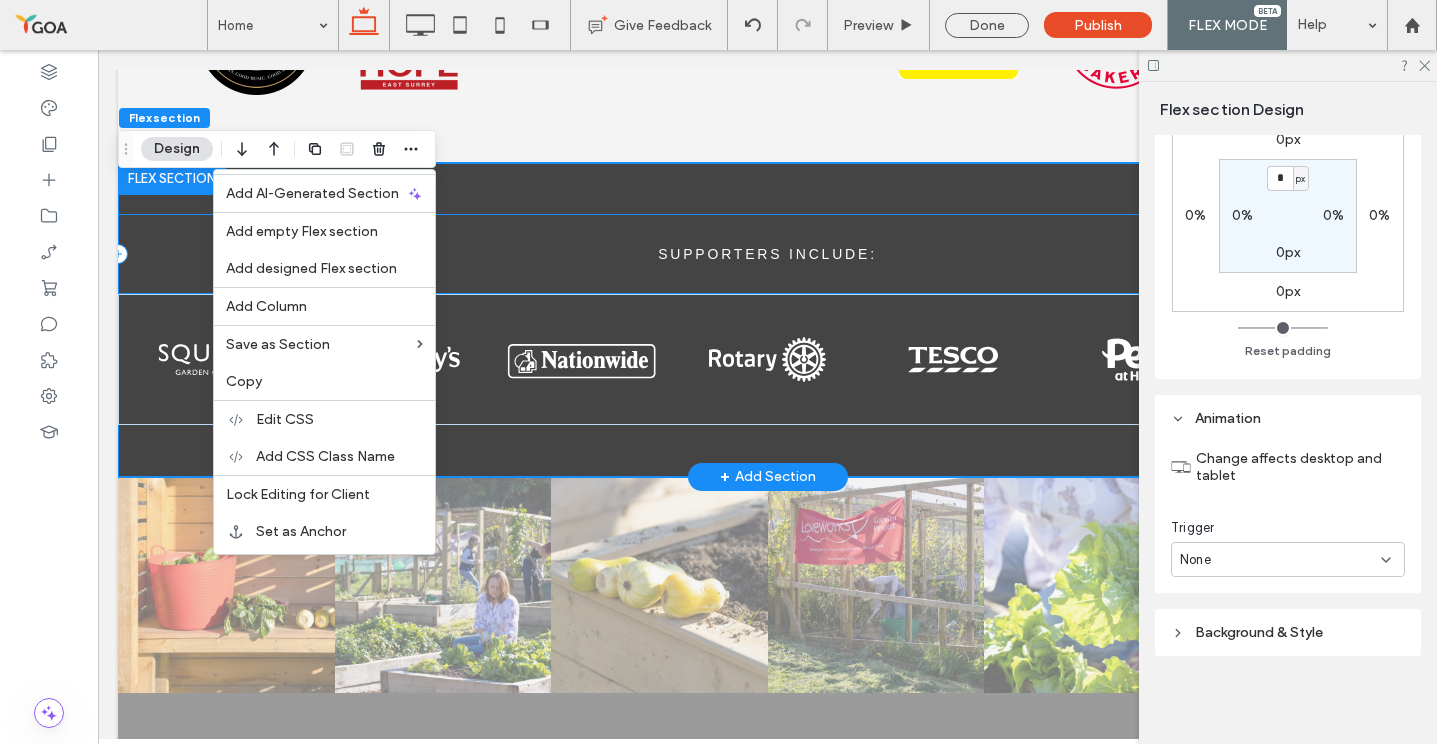 click on "SUPPORTERS INCLUDE:" at bounding box center [767, 254] 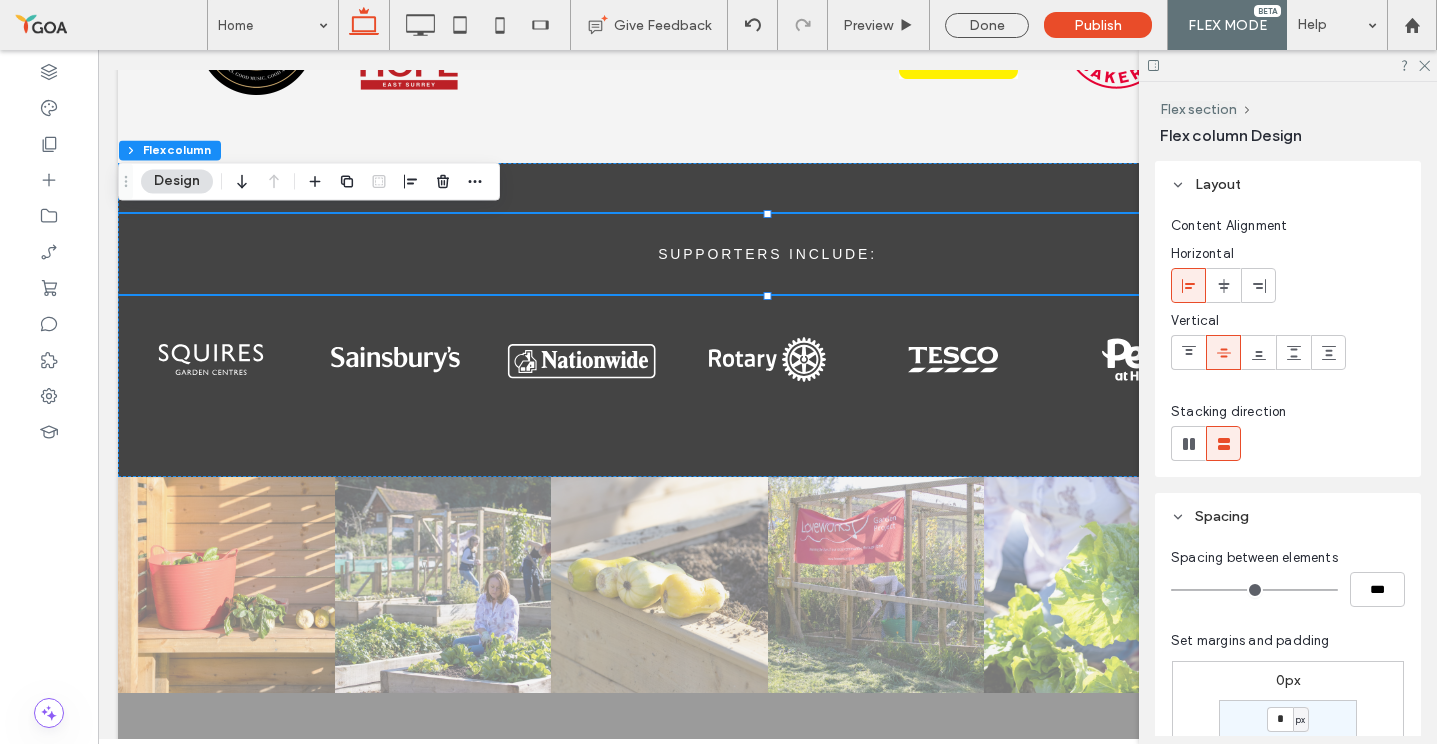 click 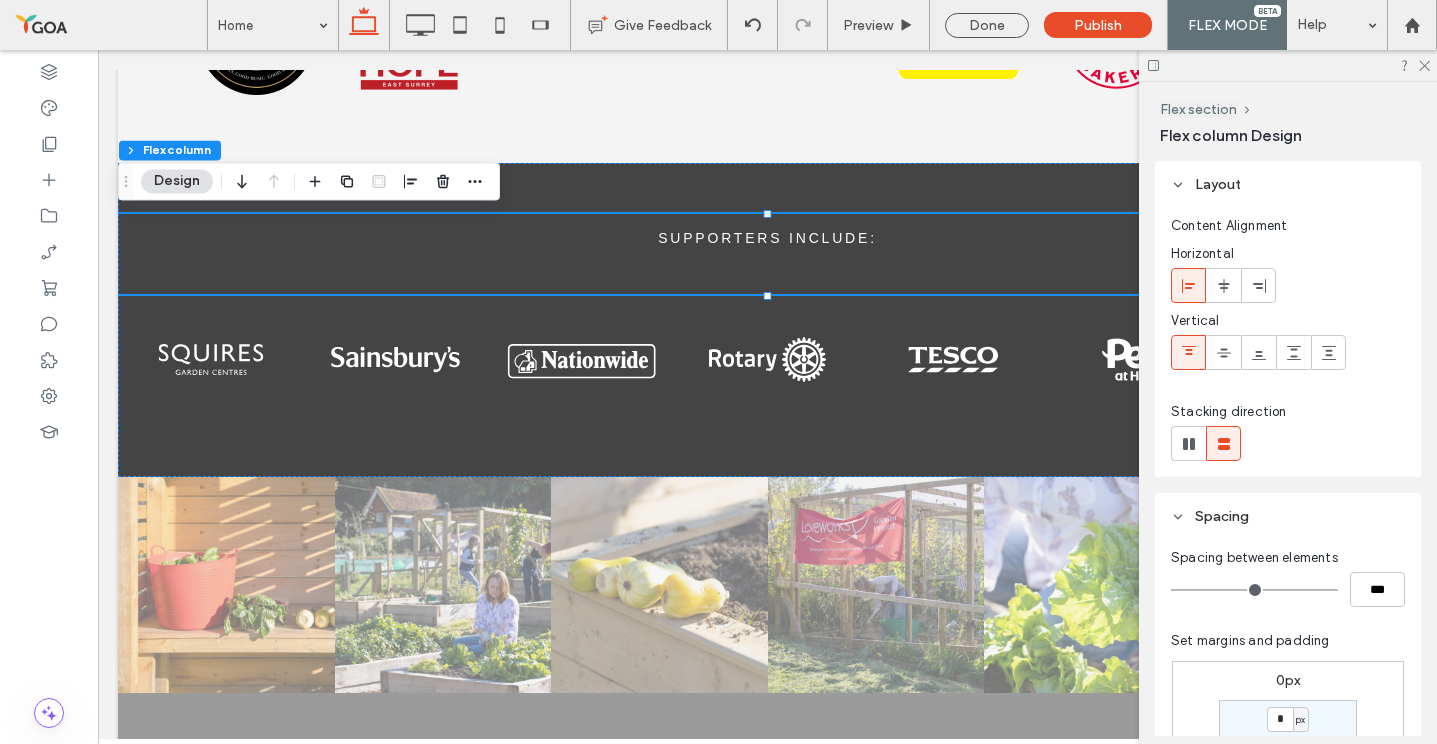 click 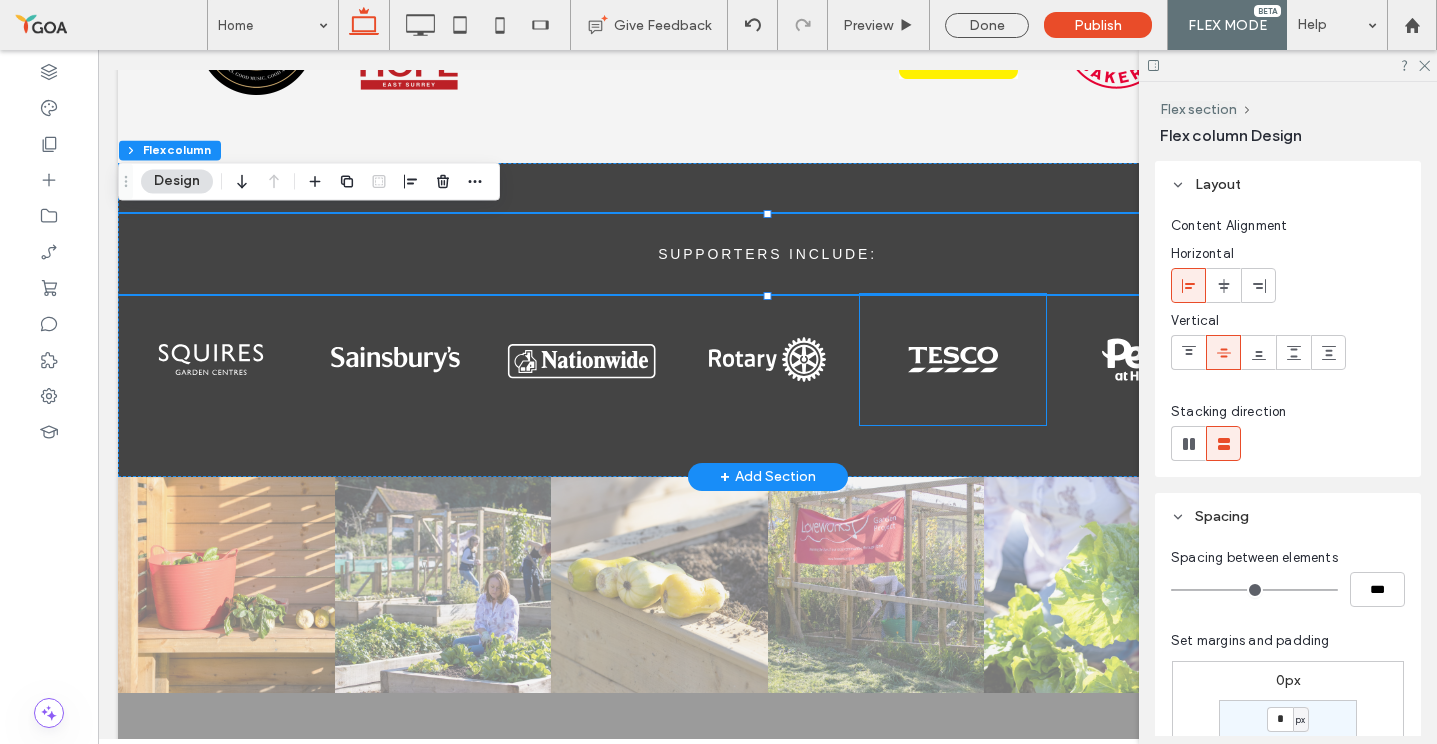 click at bounding box center [953, 359] 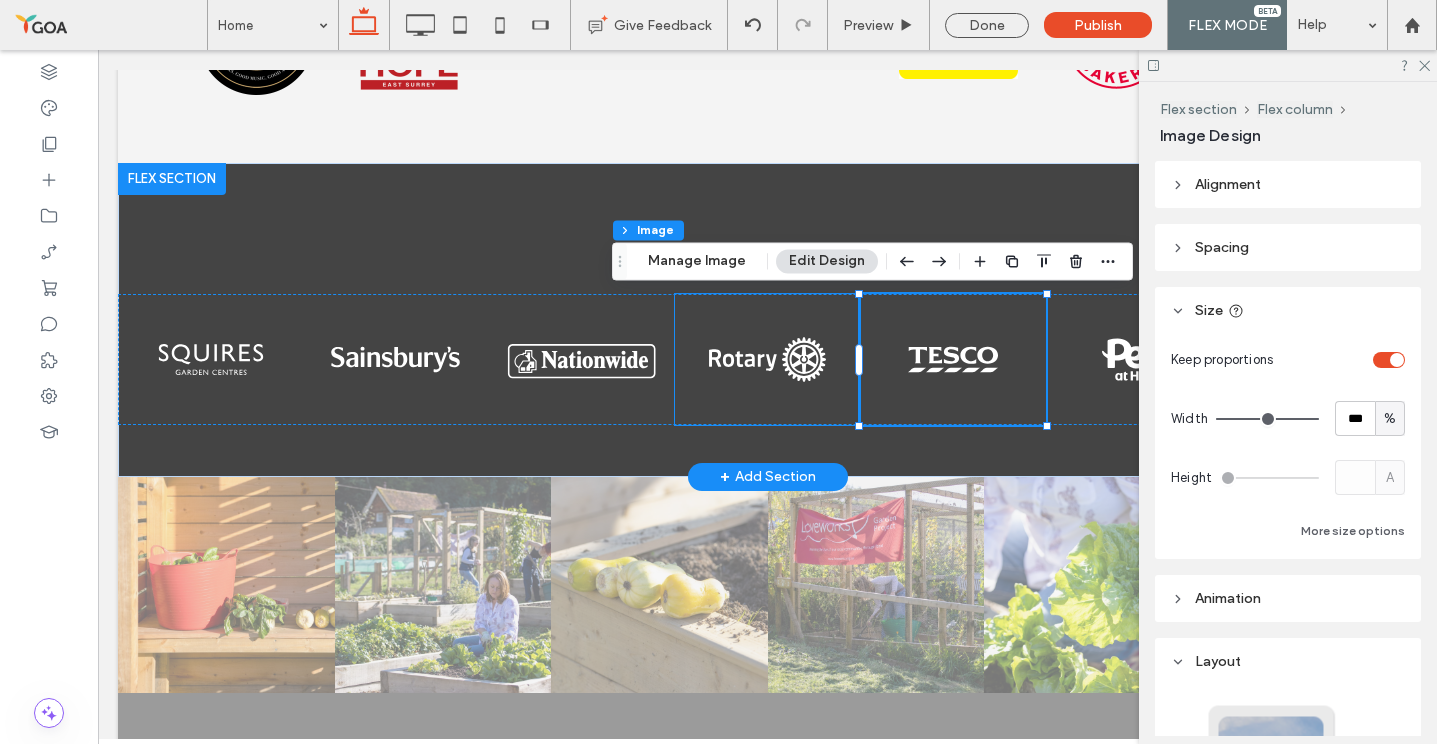 click at bounding box center [768, 359] 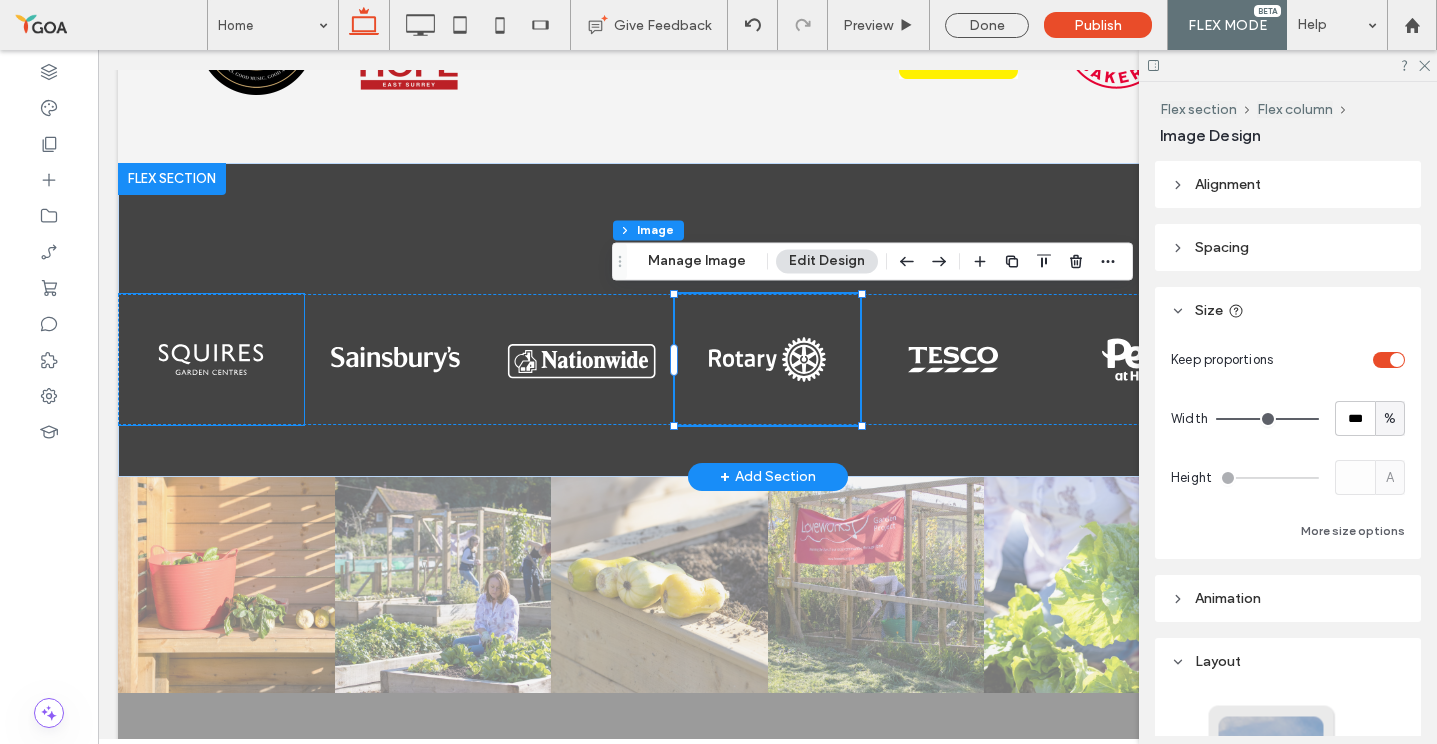 click at bounding box center (211, 359) 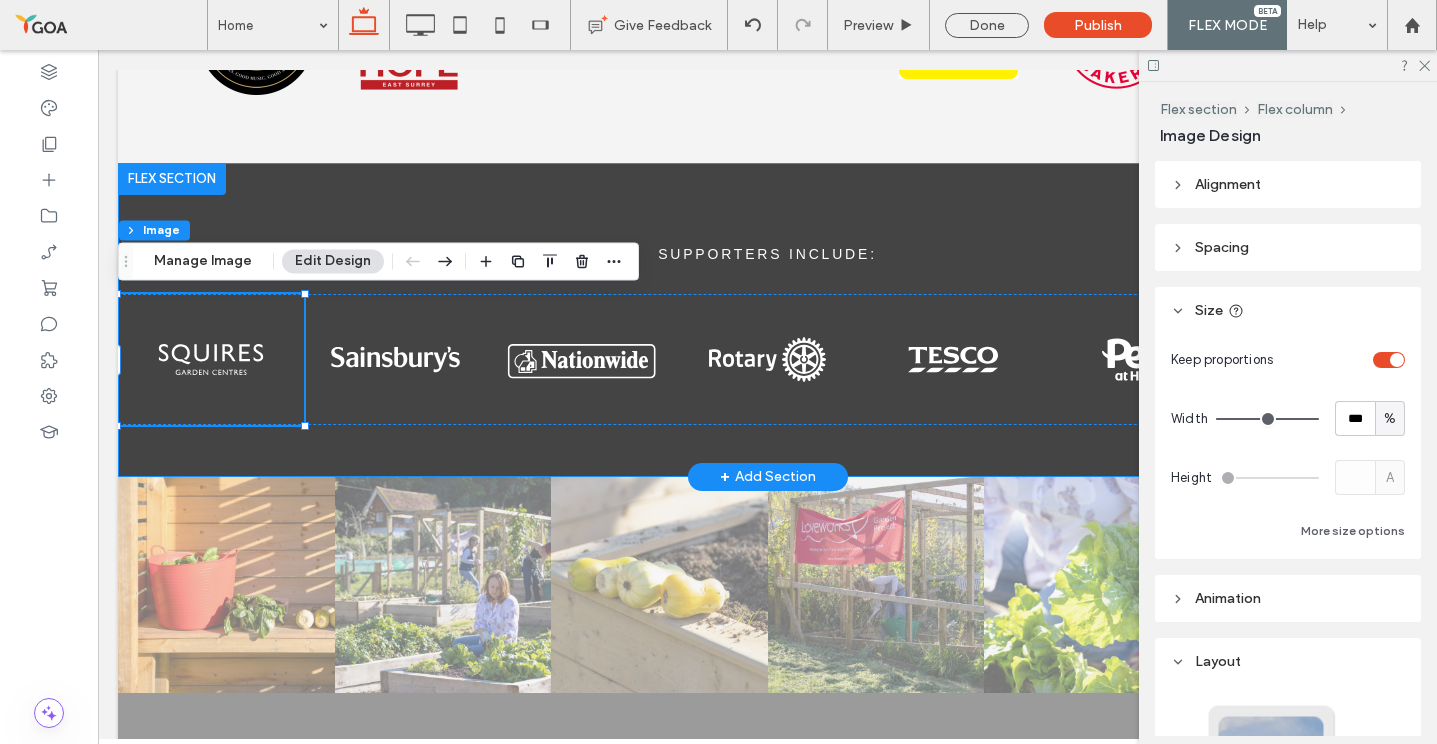click on "SUPPORTERS INCLUDE:" at bounding box center [767, 320] 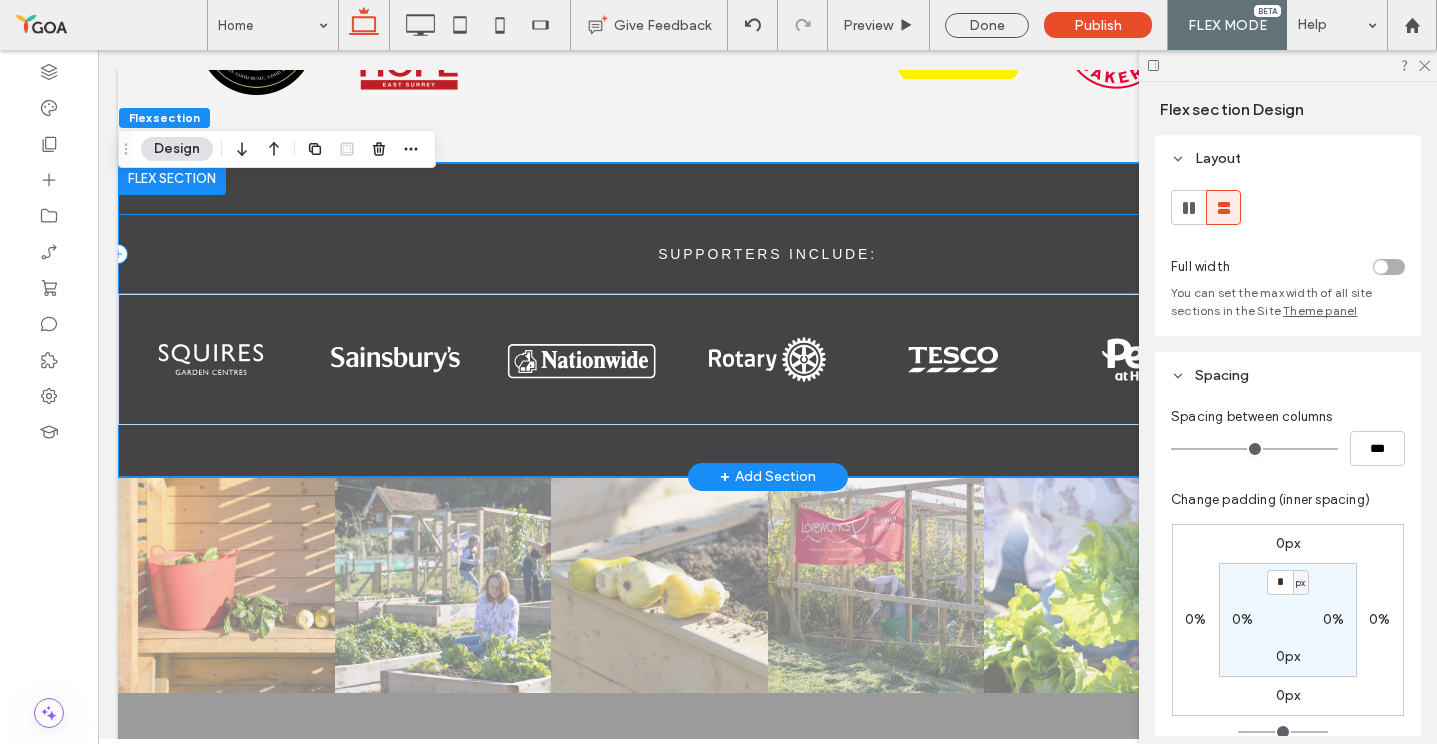 click on "SUPPORTERS INCLUDE:" at bounding box center (767, 254) 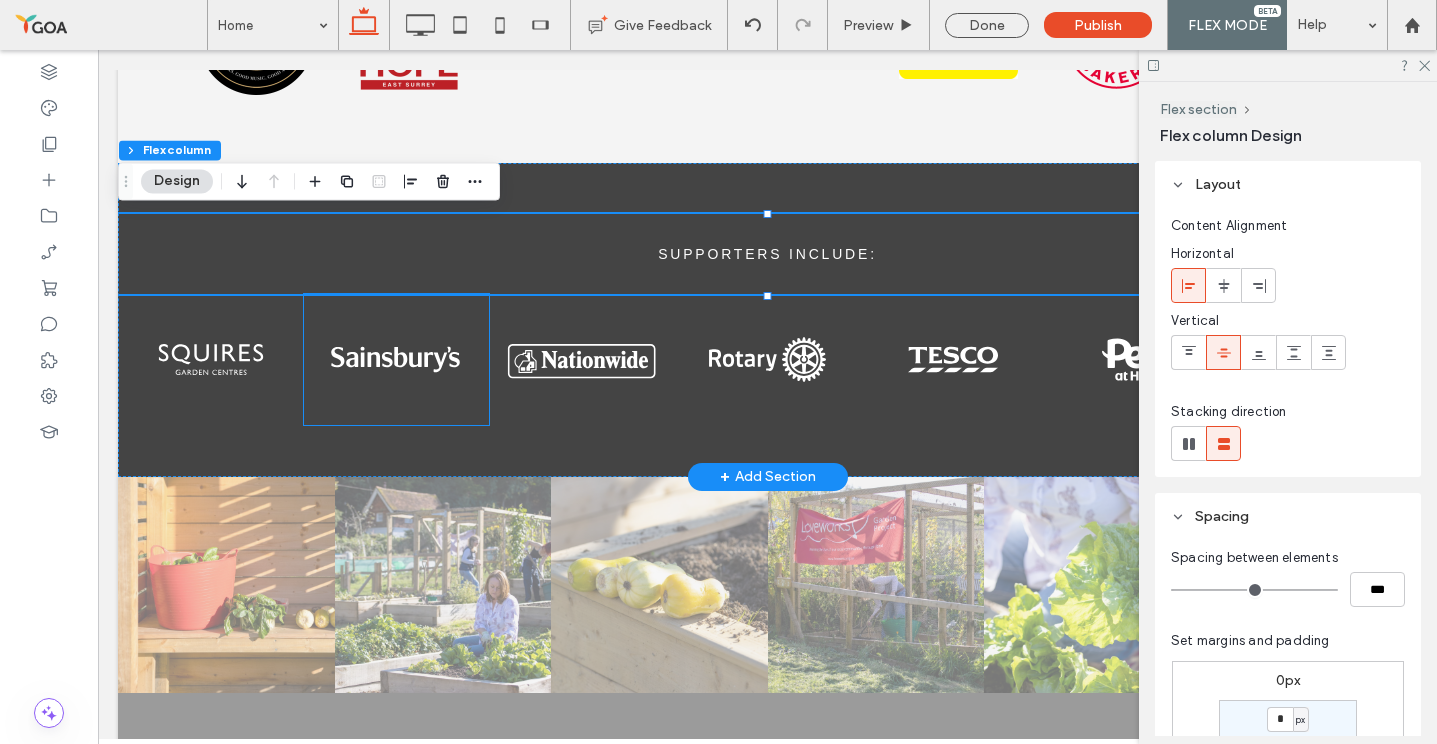 click at bounding box center [397, 359] 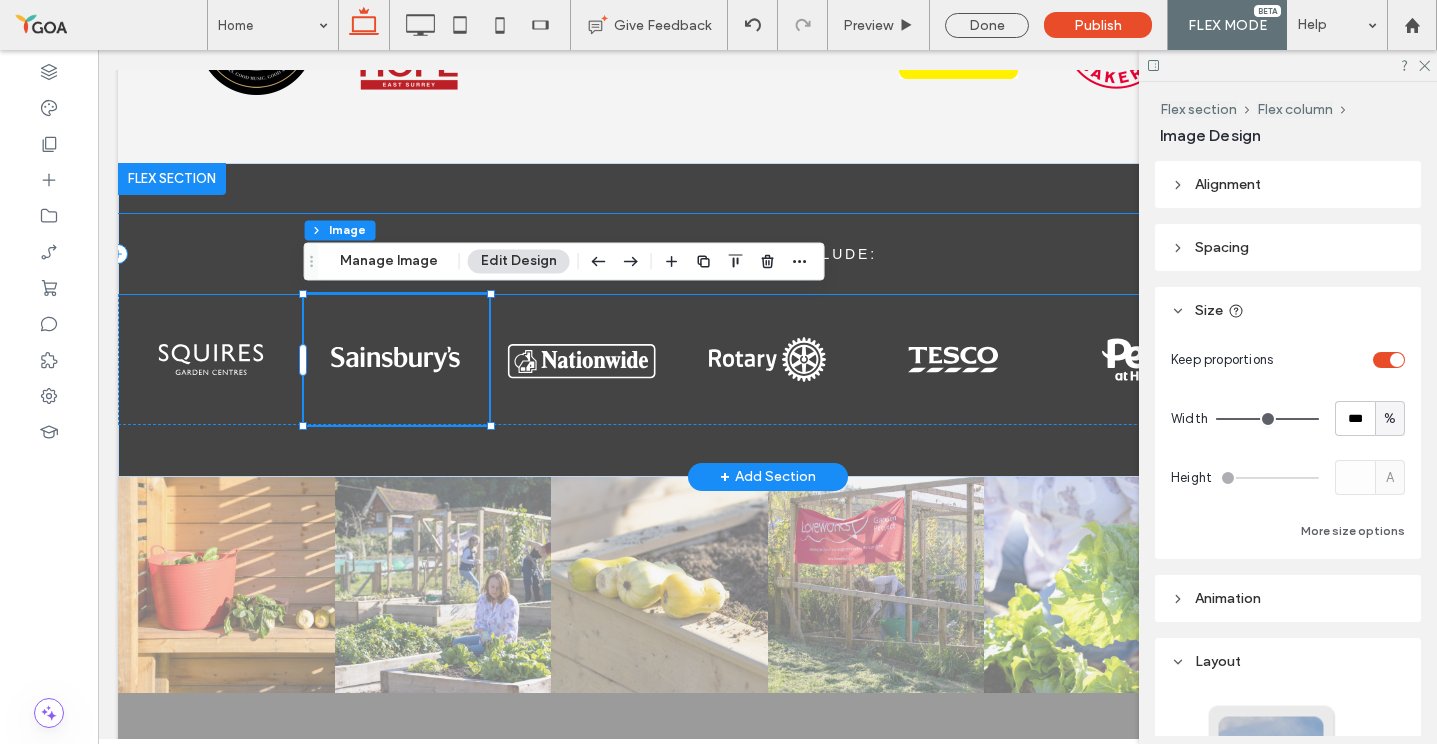 click on "SUPPORTERS INCLUDE:" at bounding box center (767, 254) 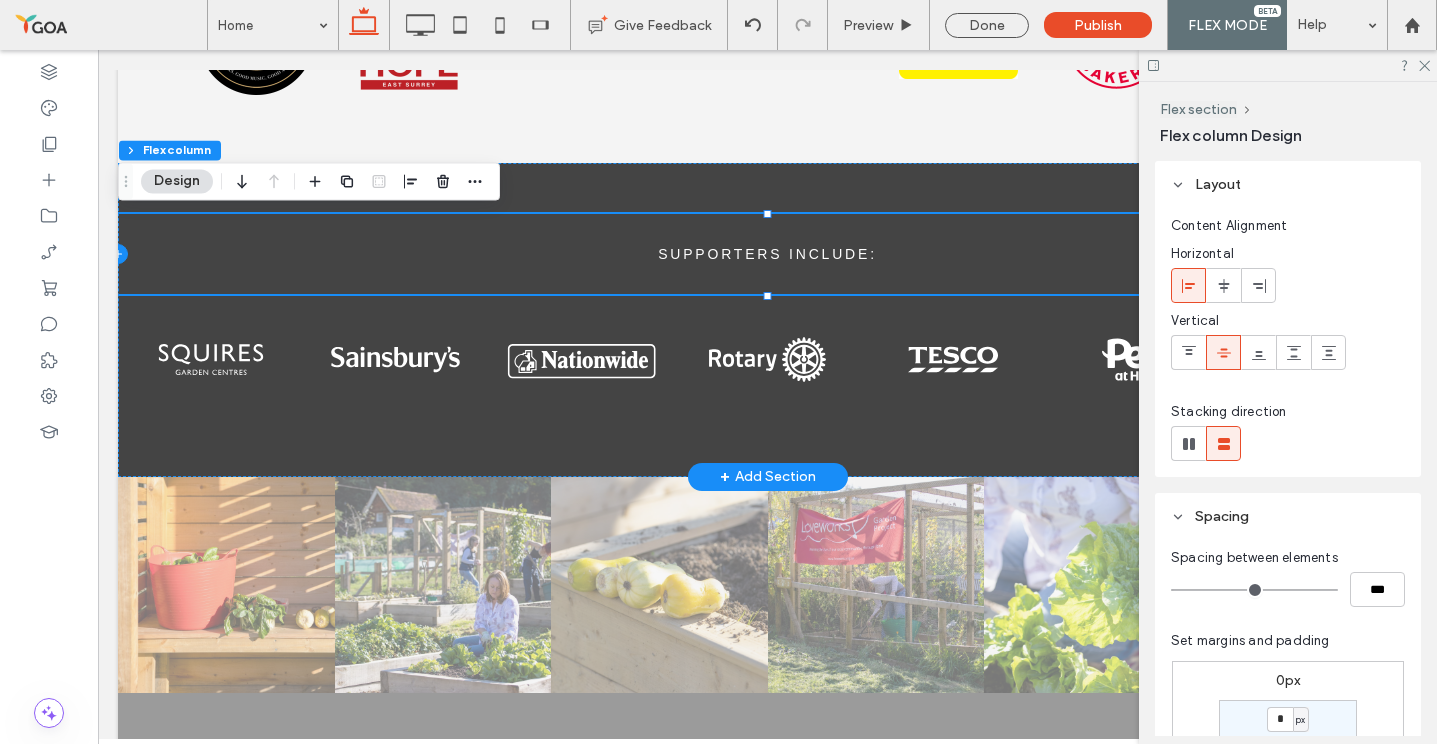 click 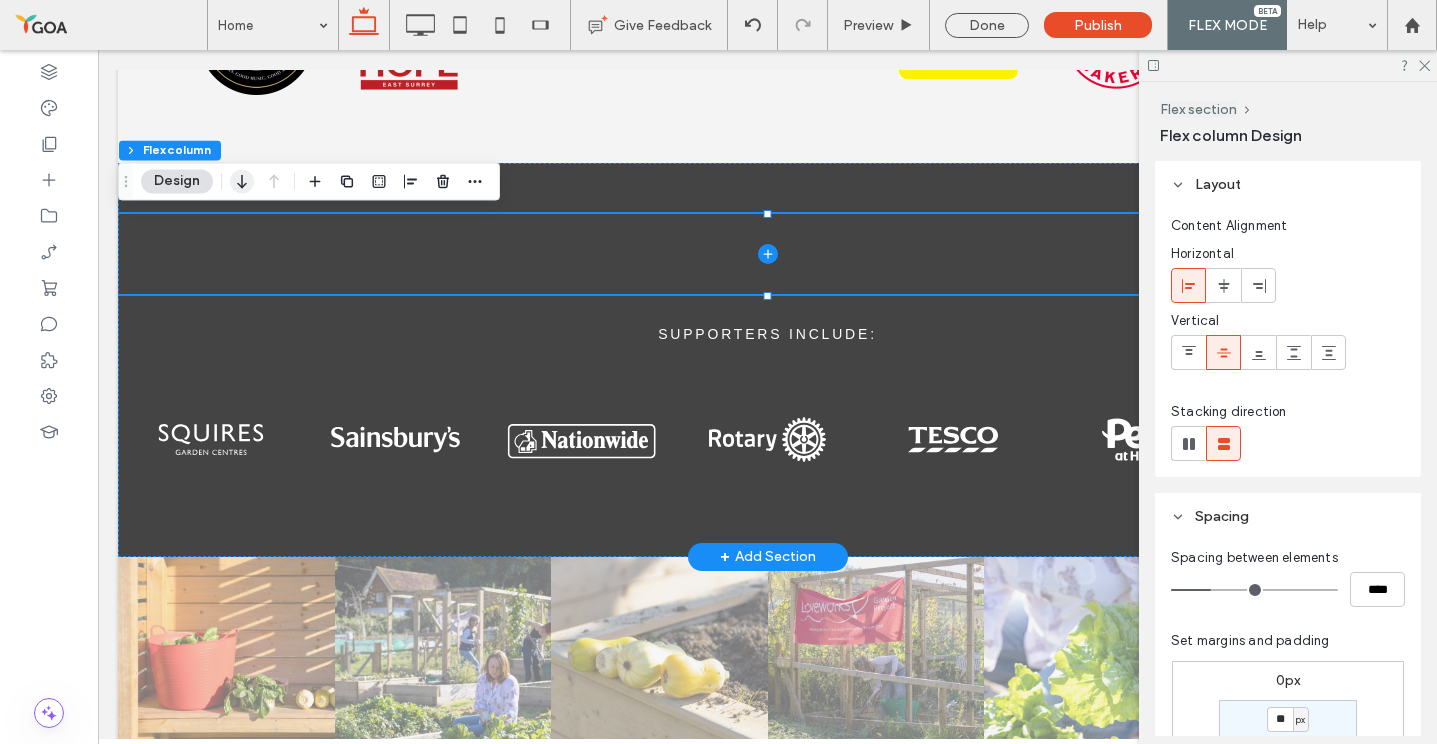click 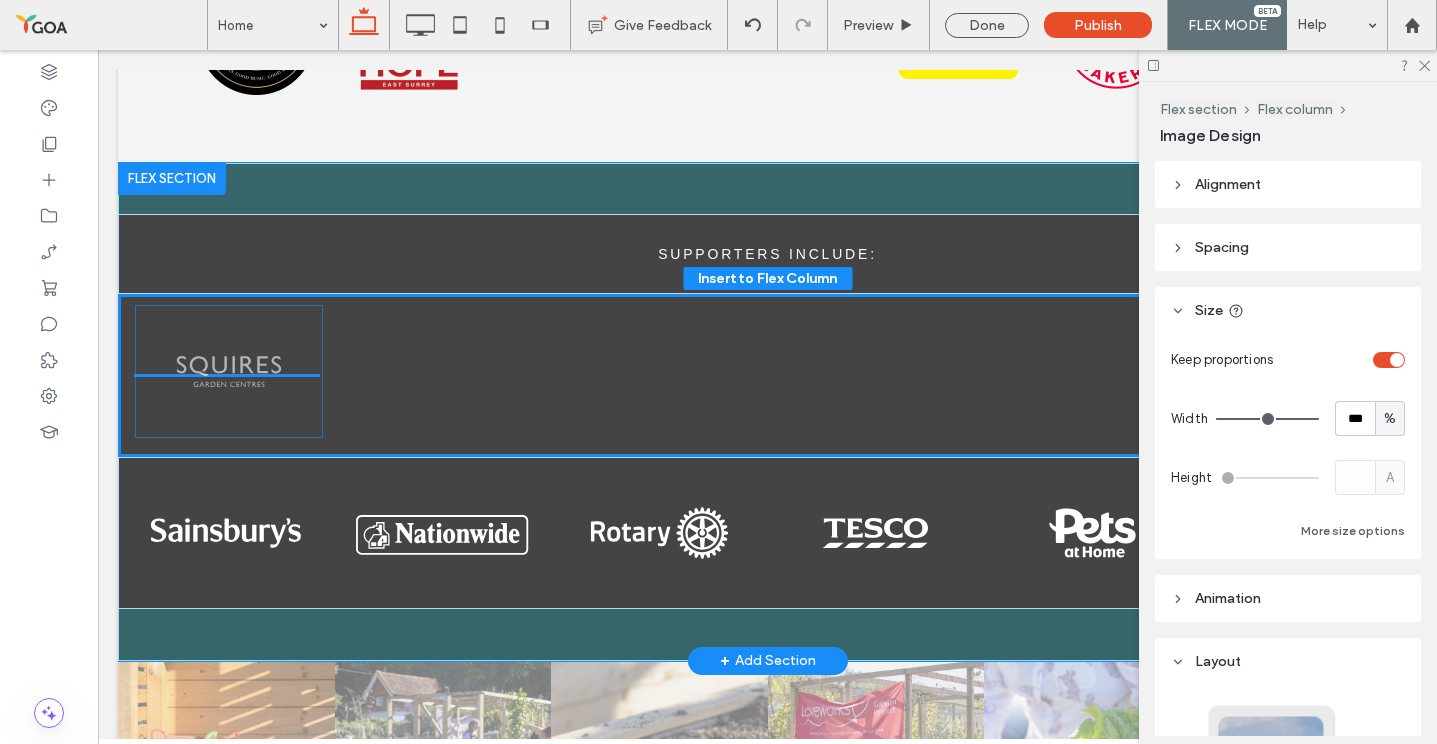 drag, startPoint x: 235, startPoint y: 449, endPoint x: 253, endPoint y: 381, distance: 70.34202 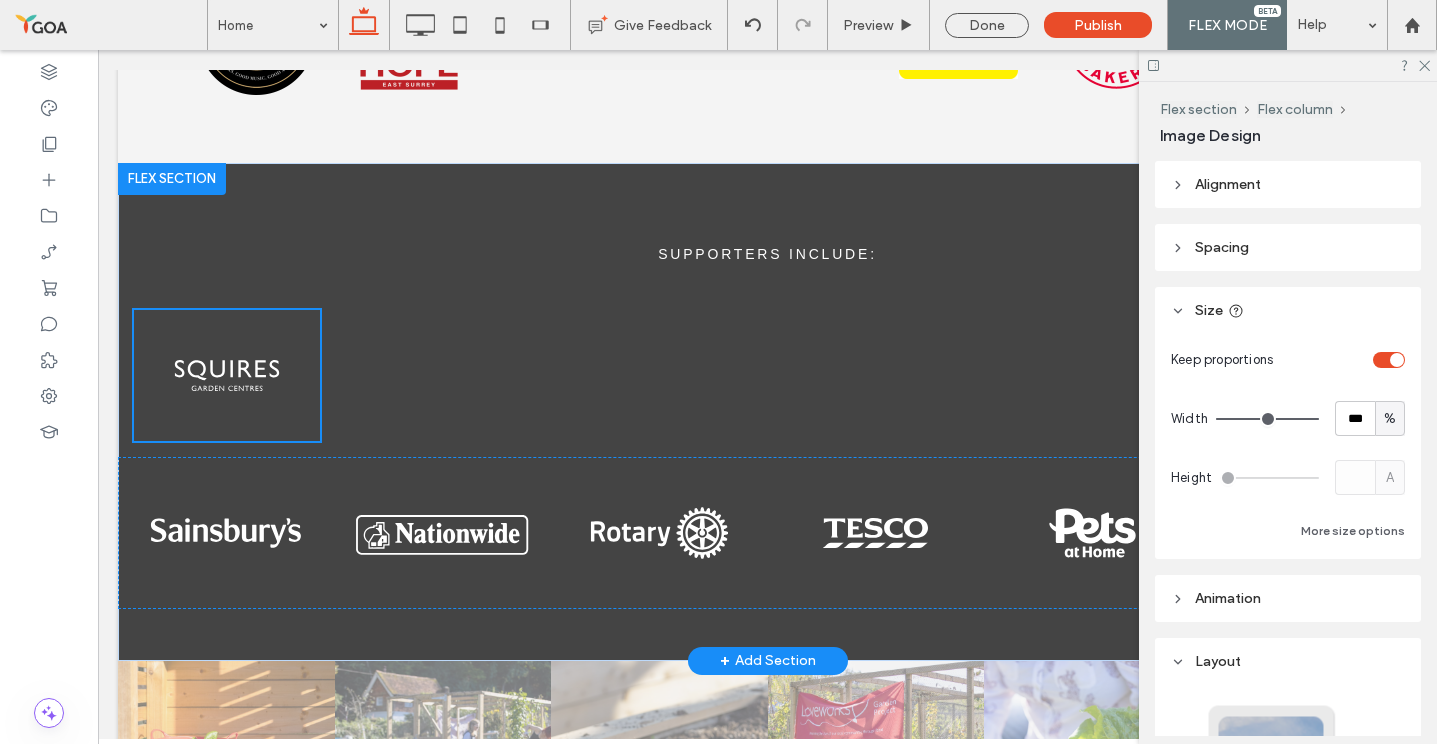 type on "**" 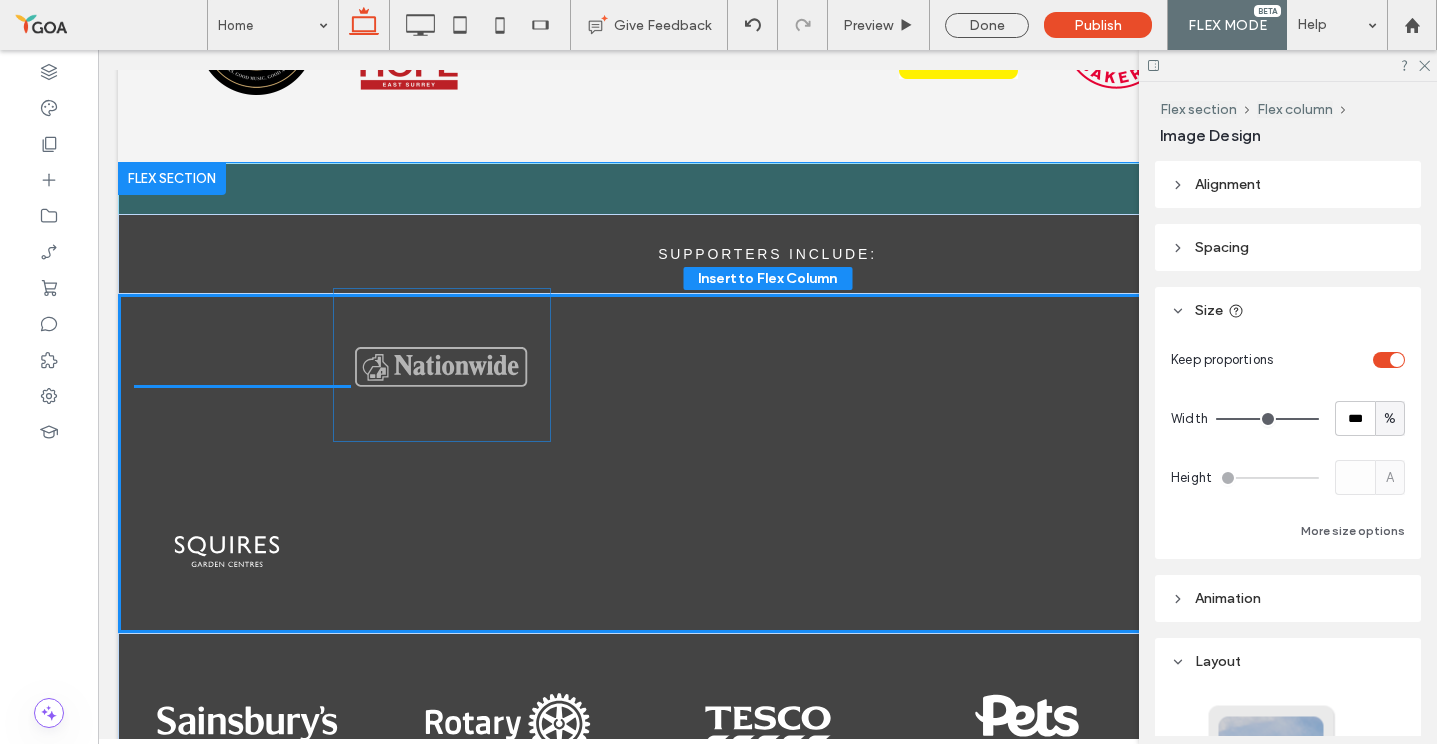 drag, startPoint x: 452, startPoint y: 532, endPoint x: 451, endPoint y: 364, distance: 168.00298 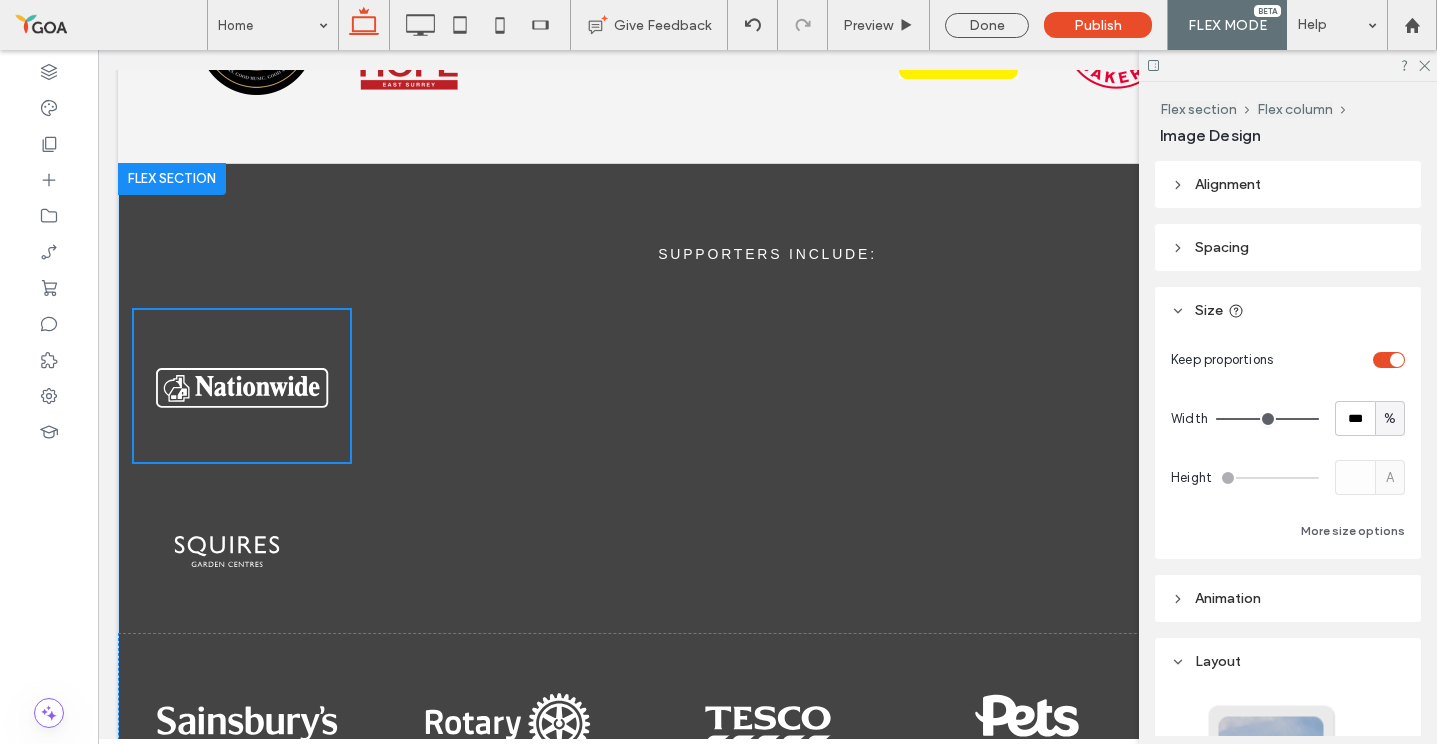 type on "**" 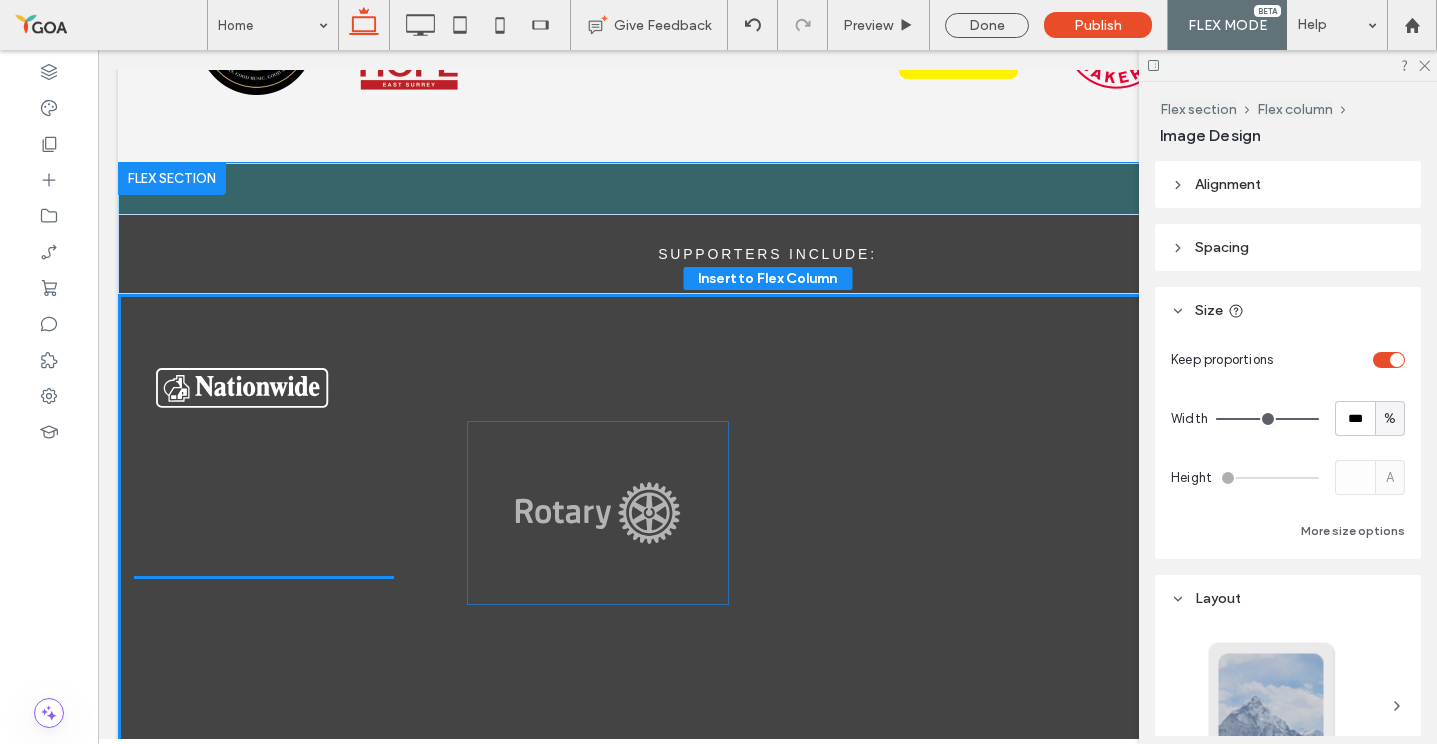scroll, scrollTop: 3458, scrollLeft: 0, axis: vertical 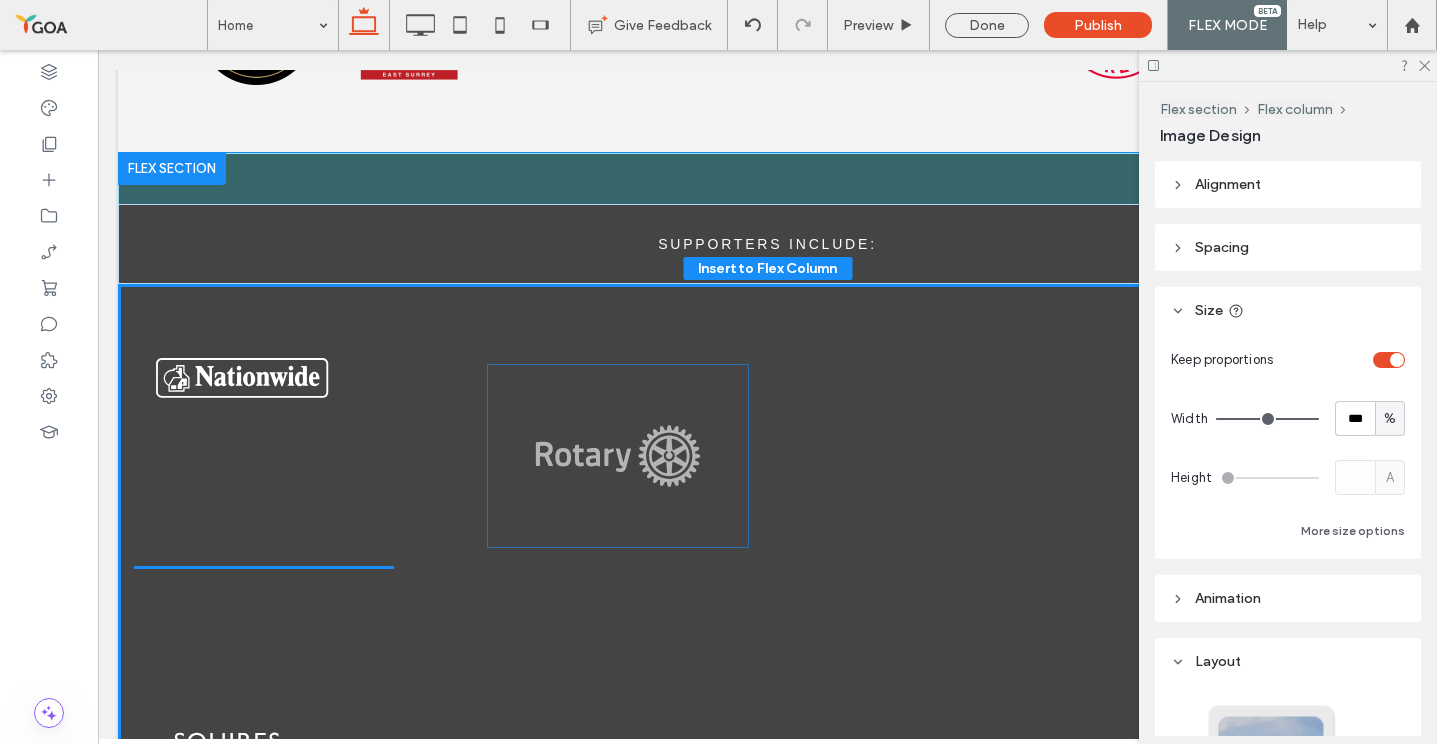 drag, startPoint x: 549, startPoint y: 719, endPoint x: 659, endPoint y: 451, distance: 289.69638 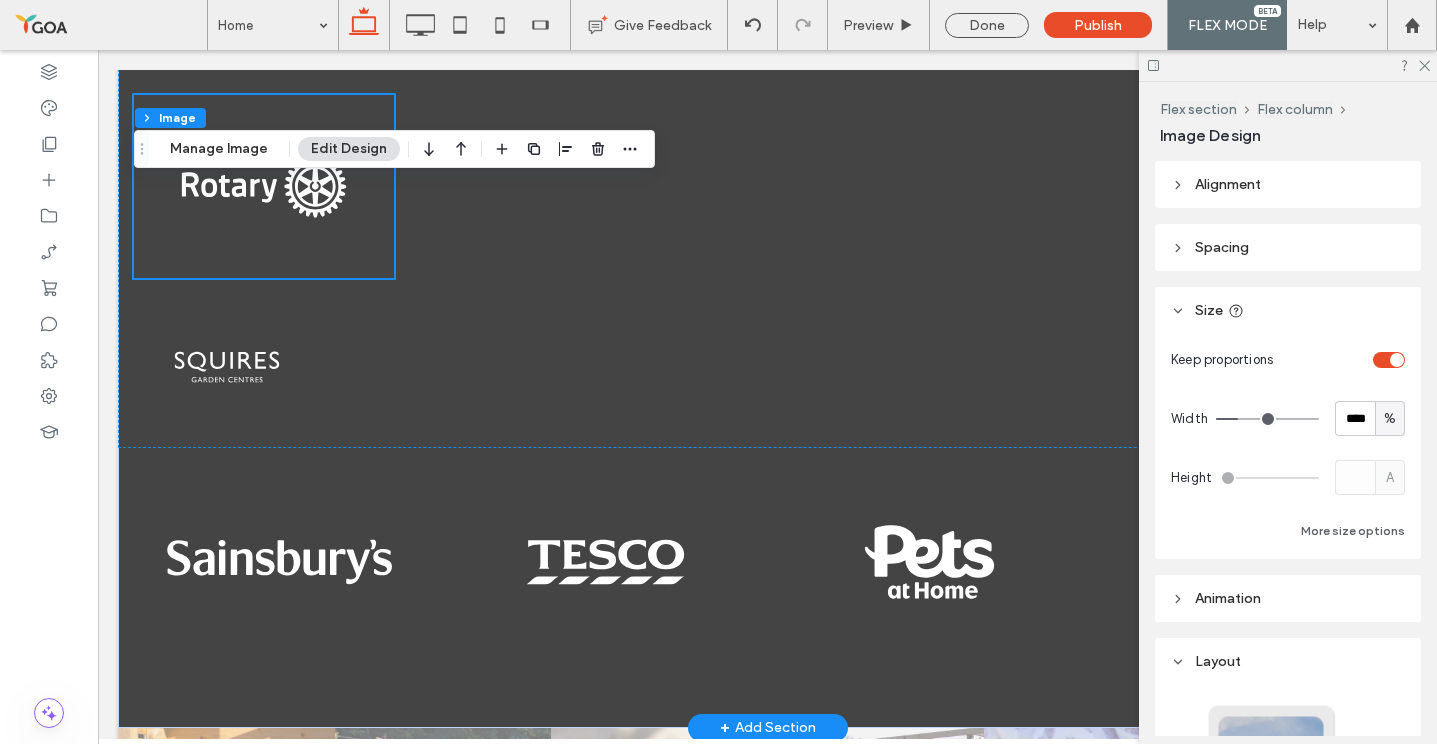 scroll, scrollTop: 3926, scrollLeft: 0, axis: vertical 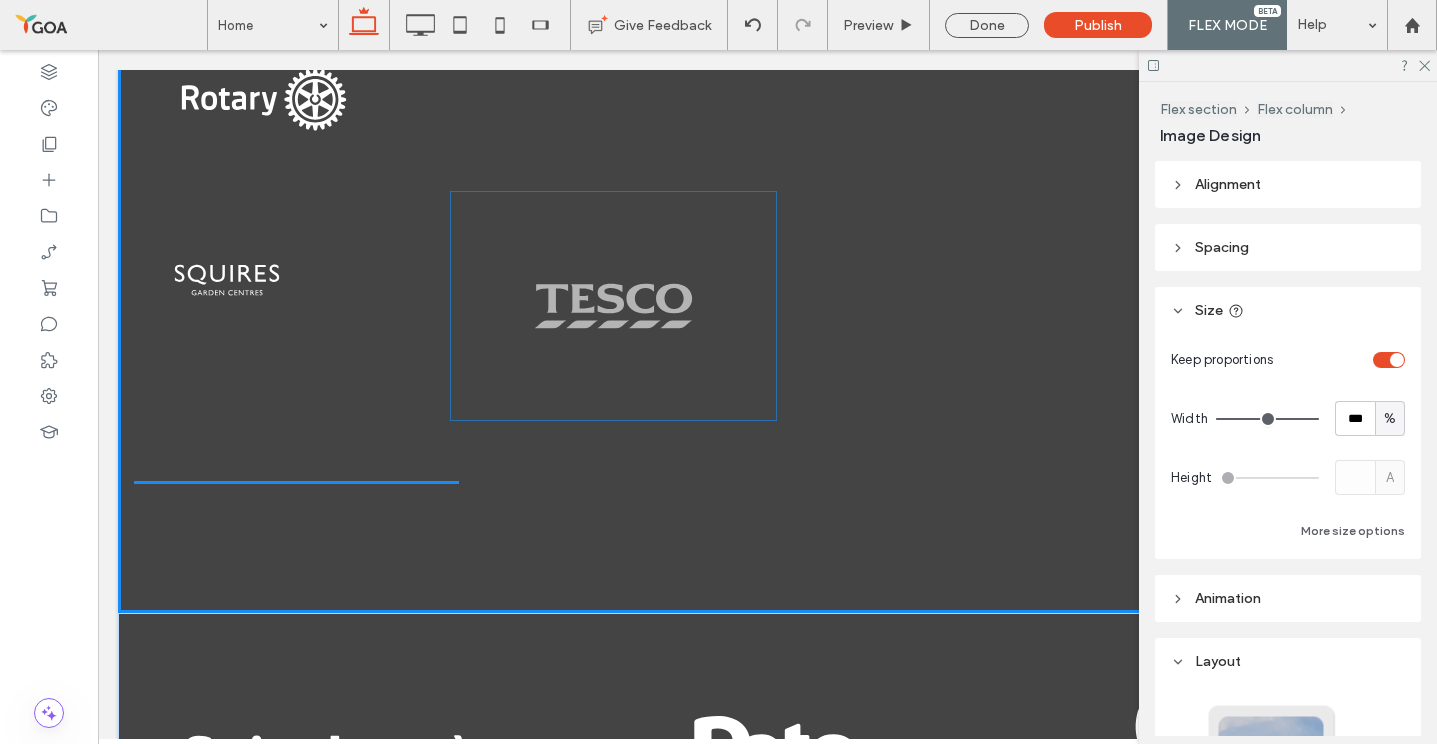 drag, startPoint x: 660, startPoint y: 476, endPoint x: 670, endPoint y: 307, distance: 169.2956 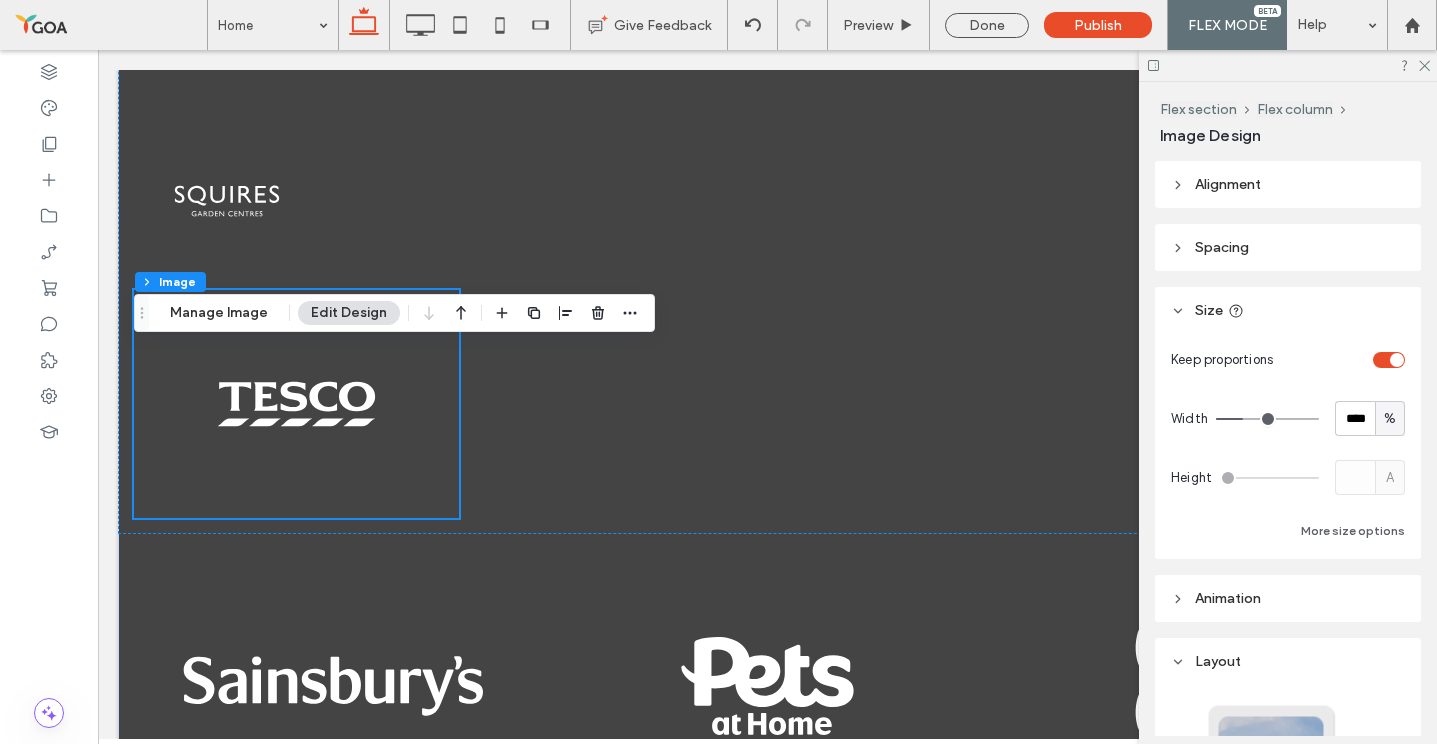 scroll, scrollTop: 4121, scrollLeft: 0, axis: vertical 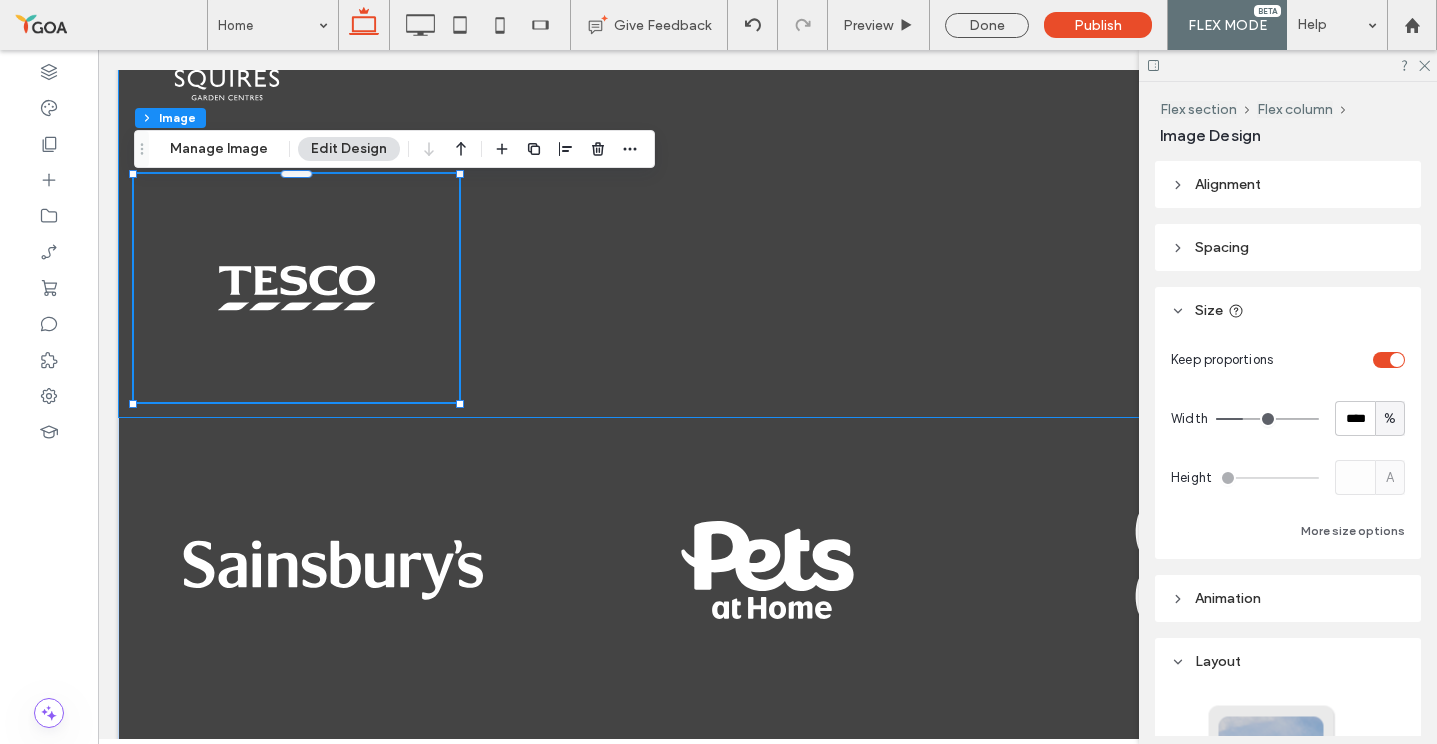 click at bounding box center (767, 19) 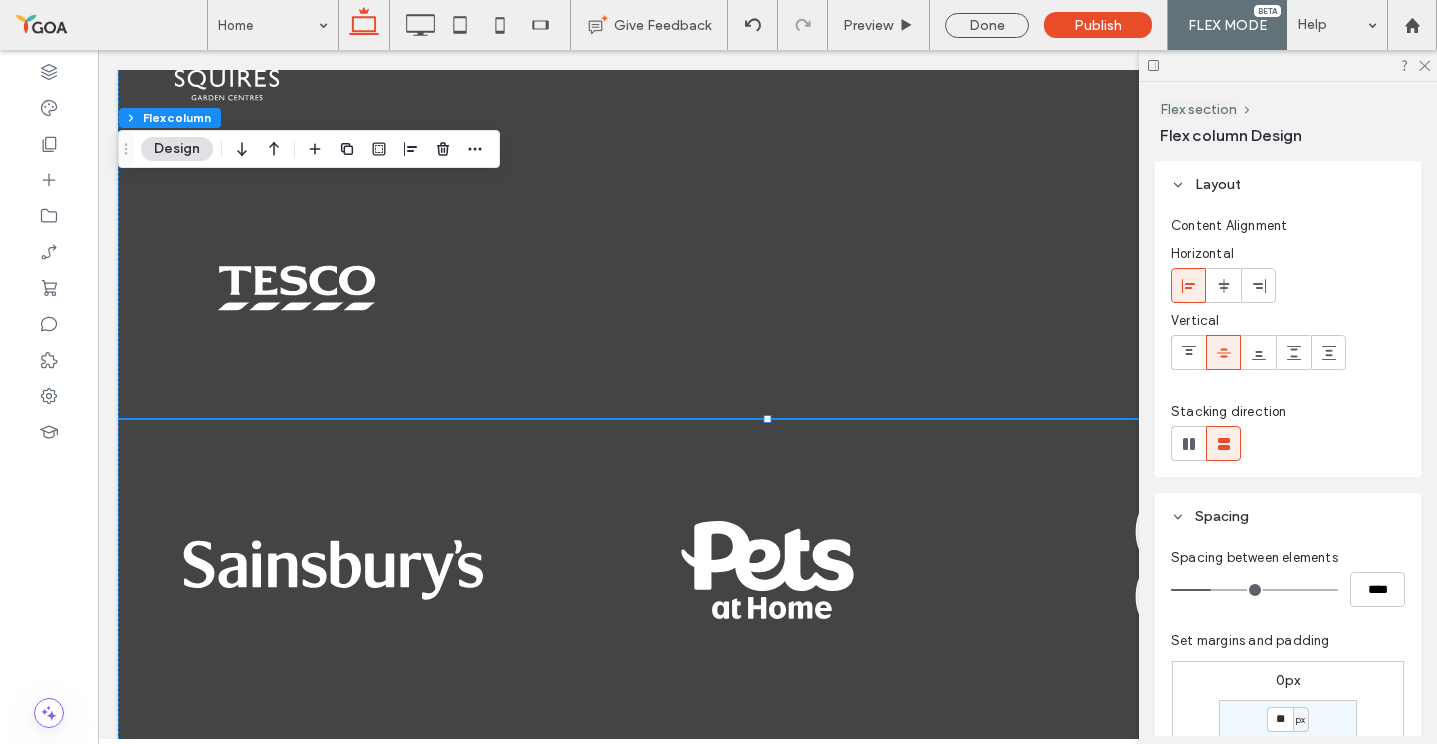 click at bounding box center [1189, 443] 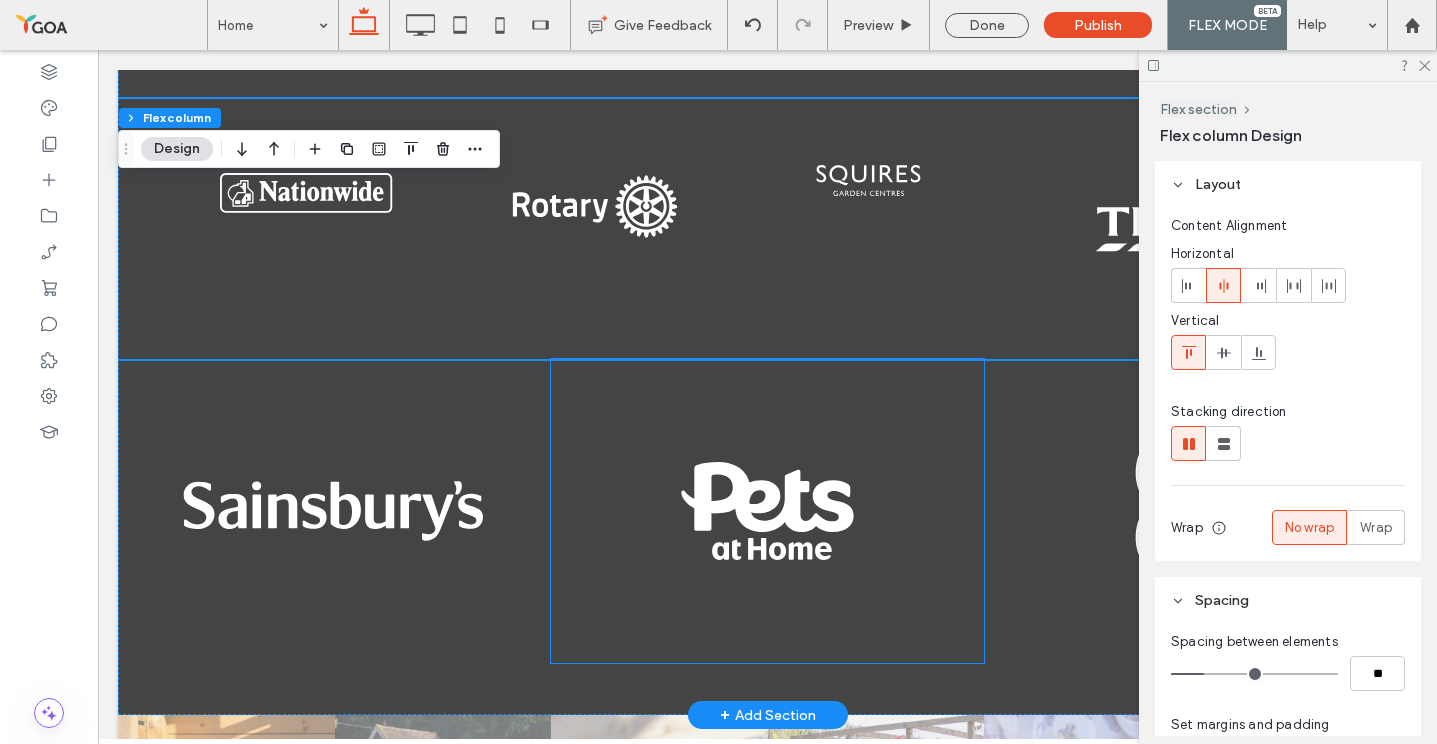 scroll, scrollTop: 3547, scrollLeft: 0, axis: vertical 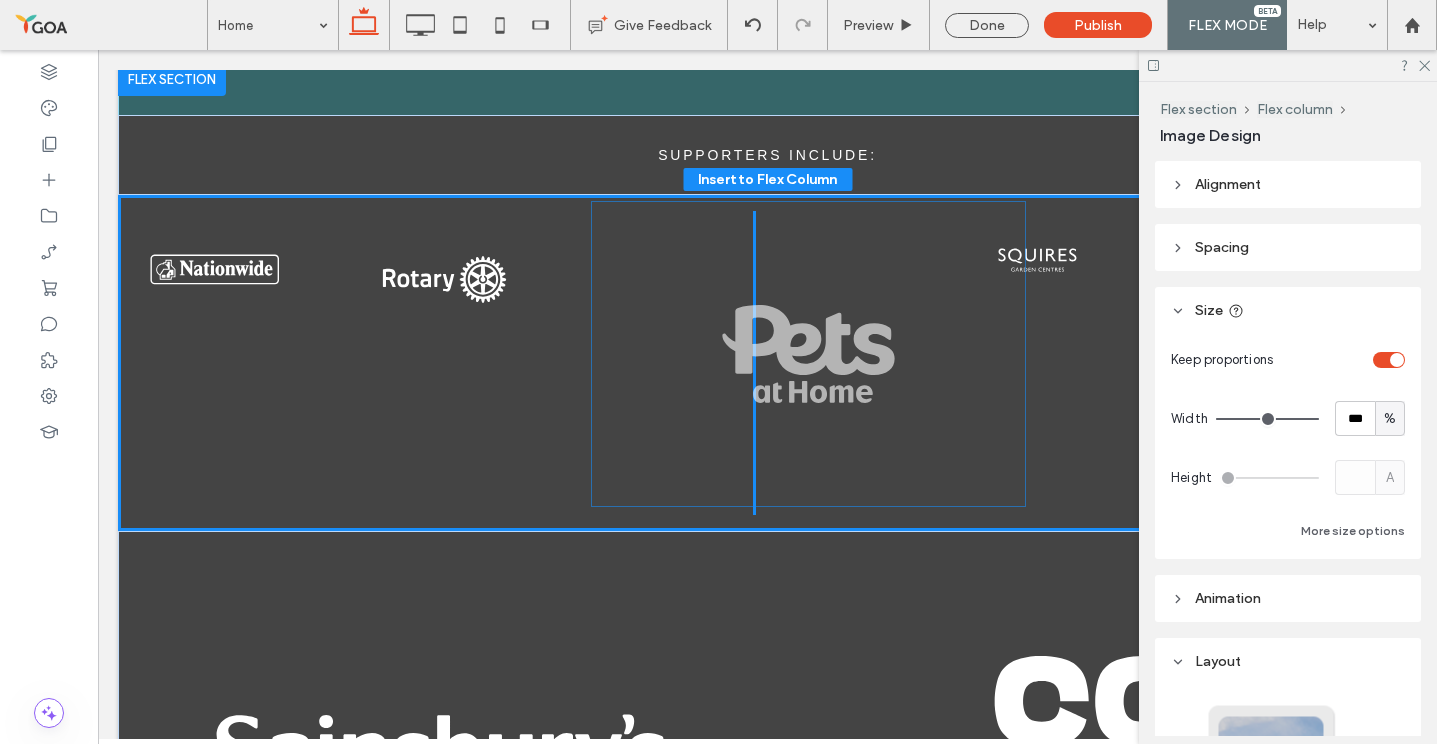drag, startPoint x: 786, startPoint y: 597, endPoint x: 827, endPoint y: 343, distance: 257.28778 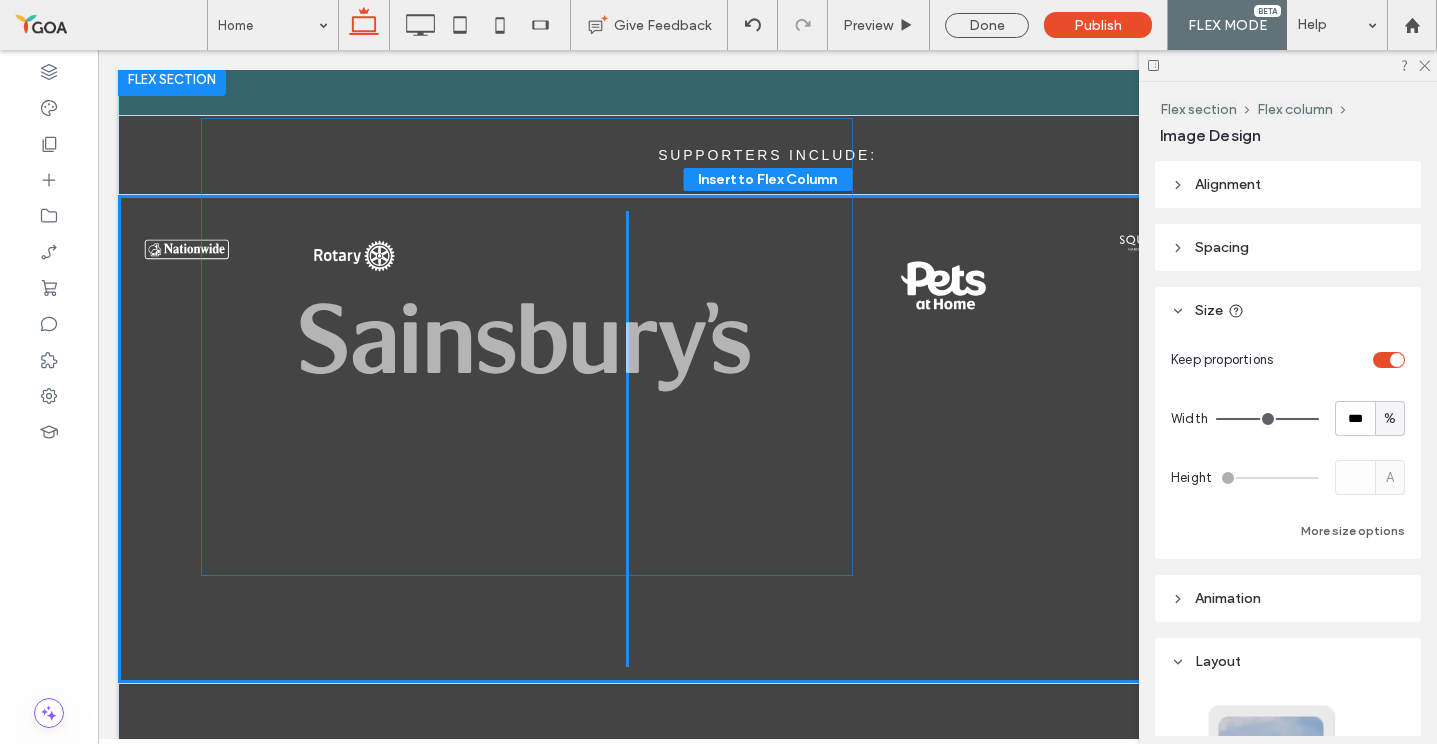 drag, startPoint x: 518, startPoint y: 676, endPoint x: 602, endPoint y: 339, distance: 347.3111 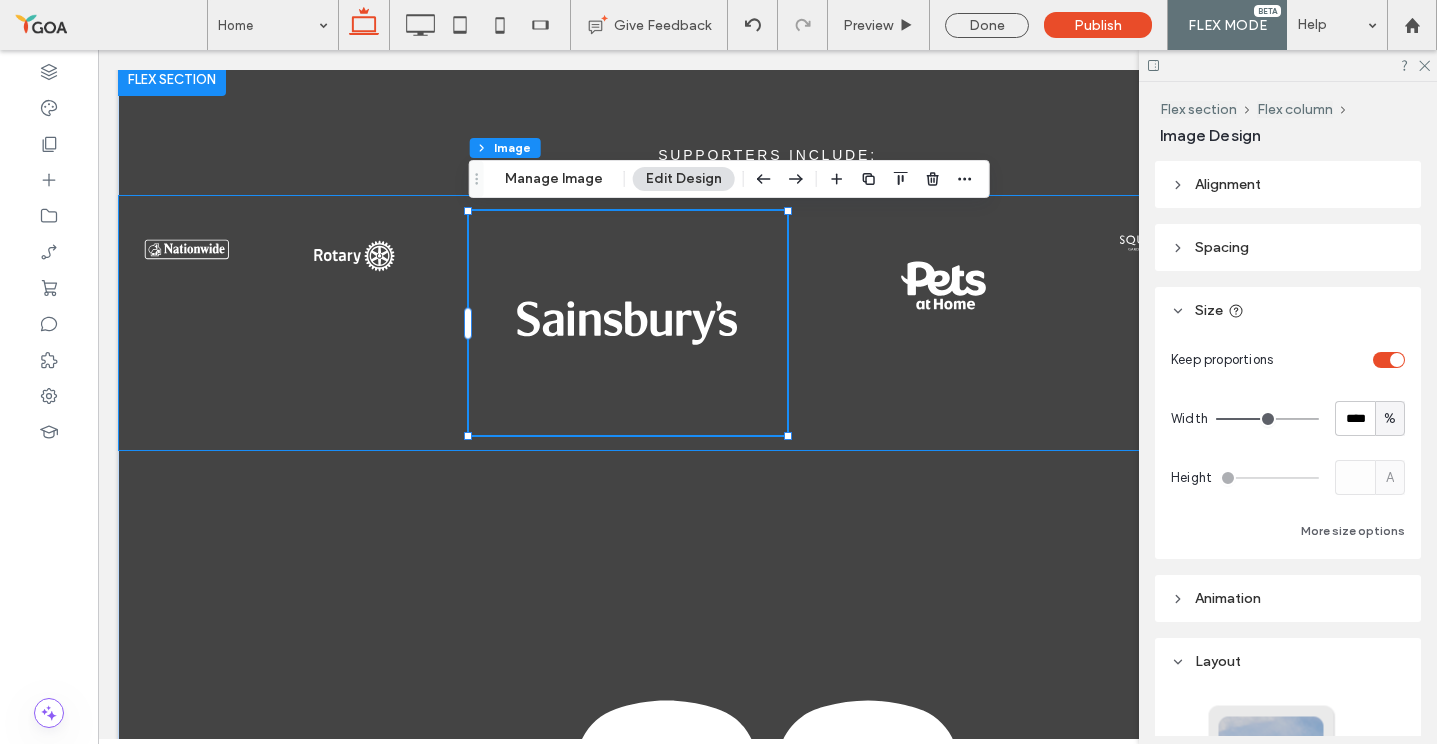 scroll, scrollTop: 0, scrollLeft: 75, axis: horizontal 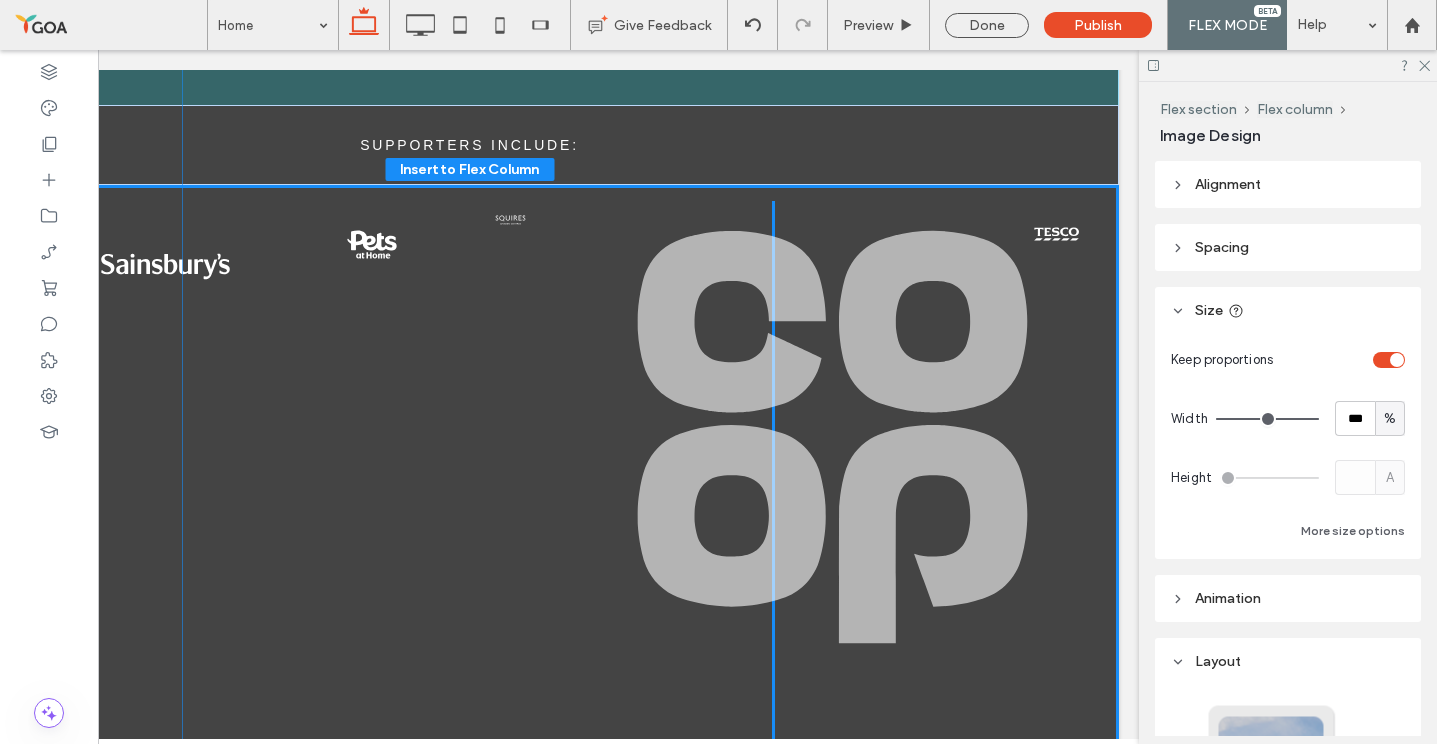drag, startPoint x: 577, startPoint y: 728, endPoint x: 940, endPoint y: 258, distance: 593.85944 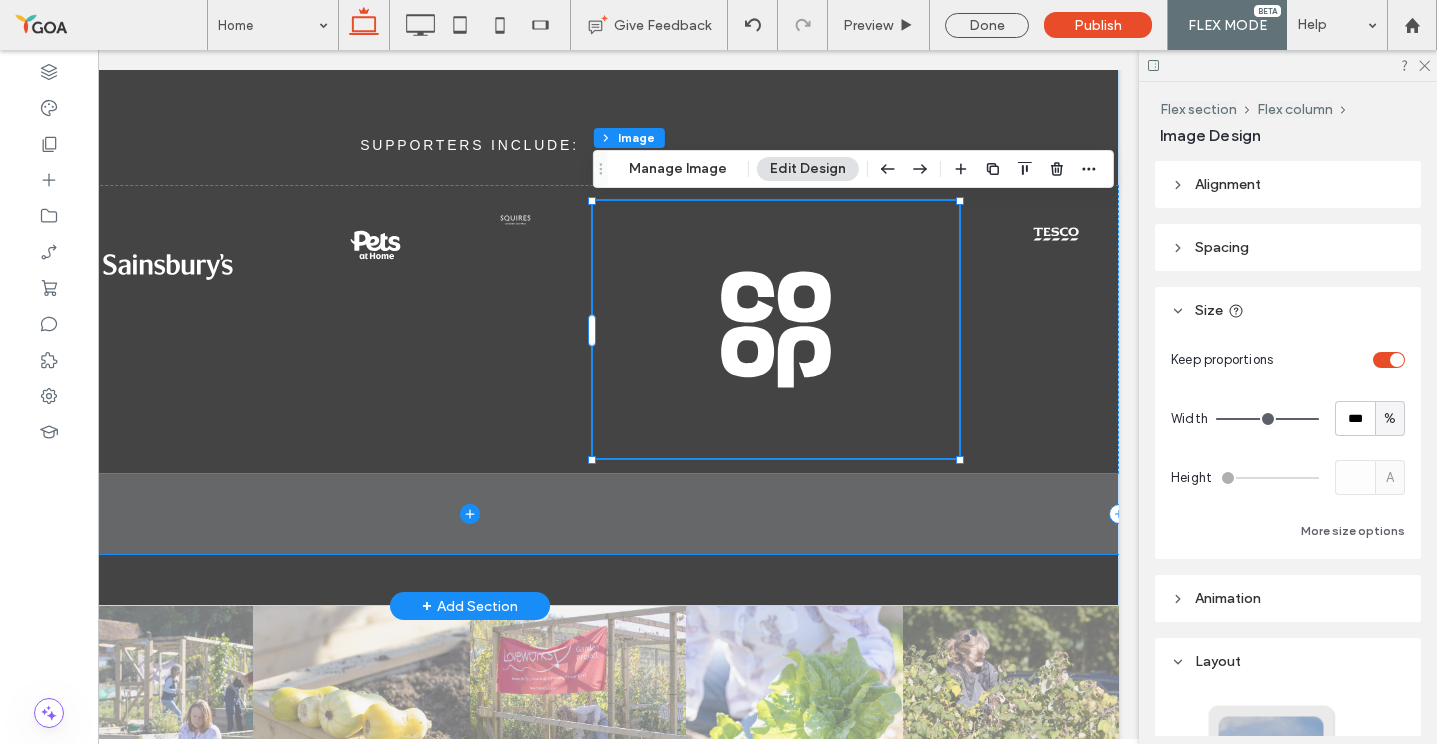 click at bounding box center [469, 514] 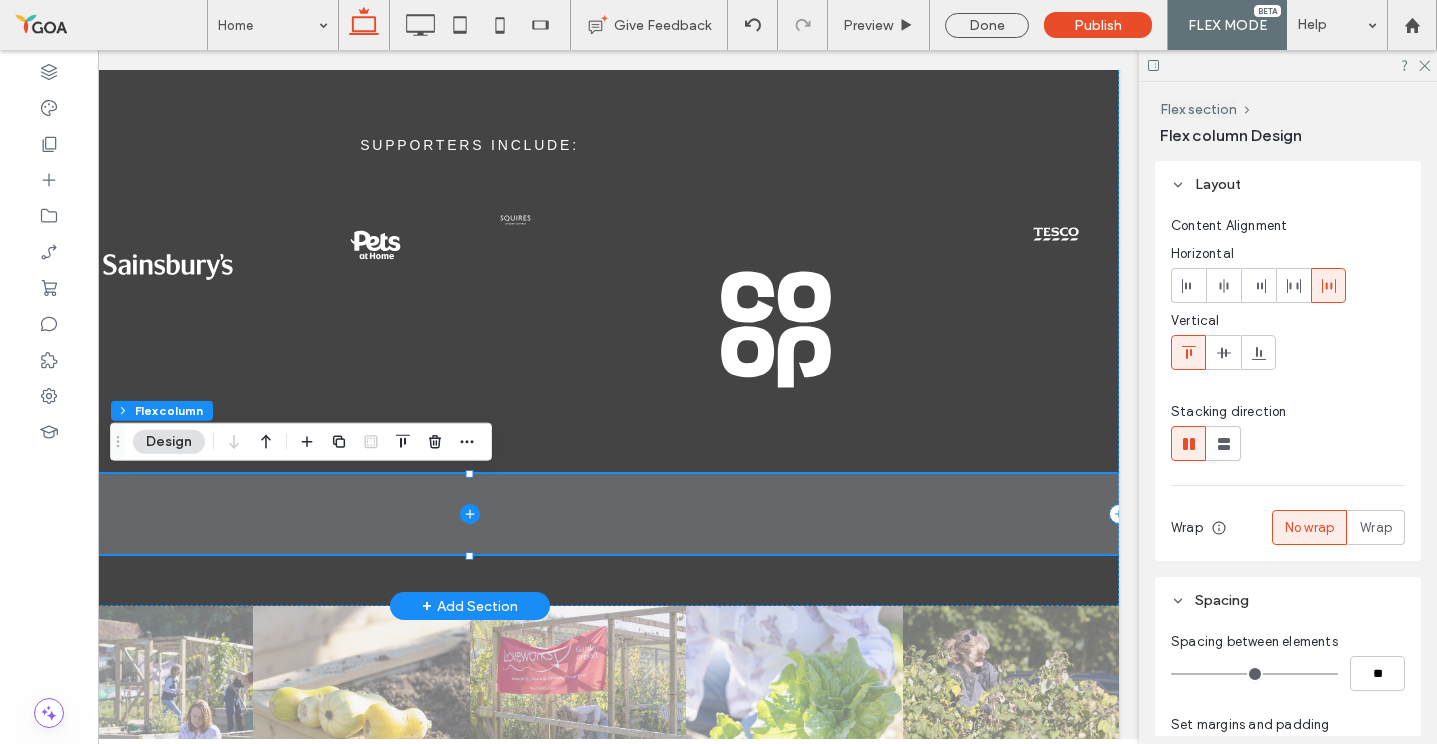 scroll, scrollTop: 0, scrollLeft: 0, axis: both 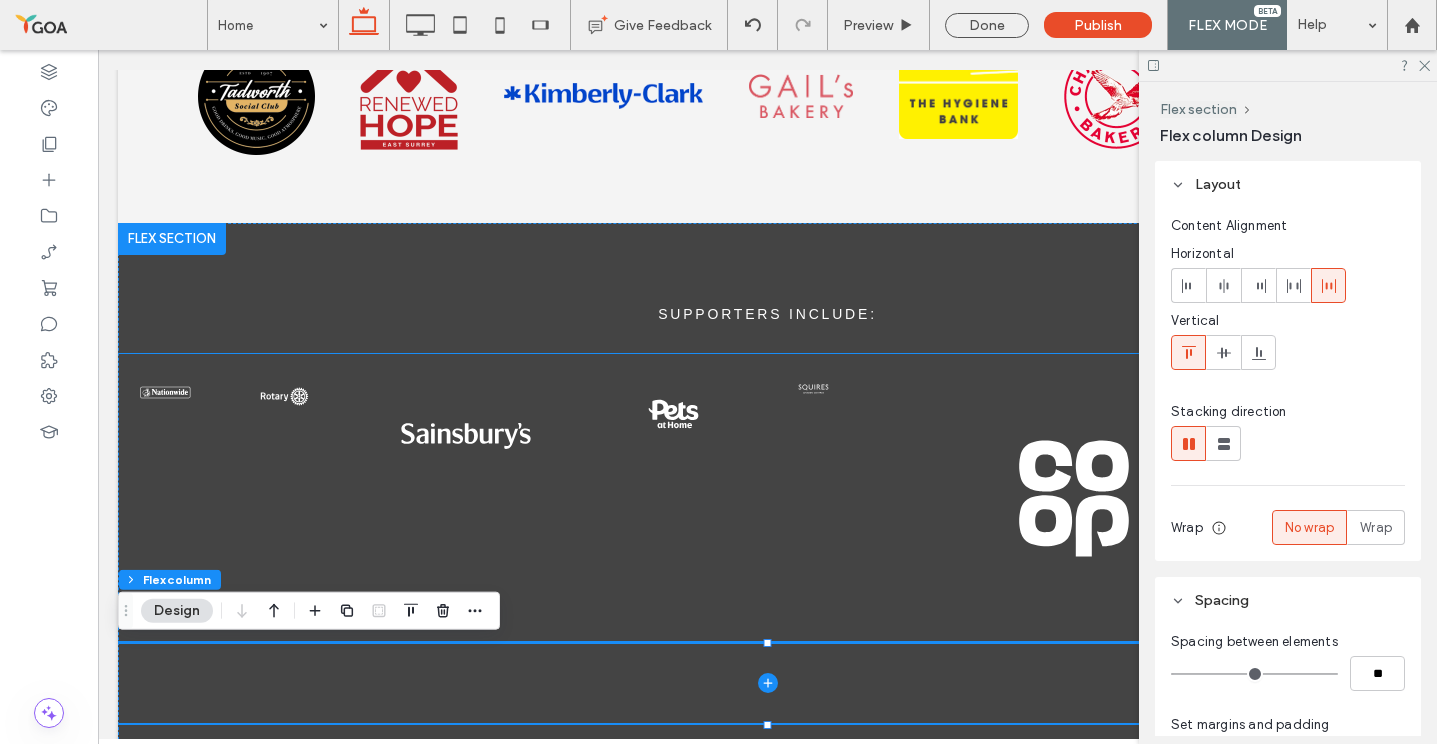 click at bounding box center [767, 498] 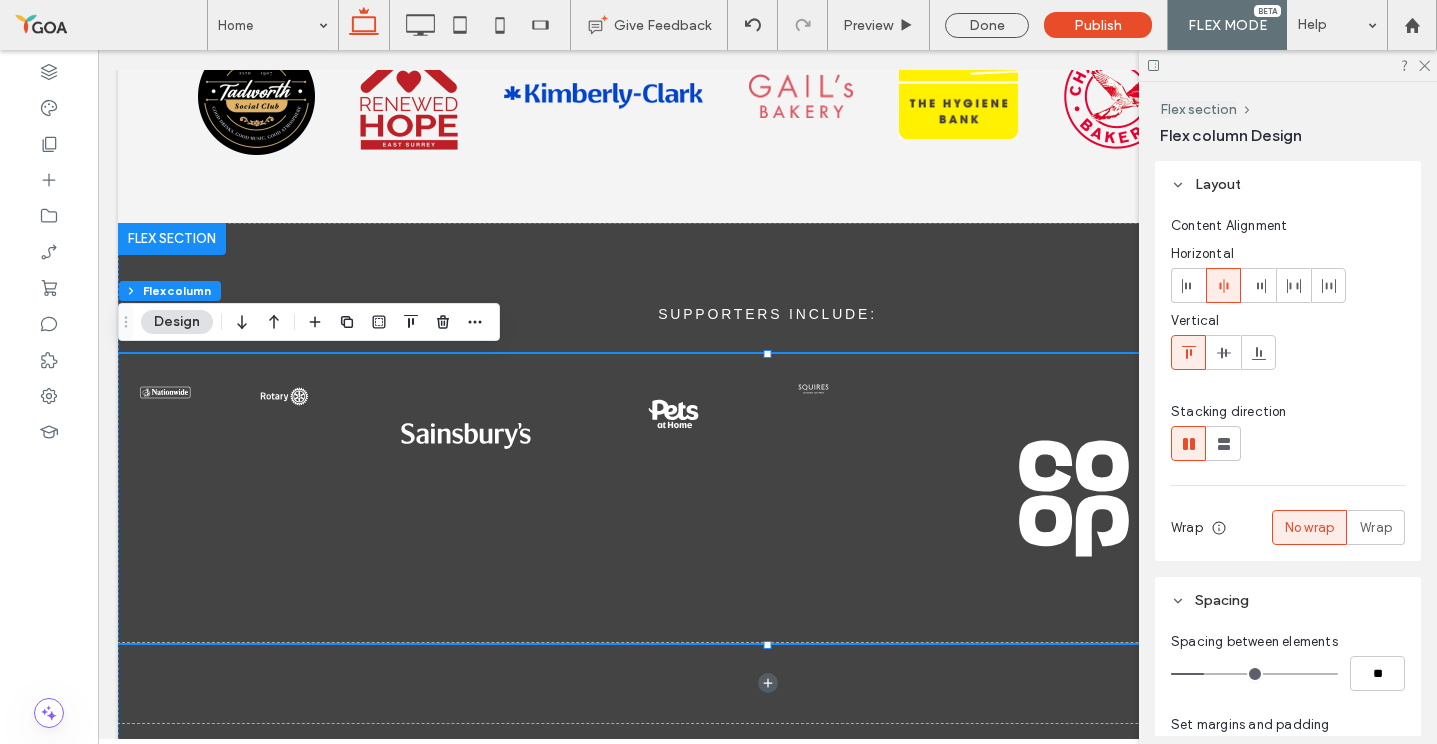 click 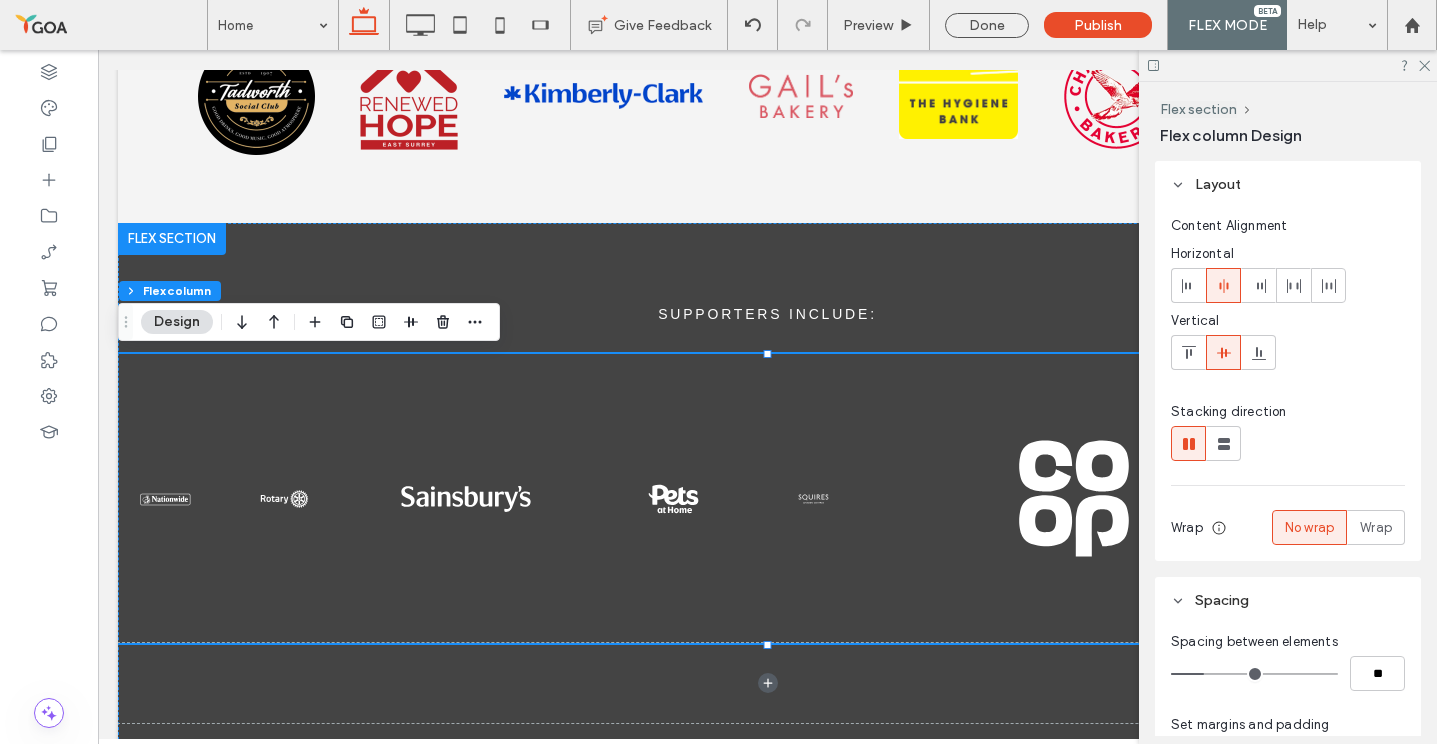 click 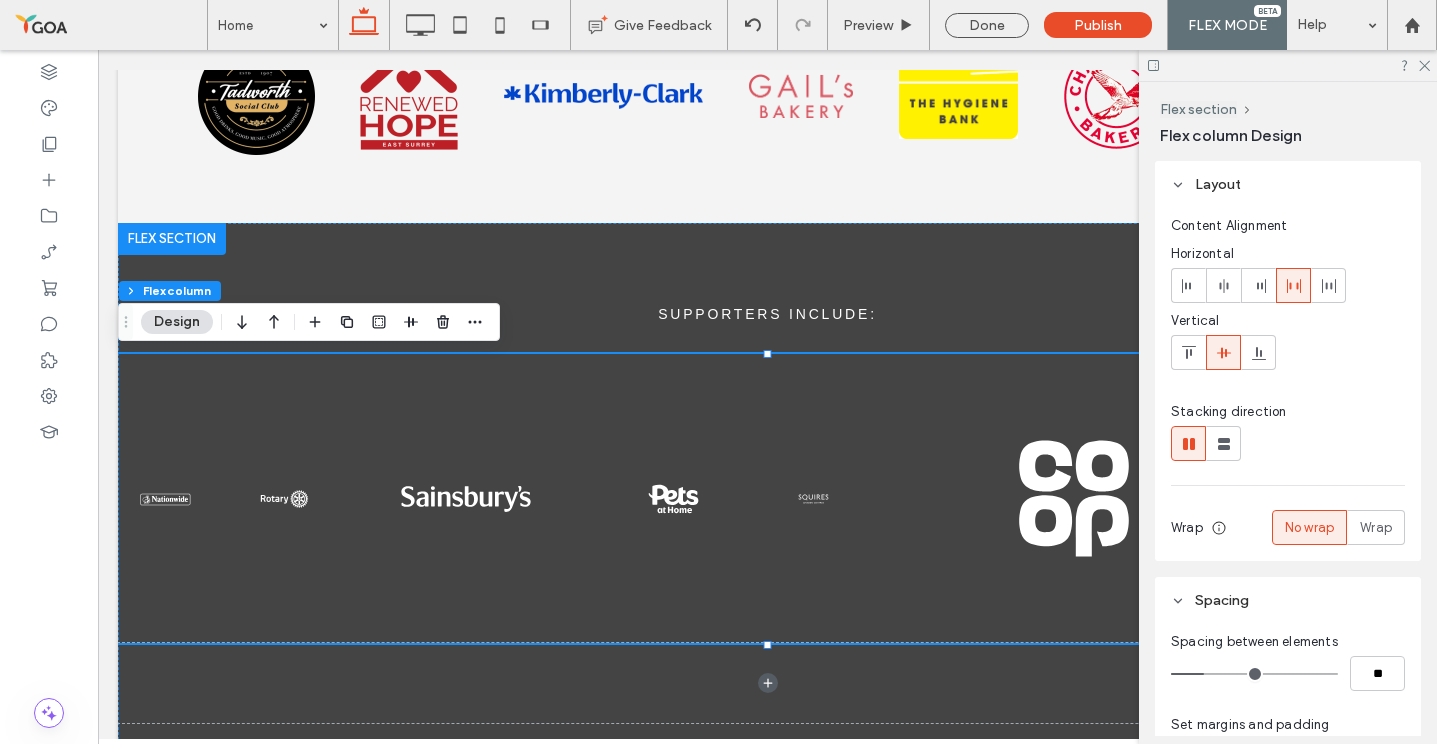 click 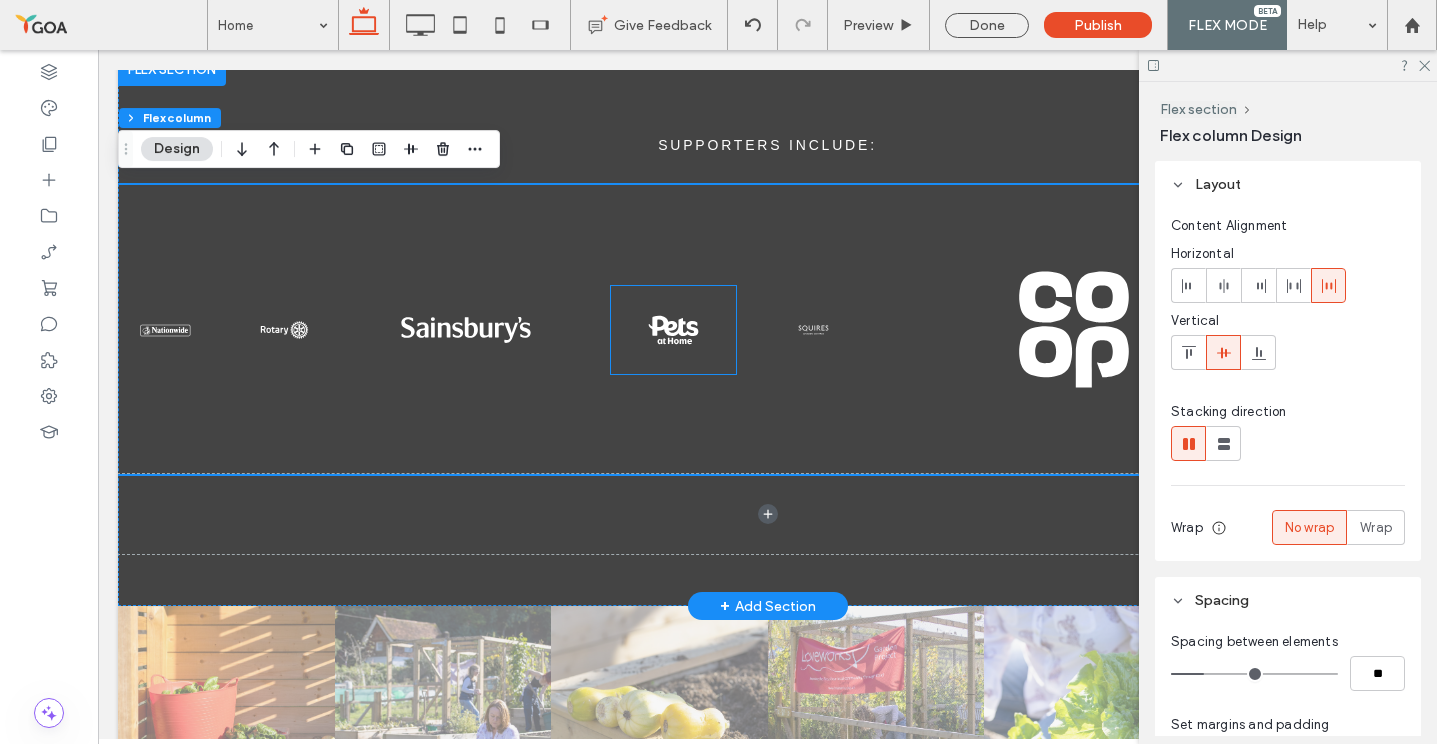 scroll, scrollTop: 3590, scrollLeft: 0, axis: vertical 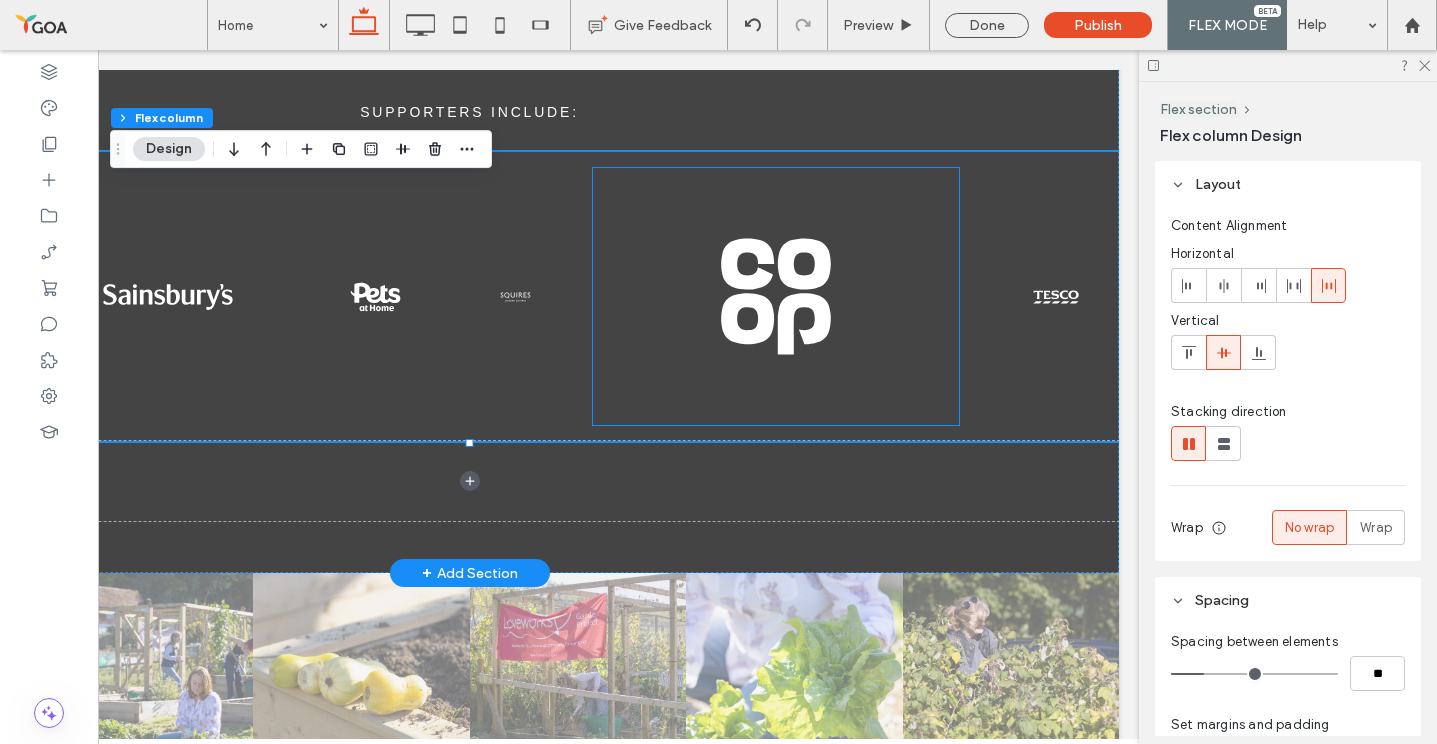click at bounding box center [776, 296] 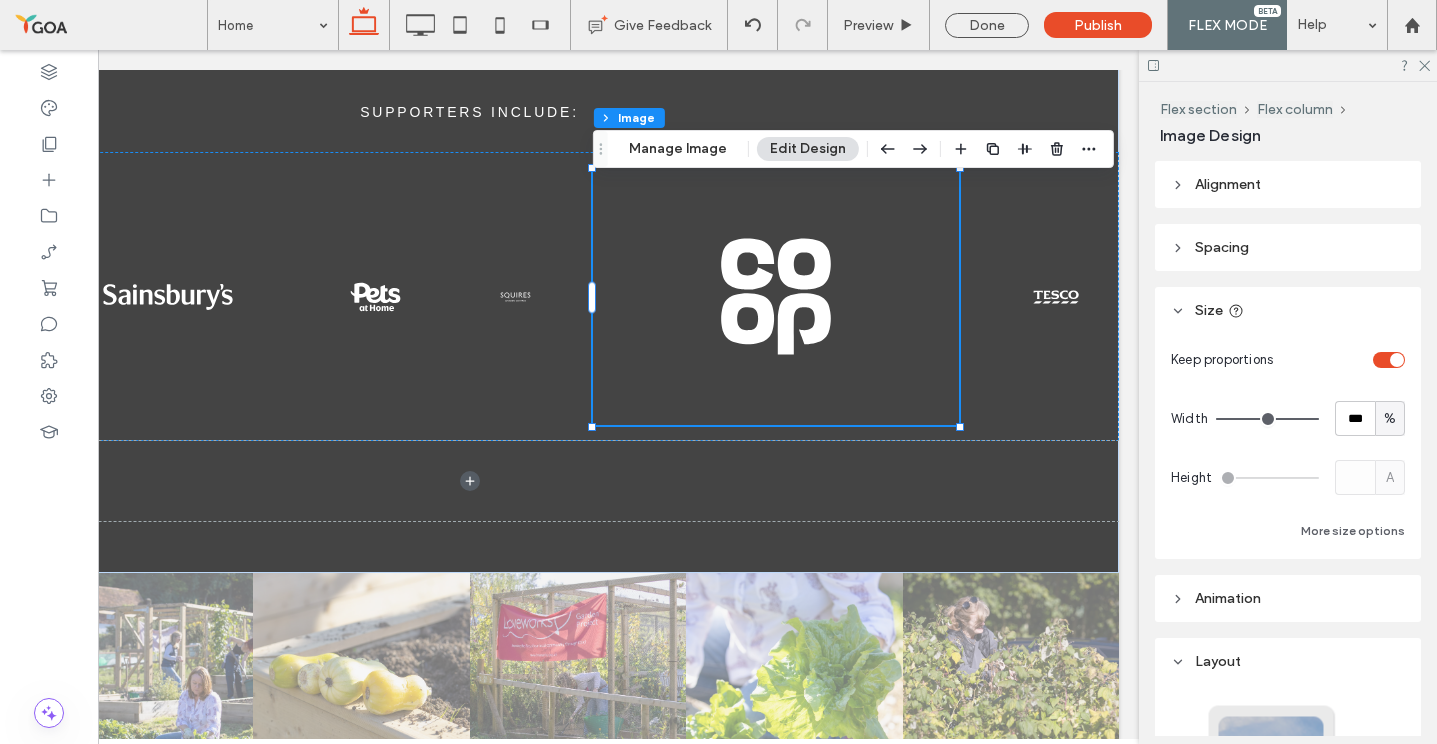 click at bounding box center [1397, 360] 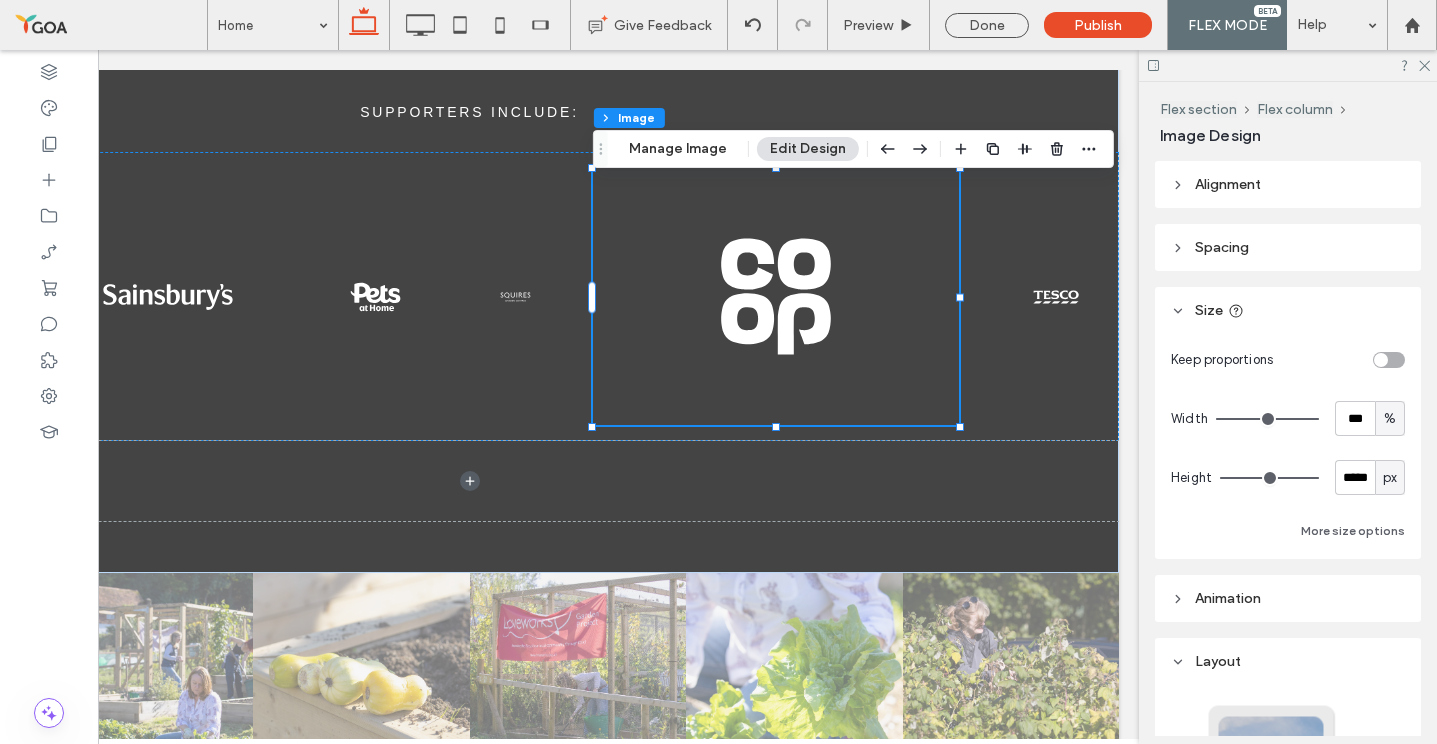 click at bounding box center (1389, 360) 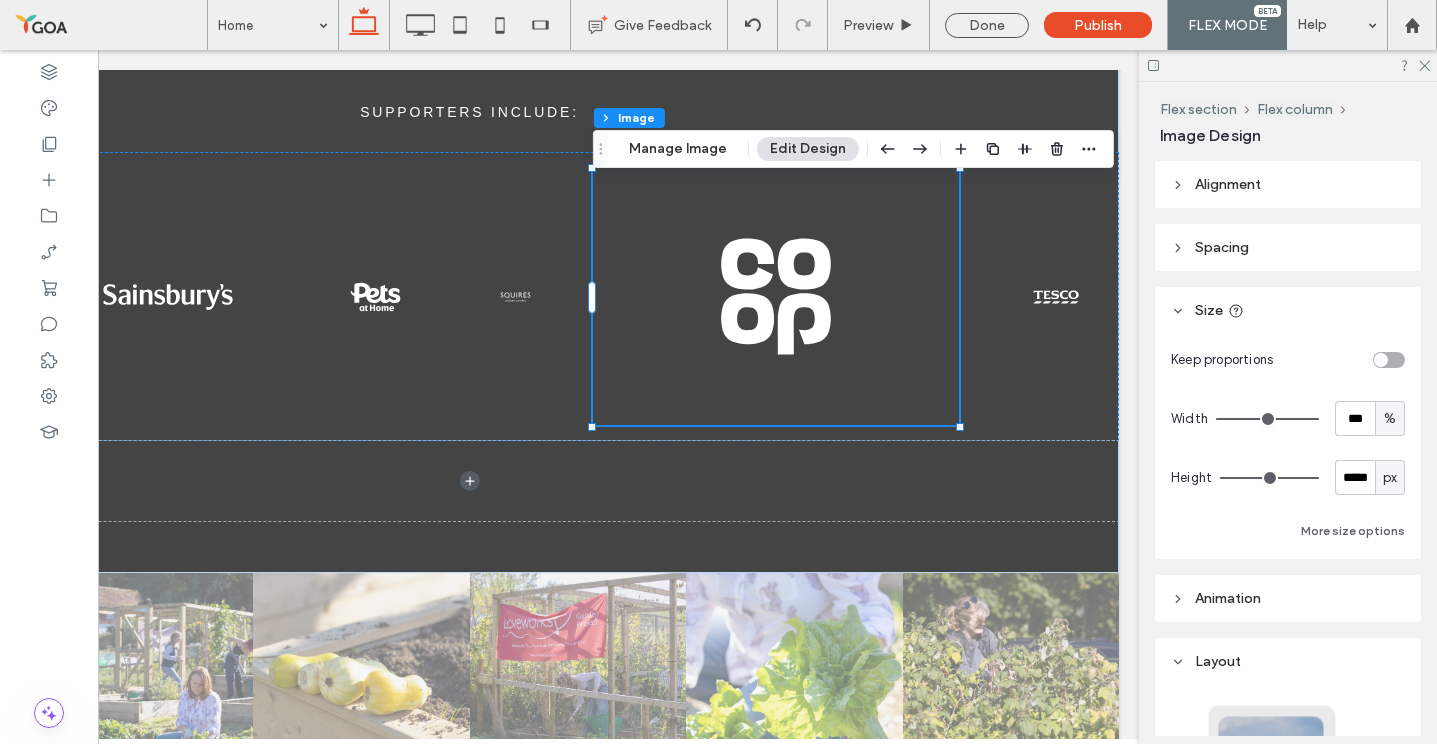 type on "*" 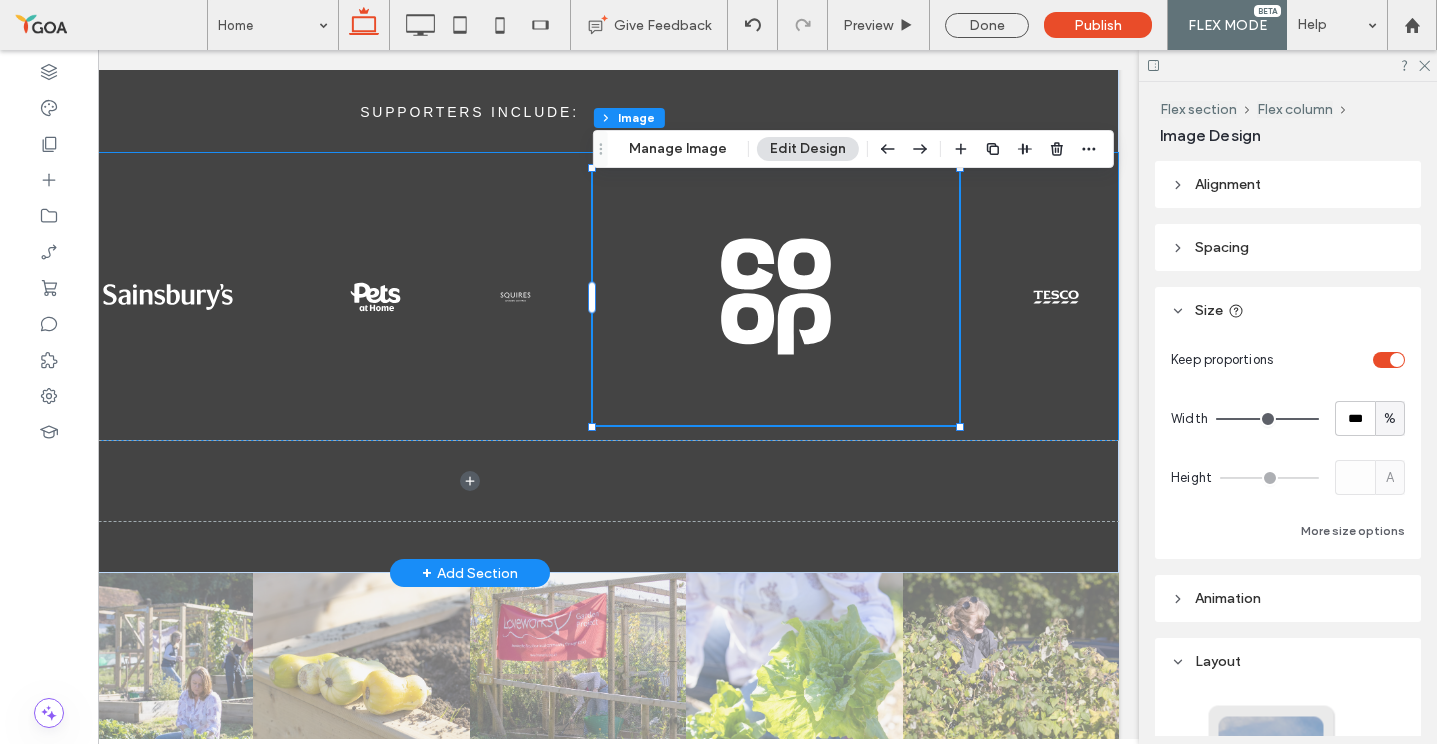 click at bounding box center (1056, 297) 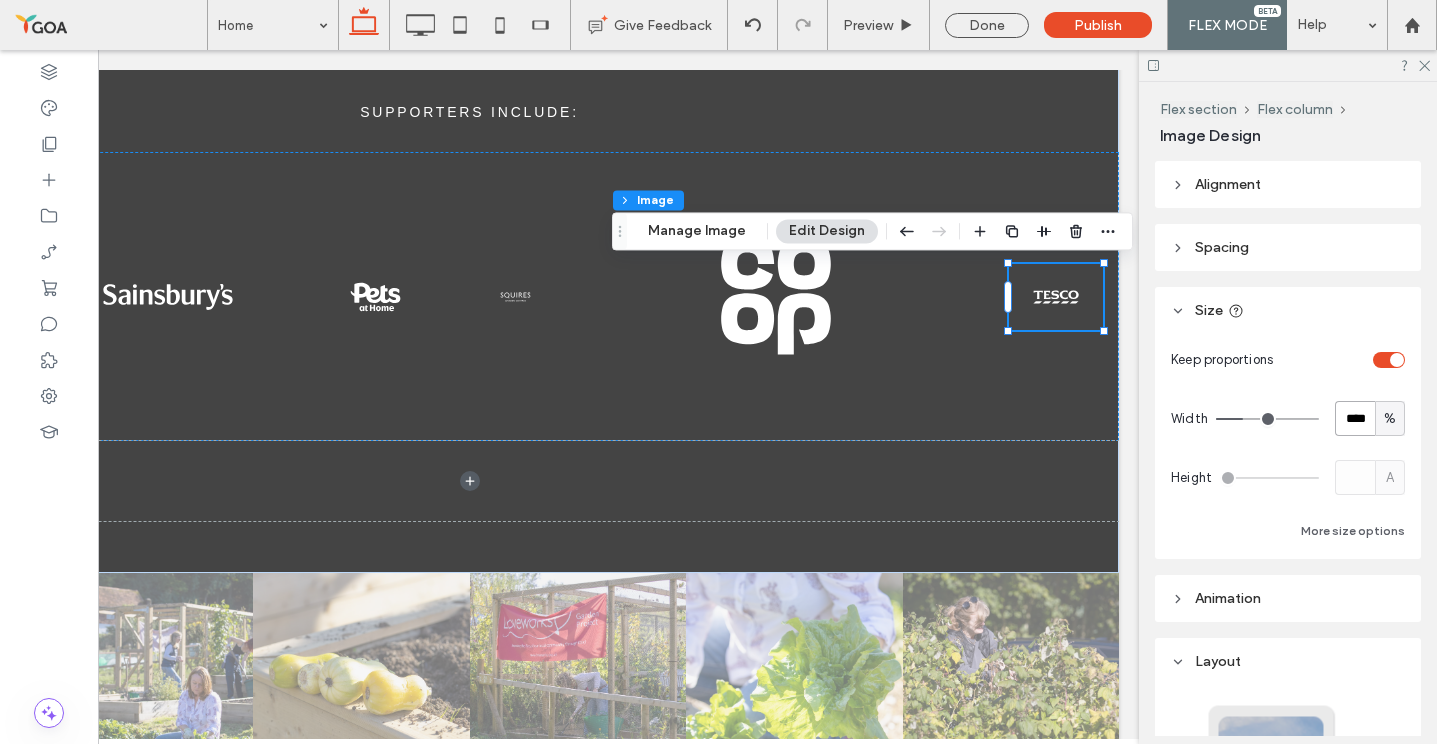 click on "****" at bounding box center [1355, 418] 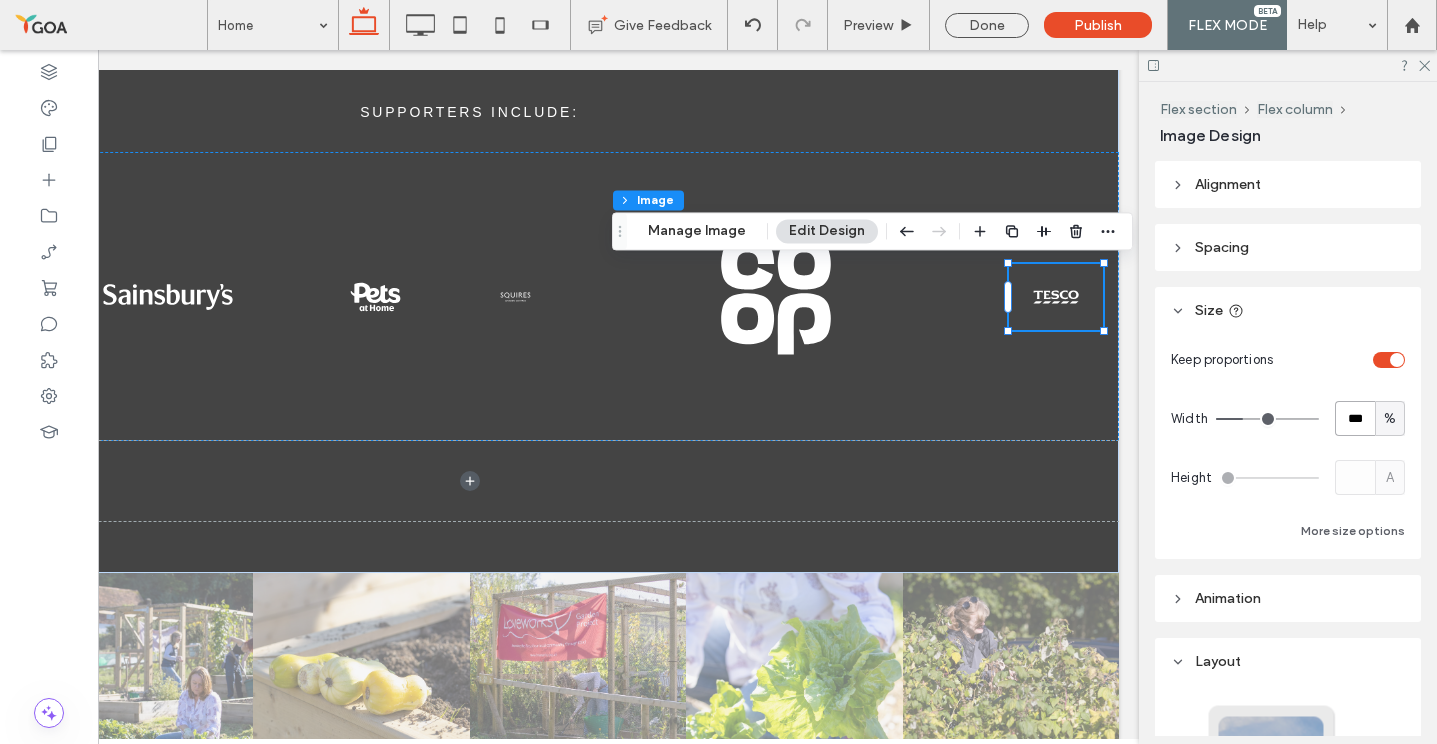 type on "***" 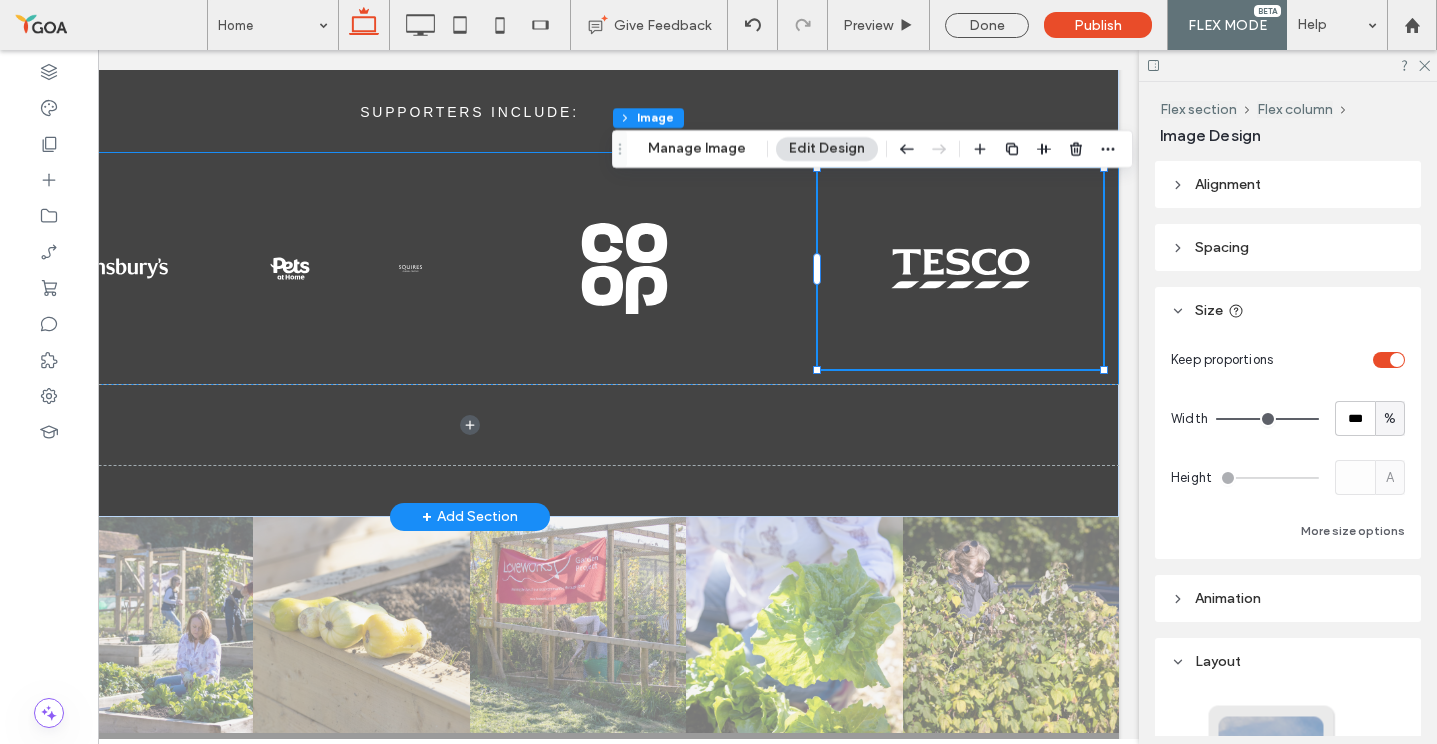 click at bounding box center [469, 268] 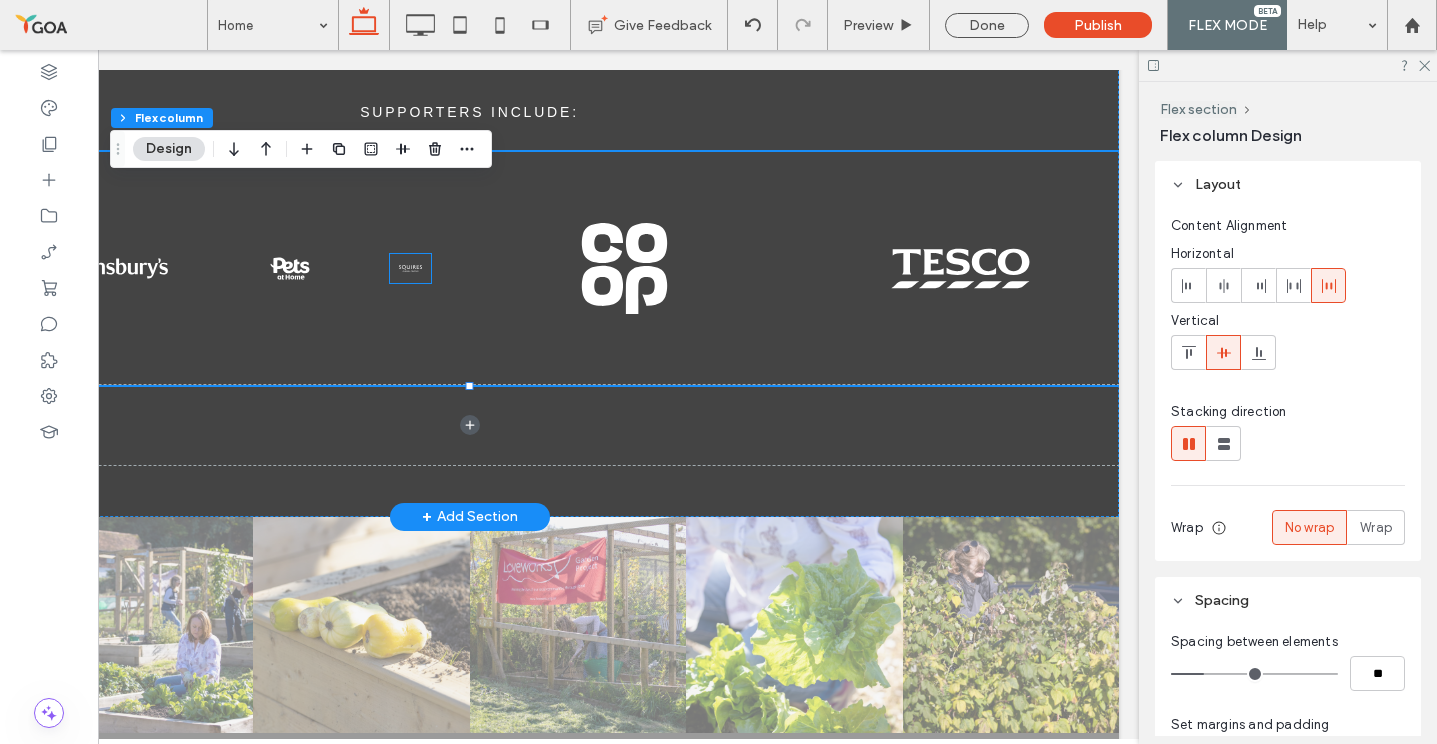 click at bounding box center [411, 268] 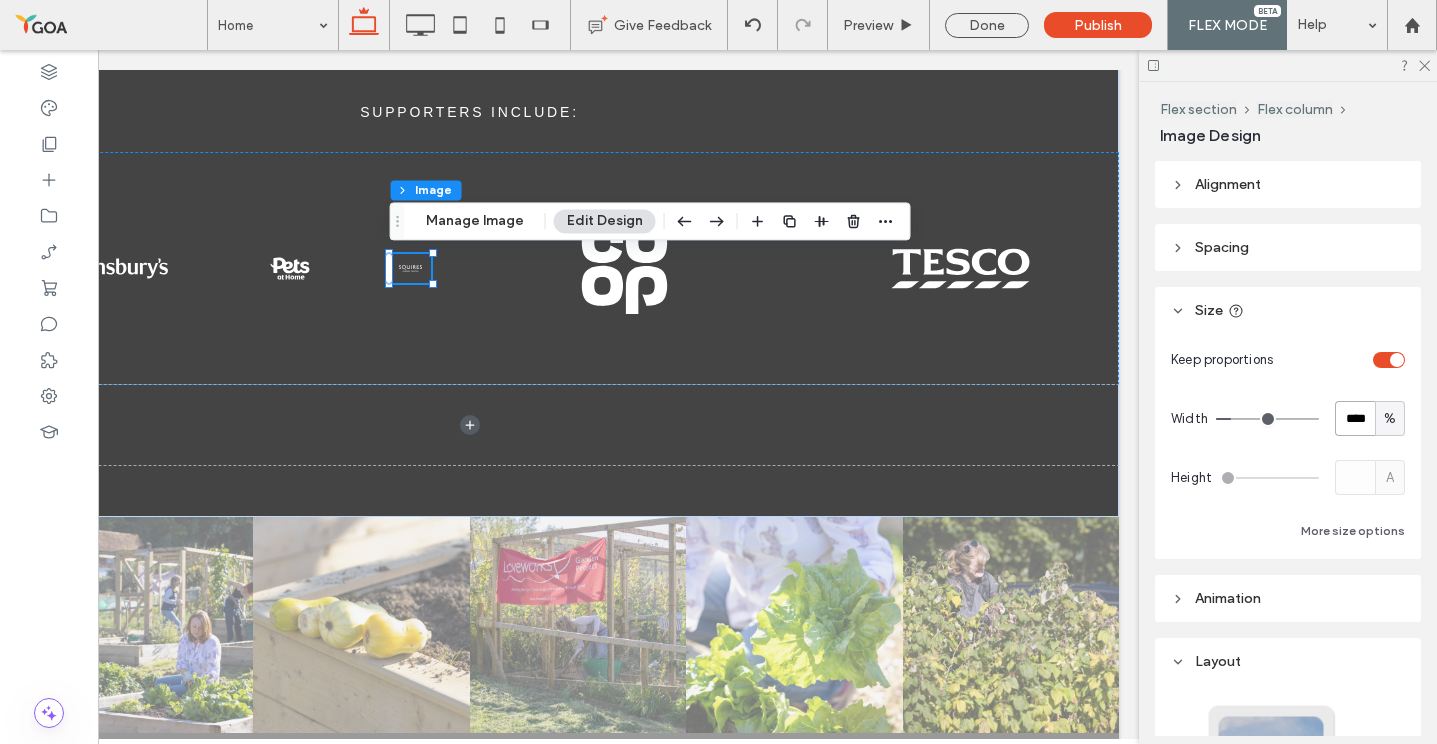 click on "****" at bounding box center (1355, 418) 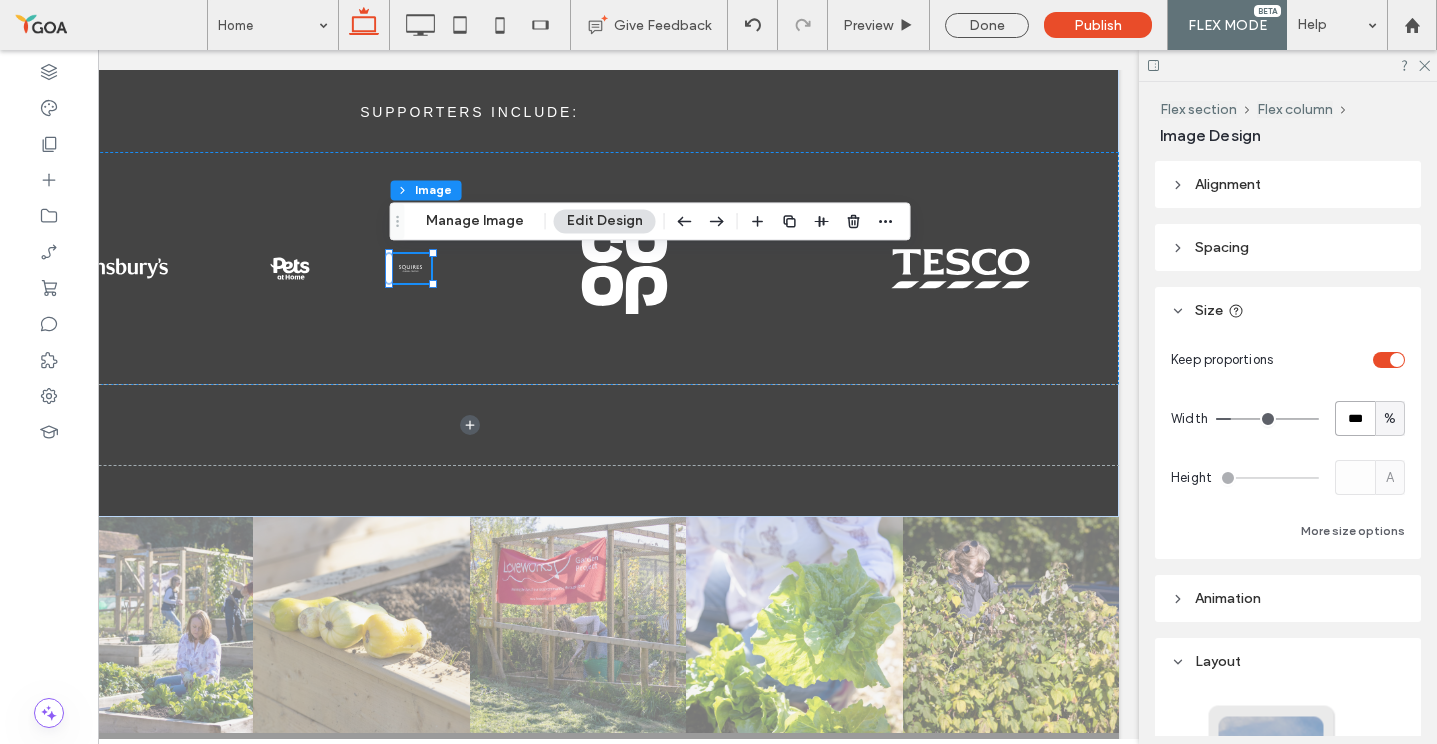 type on "***" 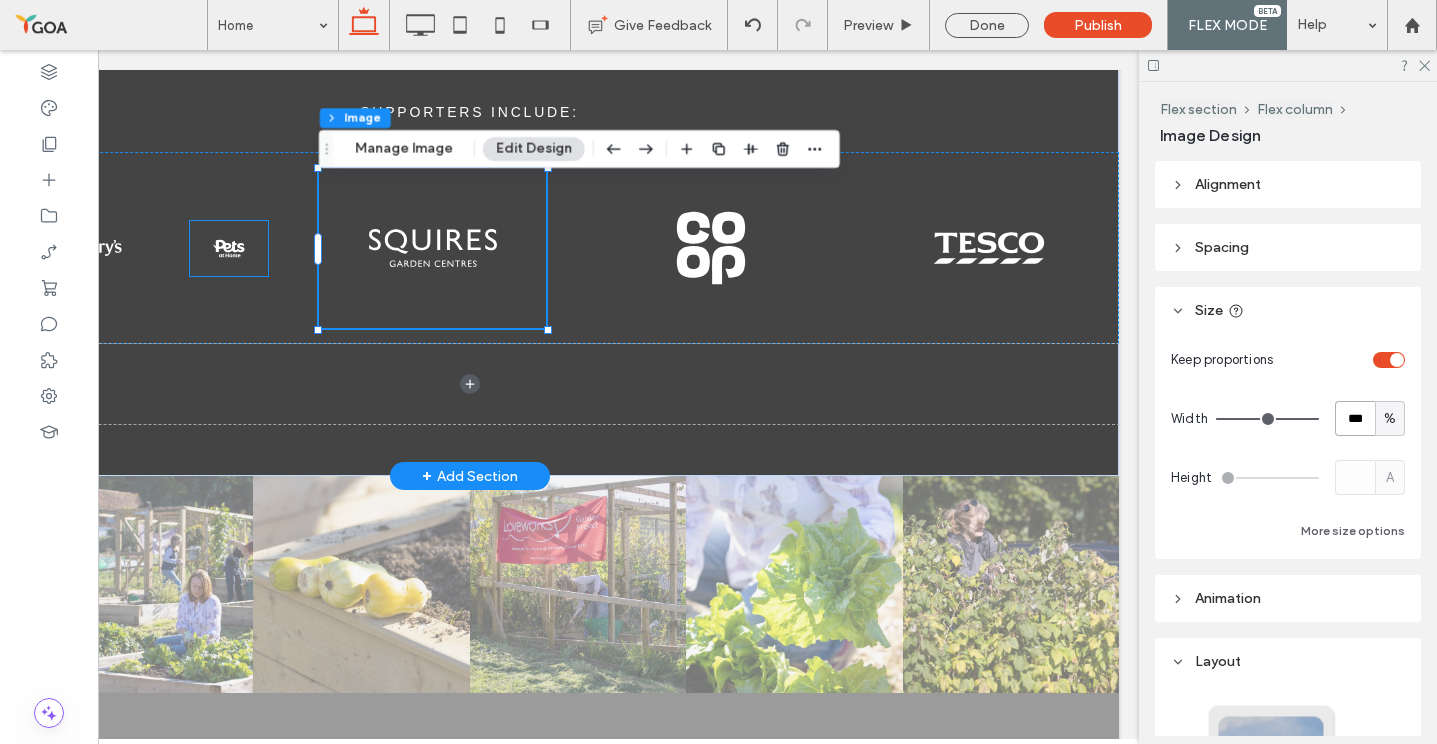 click at bounding box center [229, 248] 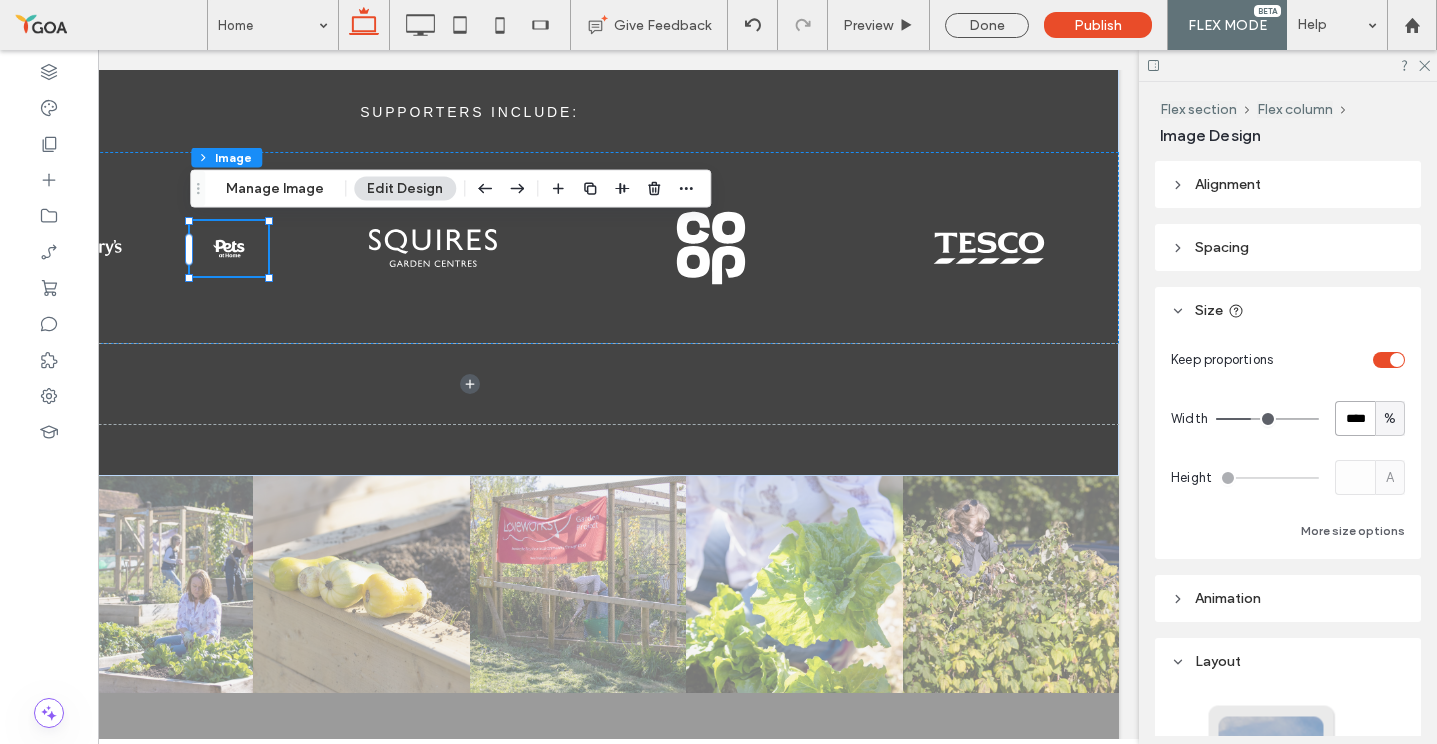 click on "****" at bounding box center [1355, 418] 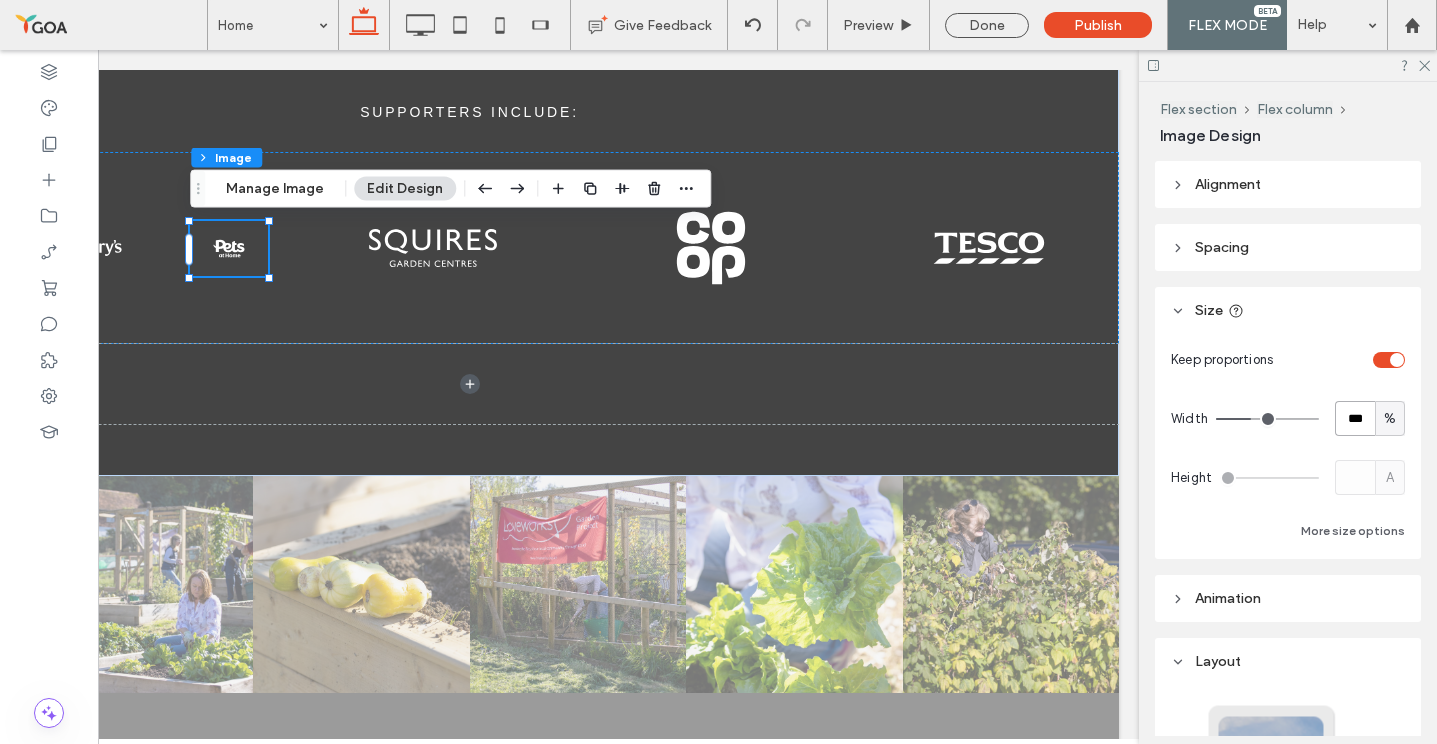 type on "***" 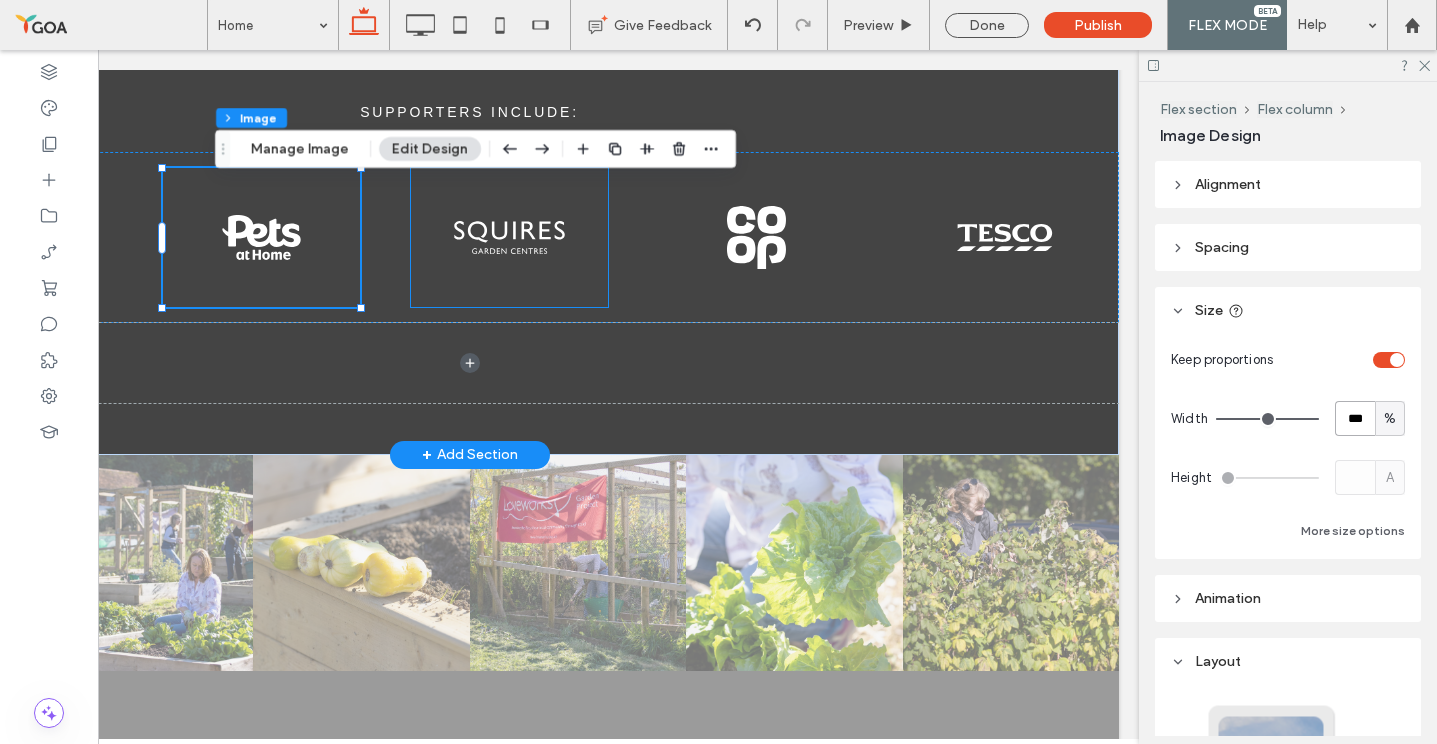 scroll, scrollTop: 0, scrollLeft: 0, axis: both 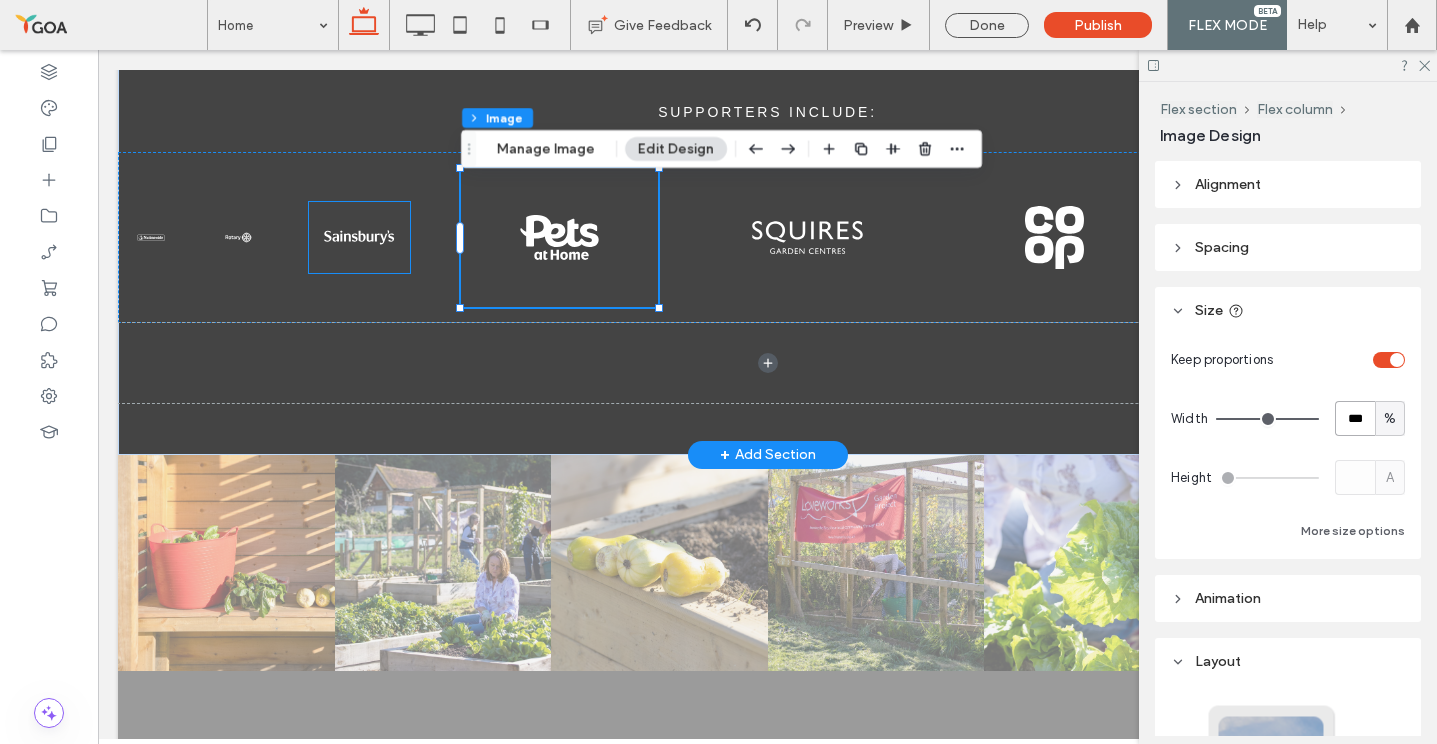 click at bounding box center [359, 237] 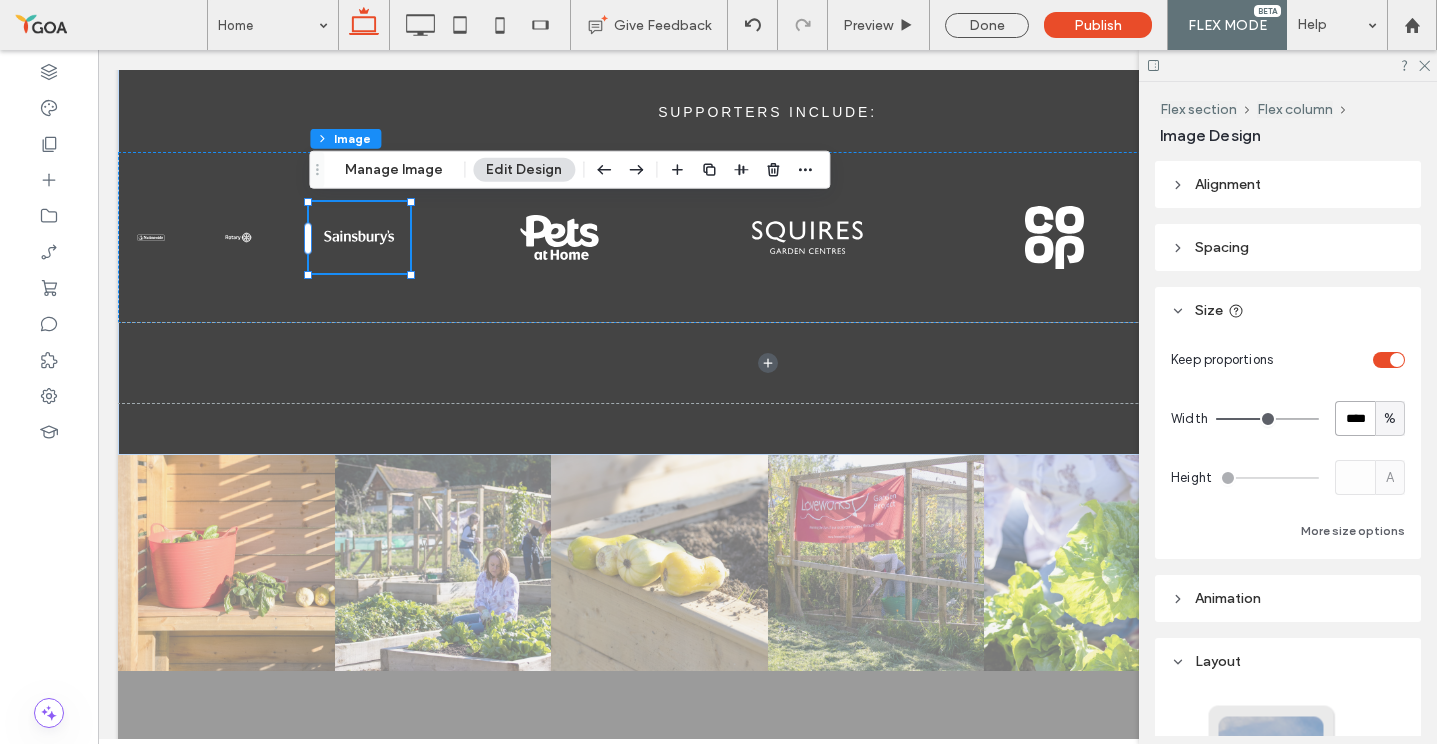 click on "****" at bounding box center (1355, 418) 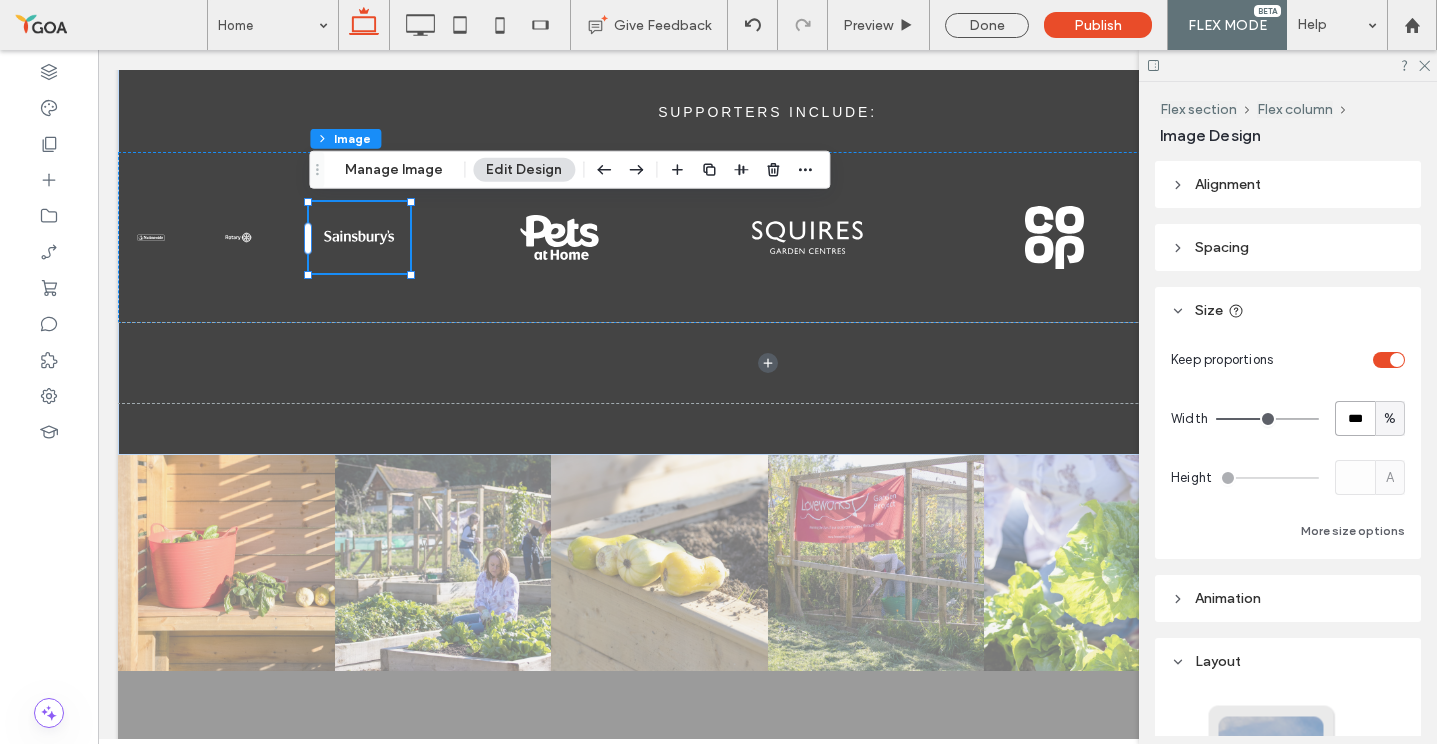 type on "***" 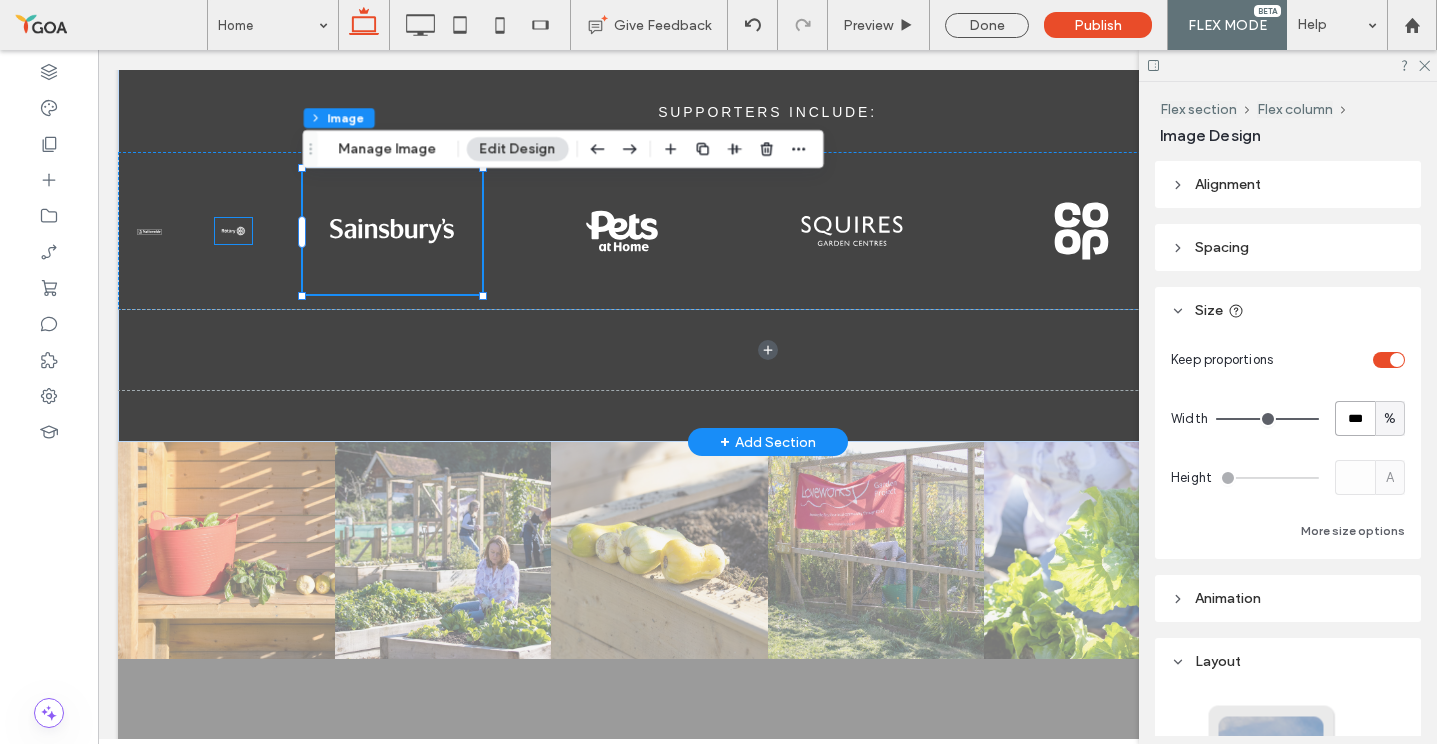 click at bounding box center (233, 231) 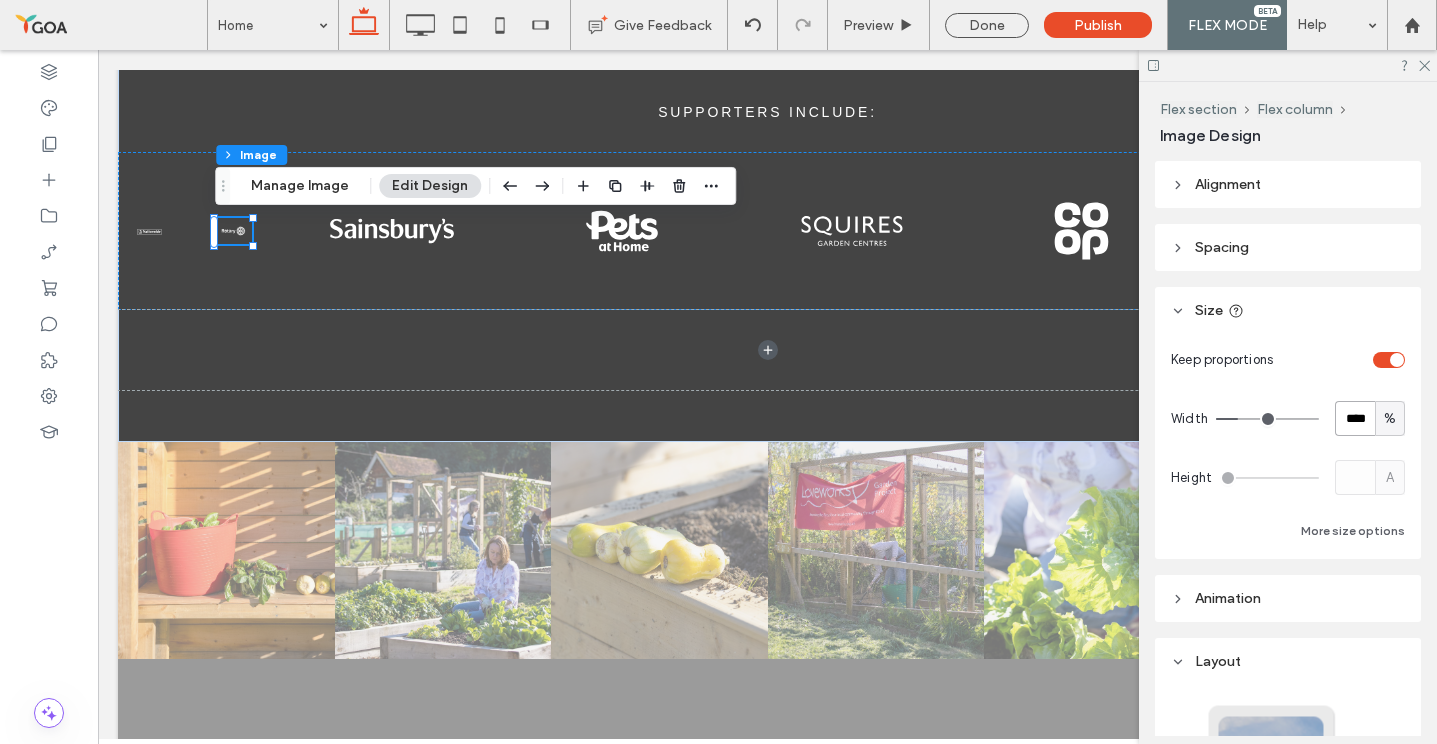 click on "****" at bounding box center [1355, 418] 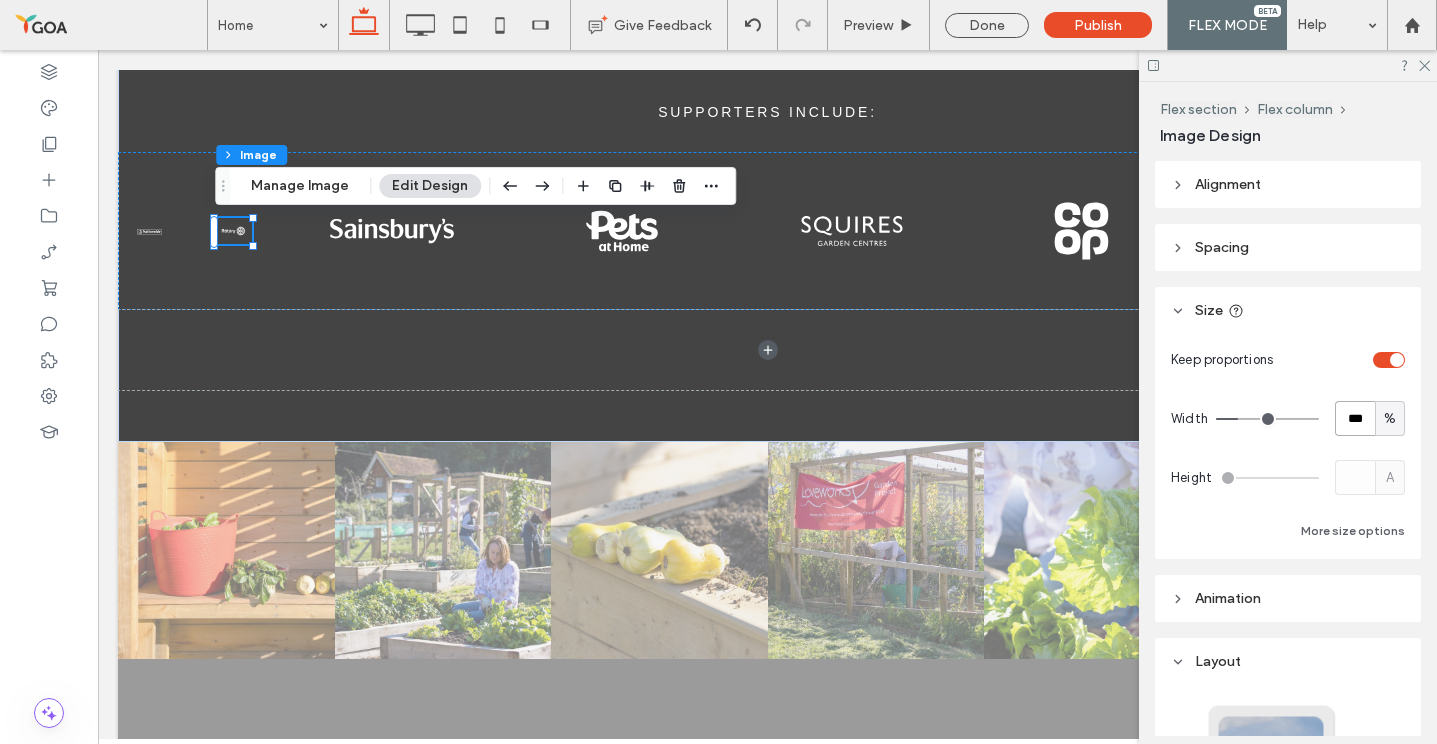 type on "***" 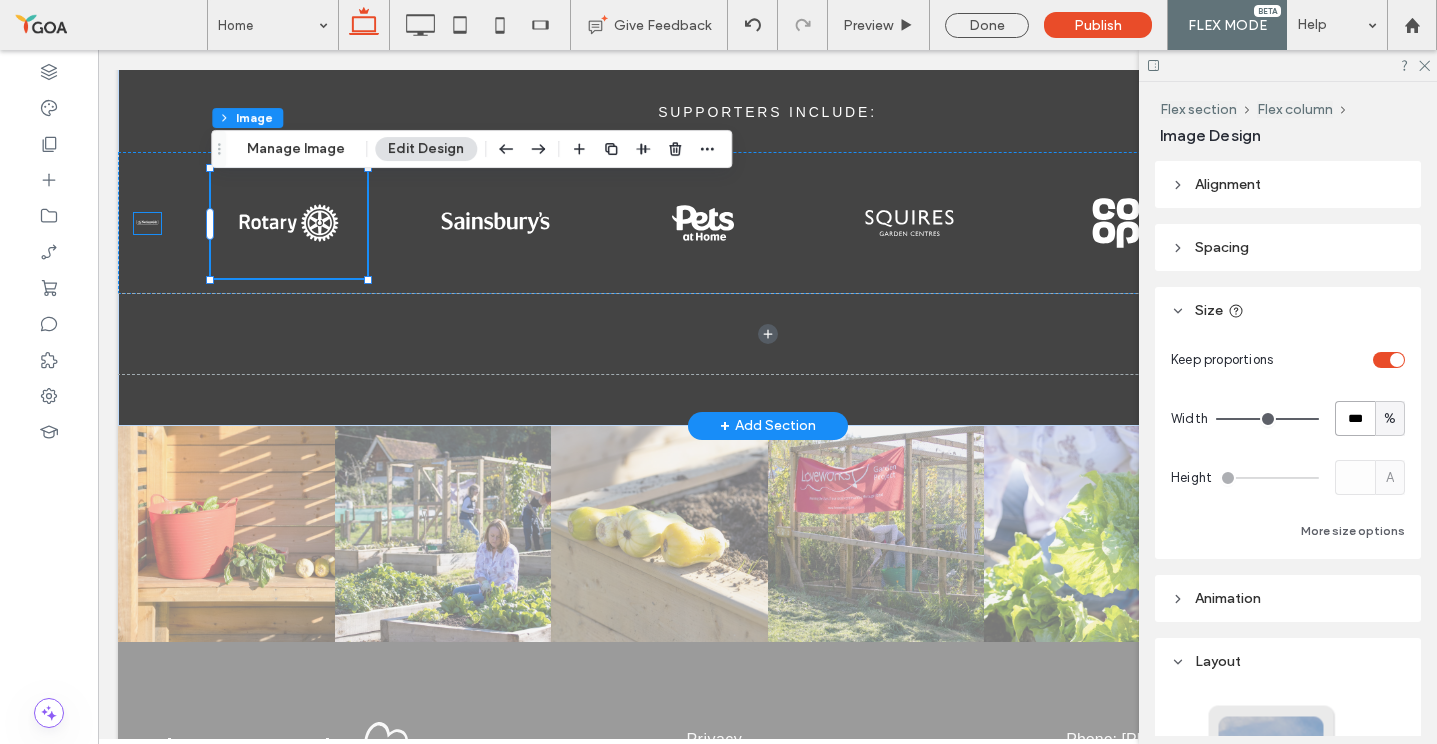 click at bounding box center [147, 222] 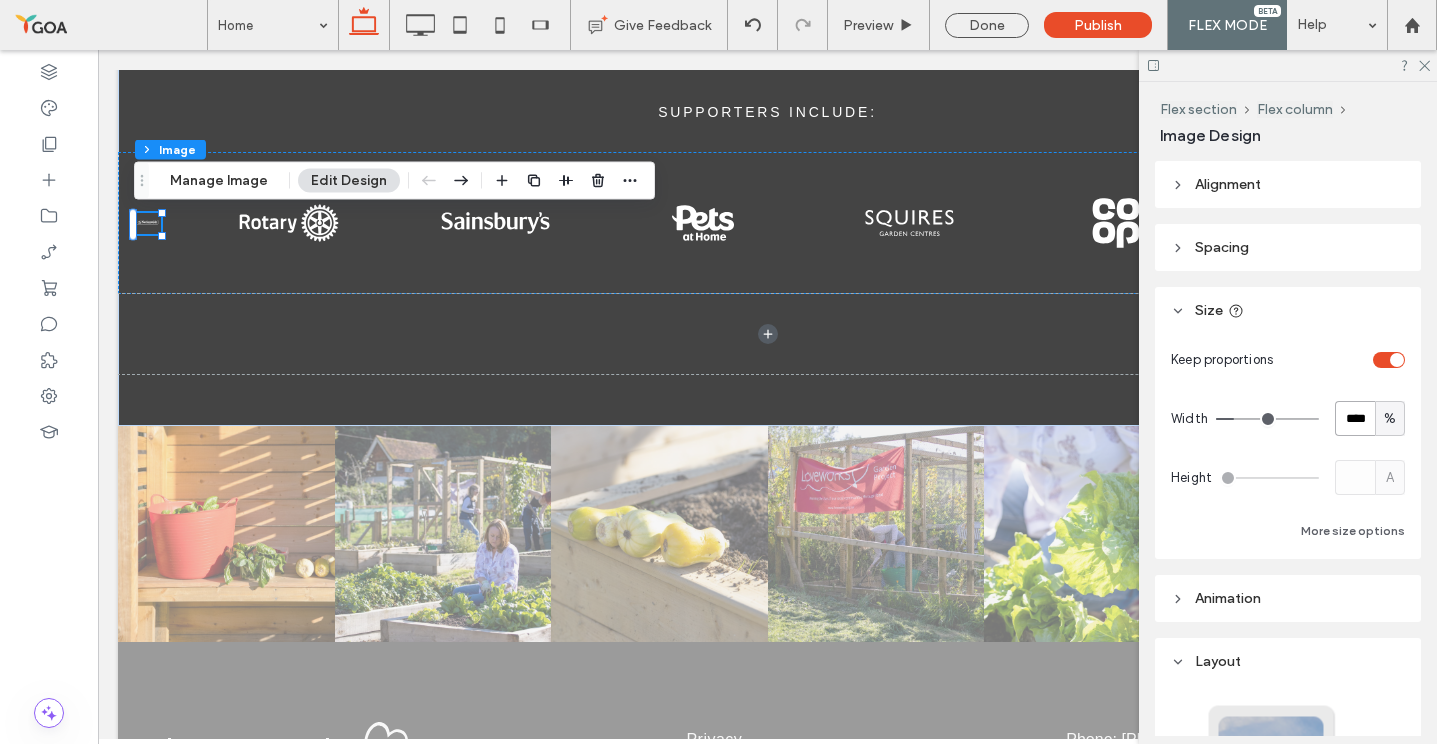 click on "****" at bounding box center [1355, 418] 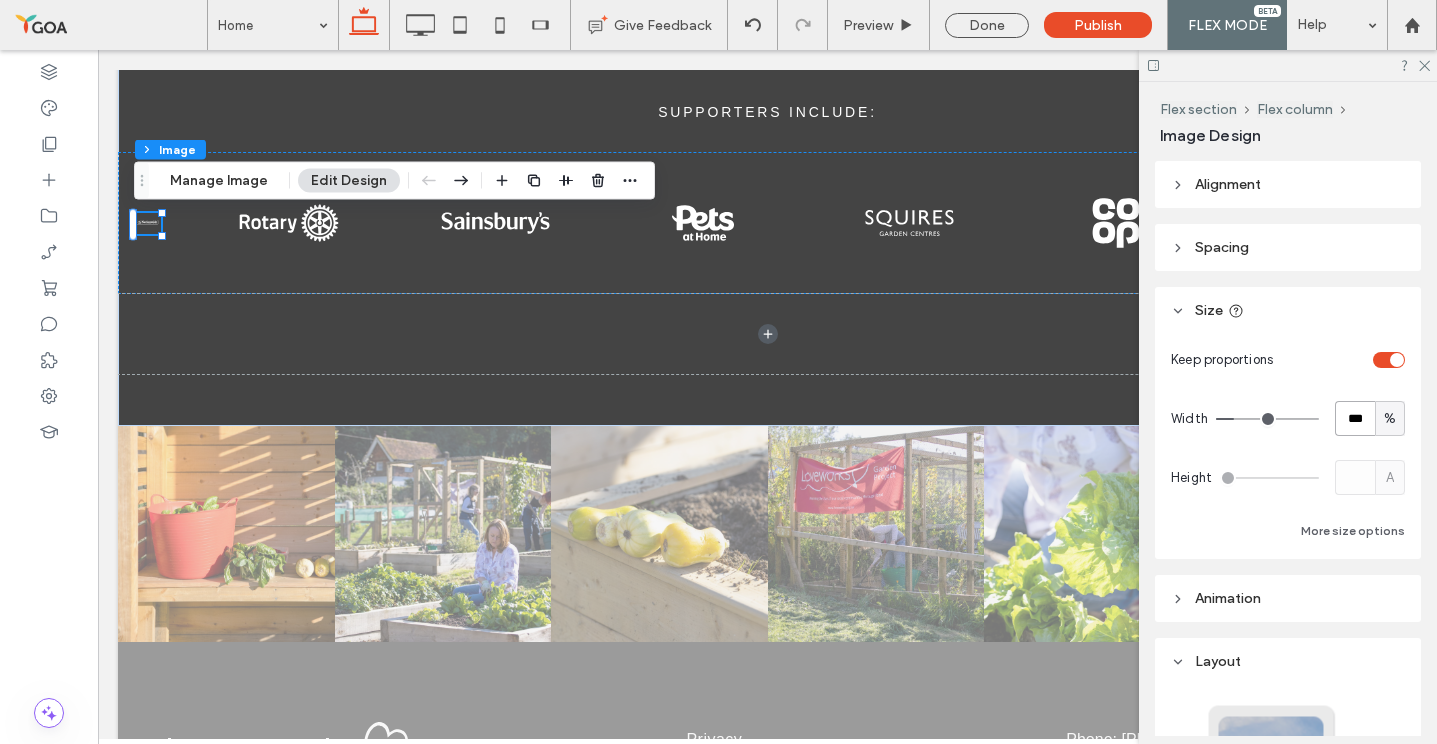 type on "***" 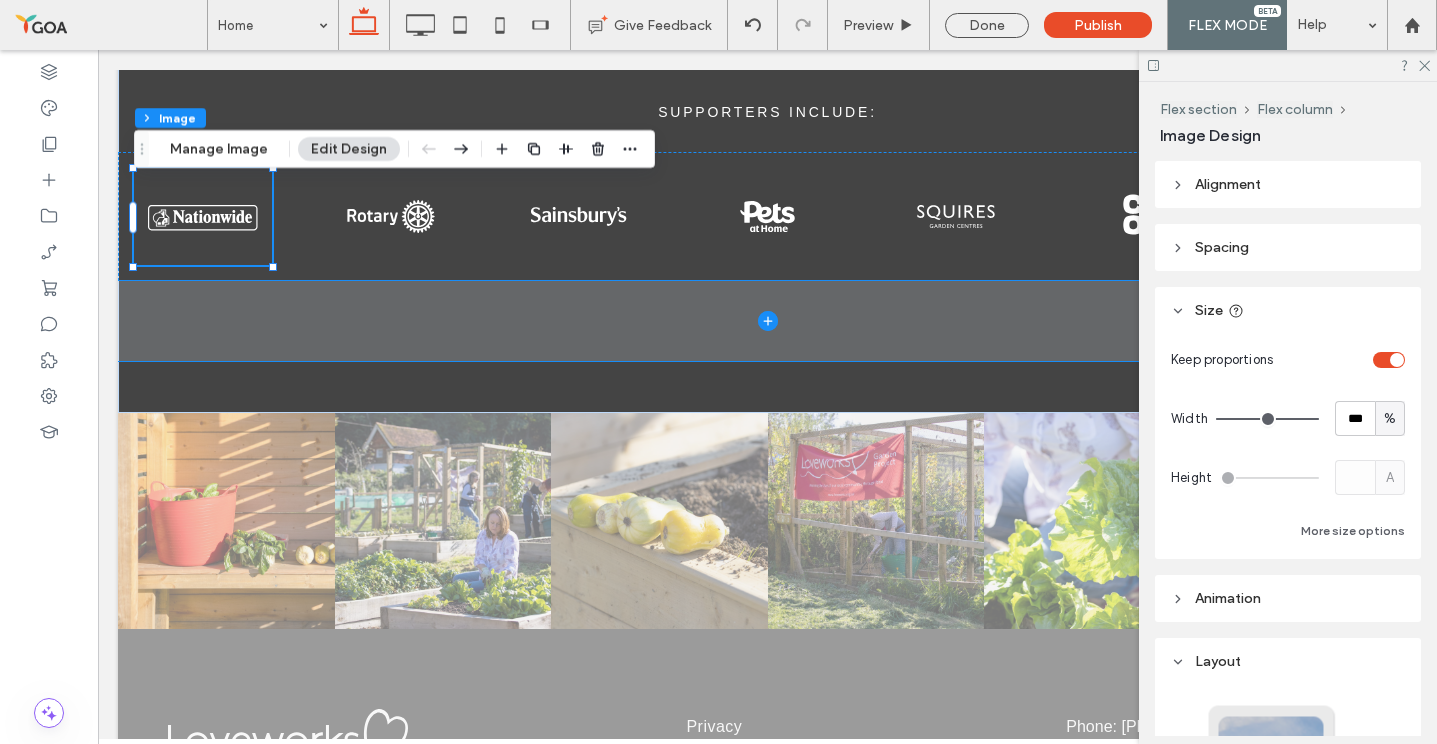 click at bounding box center [767, 321] 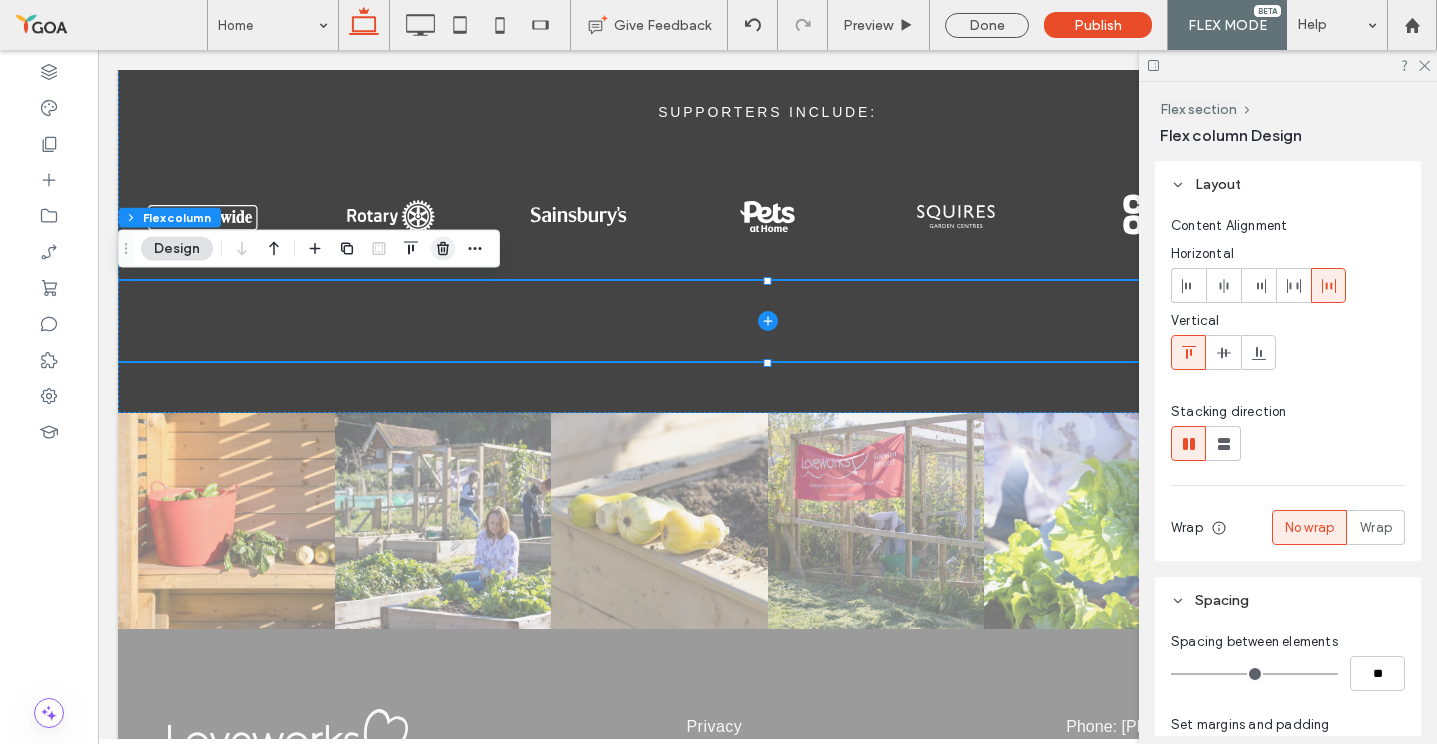 click 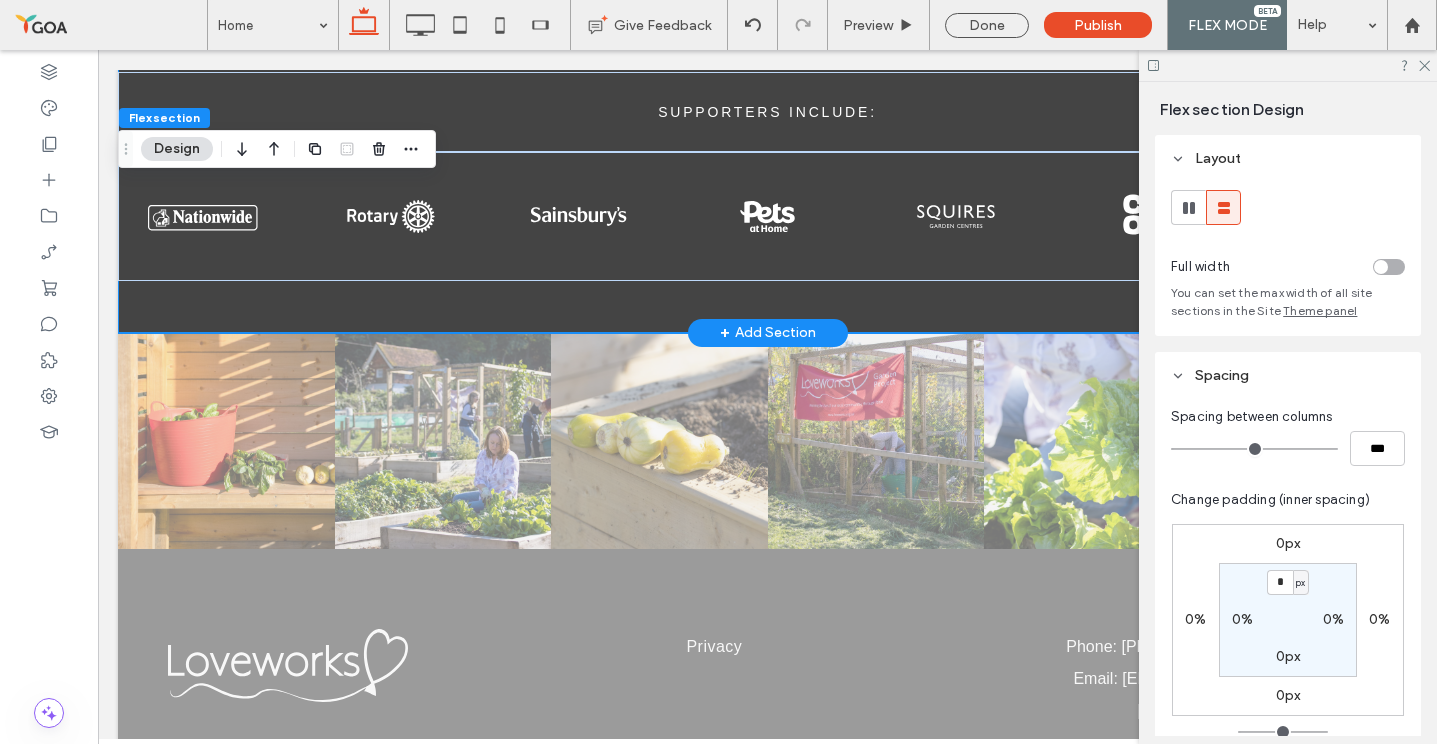 click on "SUPPORTERS INCLUDE:" at bounding box center (767, 177) 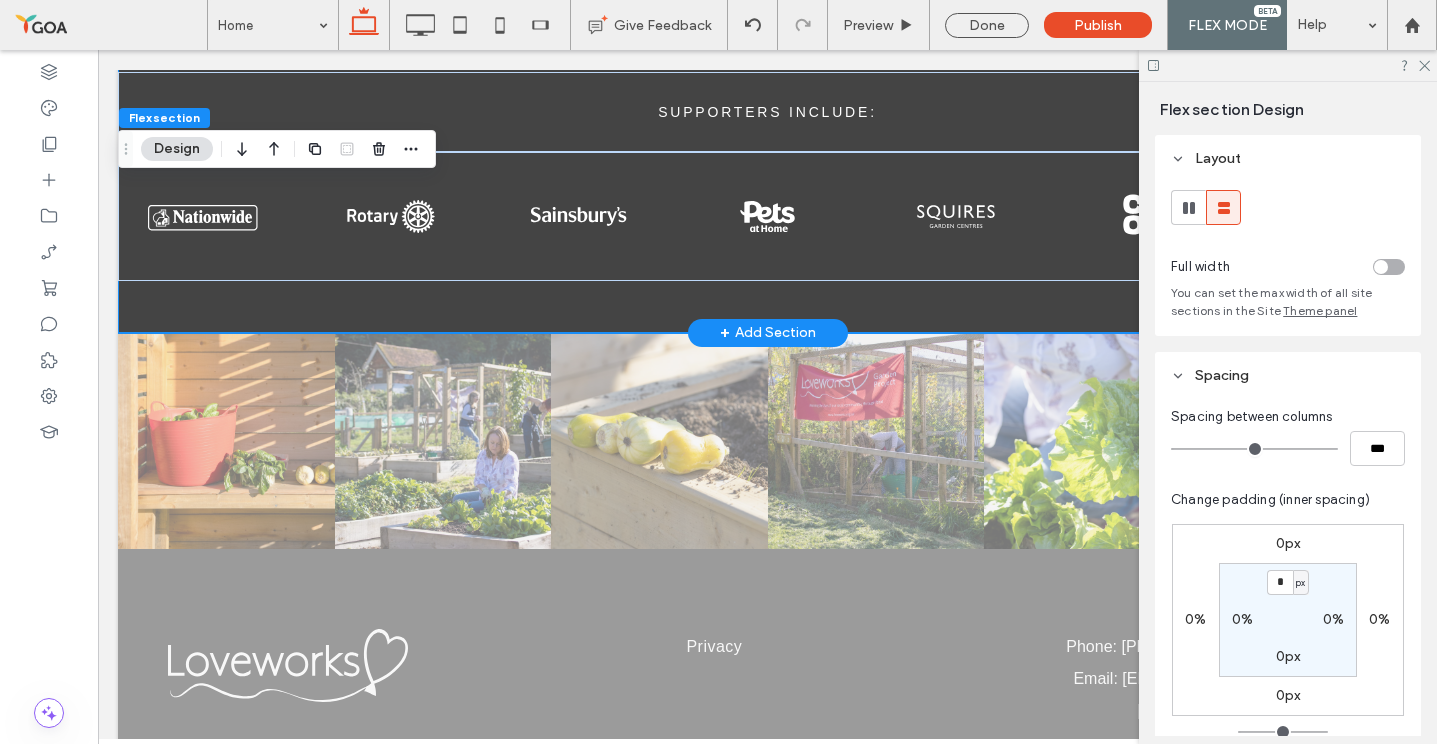 click on "SUPPORTERS INCLUDE:" at bounding box center (767, 177) 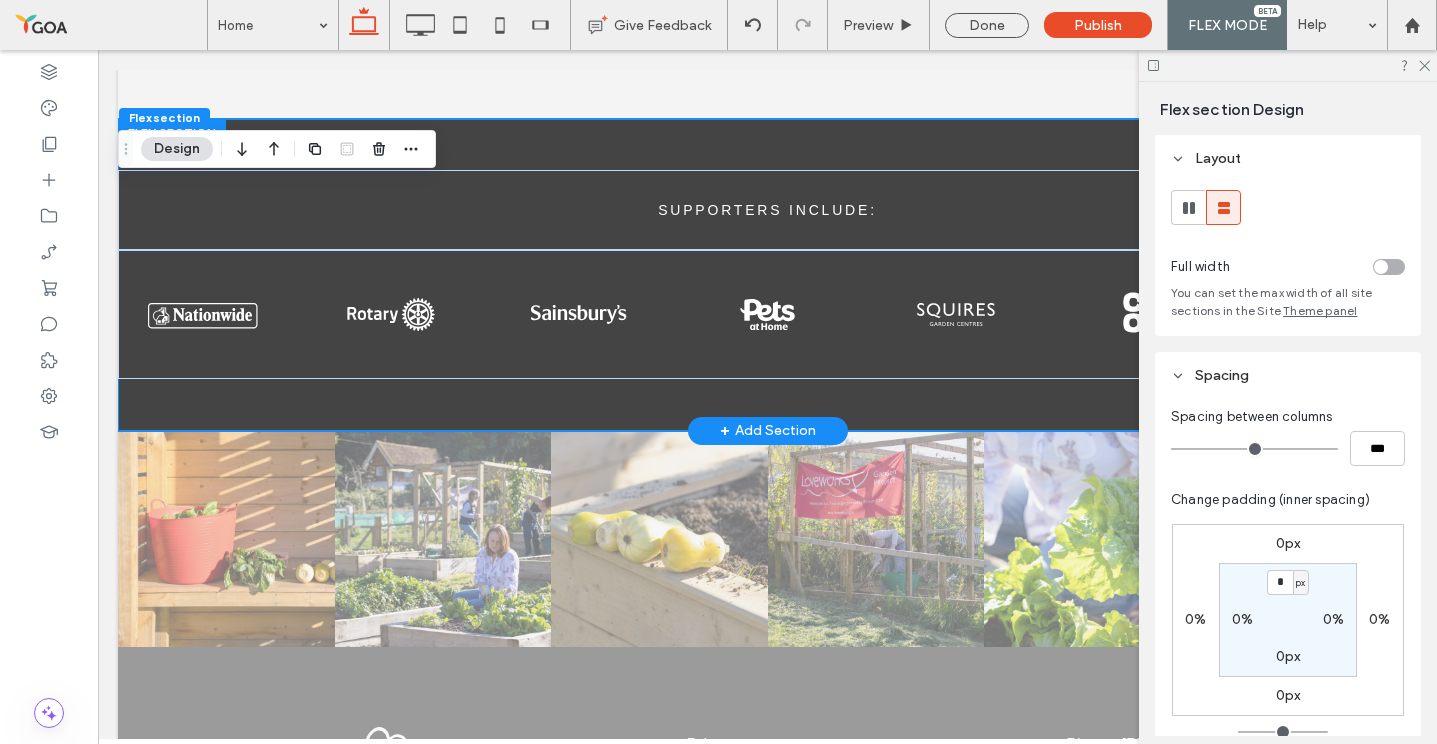scroll, scrollTop: 3396, scrollLeft: 0, axis: vertical 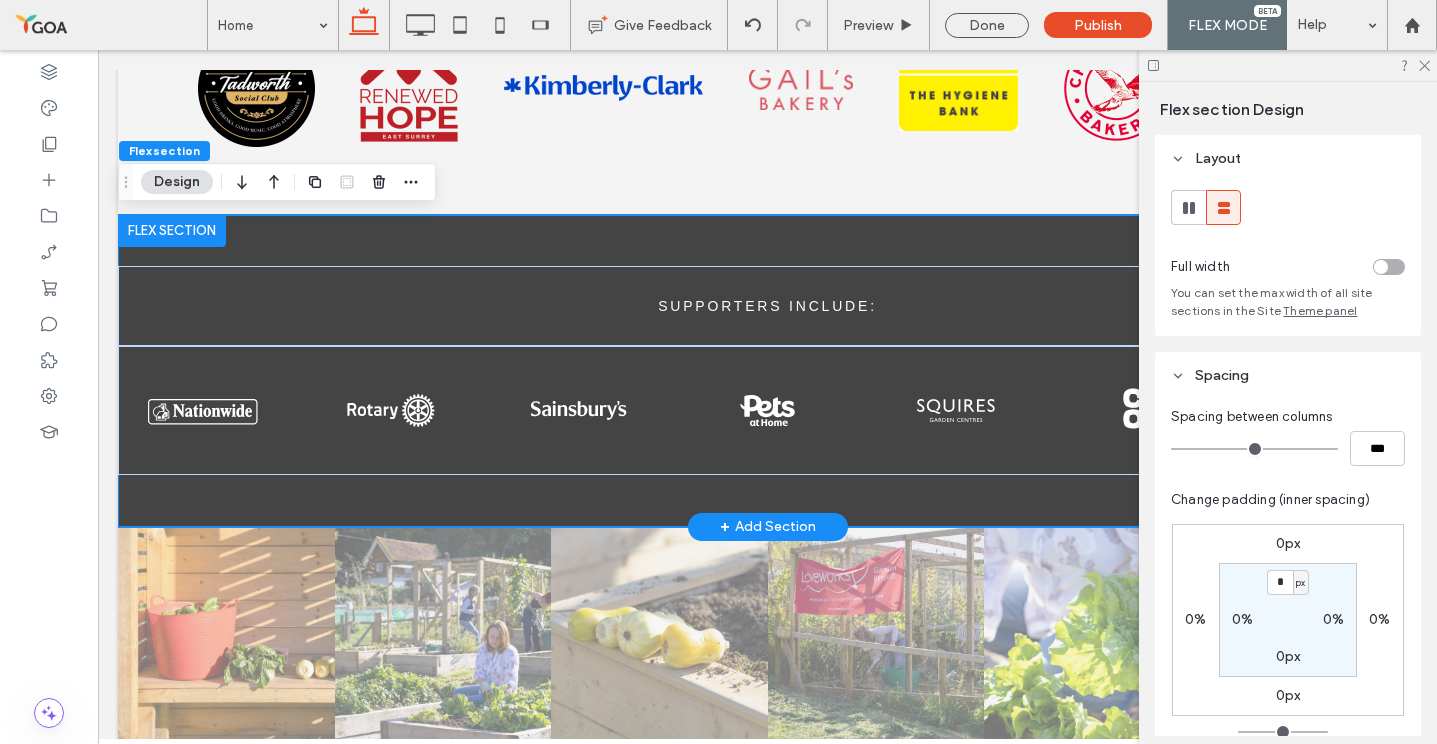 click on "SUPPORTERS INCLUDE:" at bounding box center (767, 371) 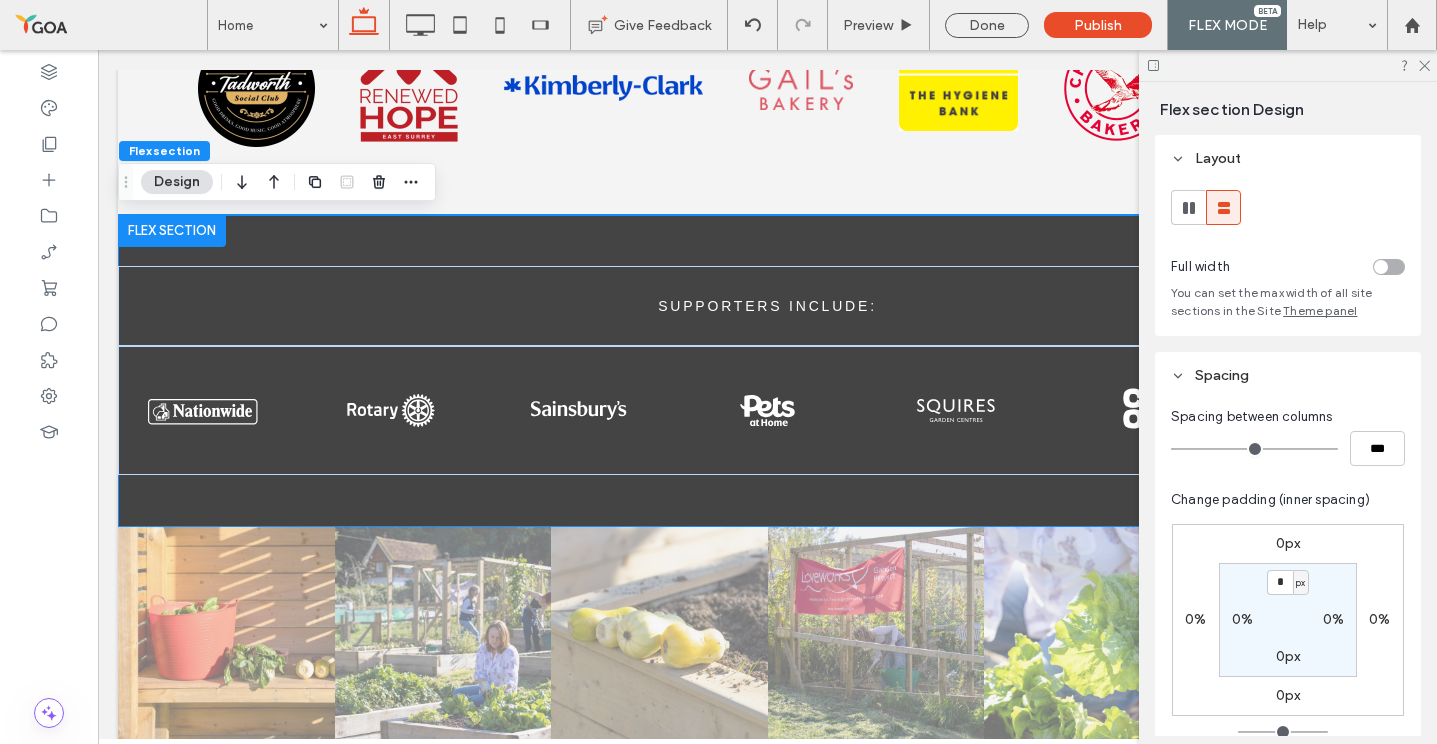 click at bounding box center (1381, 267) 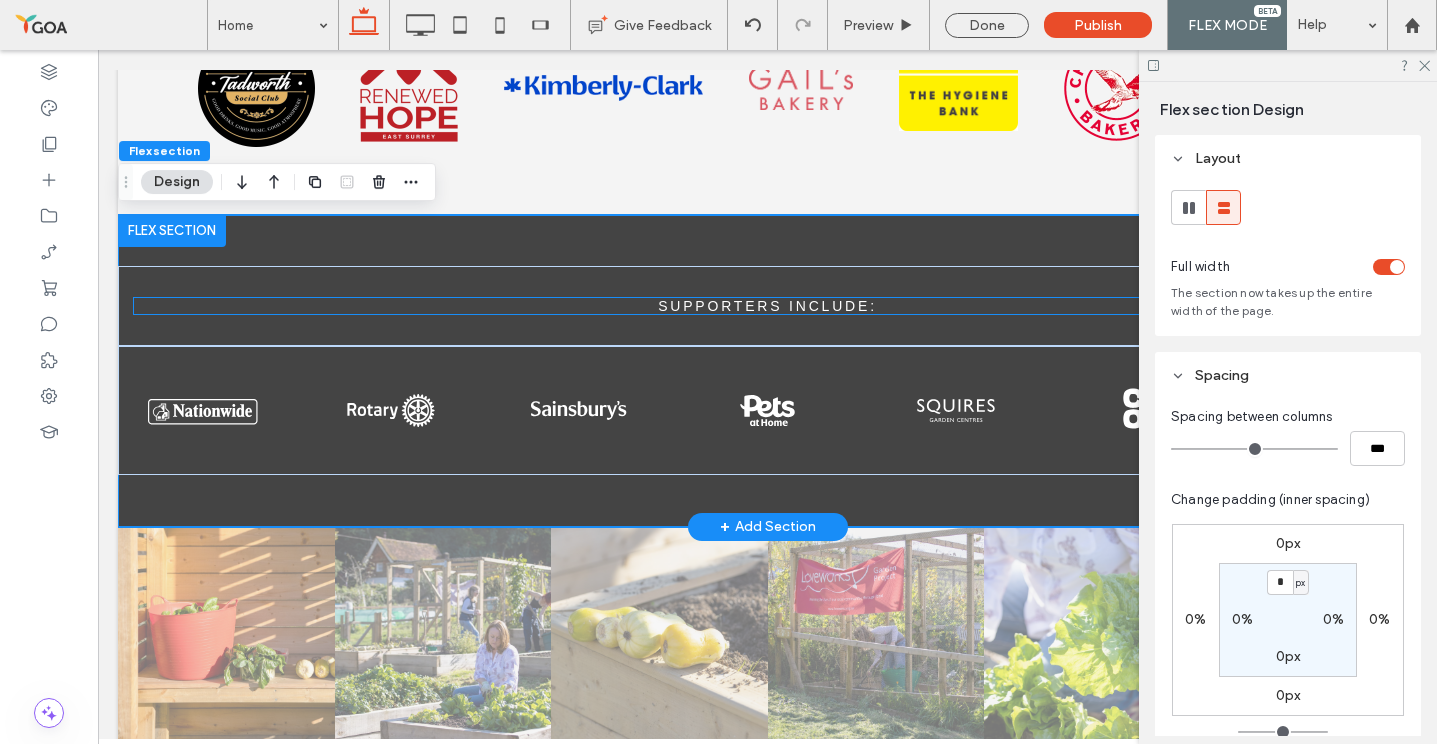 click on "SUPPORTERS INCLUDE:" at bounding box center (767, 306) 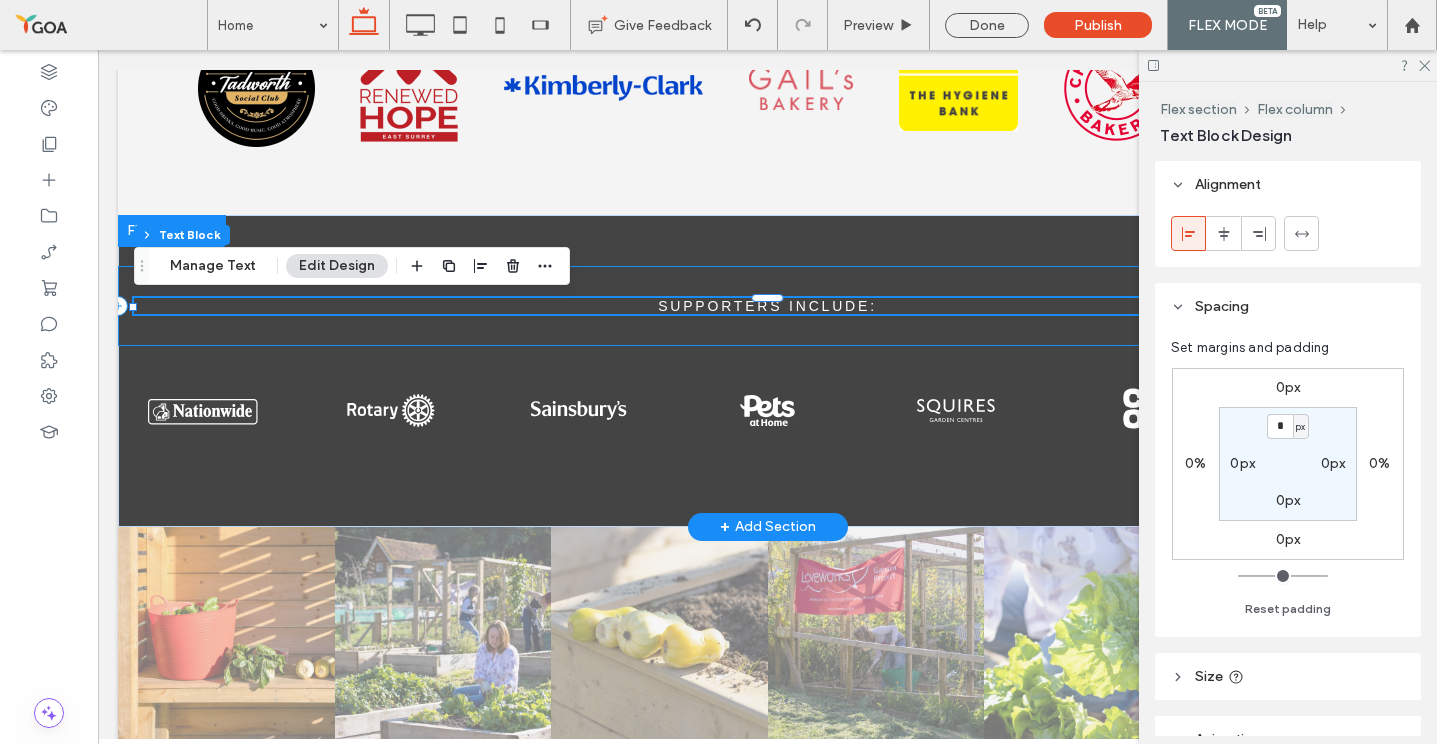 click on "SUPPORTERS INCLUDE:" at bounding box center [767, 306] 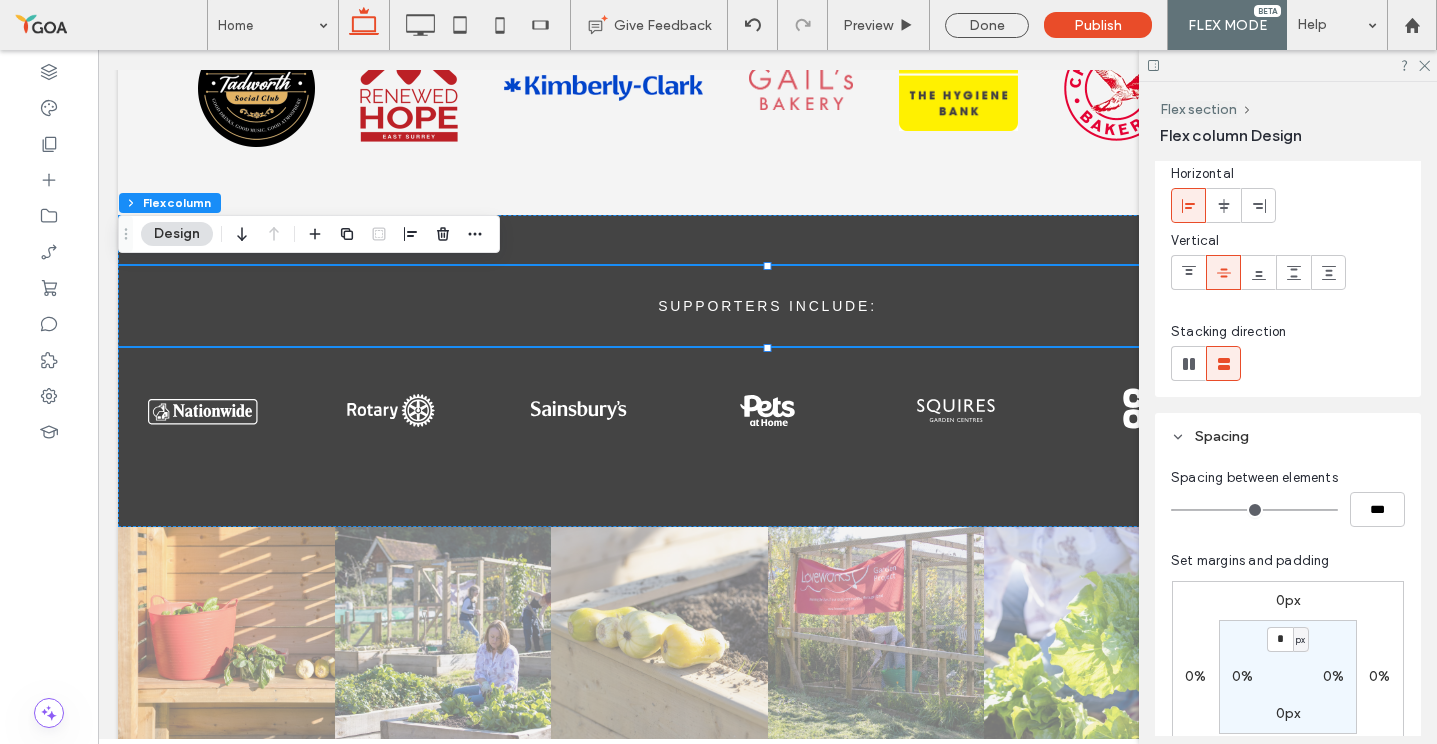 scroll, scrollTop: 158, scrollLeft: 0, axis: vertical 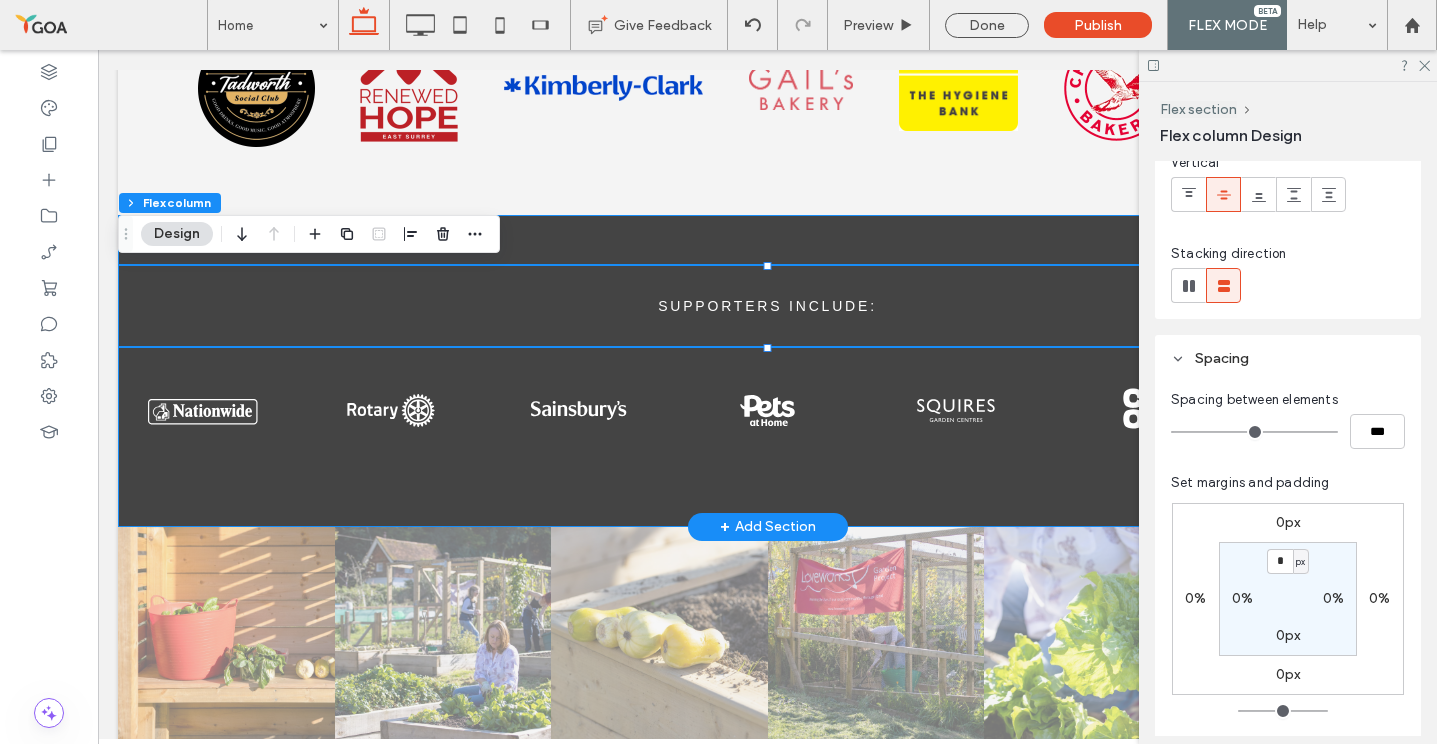 click on "SUPPORTERS INCLUDE:" at bounding box center (767, 371) 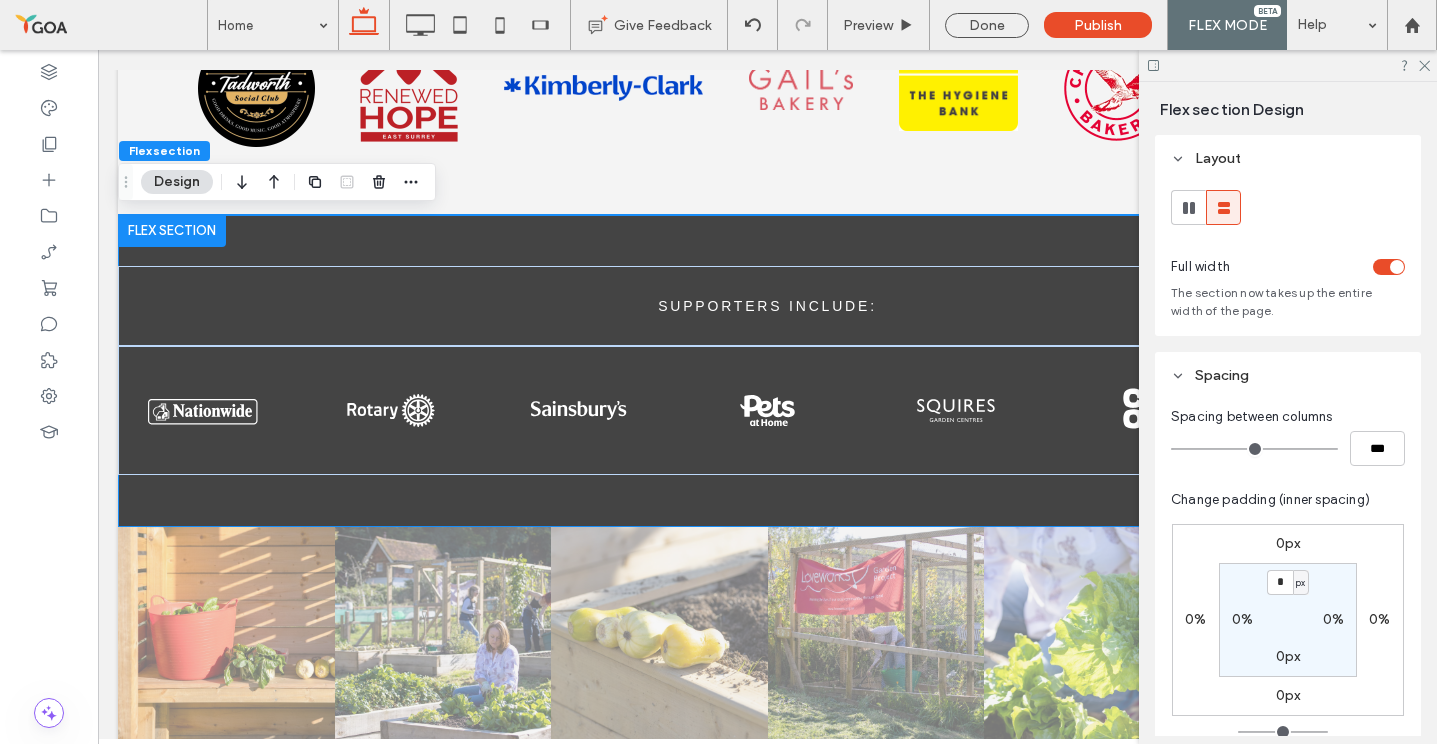 type on "**" 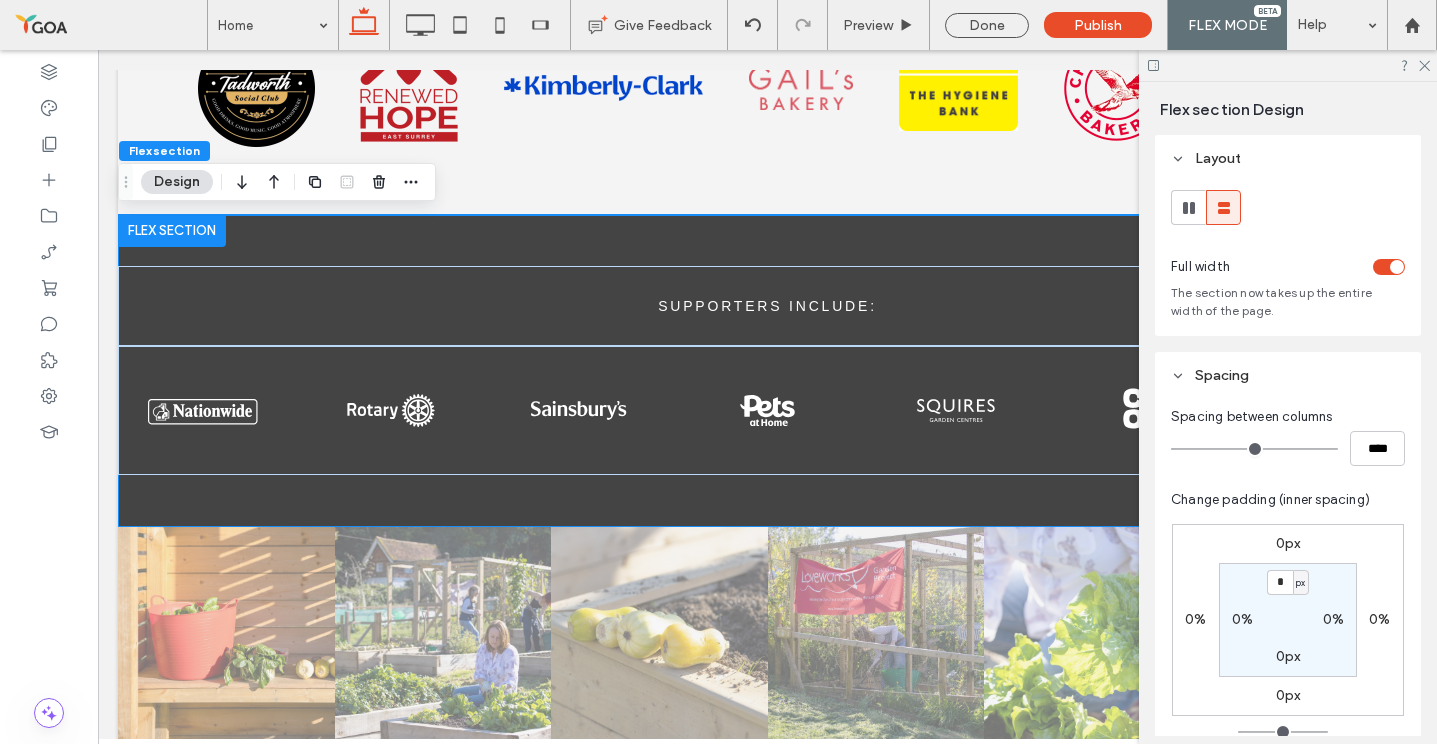 type on "**" 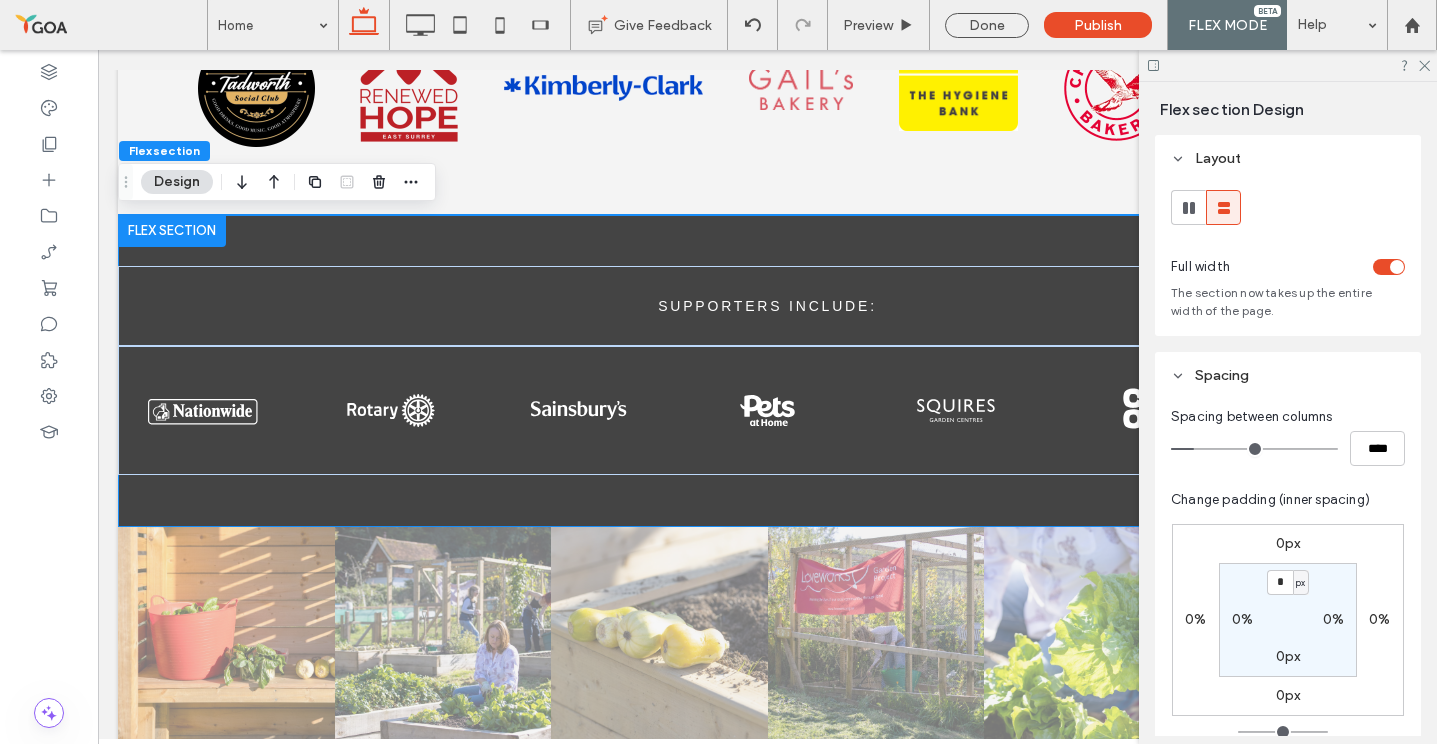 type on "**" 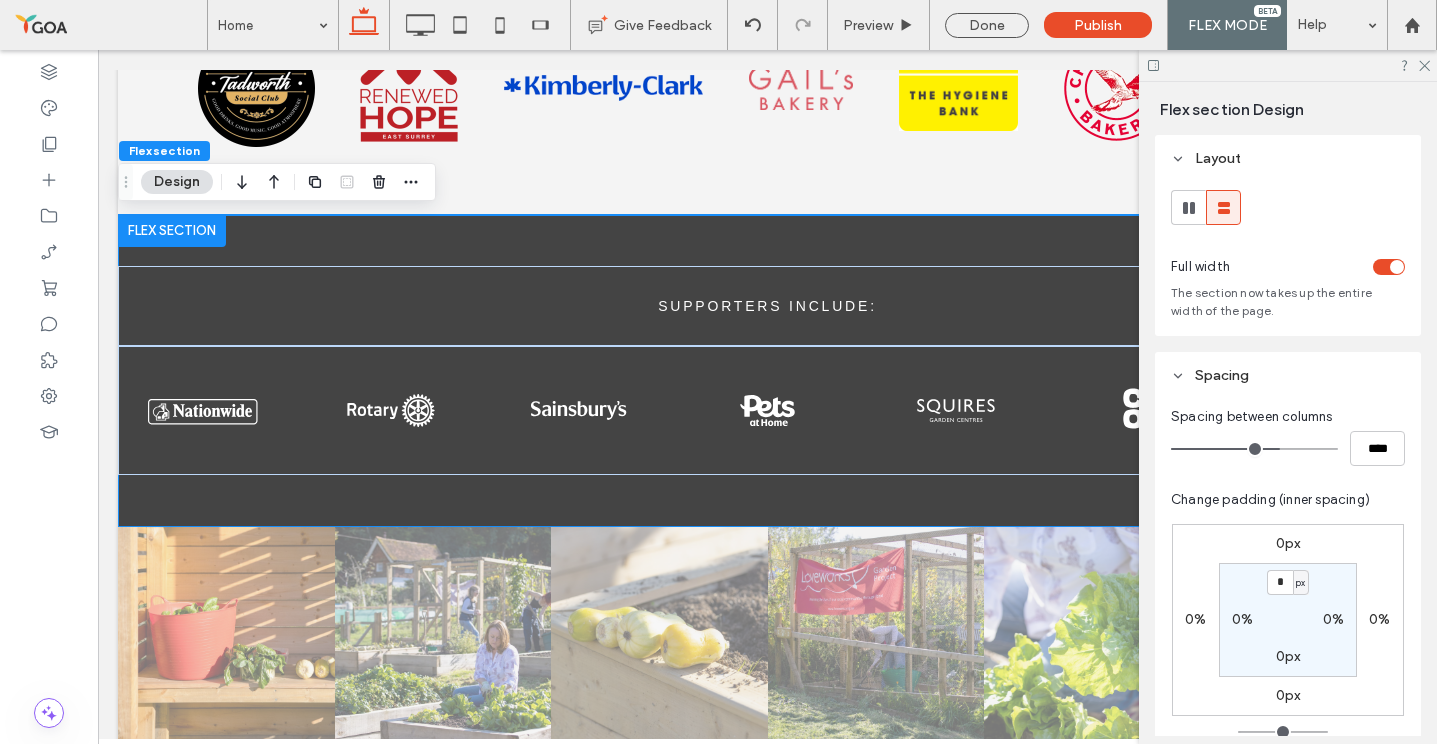 drag, startPoint x: 1193, startPoint y: 451, endPoint x: 1277, endPoint y: 432, distance: 86.12201 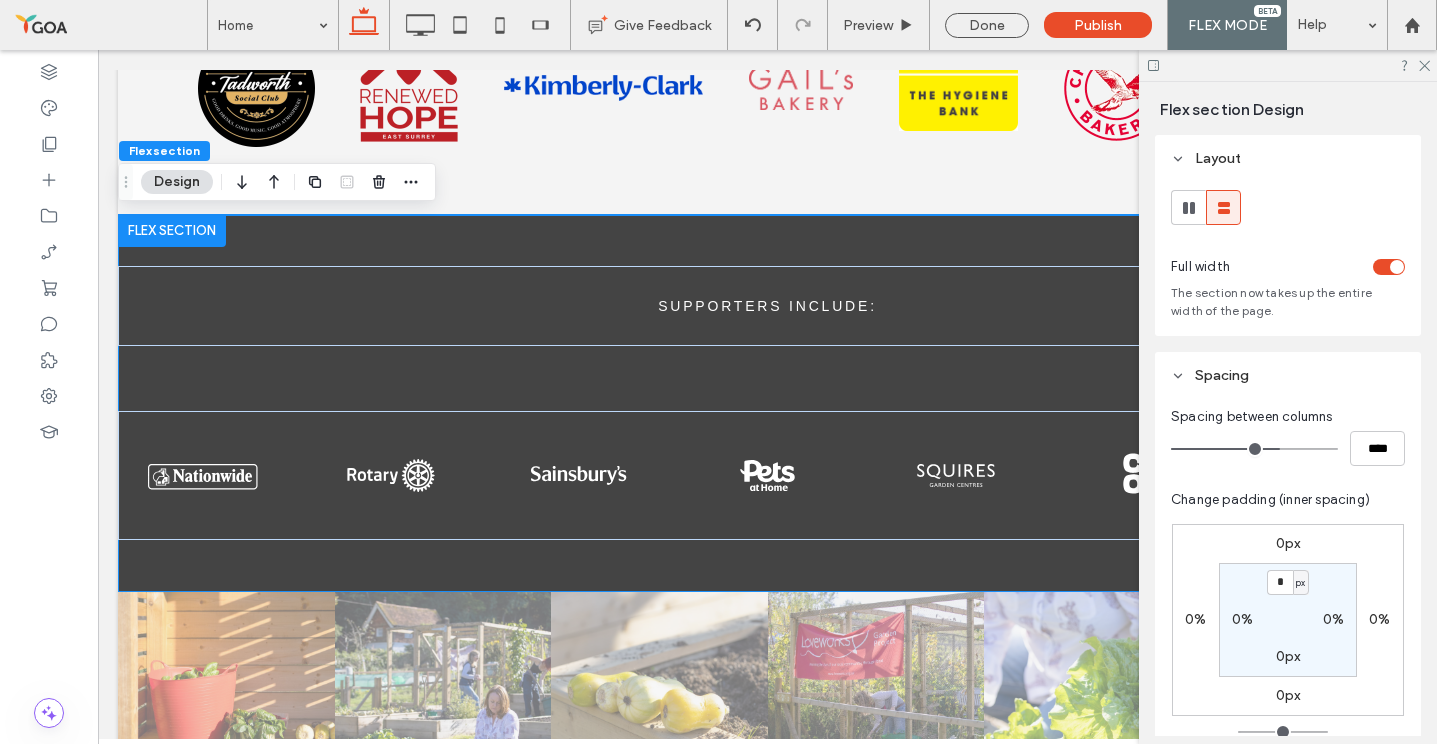 type on "**" 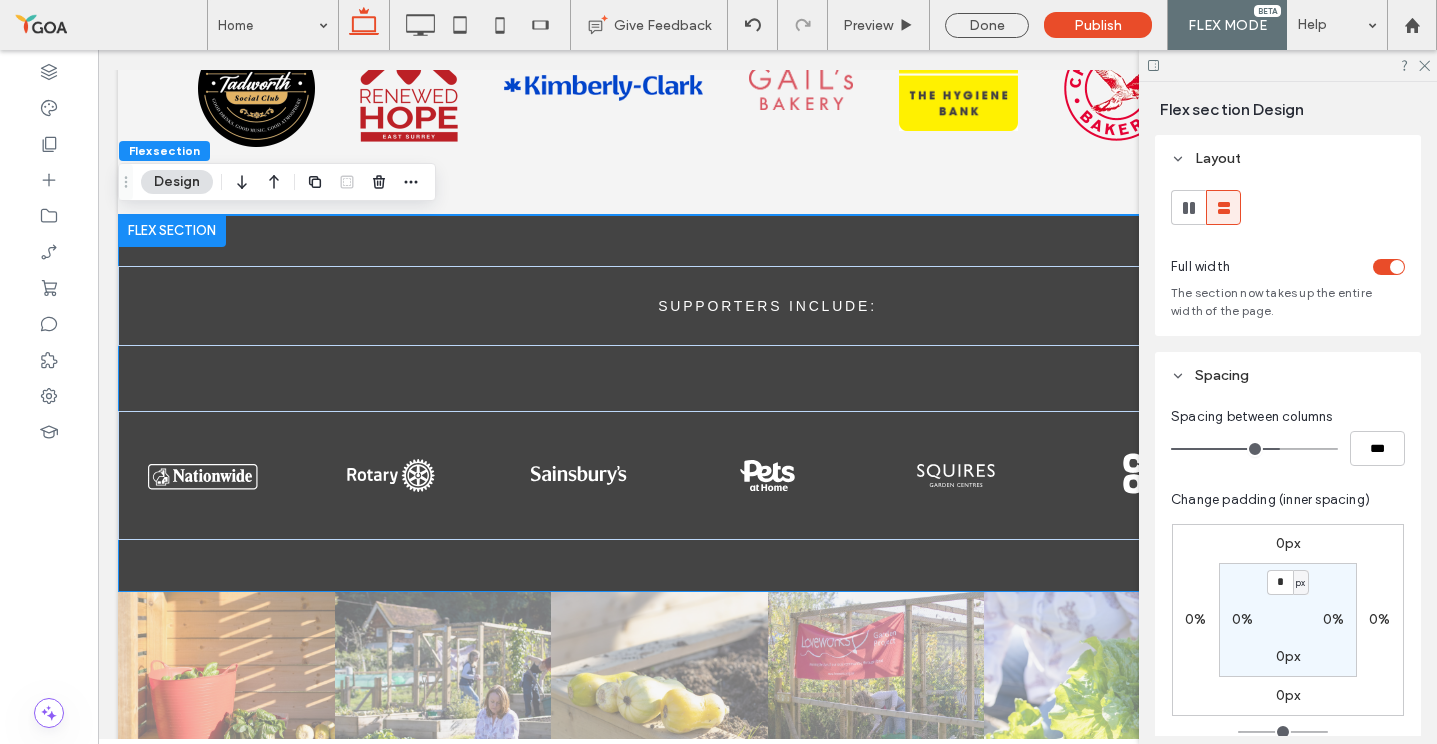 type on "*" 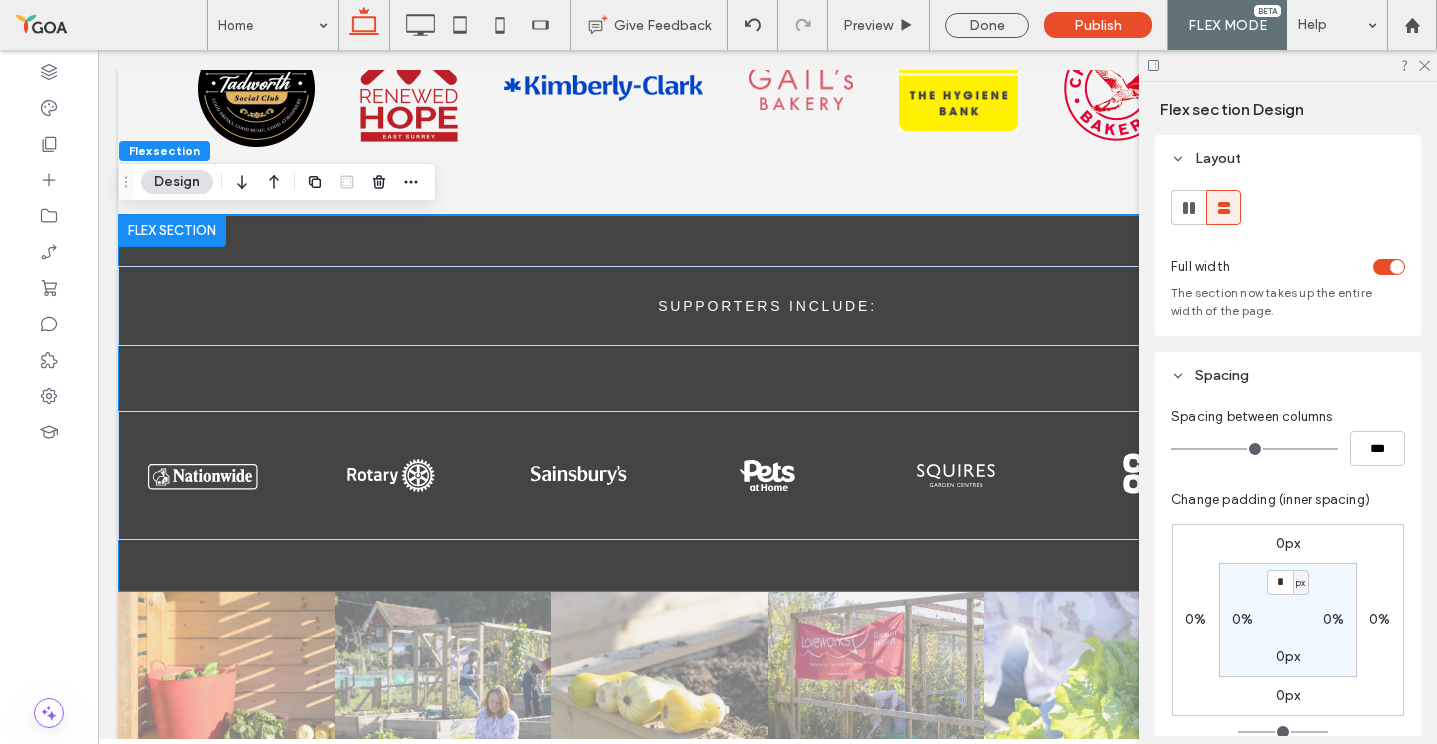 drag, startPoint x: 1275, startPoint y: 447, endPoint x: 932, endPoint y: 392, distance: 347.38162 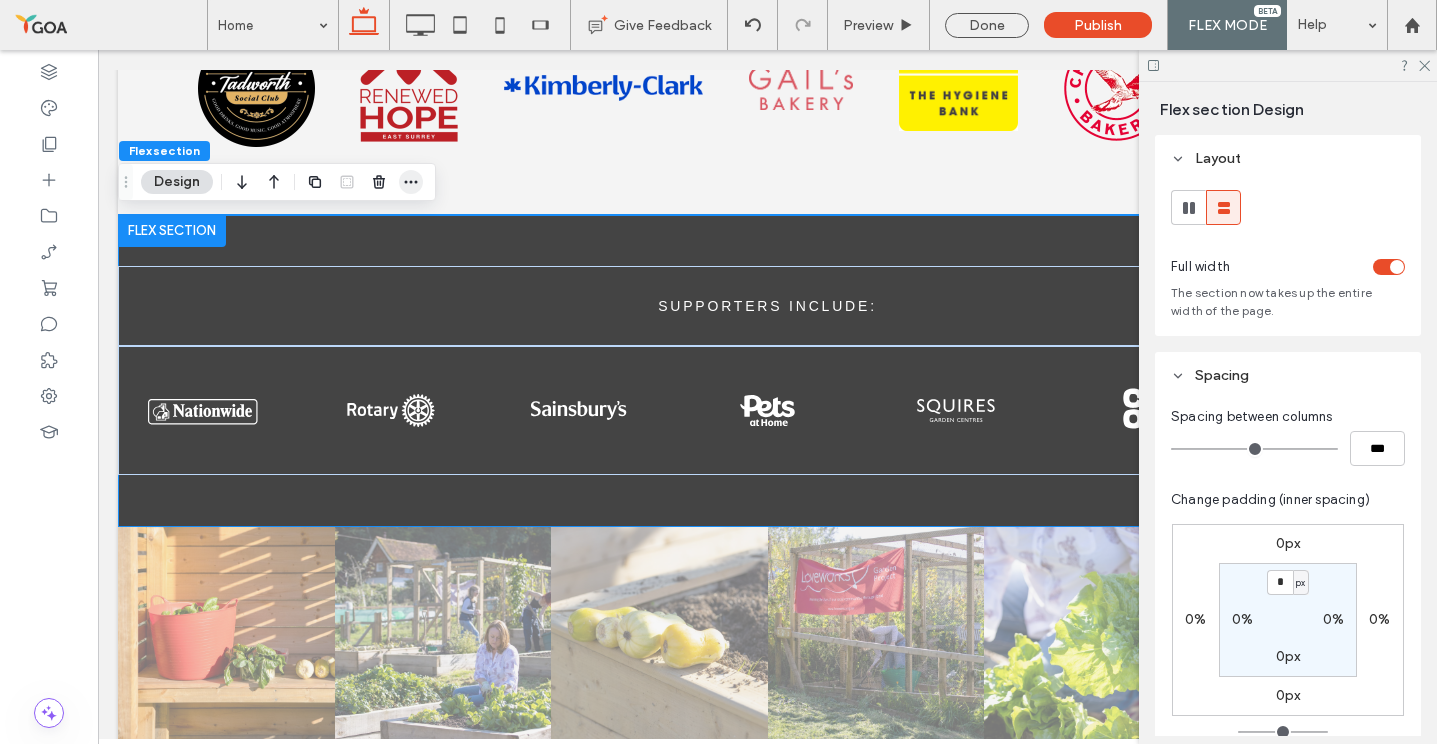 click 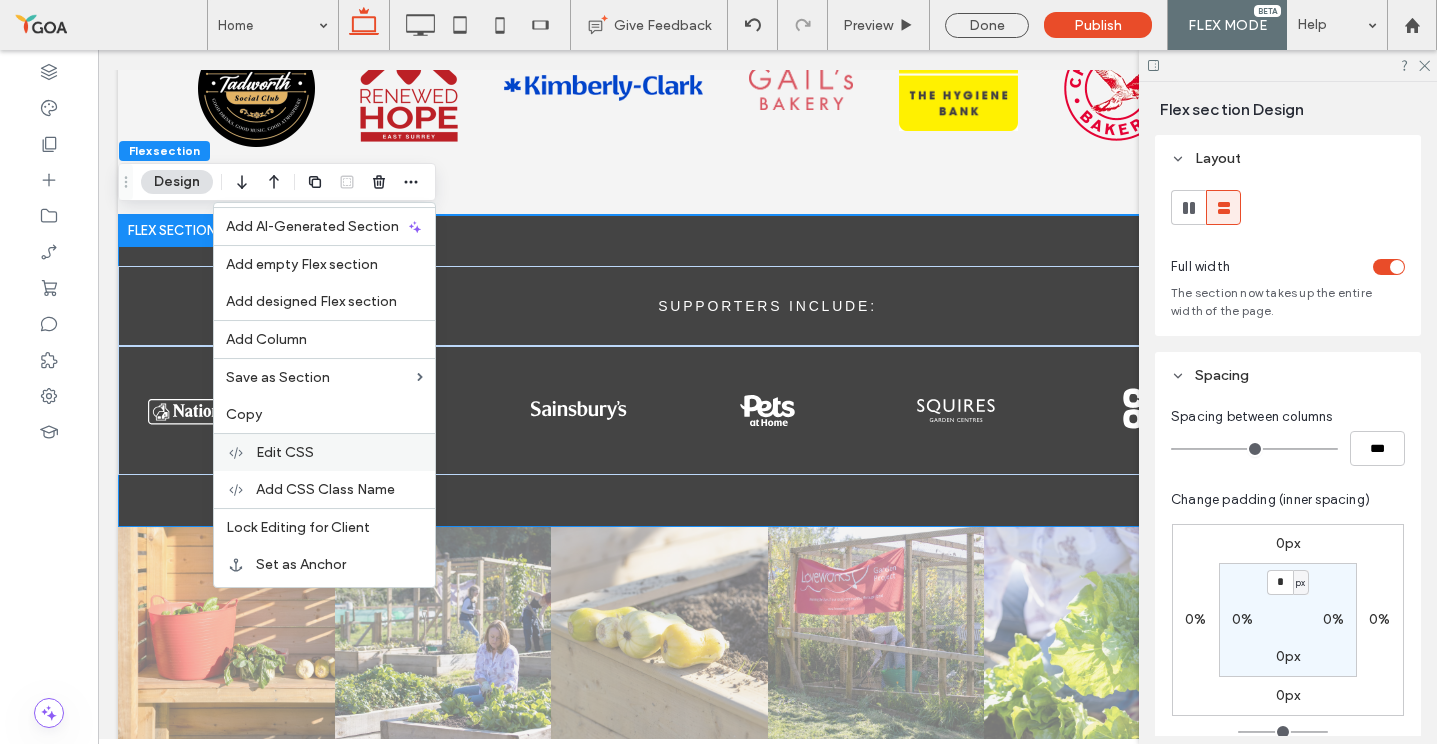click on "Edit CSS" at bounding box center (339, 452) 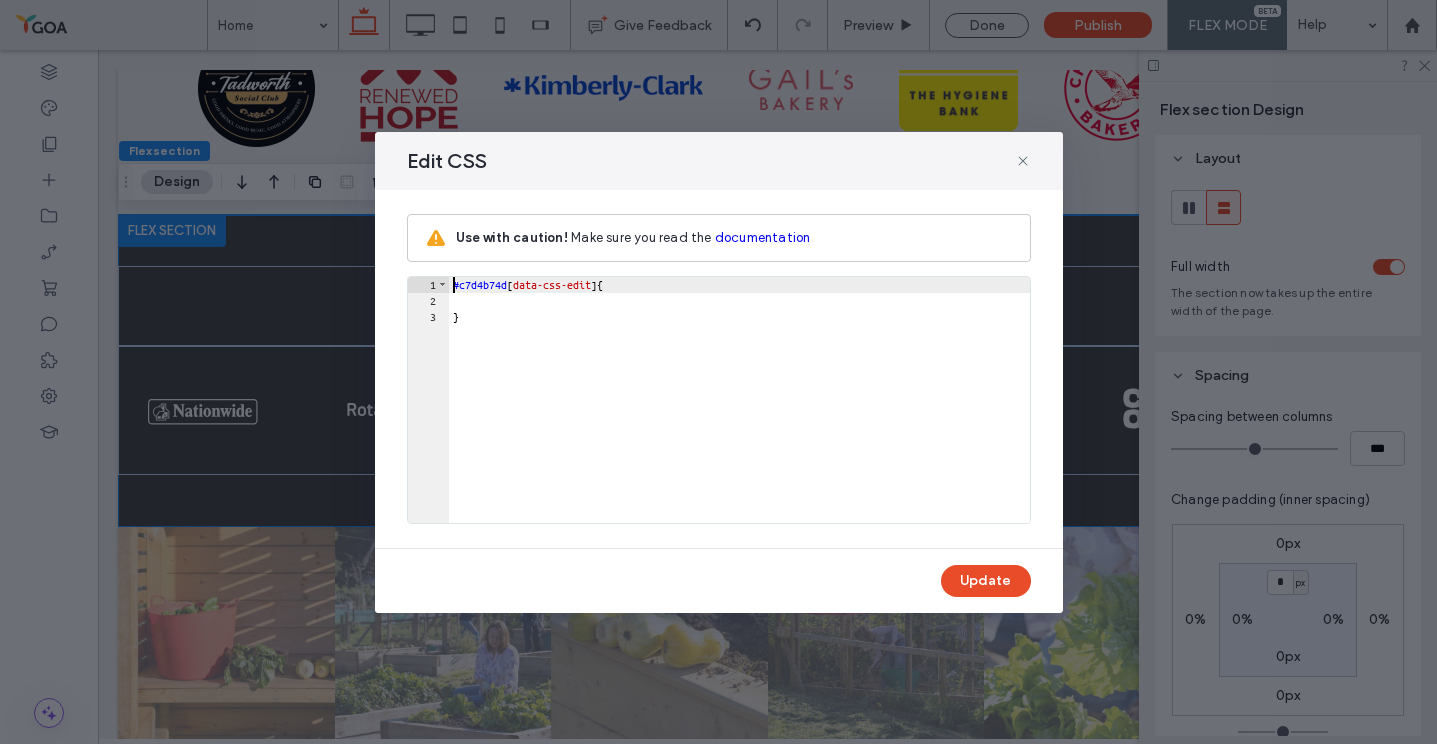 scroll, scrollTop: 0, scrollLeft: 0, axis: both 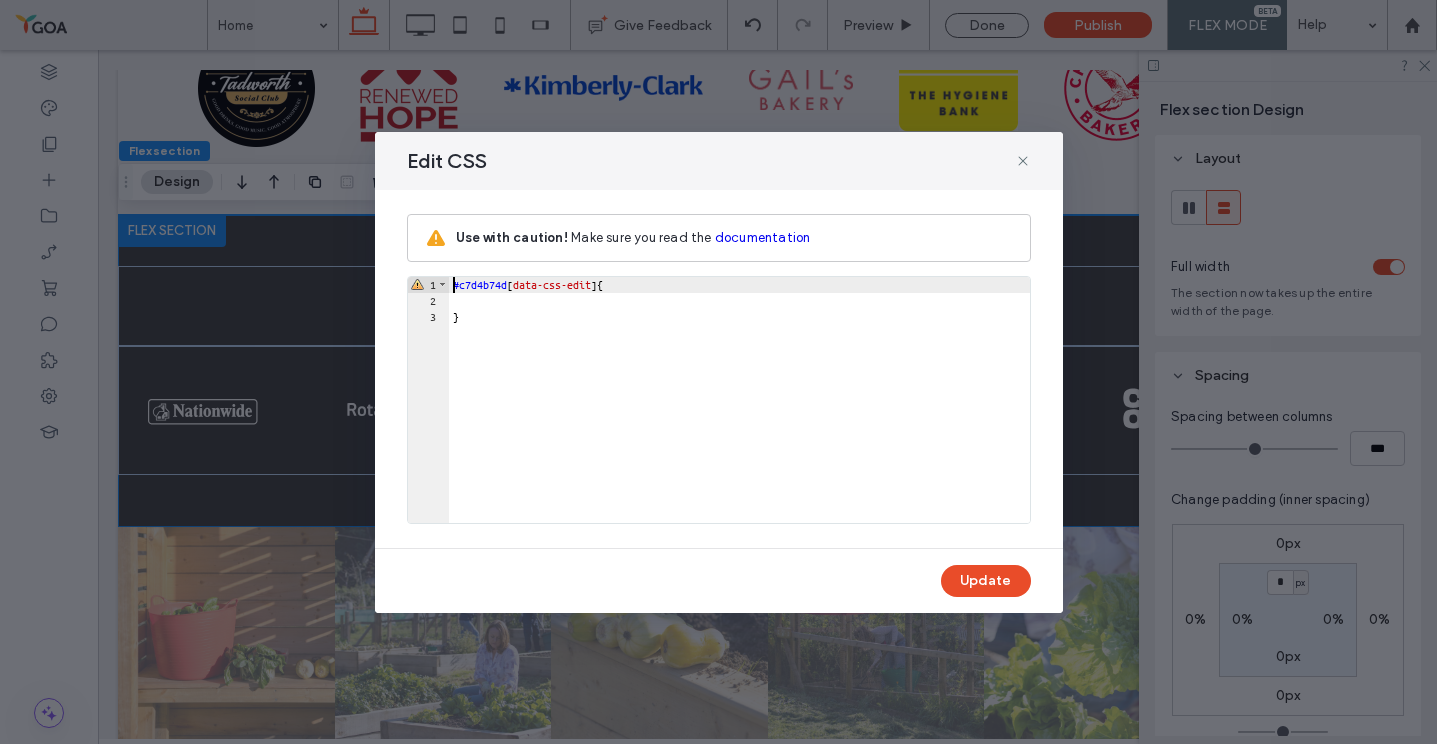 click on "#c7d4b74d [ data-css-edit ]  { }" at bounding box center [739, 416] 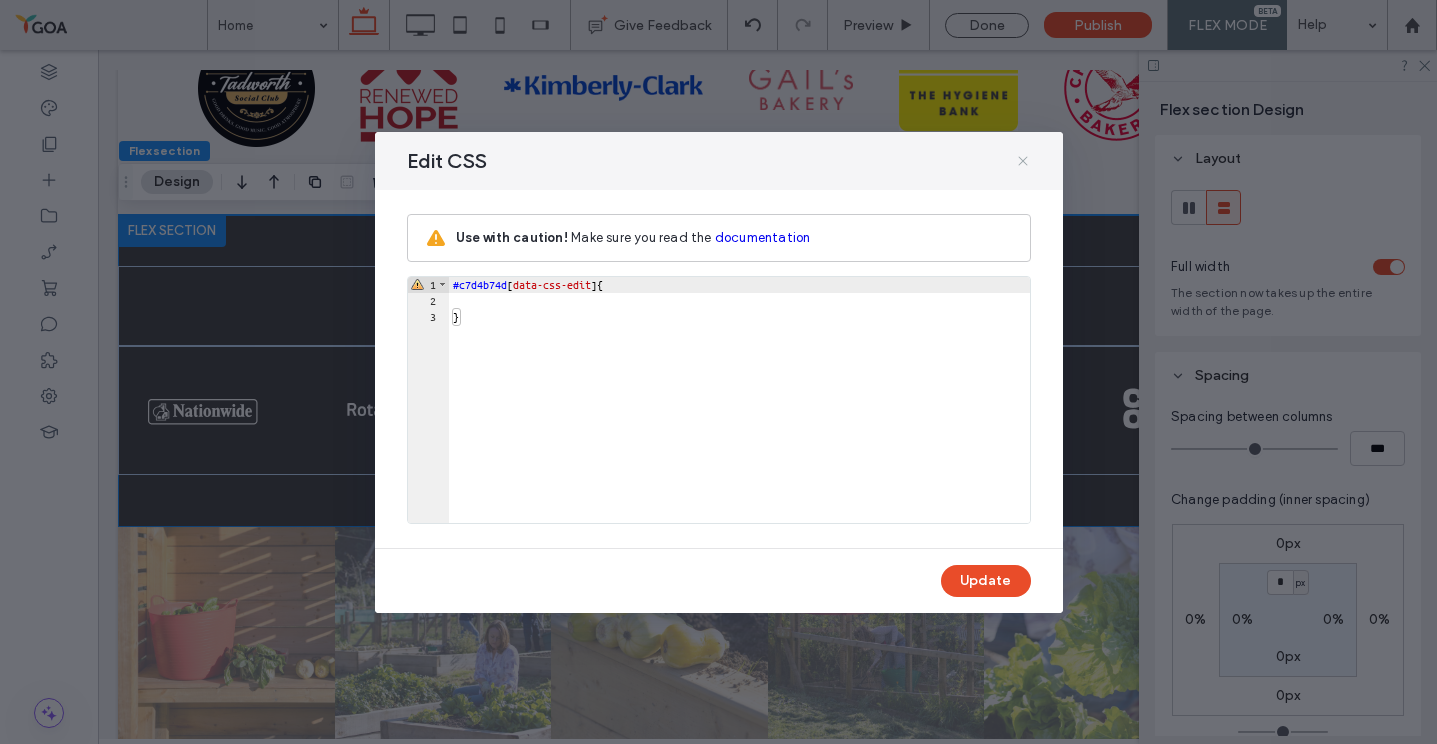 click 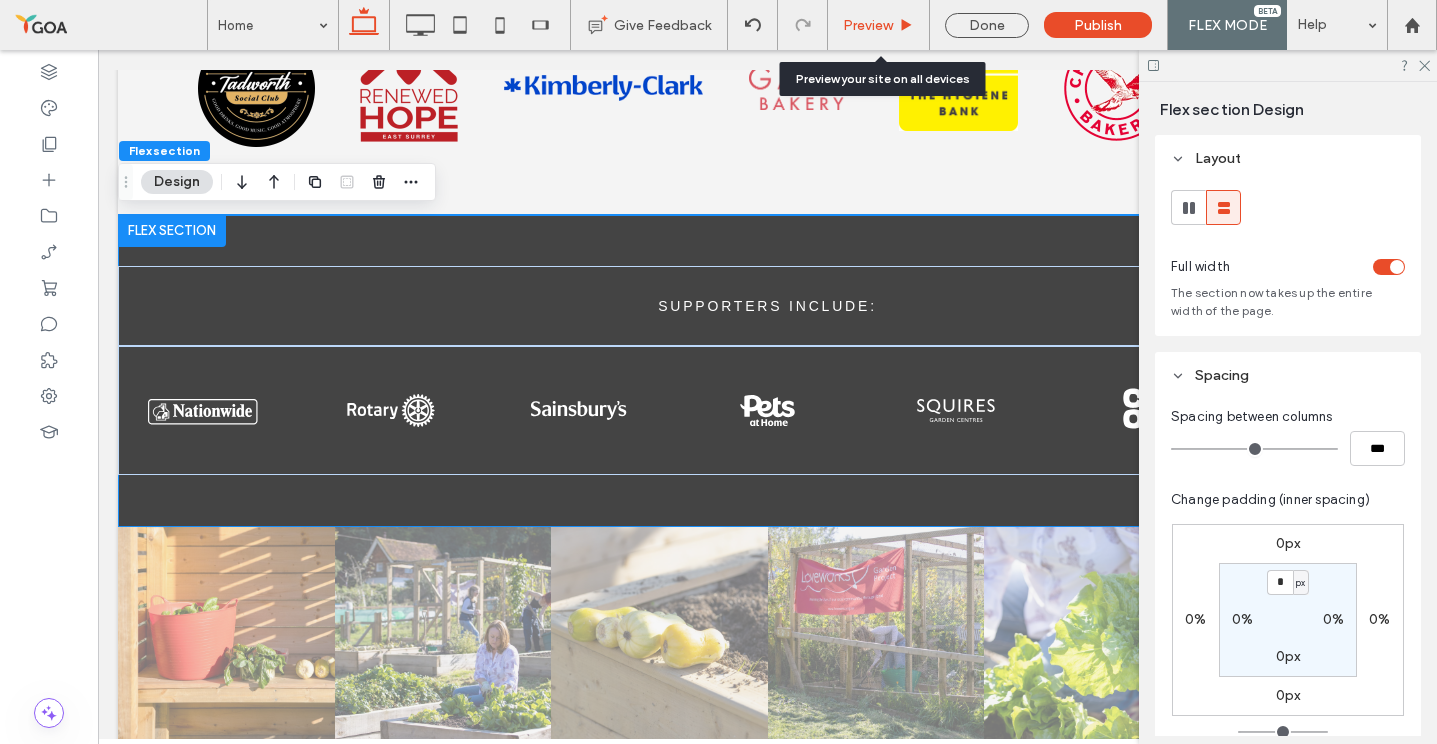 click on "Preview" at bounding box center (879, 25) 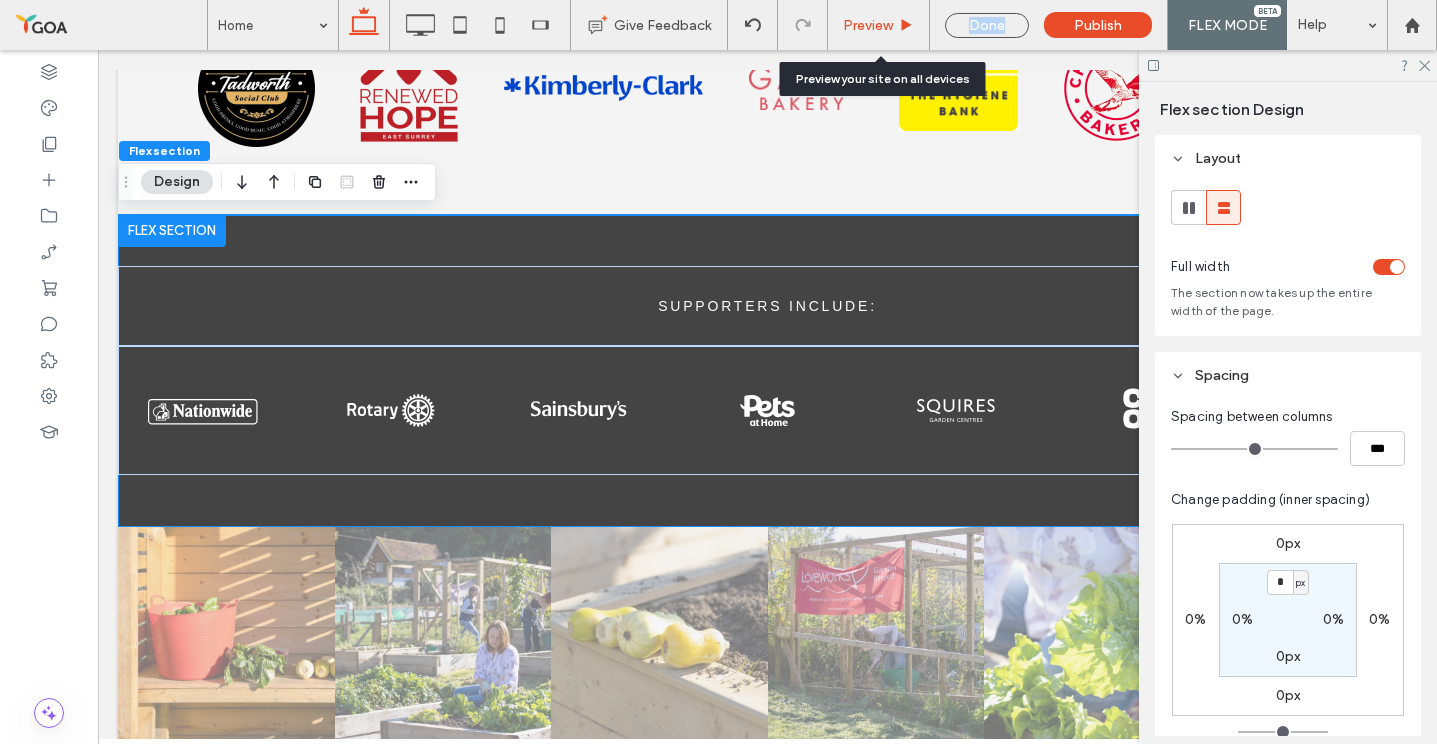 click on "Preview" at bounding box center (879, 25) 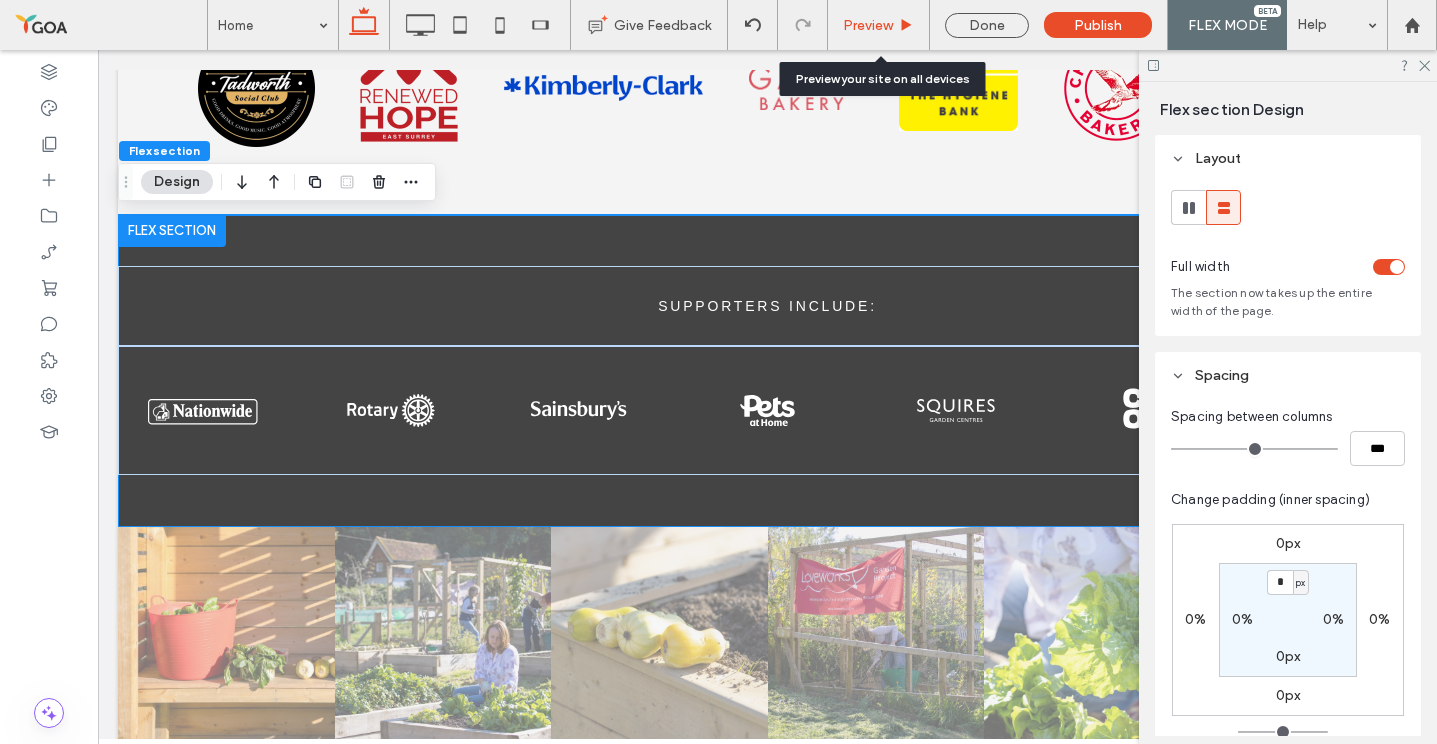 click on "Preview" at bounding box center (868, 25) 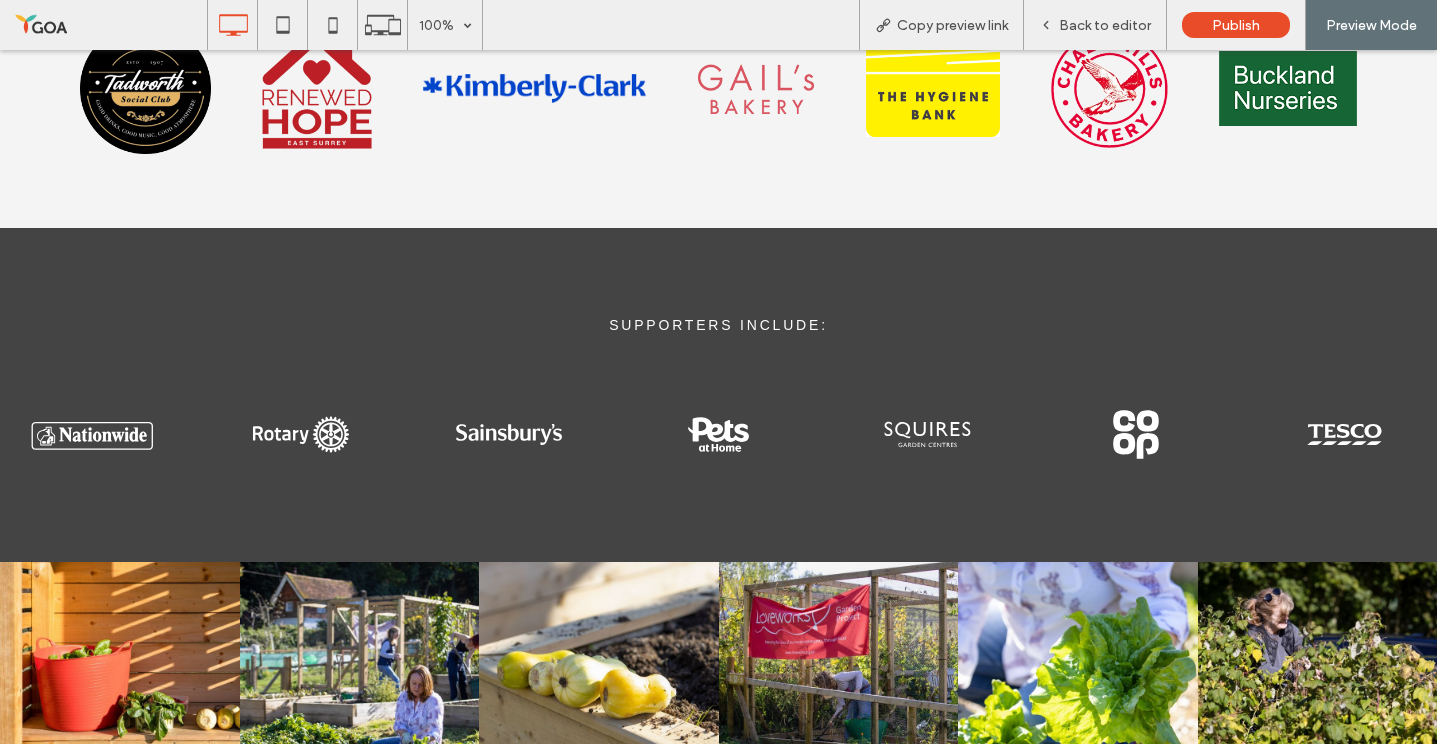 scroll, scrollTop: 3324, scrollLeft: 0, axis: vertical 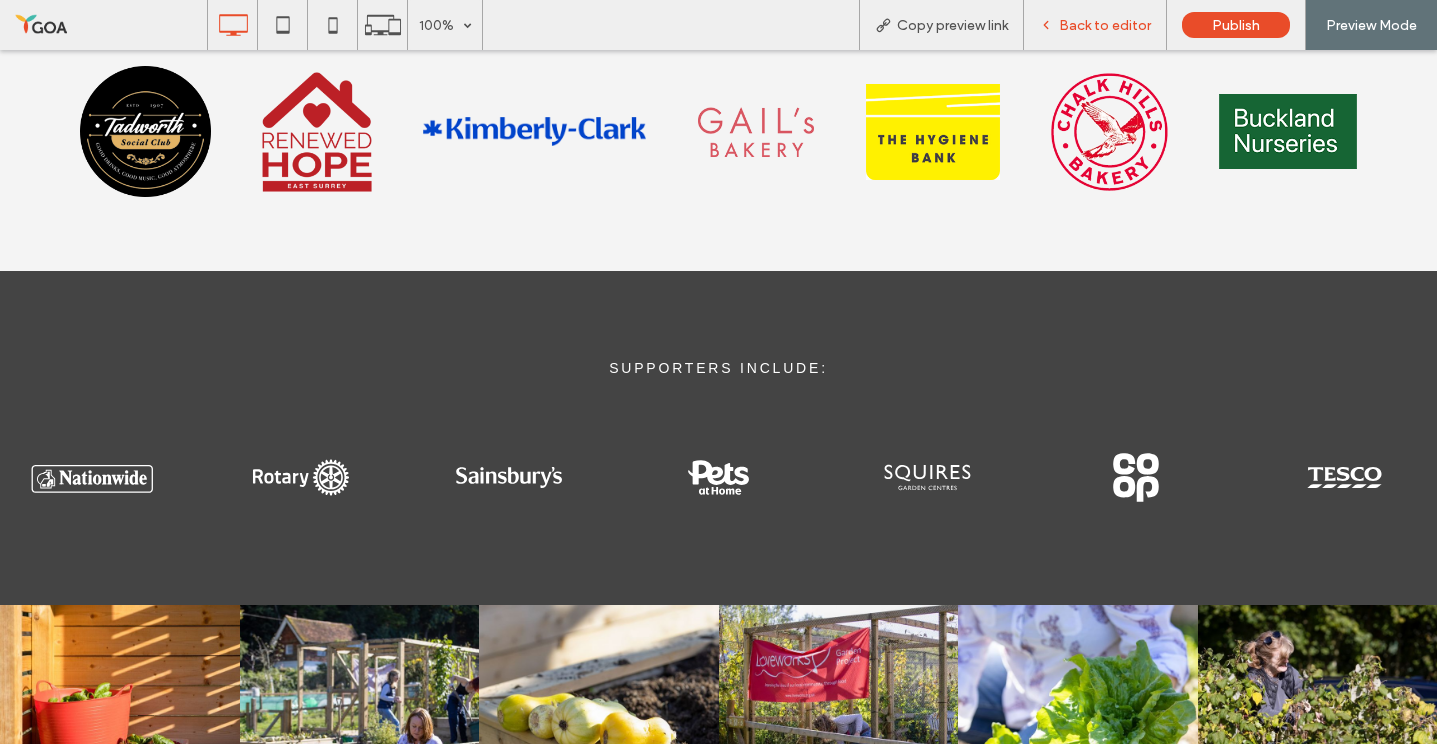 click on "Back to editor" at bounding box center (1095, 25) 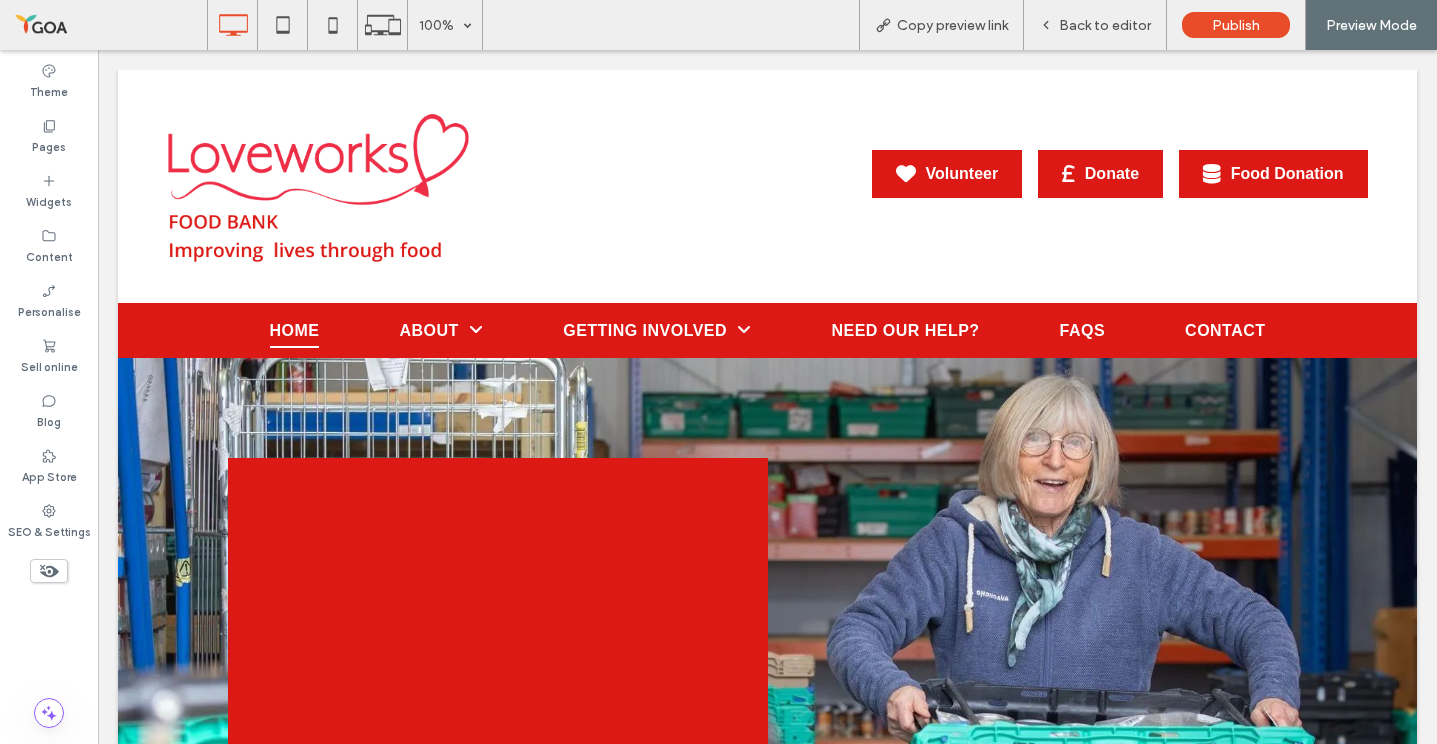 scroll, scrollTop: 3526, scrollLeft: 0, axis: vertical 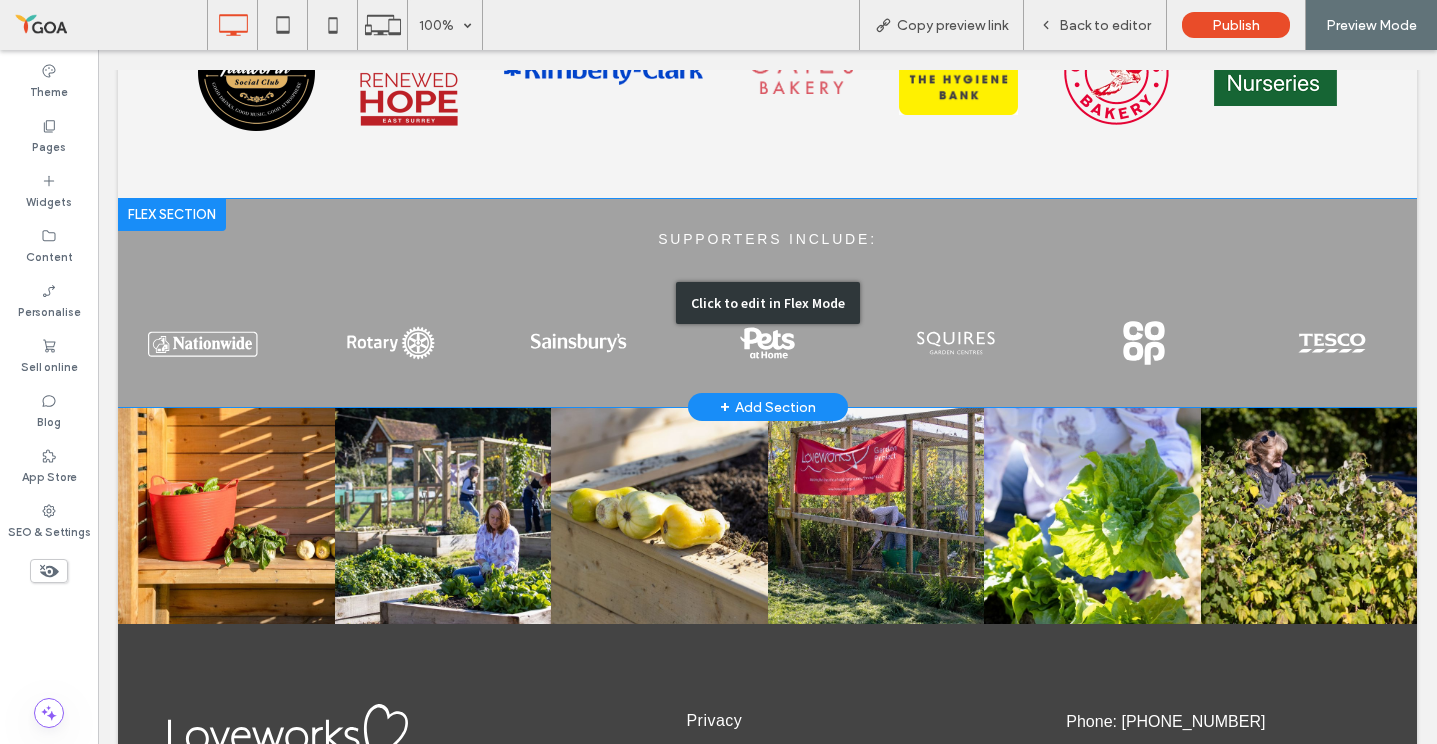 click on "Click to edit in Flex Mode" at bounding box center [768, 303] 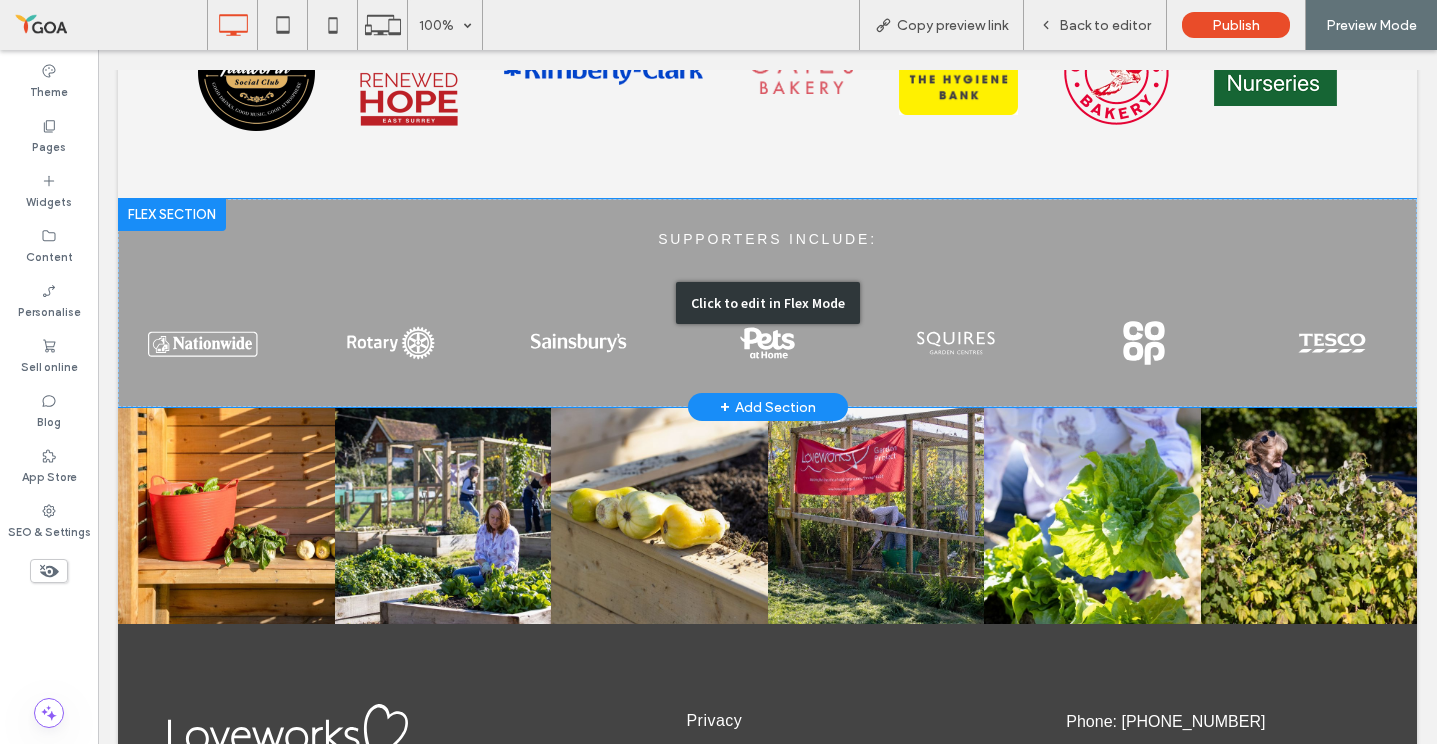 click on "Click to edit in Flex Mode" at bounding box center [768, 303] 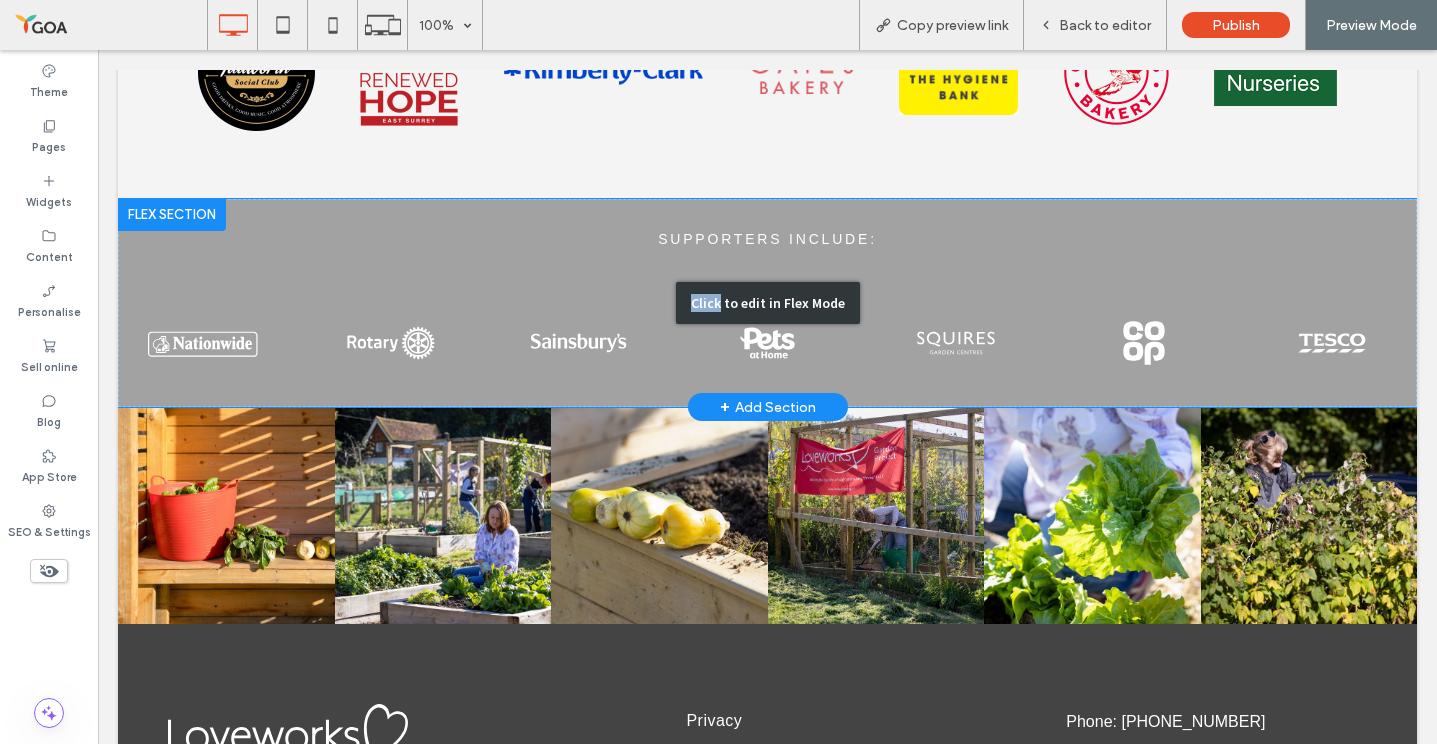 click on "Click to edit in Flex Mode" at bounding box center (768, 303) 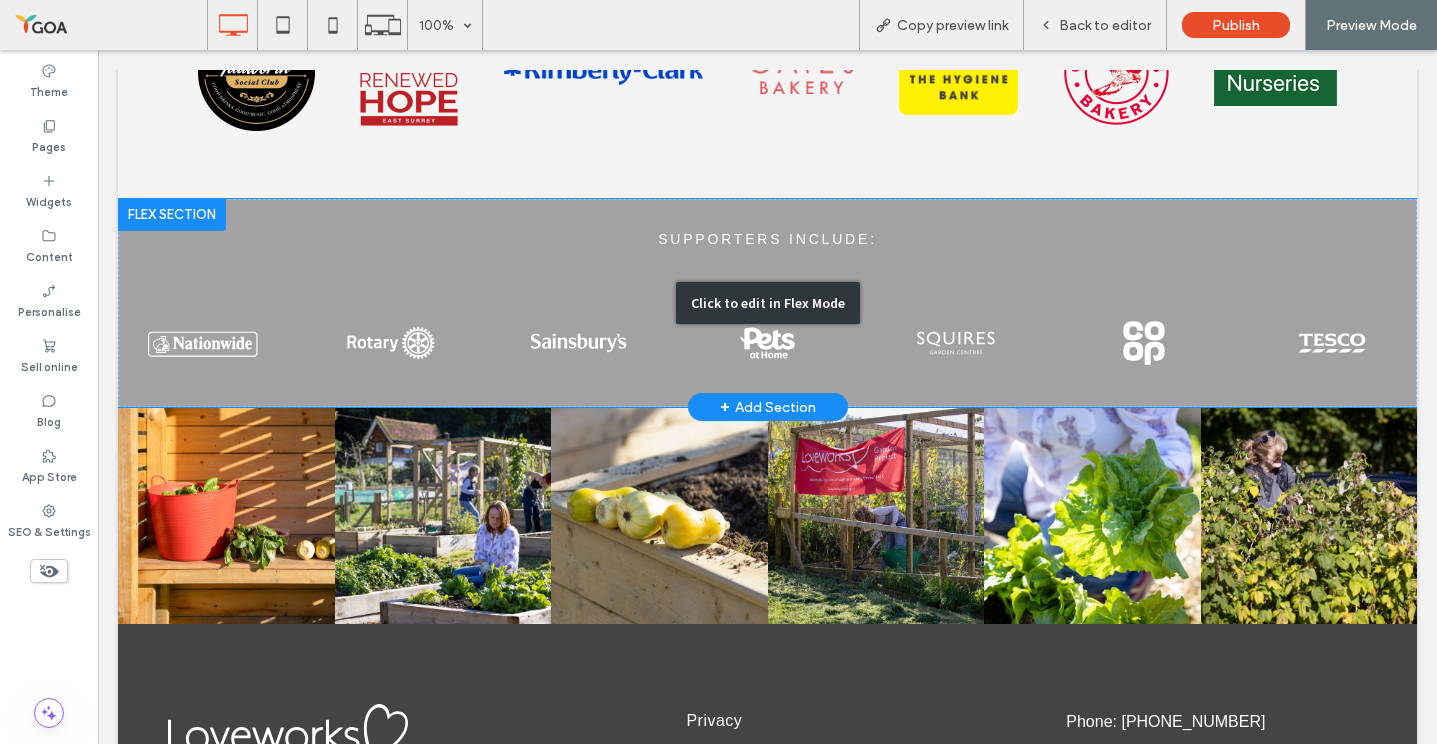 click on "Click to edit in Flex Mode" at bounding box center (768, 303) 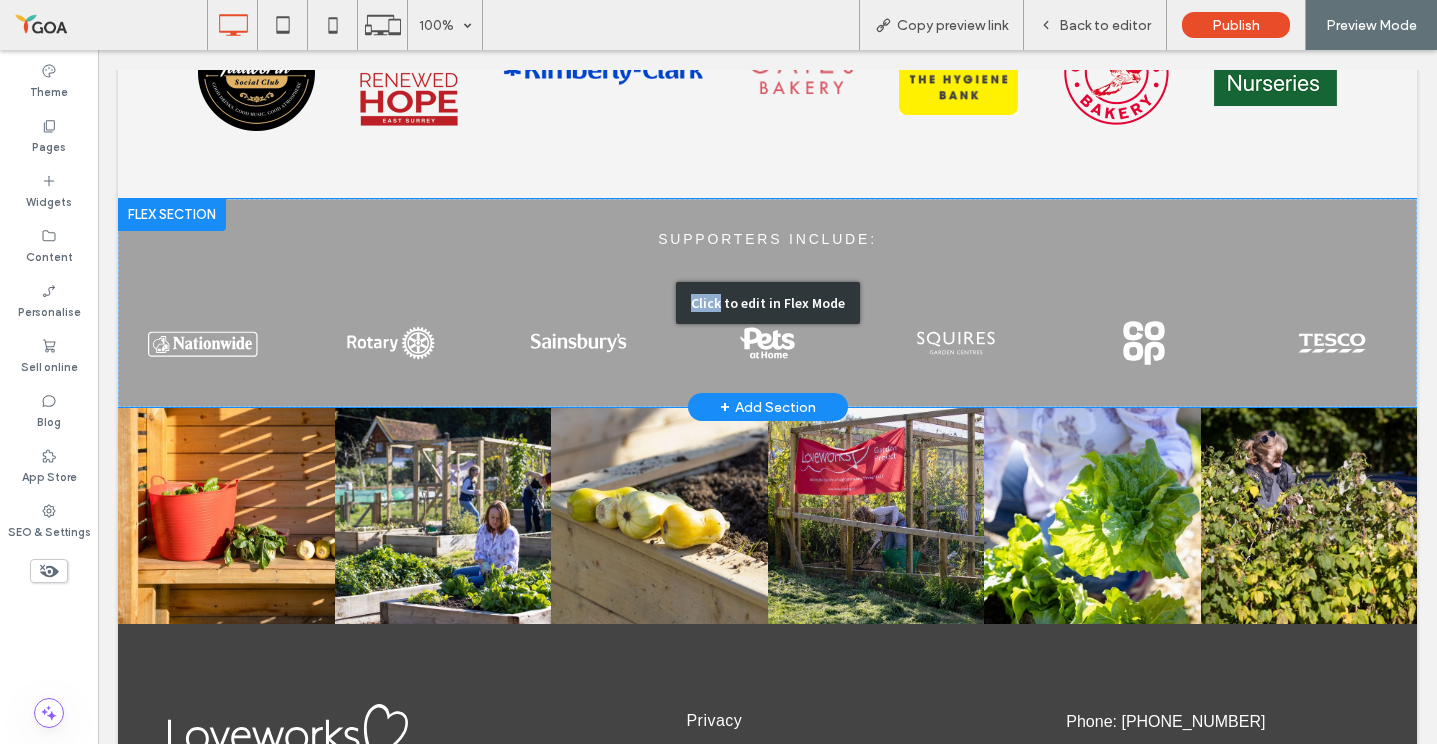 click on "Click to edit in Flex Mode" at bounding box center [768, 303] 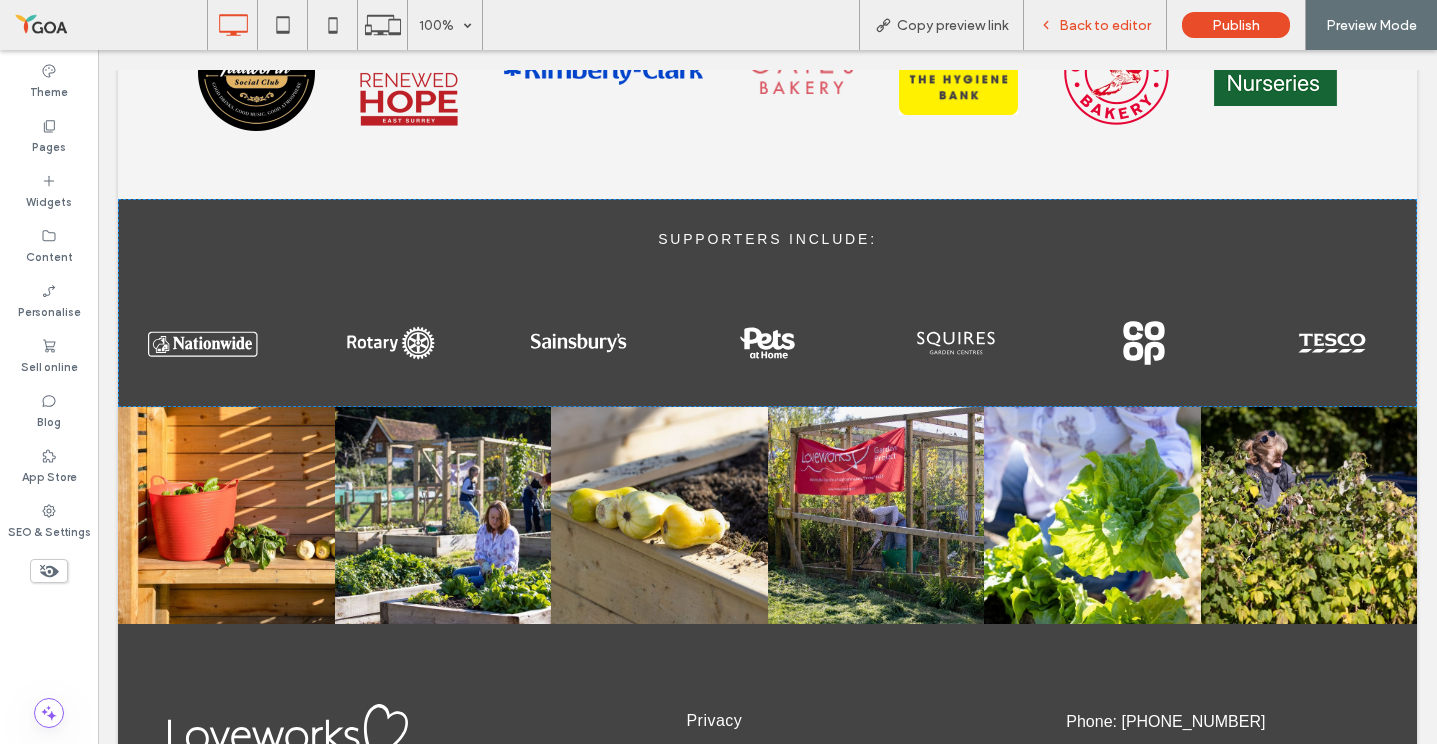 click on "Back to editor" at bounding box center [1105, 25] 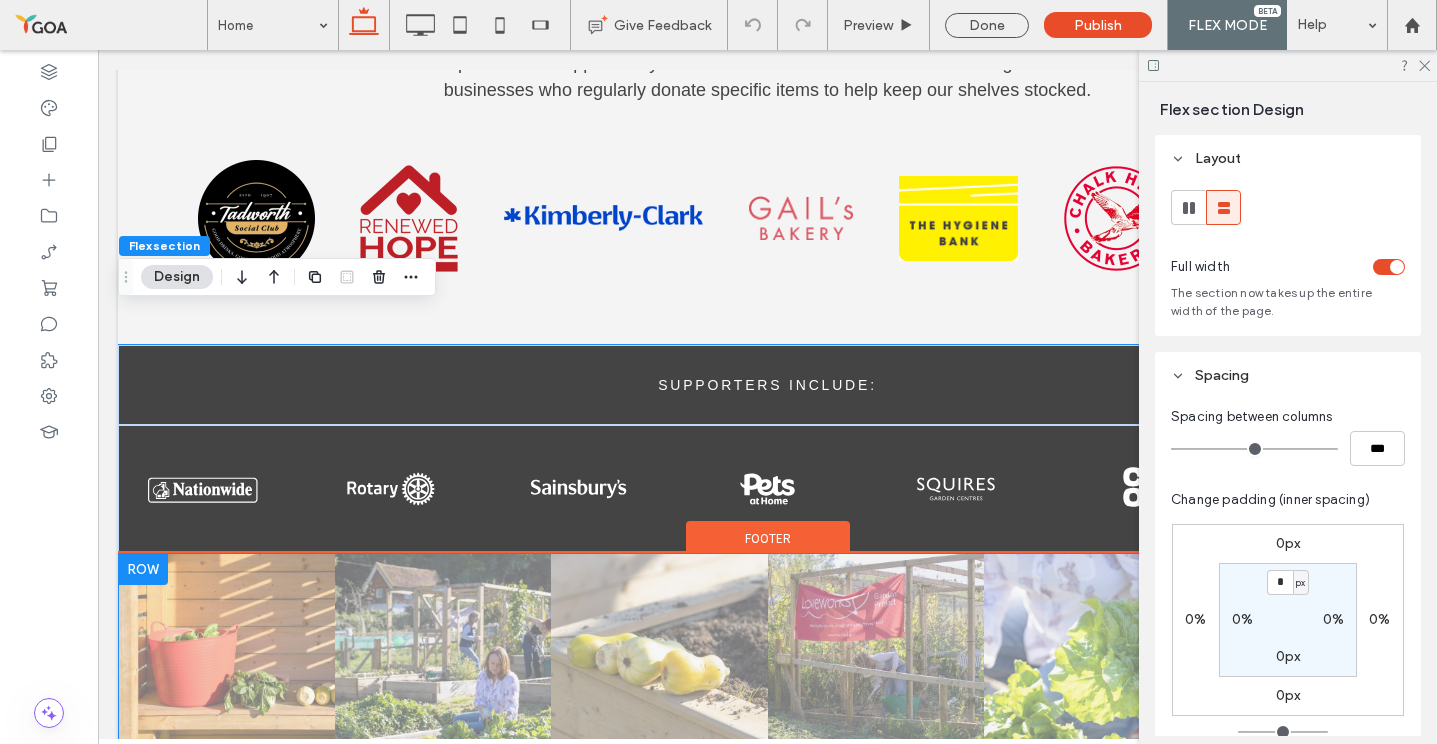 scroll, scrollTop: 3301, scrollLeft: 0, axis: vertical 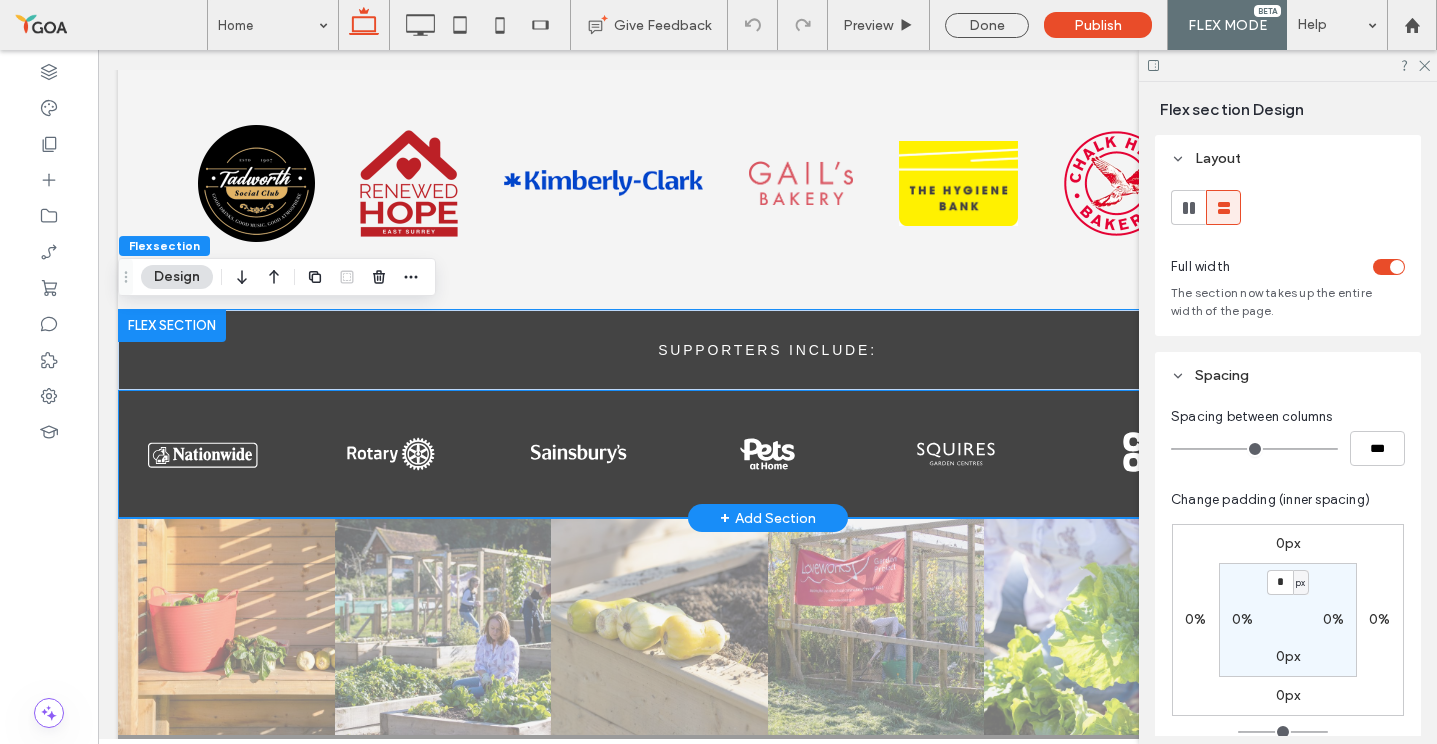 click at bounding box center (767, 454) 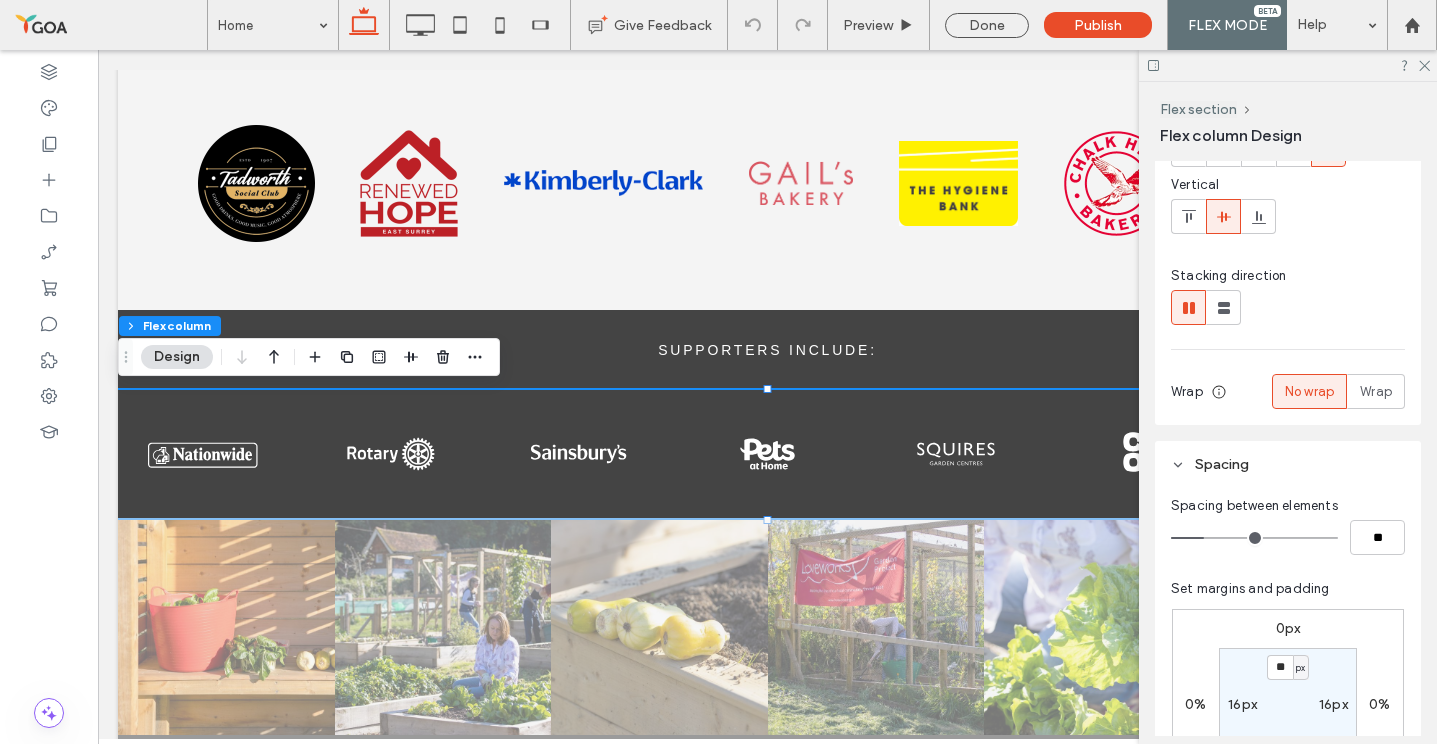 scroll, scrollTop: 171, scrollLeft: 0, axis: vertical 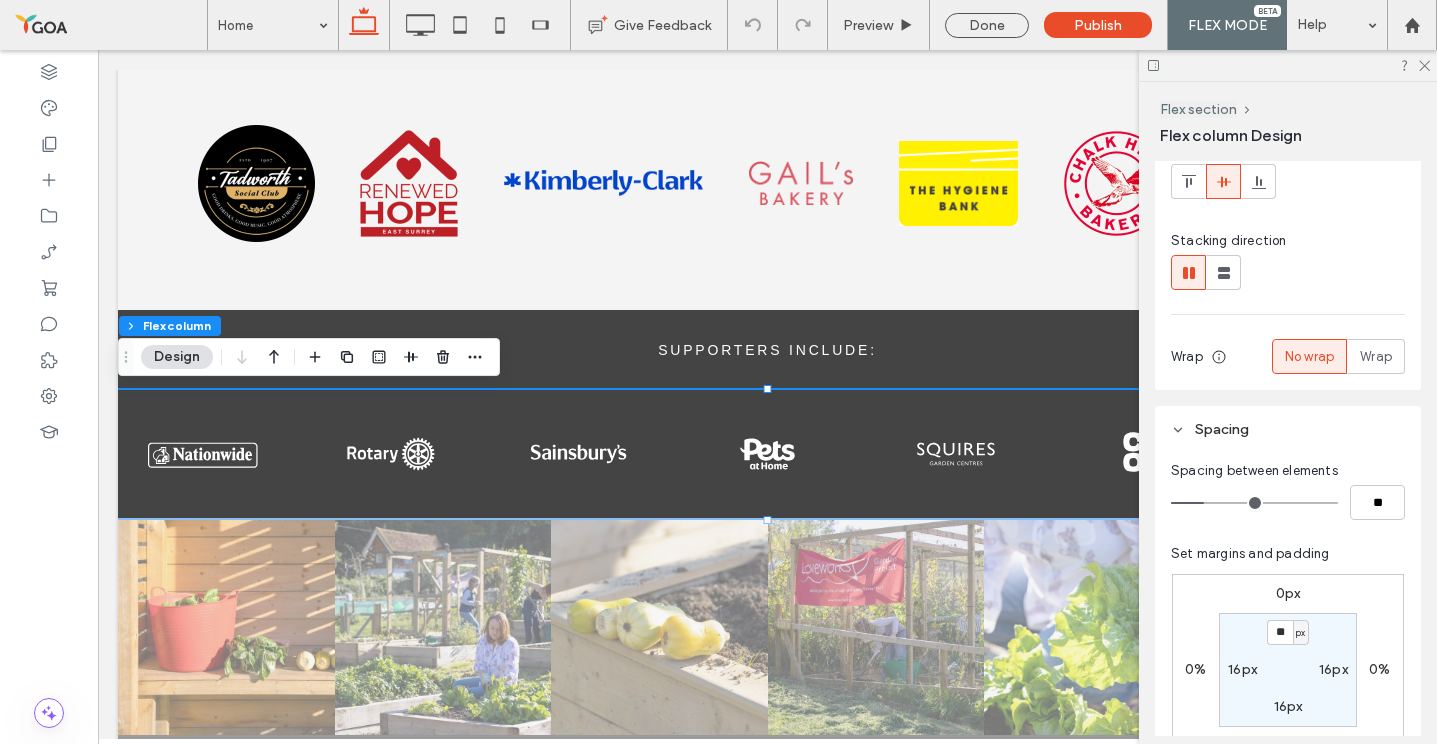 type on "*" 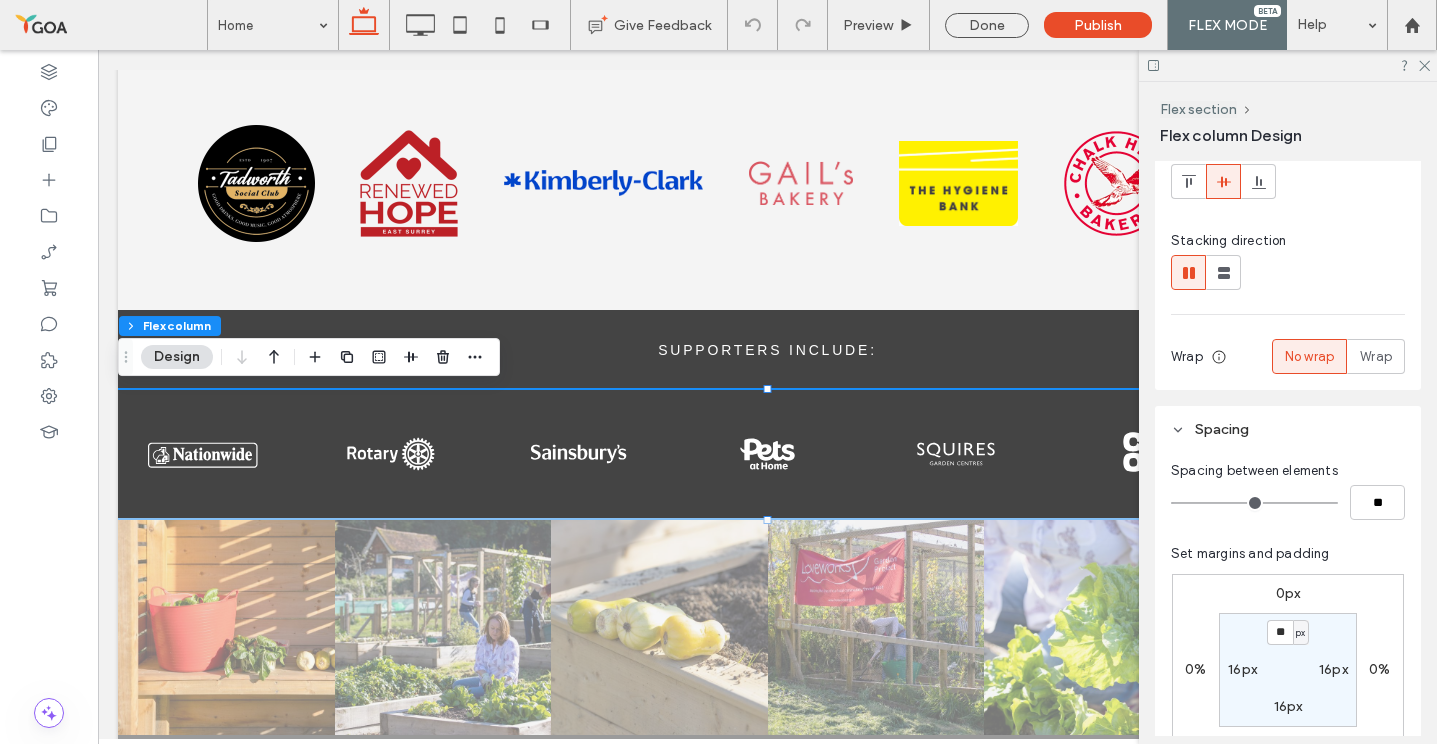 drag, startPoint x: 1209, startPoint y: 504, endPoint x: 1107, endPoint y: 504, distance: 102 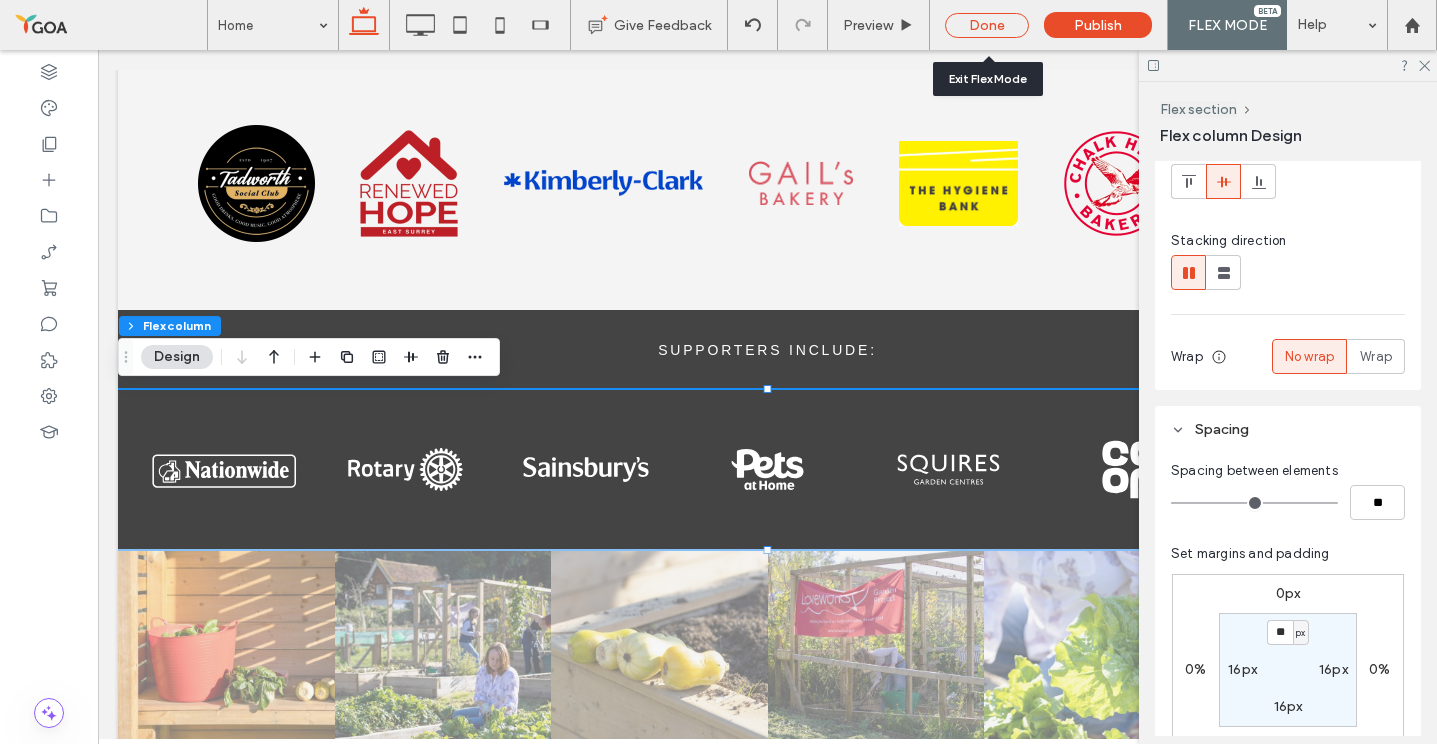 click on "Done" at bounding box center (987, 25) 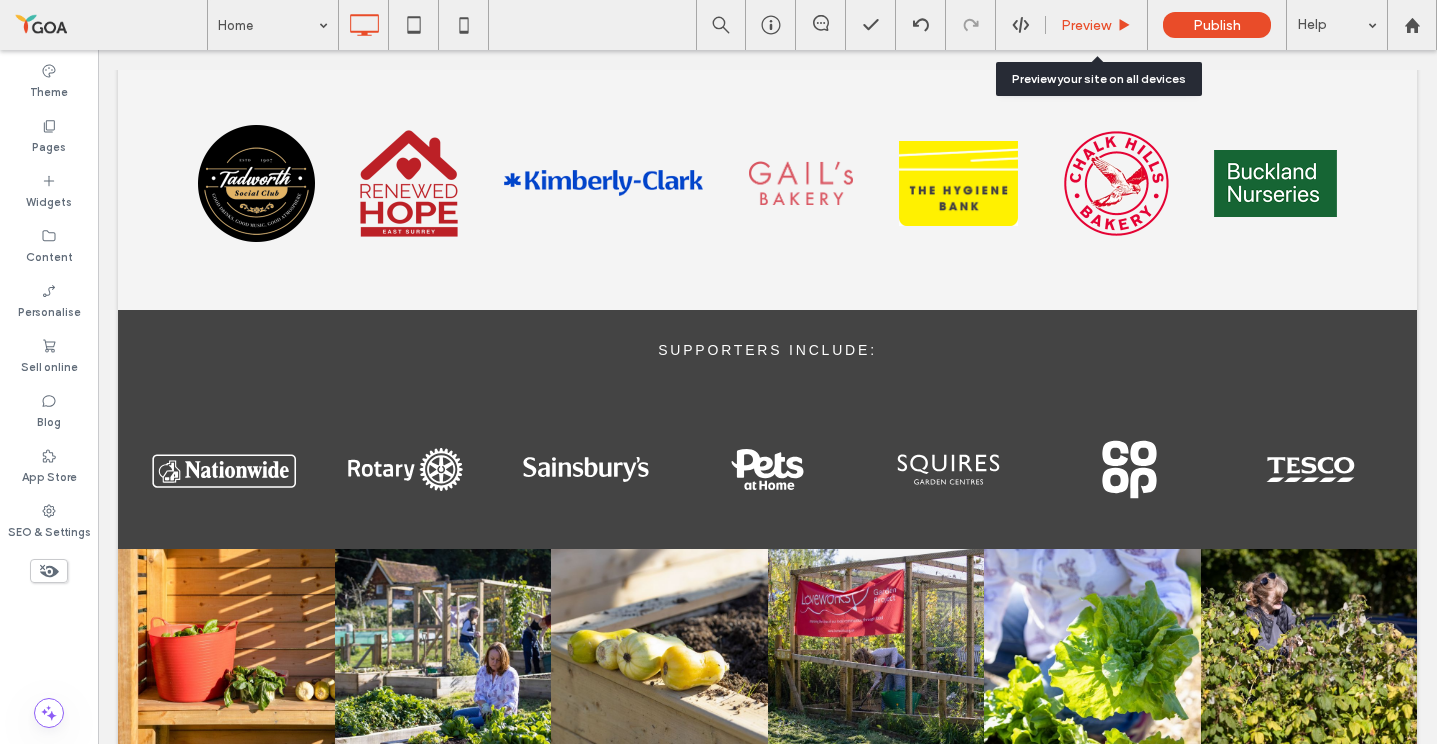 click on "Preview" at bounding box center [1086, 25] 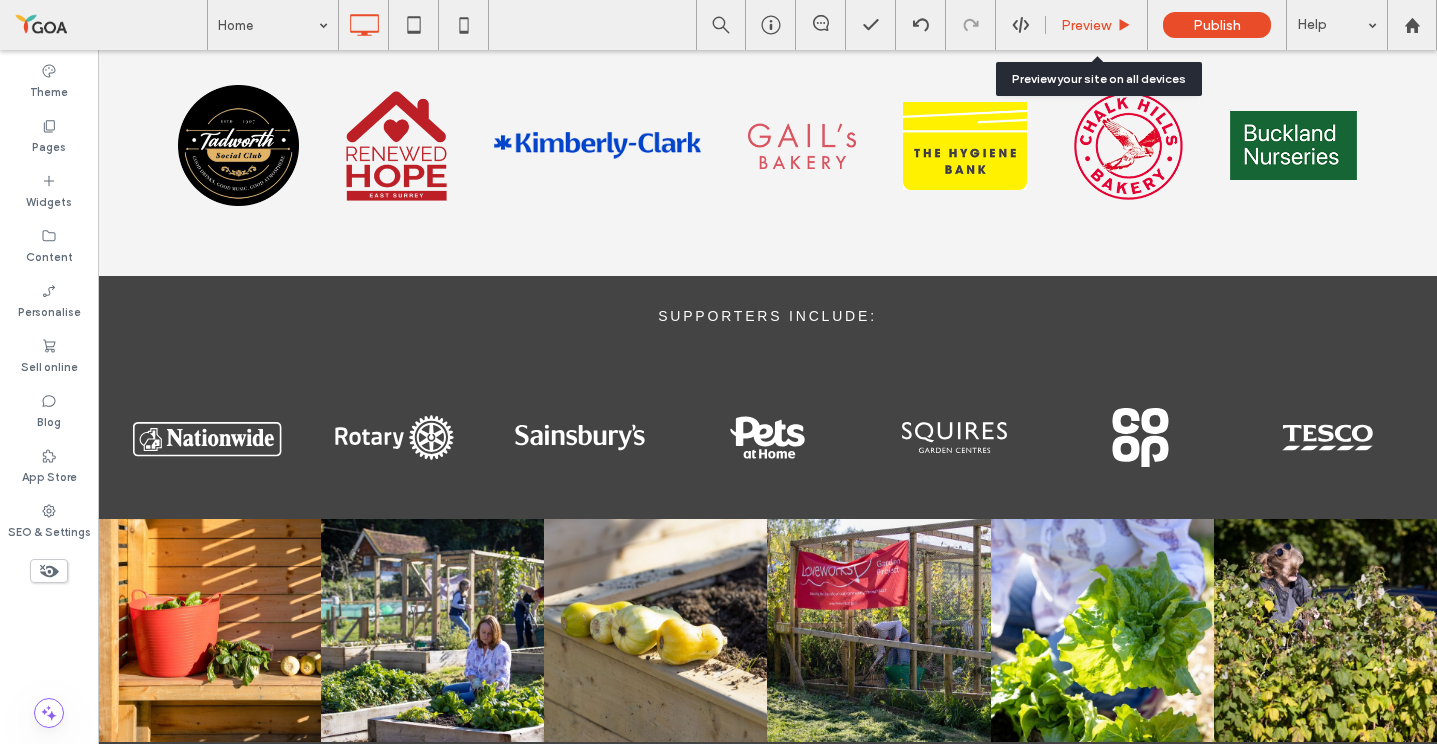 scroll, scrollTop: 3284, scrollLeft: 0, axis: vertical 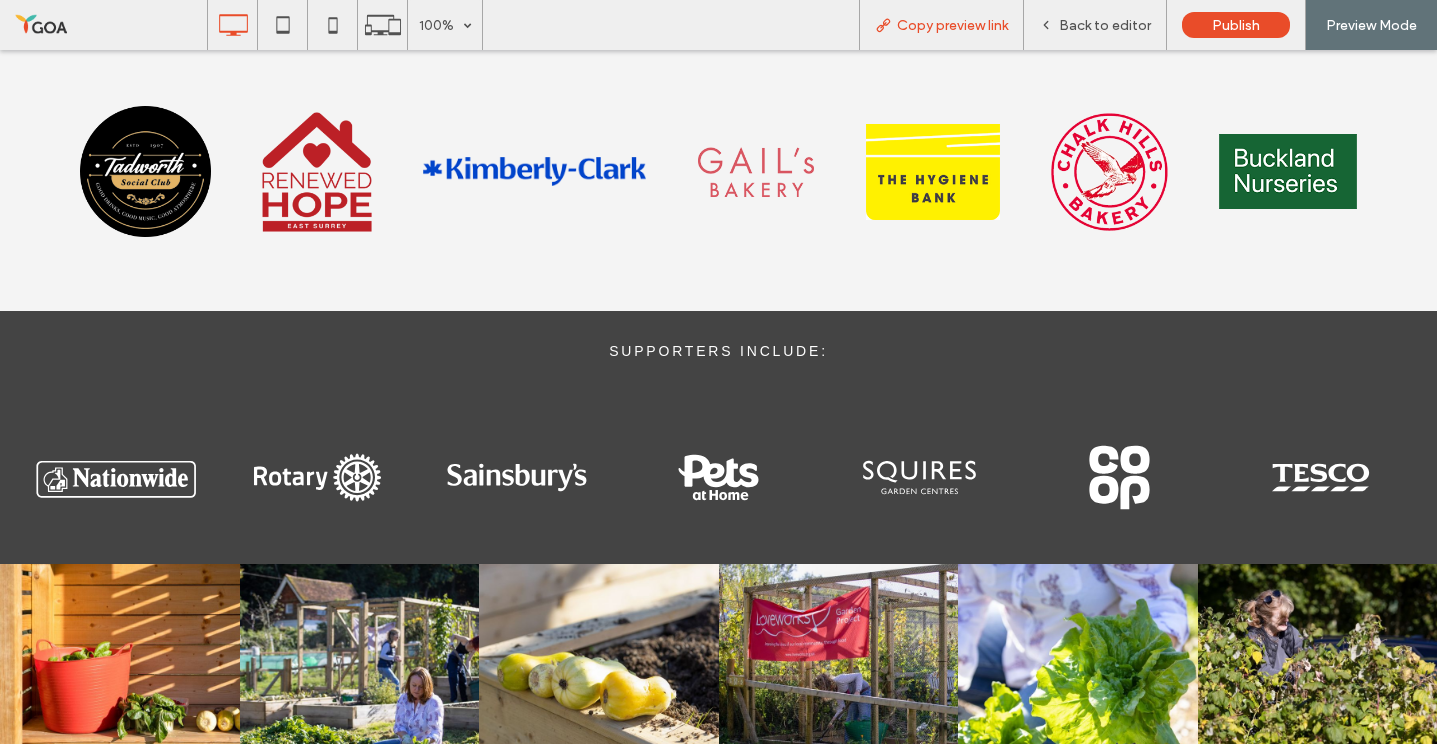 click on "Copy preview link" at bounding box center (952, 25) 